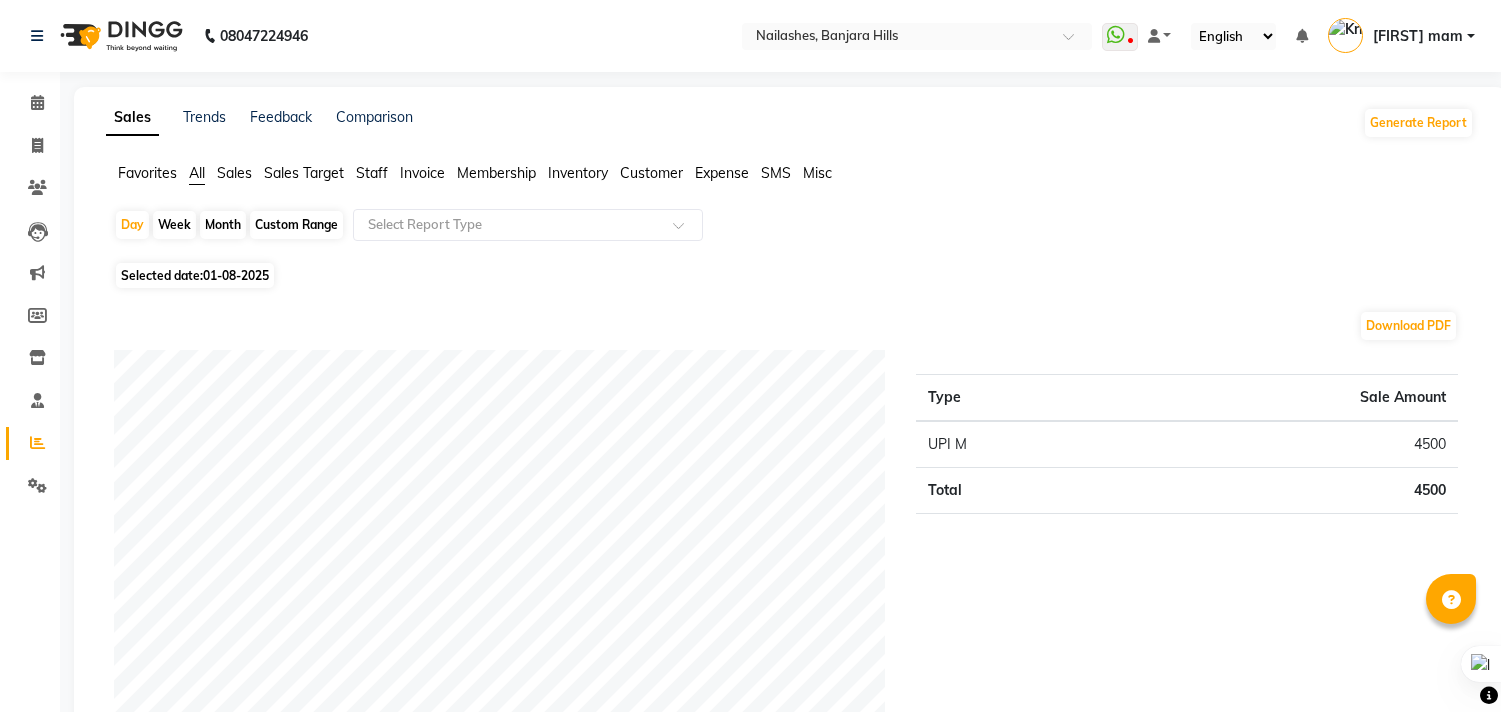 scroll, scrollTop: 0, scrollLeft: 0, axis: both 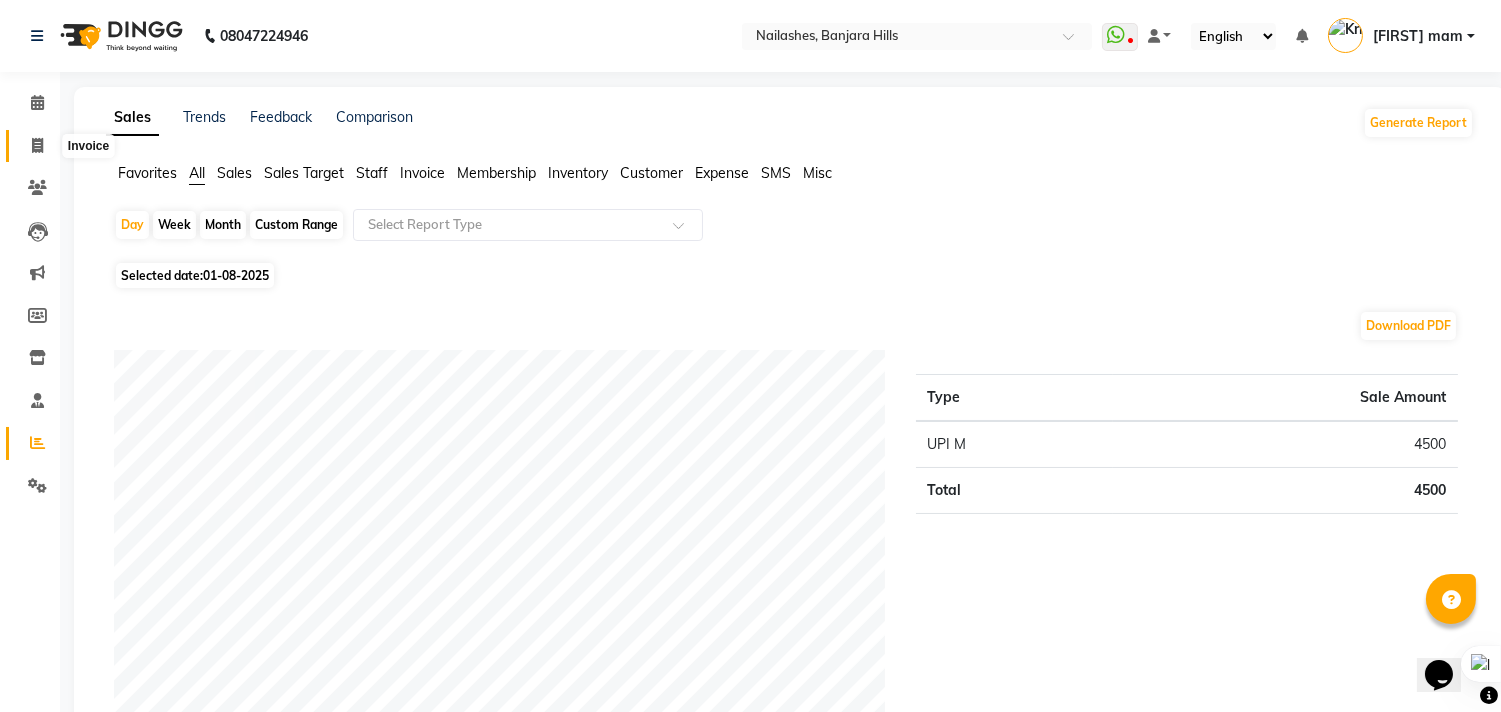 click 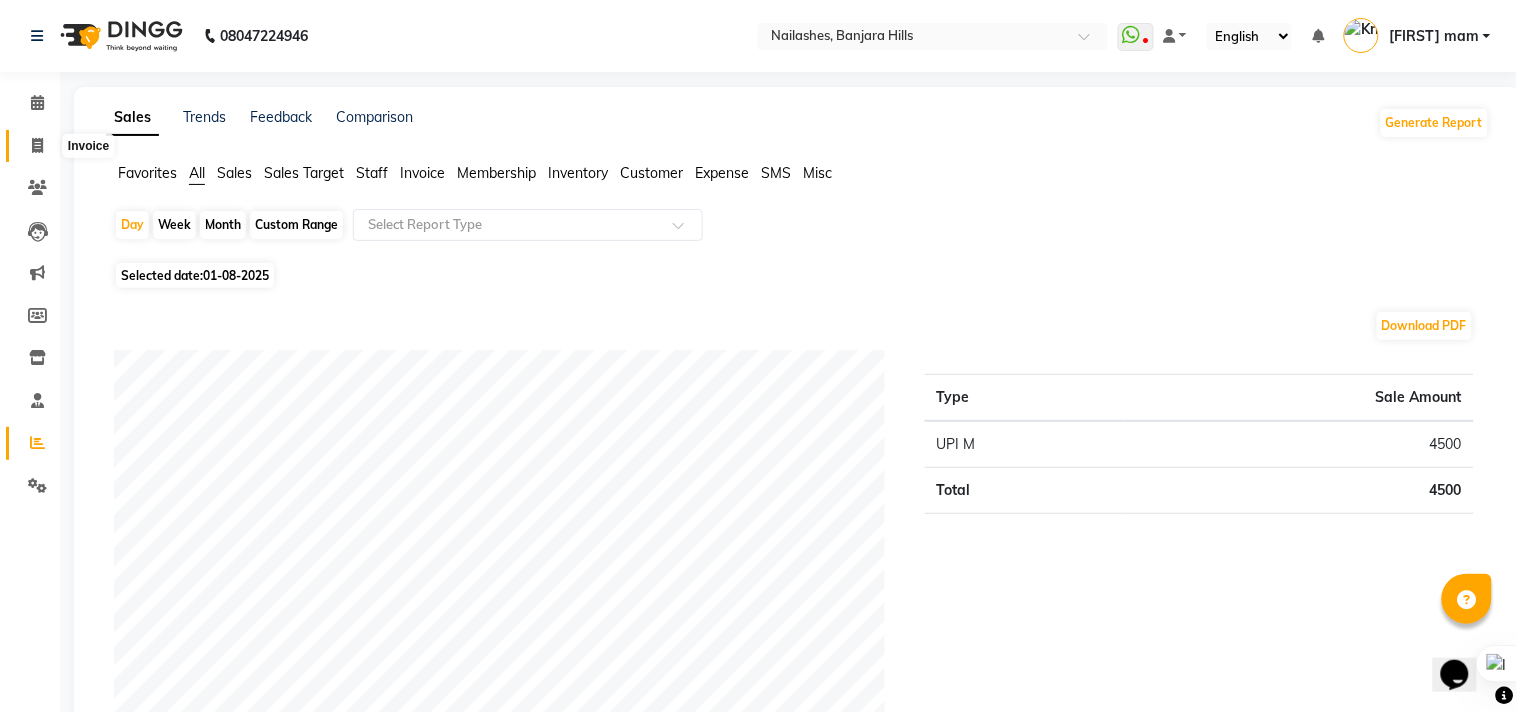 select on "service" 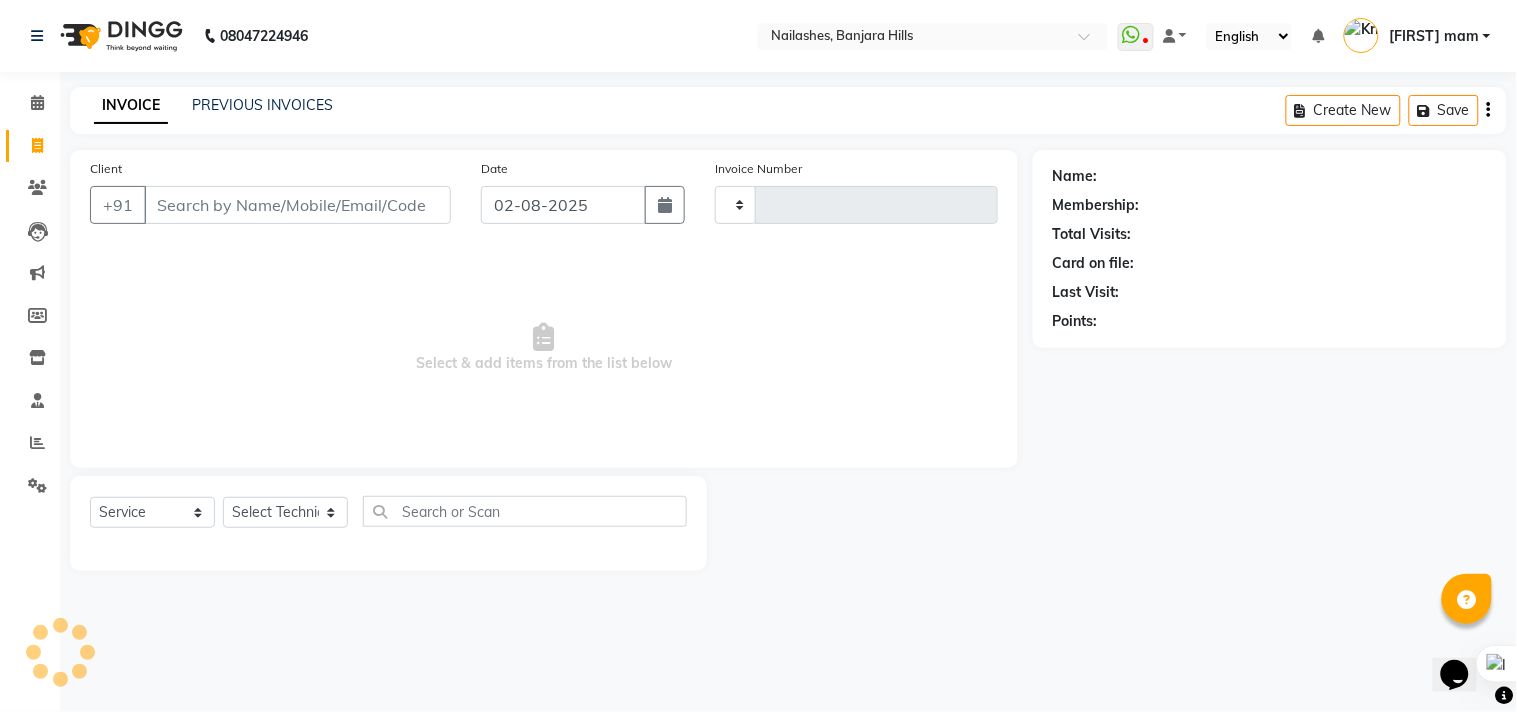 type on "0655" 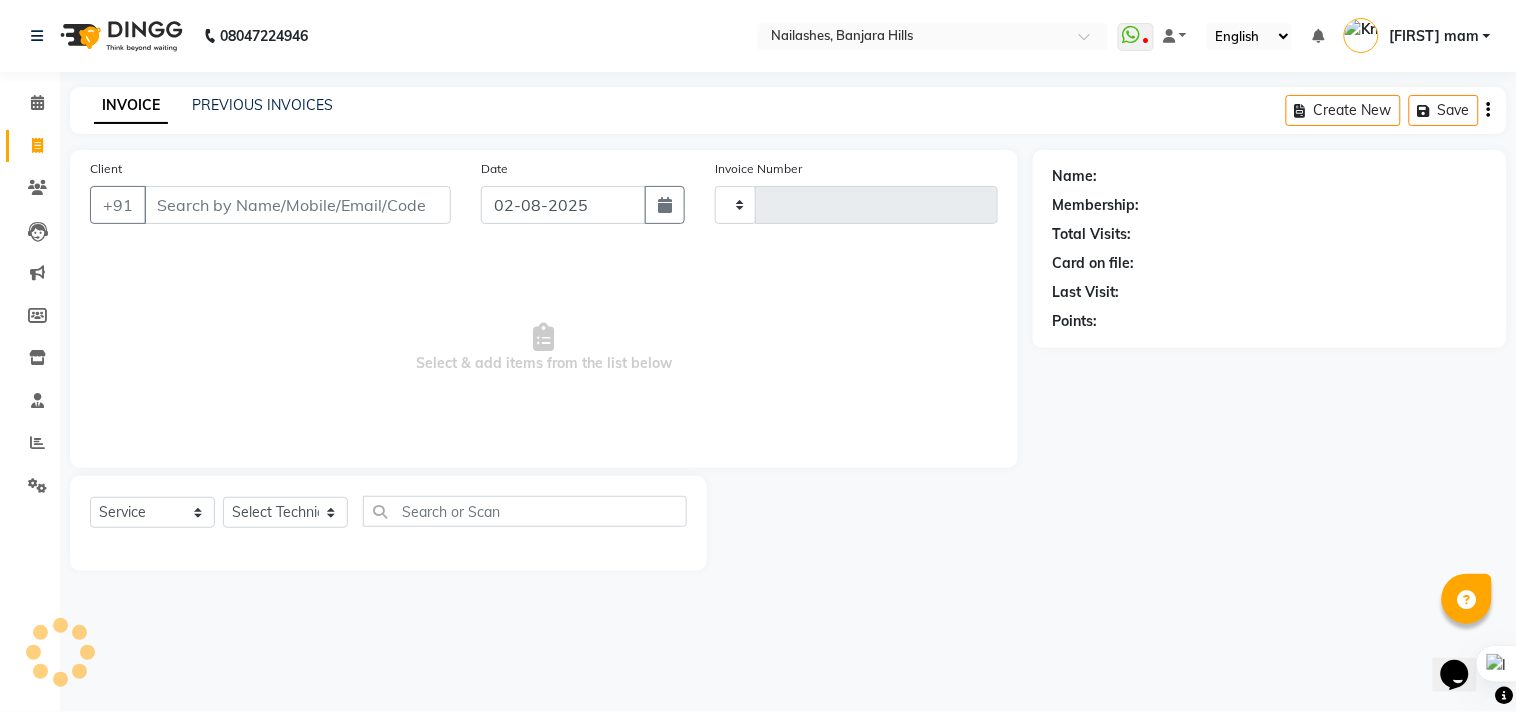 select on "5759" 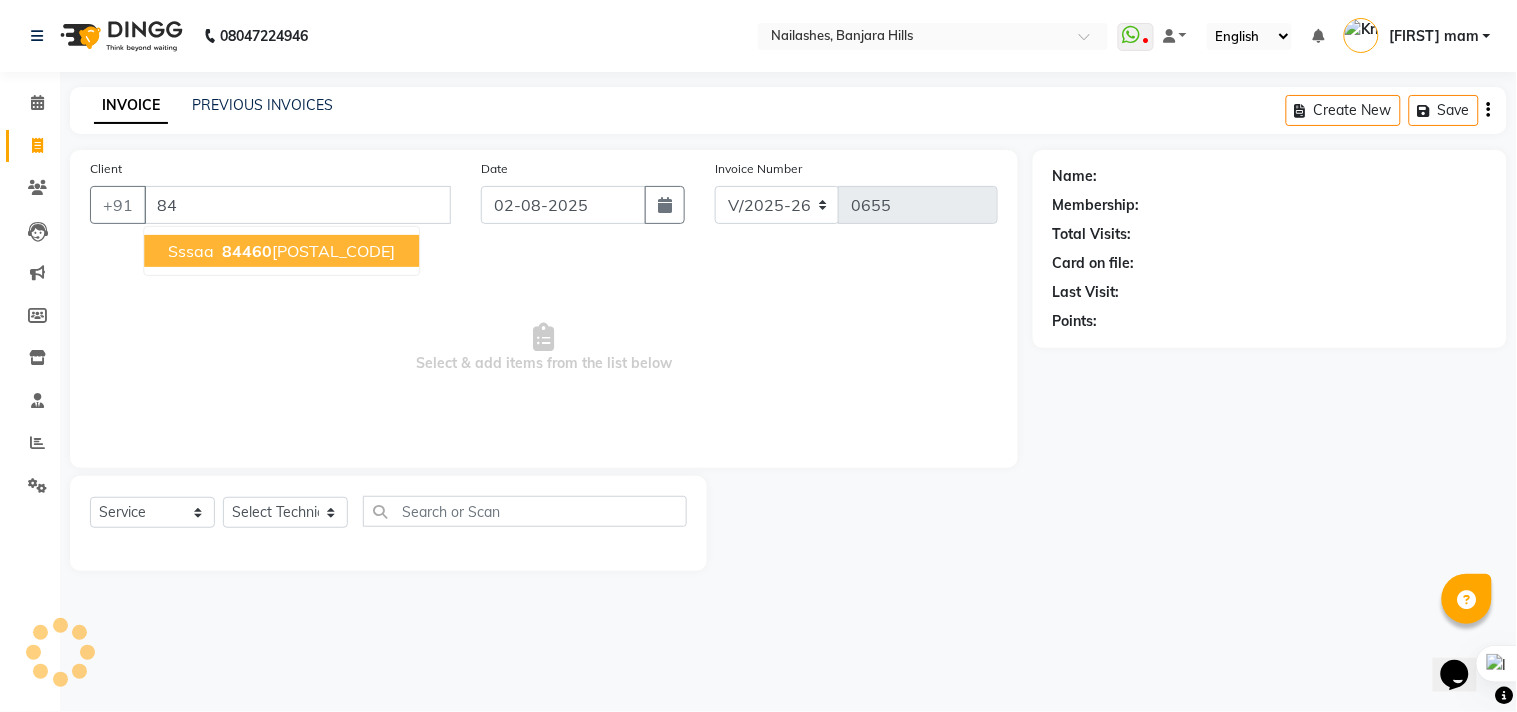 type on "8" 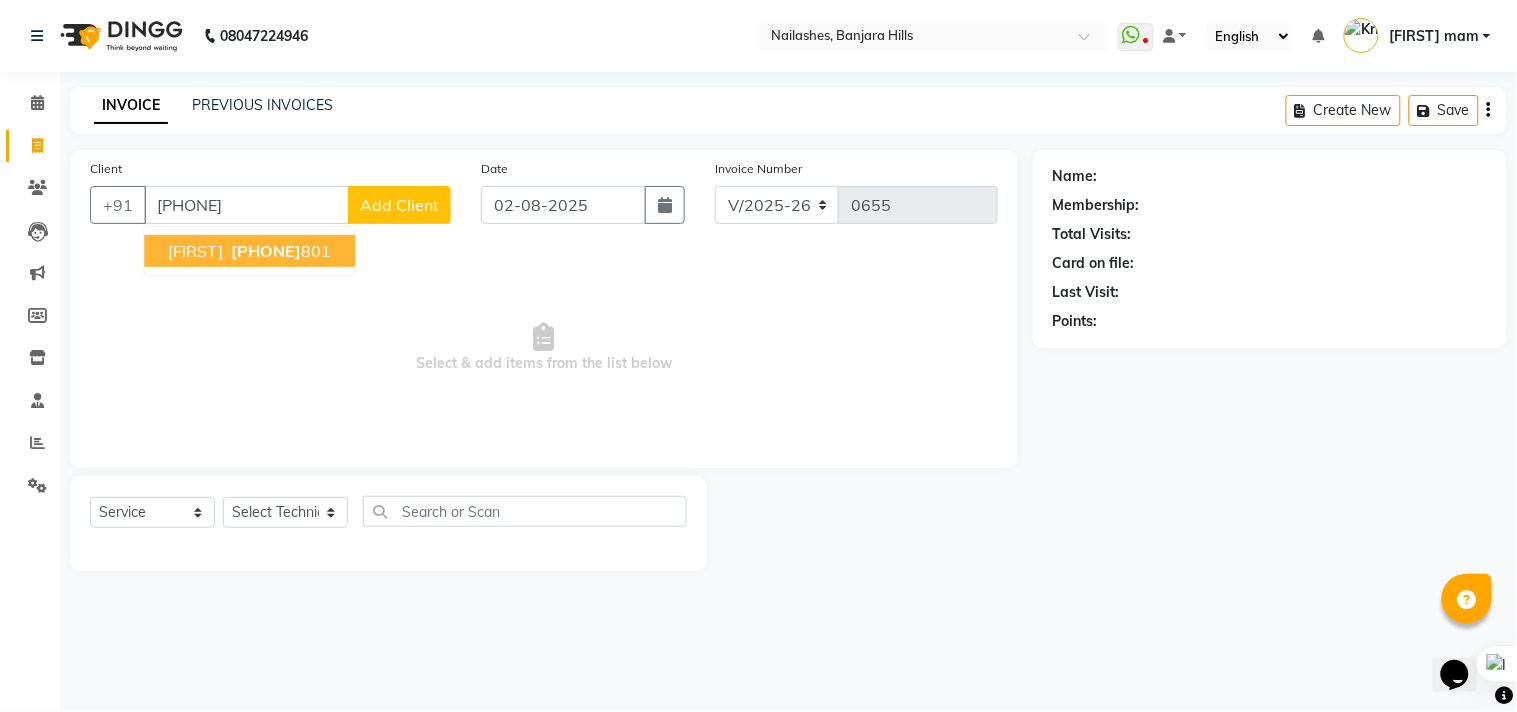 click on "[PHONE]" at bounding box center (266, 251) 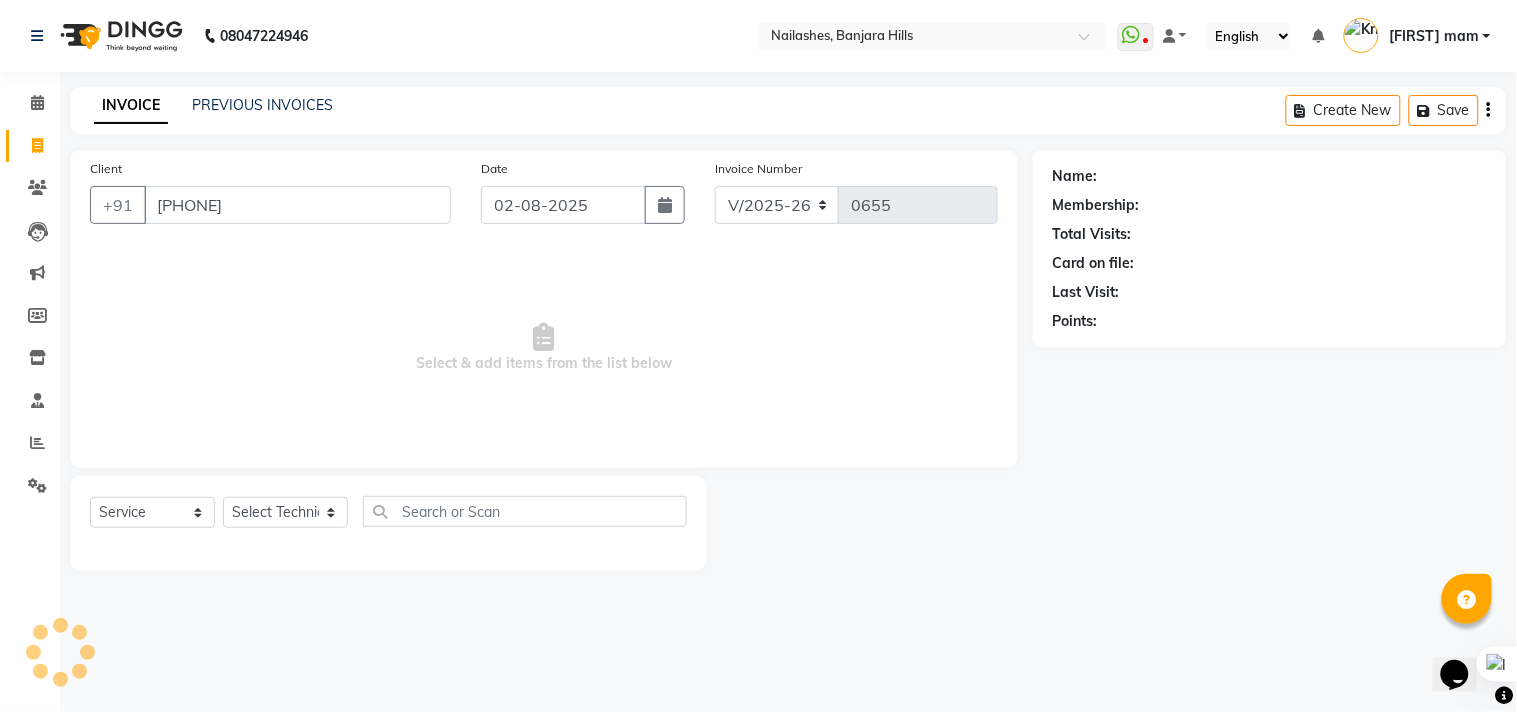 type on "[PHONE]" 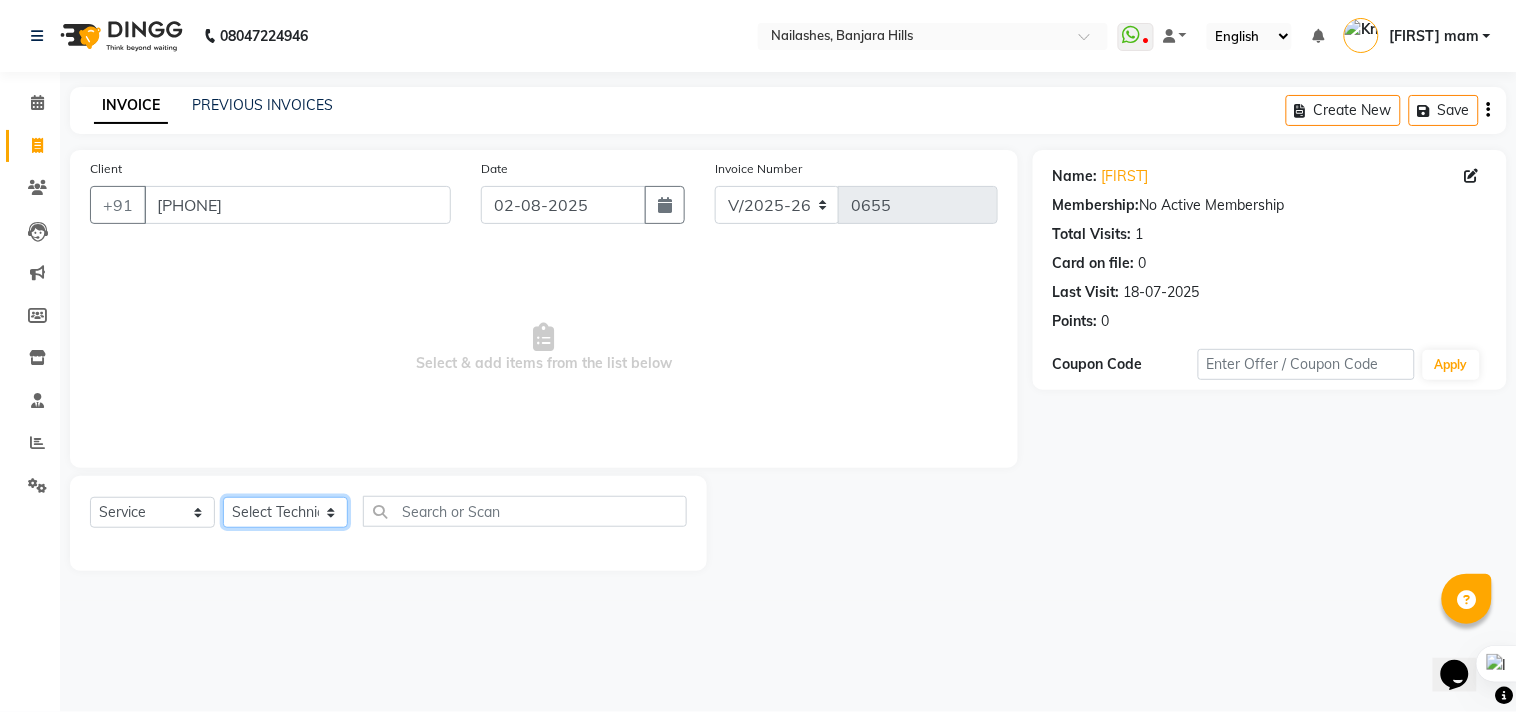 click on "Select Technician Arshad Arshad Asma begum Deepak Kashyap Krishika mam Nakul ringya rishi Ruby singh thei" 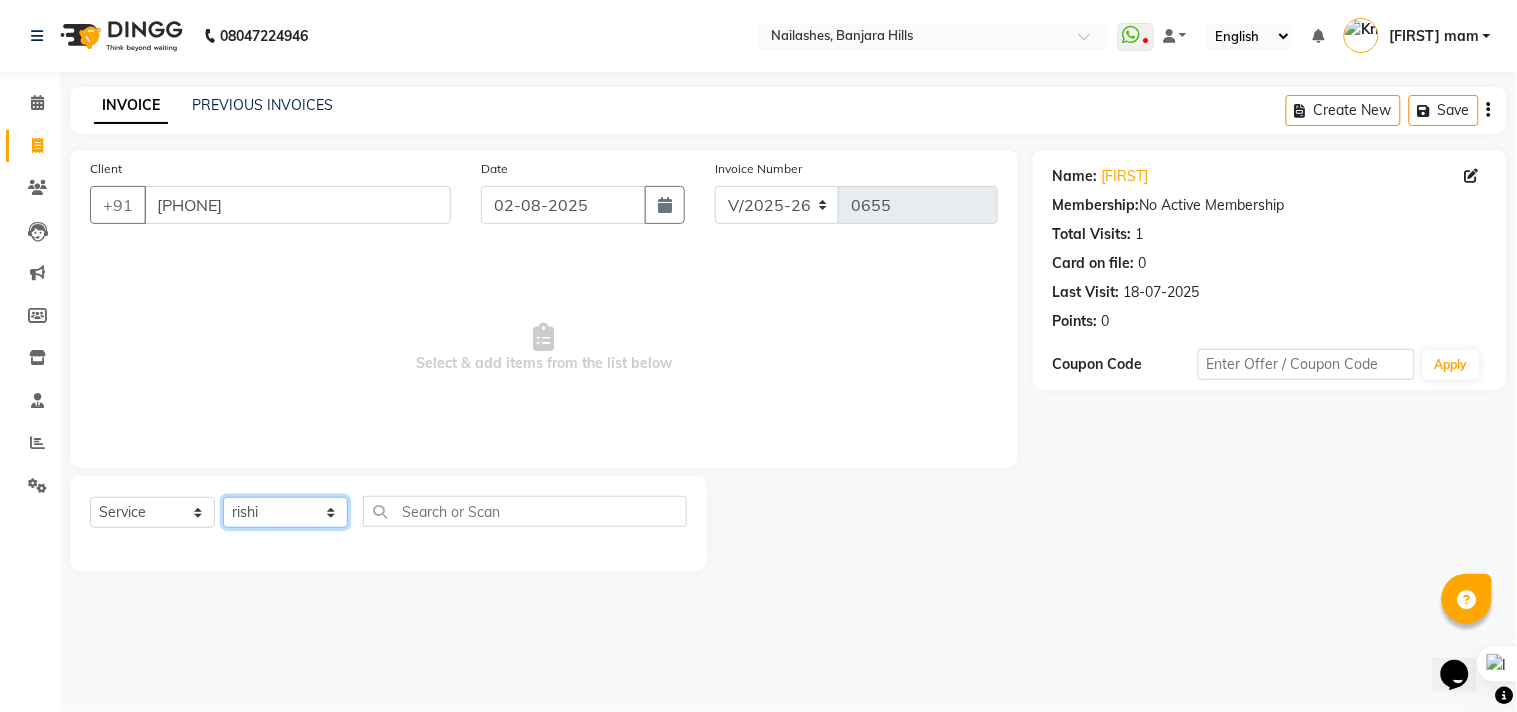 click on "Select Technician Arshad Arshad Asma begum Deepak Kashyap Krishika mam Nakul ringya rishi Ruby singh thei" 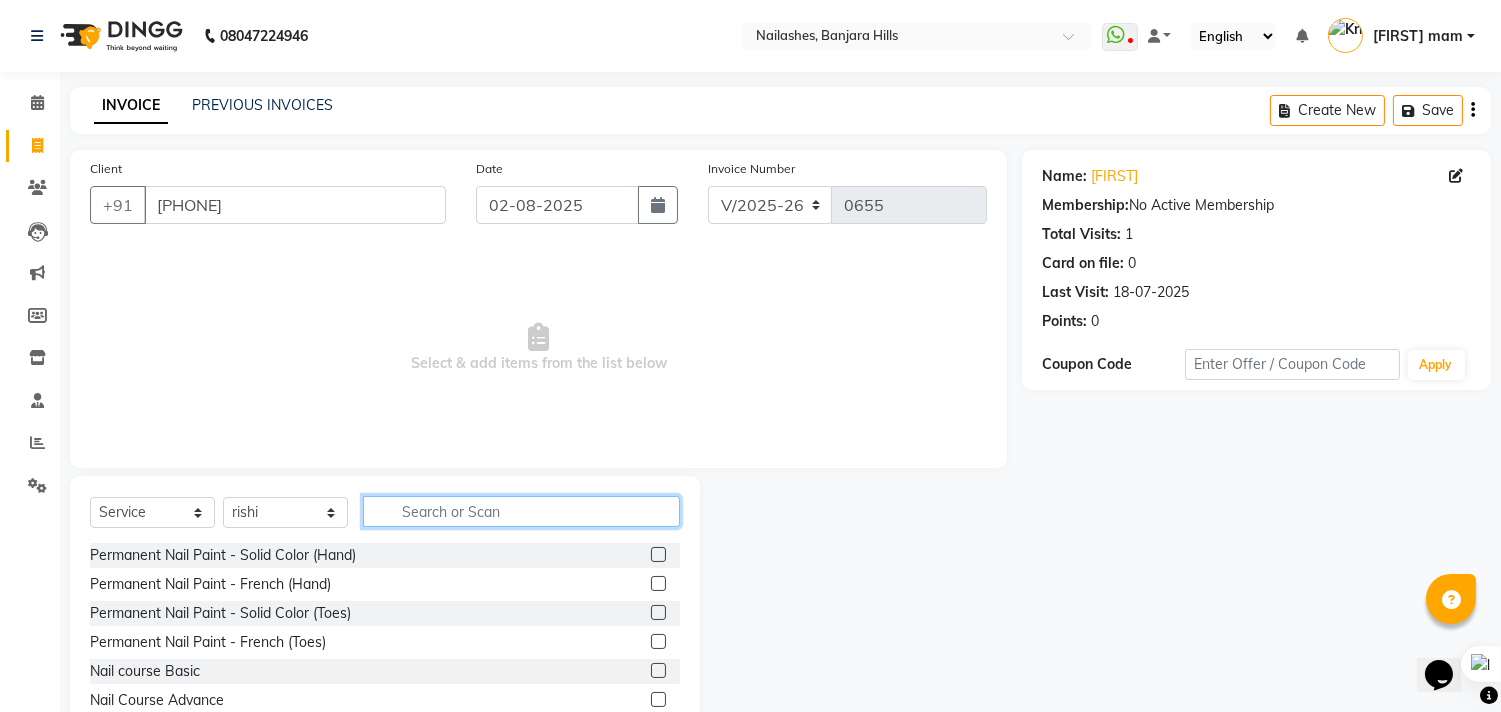 click 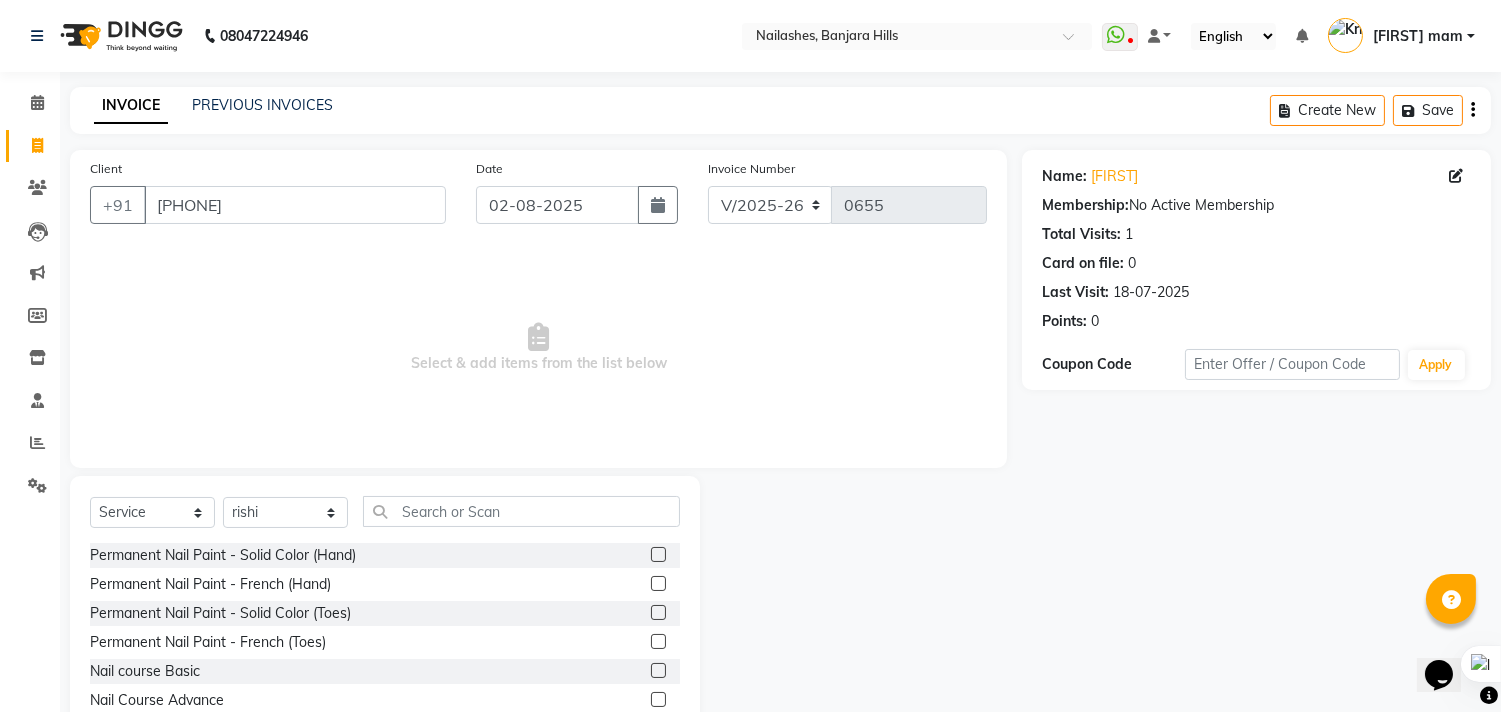 click 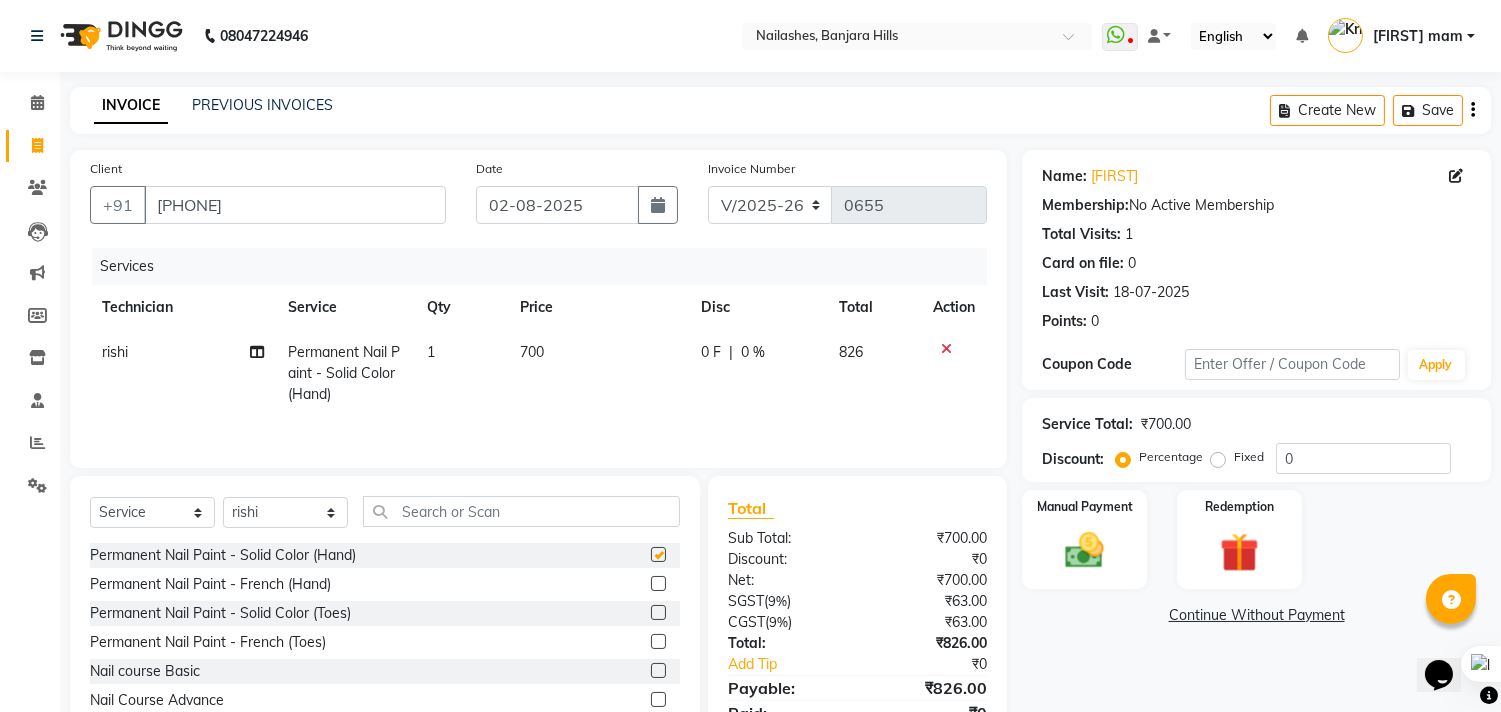 checkbox on "false" 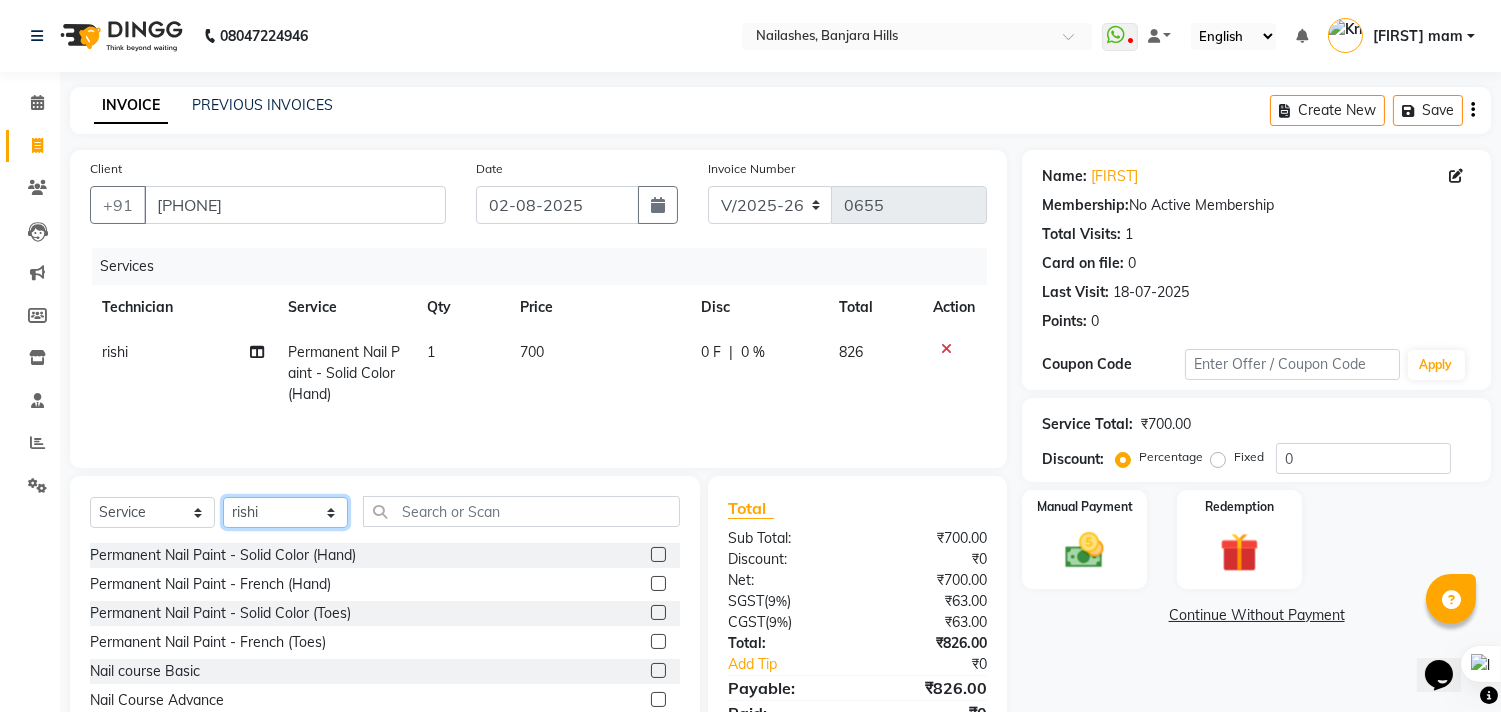 click on "Select Technician Arshad Arshad Asma begum Deepak Kashyap Krishika mam Nakul ringya rishi Ruby singh thei" 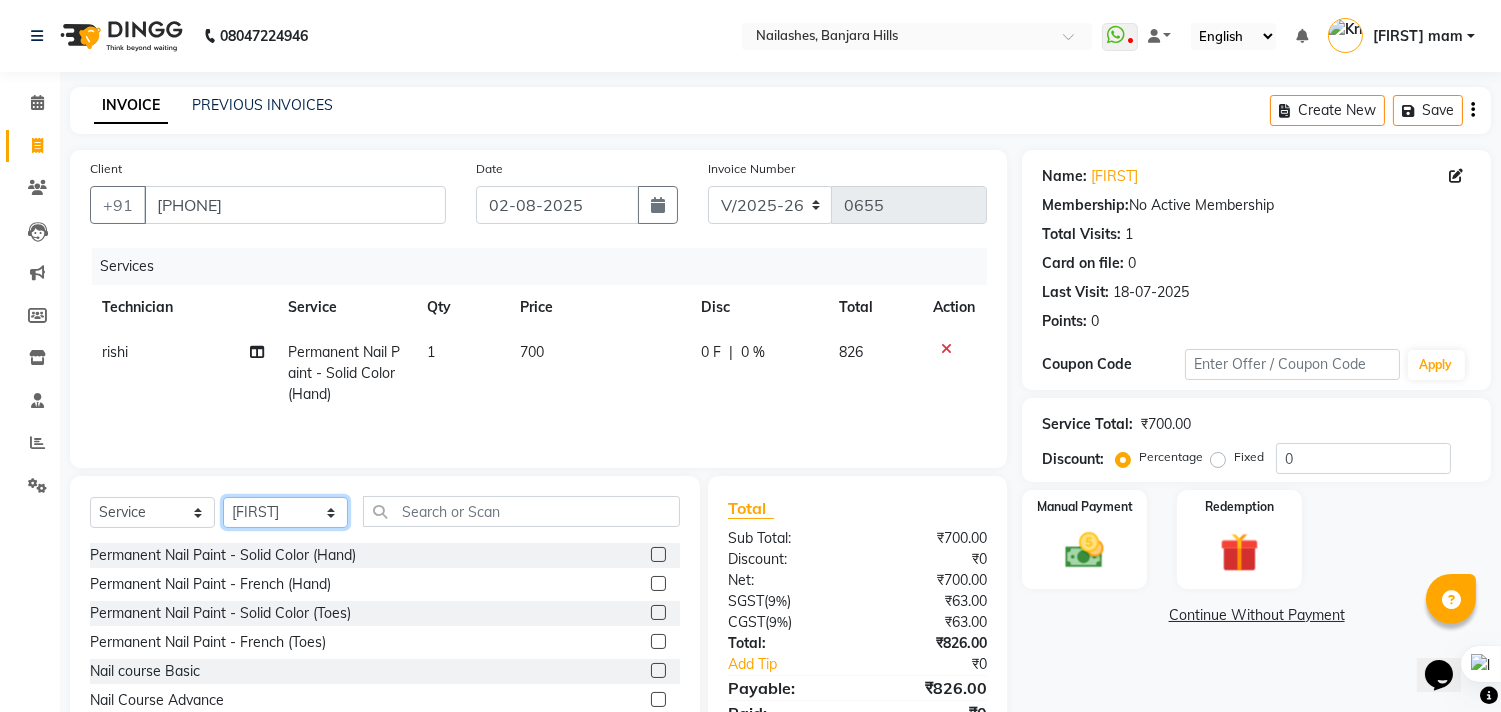 click on "Select Technician Arshad Arshad Asma begum Deepak Kashyap Krishika mam Nakul ringya rishi Ruby singh thei" 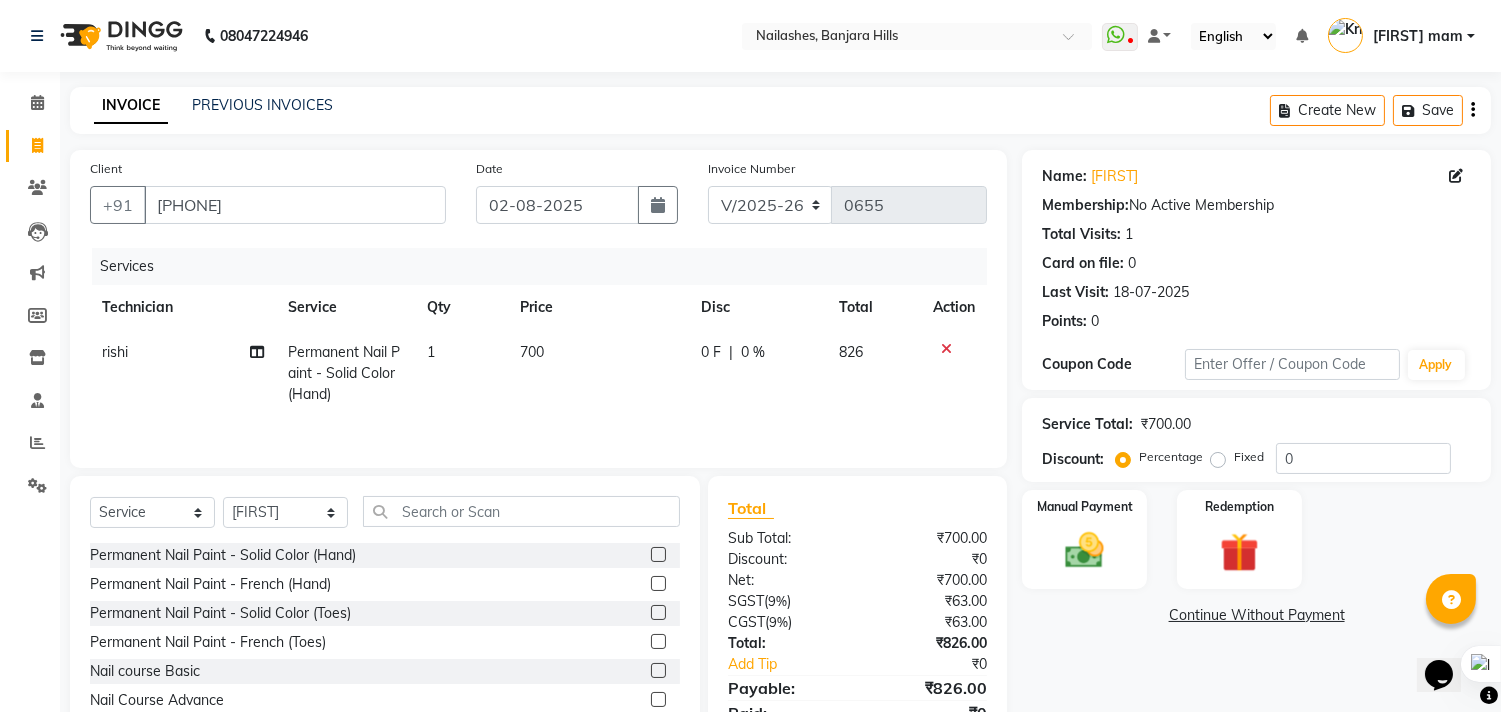 click 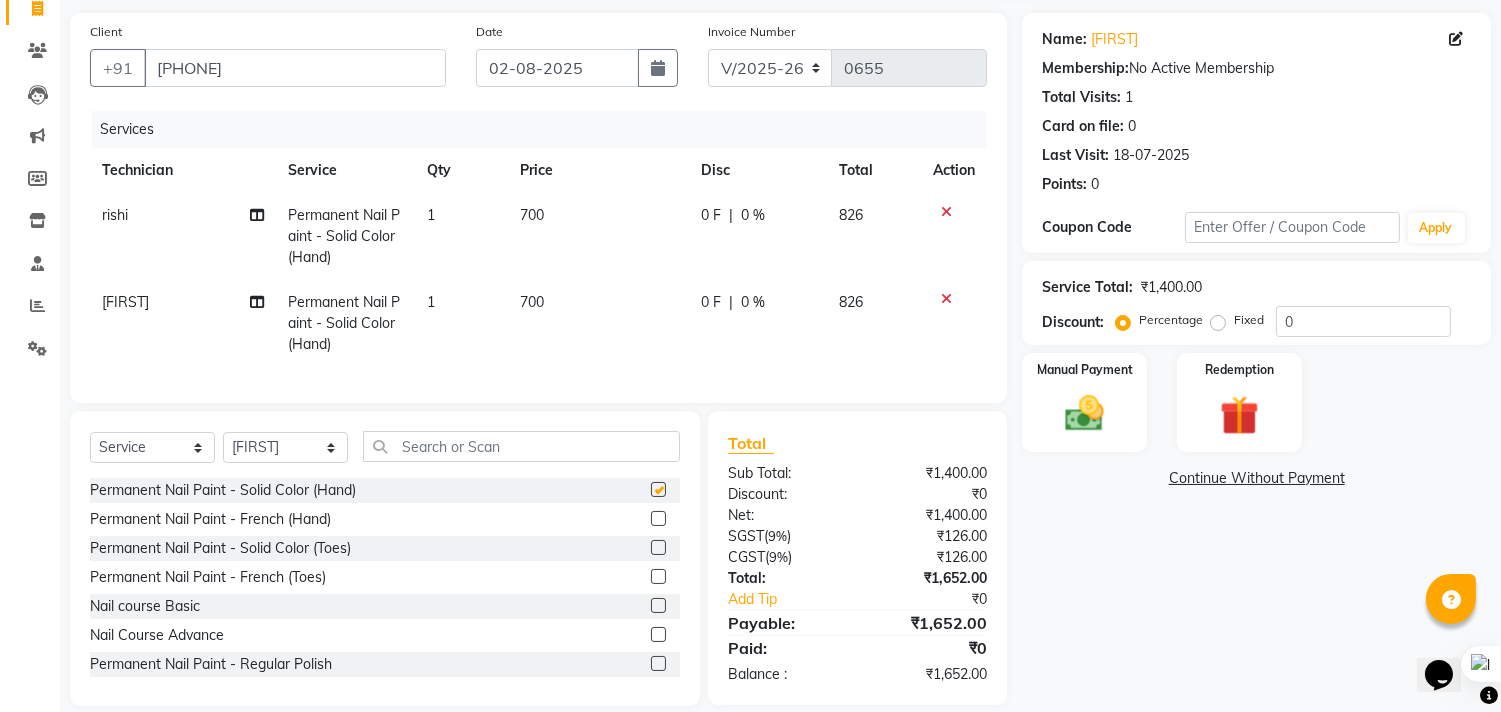 checkbox on "false" 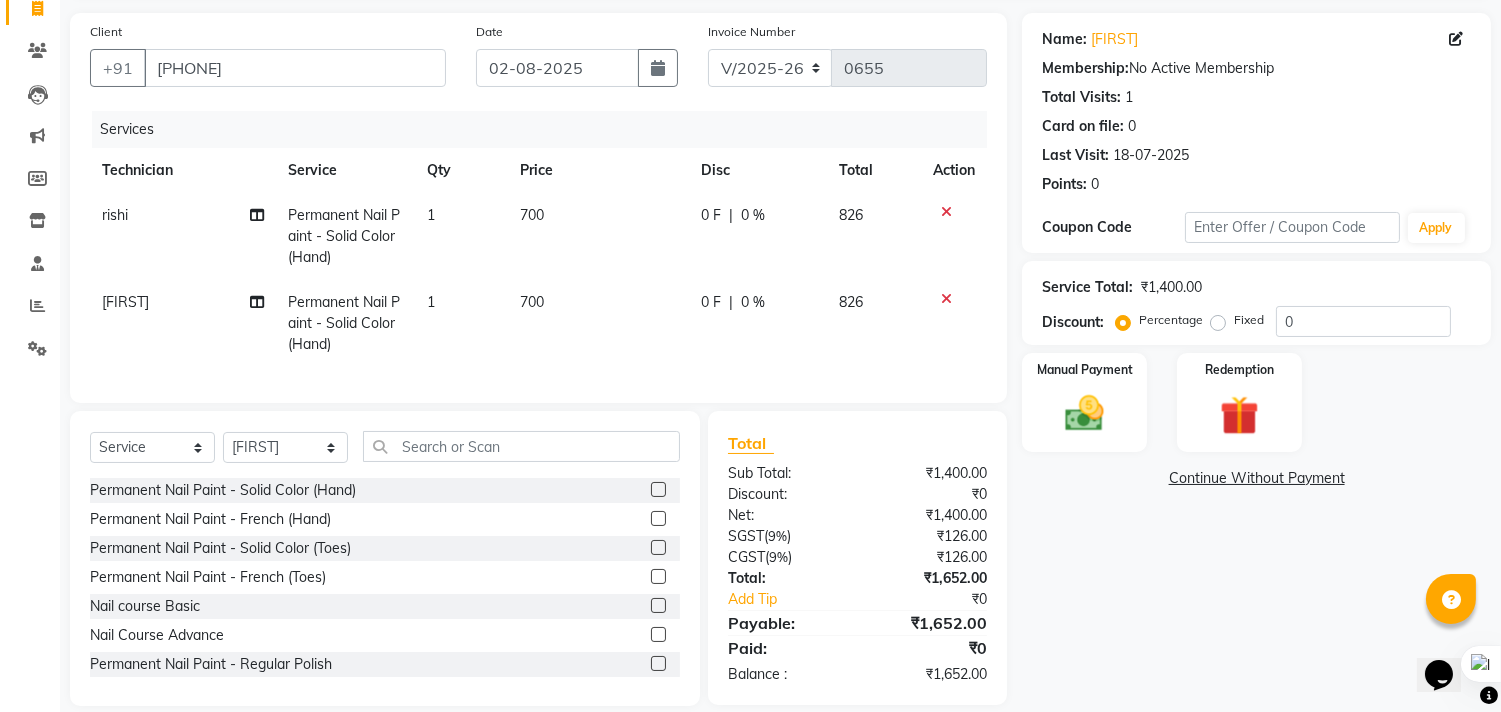 scroll, scrollTop: 177, scrollLeft: 0, axis: vertical 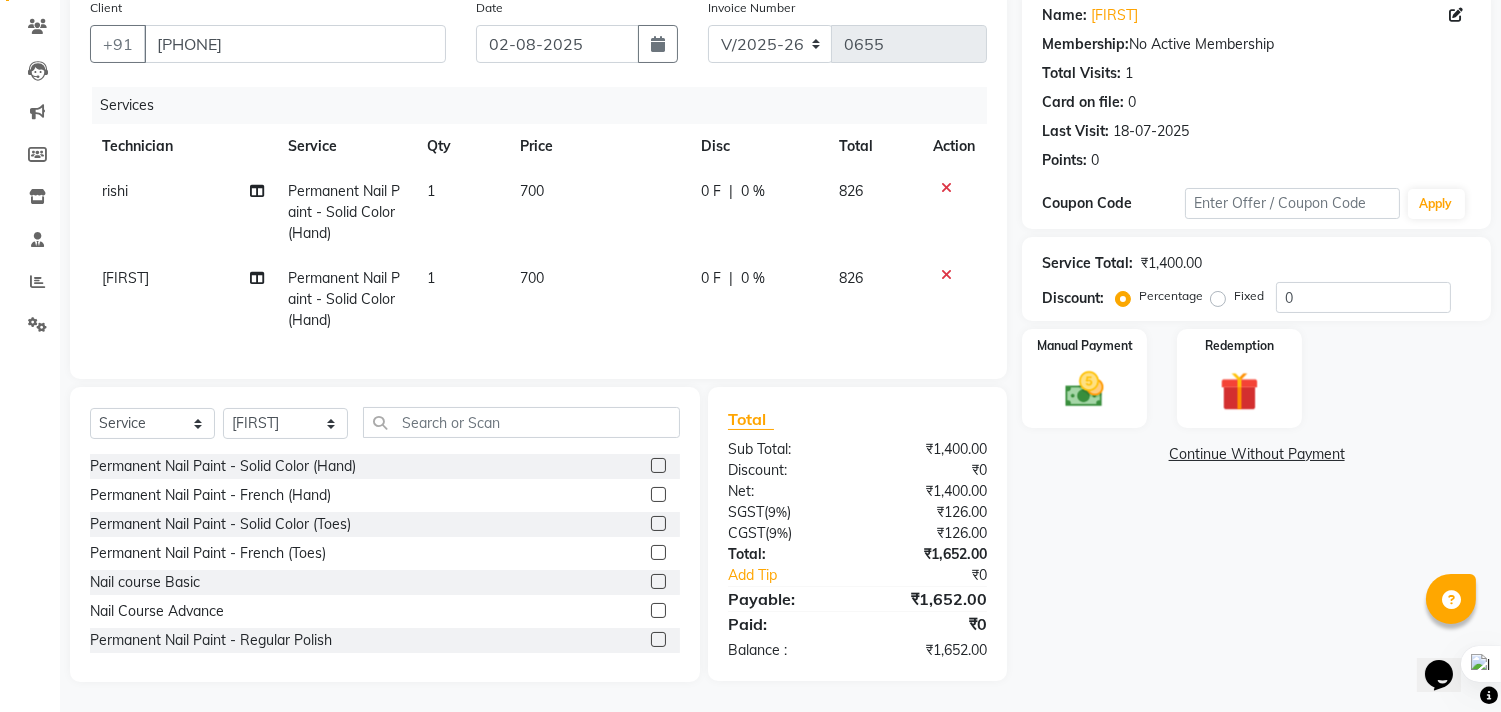 click on "Coupon Code Apply" 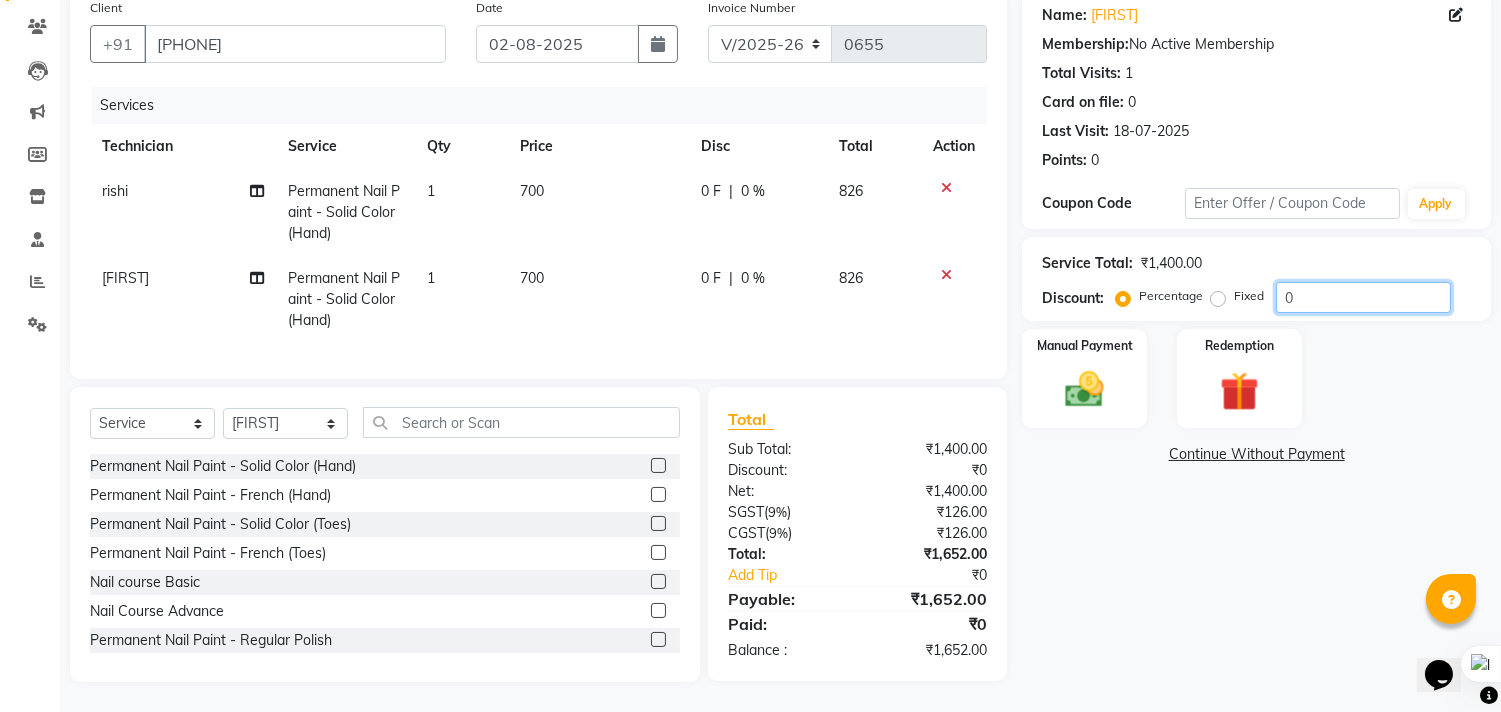 click on "0" 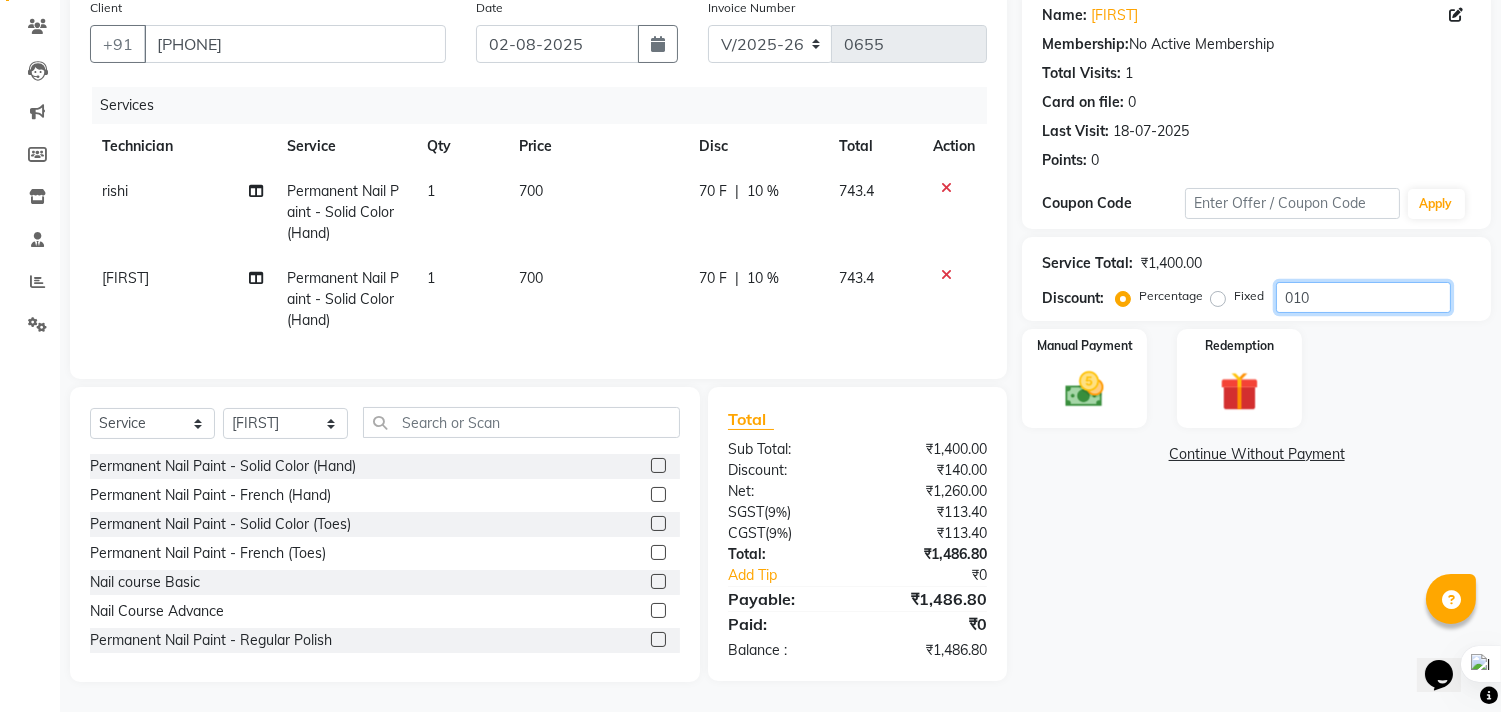 type on "010" 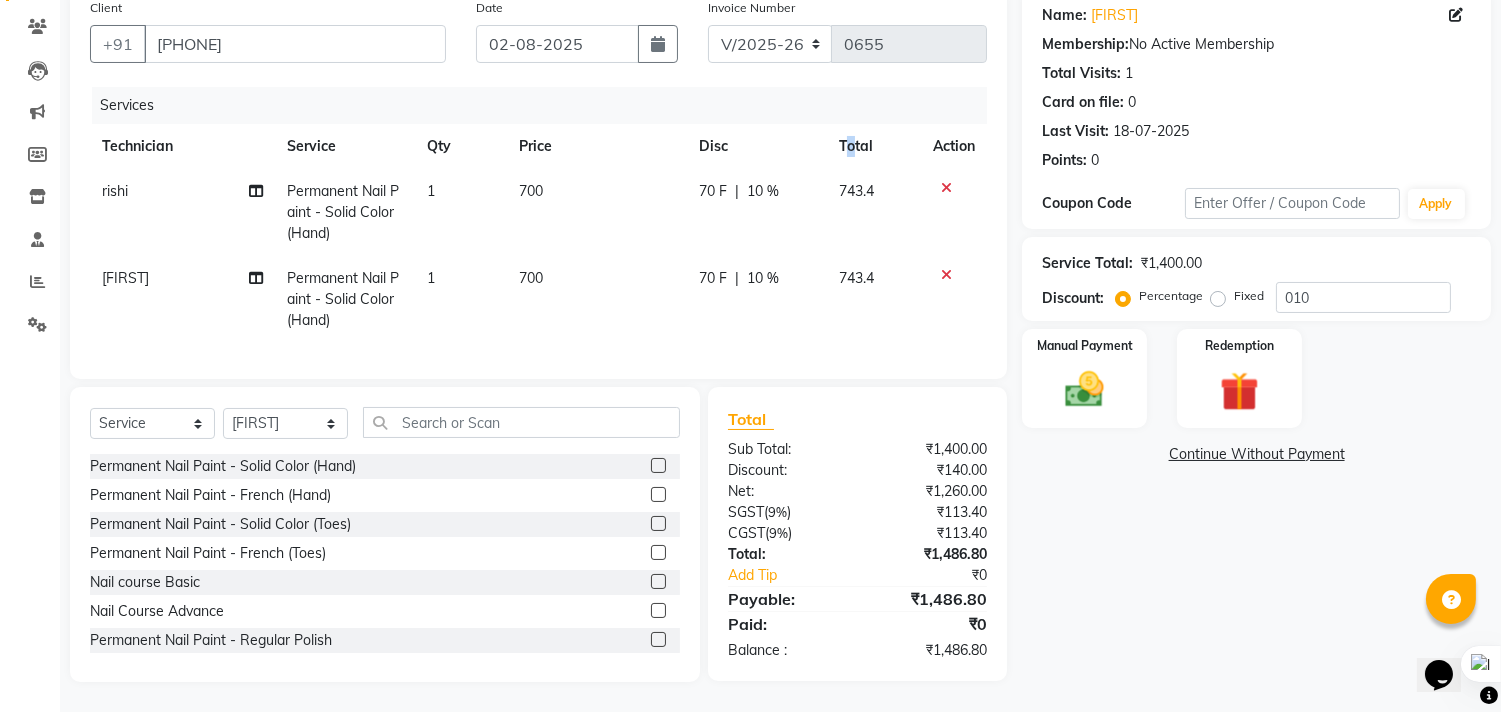 drag, startPoint x: 851, startPoint y: 151, endPoint x: 857, endPoint y: 170, distance: 19.924858 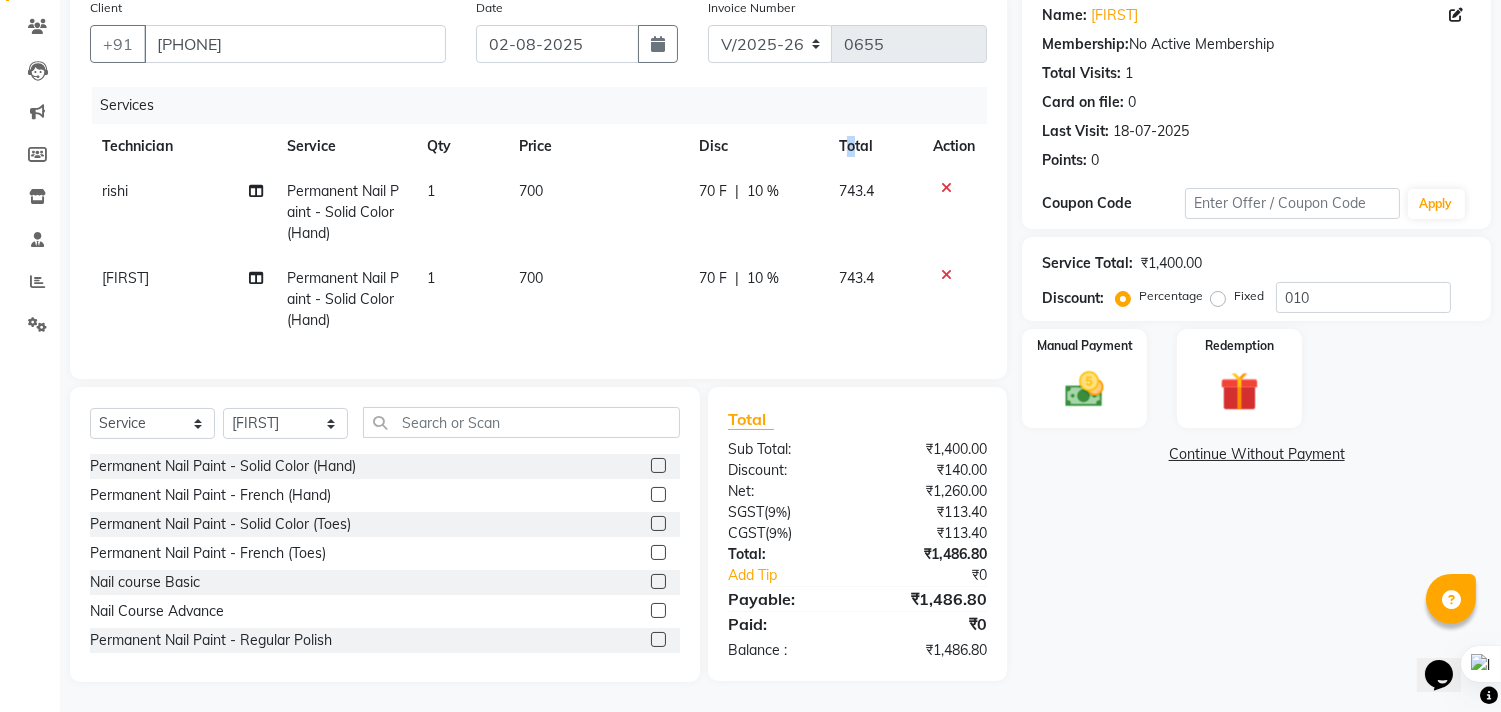click on "Technician Service Qty Price Disc Total Action rishi Permanent Nail Paint - Solid Color (Hand) 1 700 70 F | 10 % 743.4 Nakul Permanent Nail Paint - Solid Color (Hand) 1 700 70 F | 10 % 743.4" 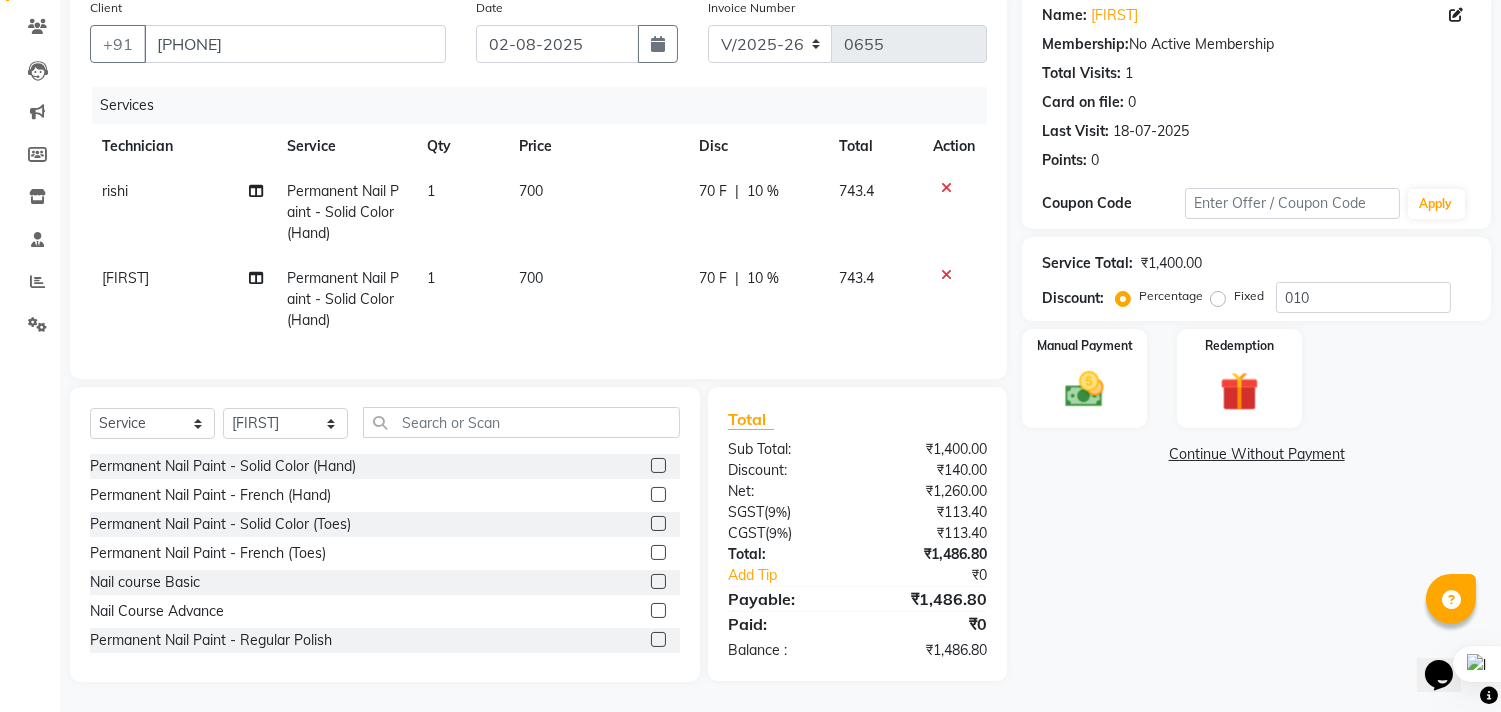 click on "743.4" 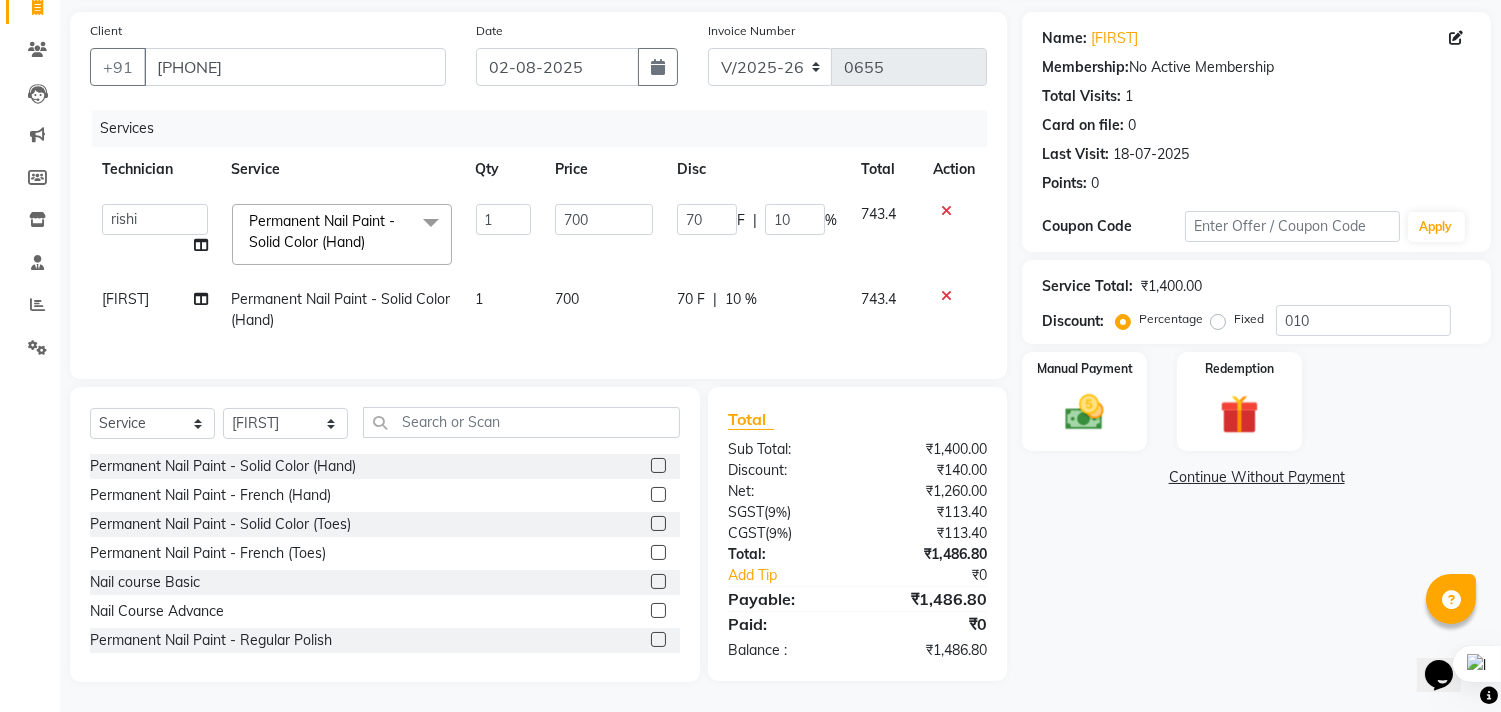 scroll, scrollTop: 154, scrollLeft: 0, axis: vertical 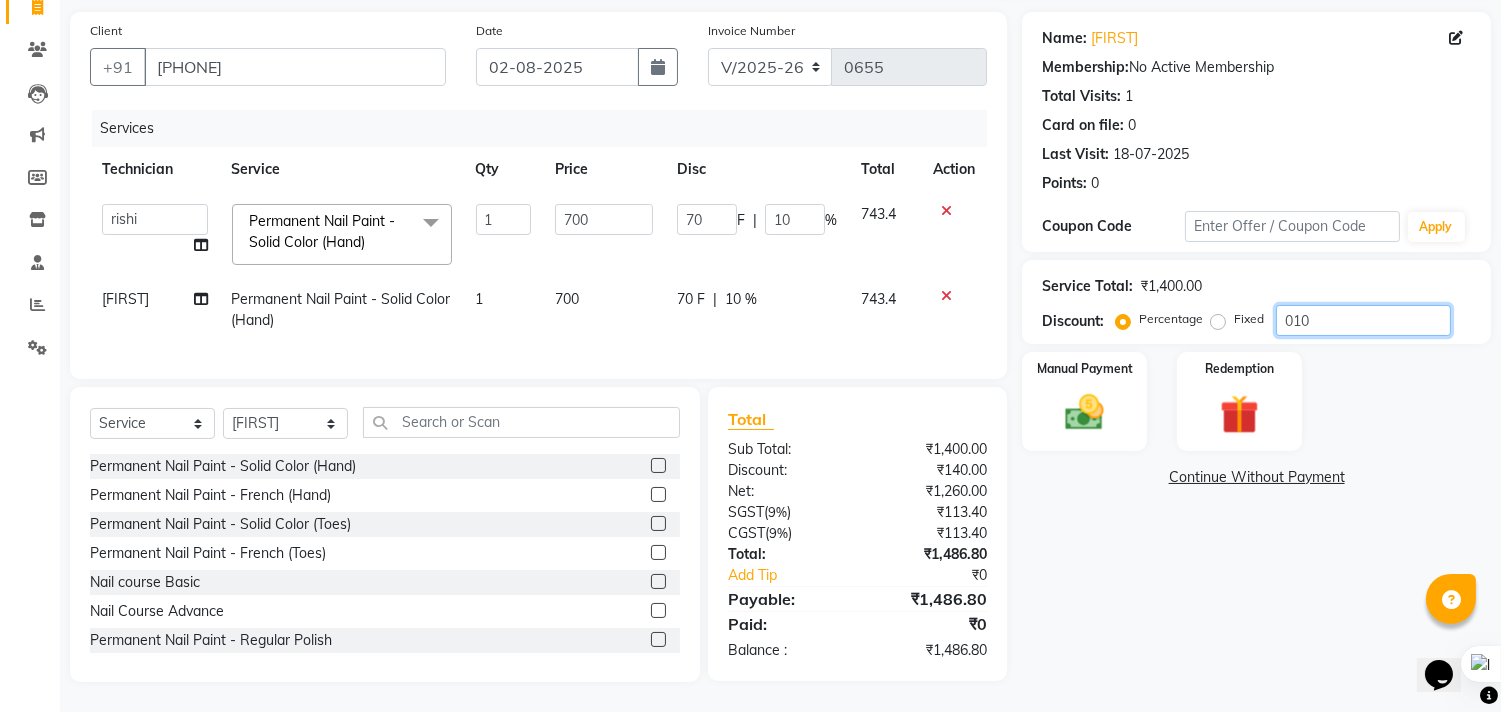 drag, startPoint x: 1316, startPoint y: 288, endPoint x: 1304, endPoint y: 290, distance: 12.165525 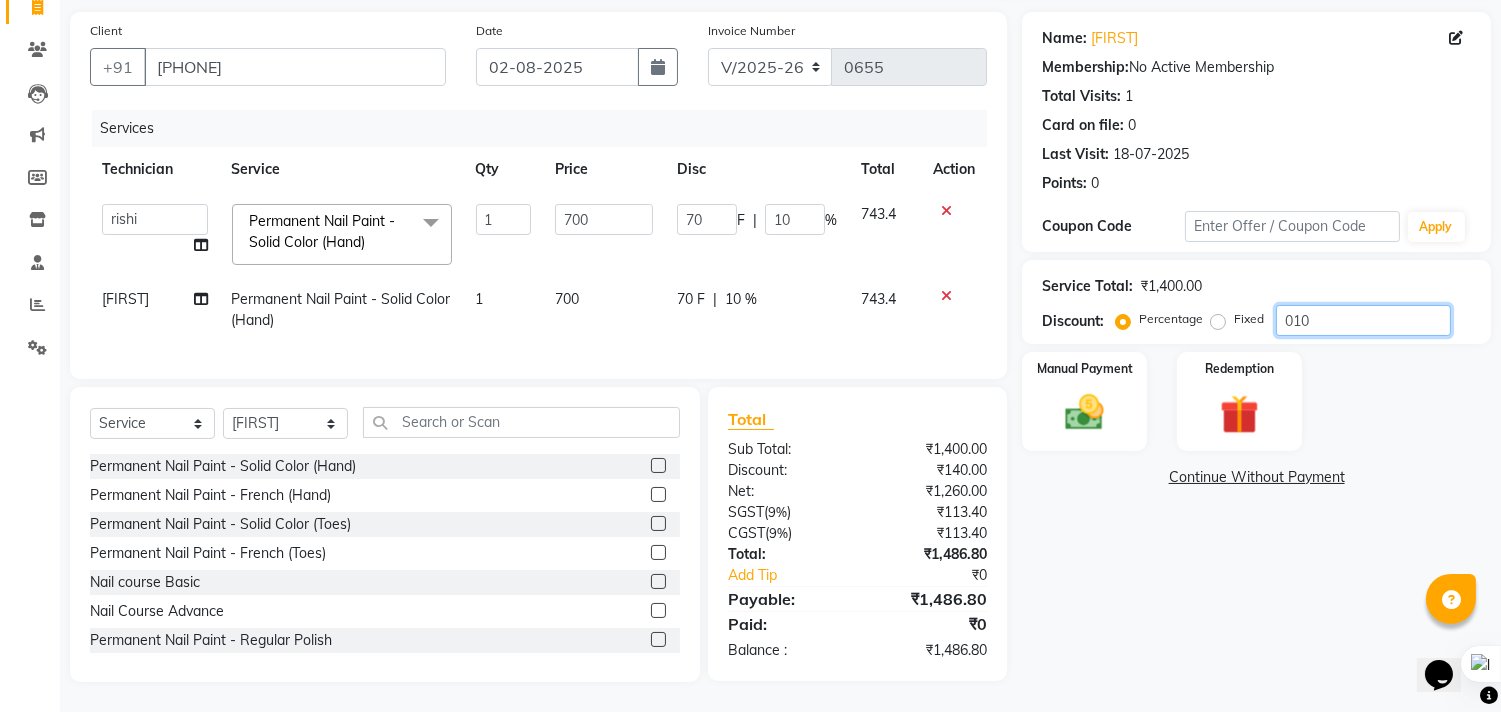 click on "010" 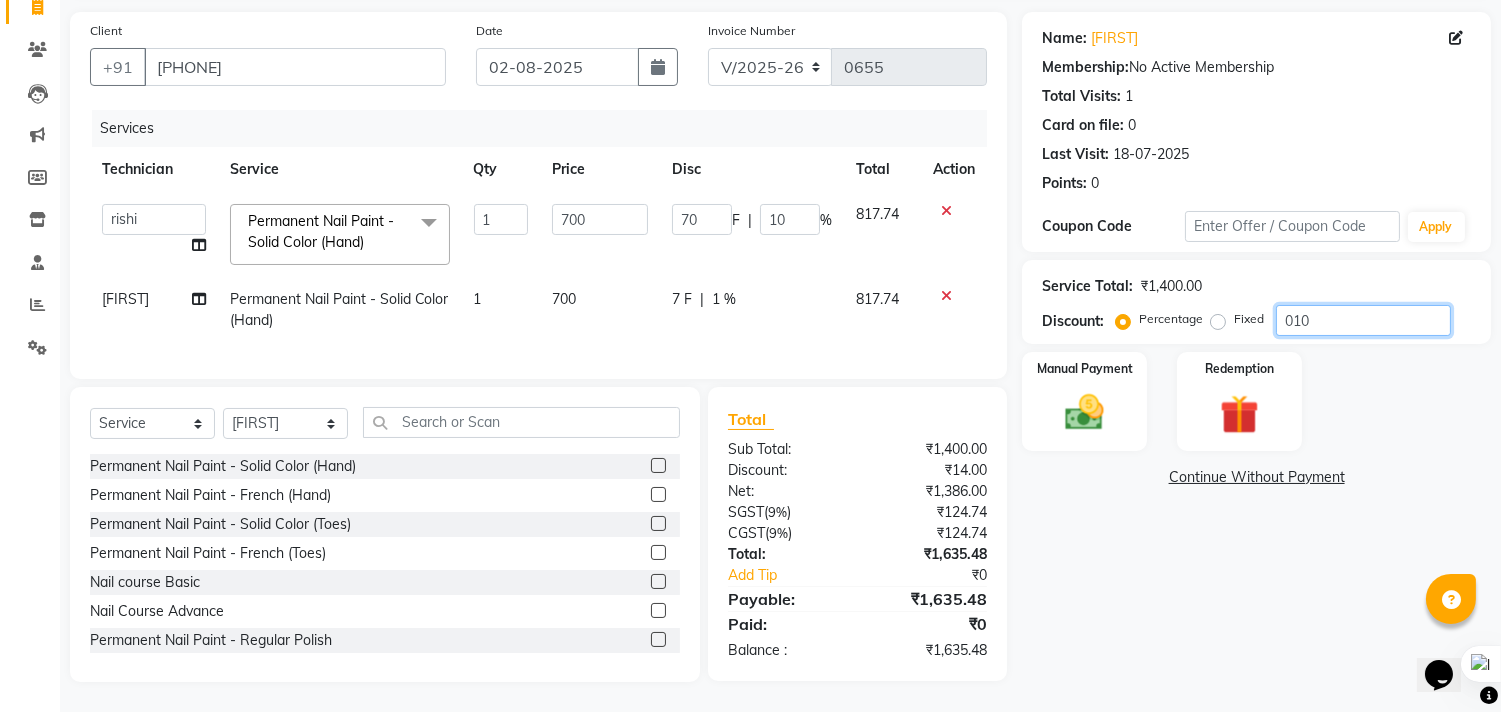 type on "01" 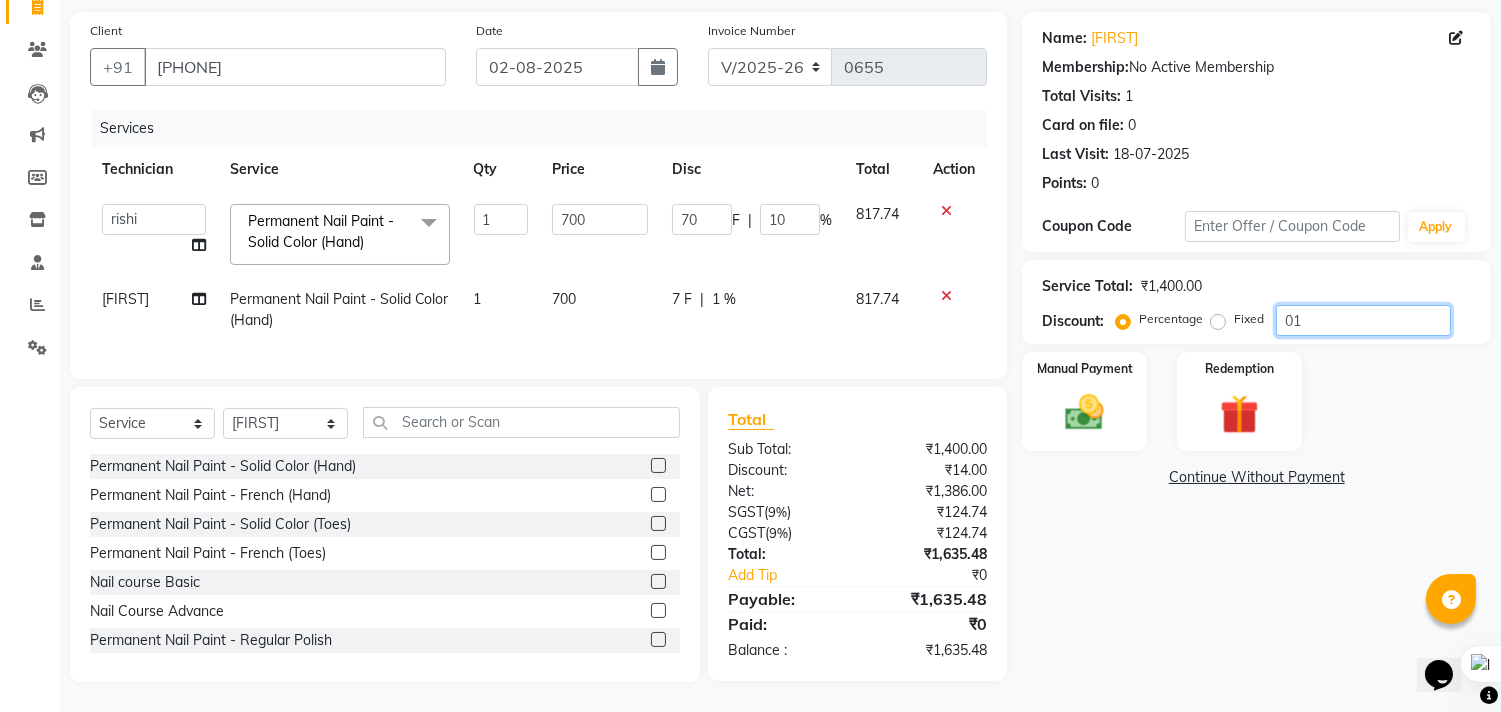 type on "7" 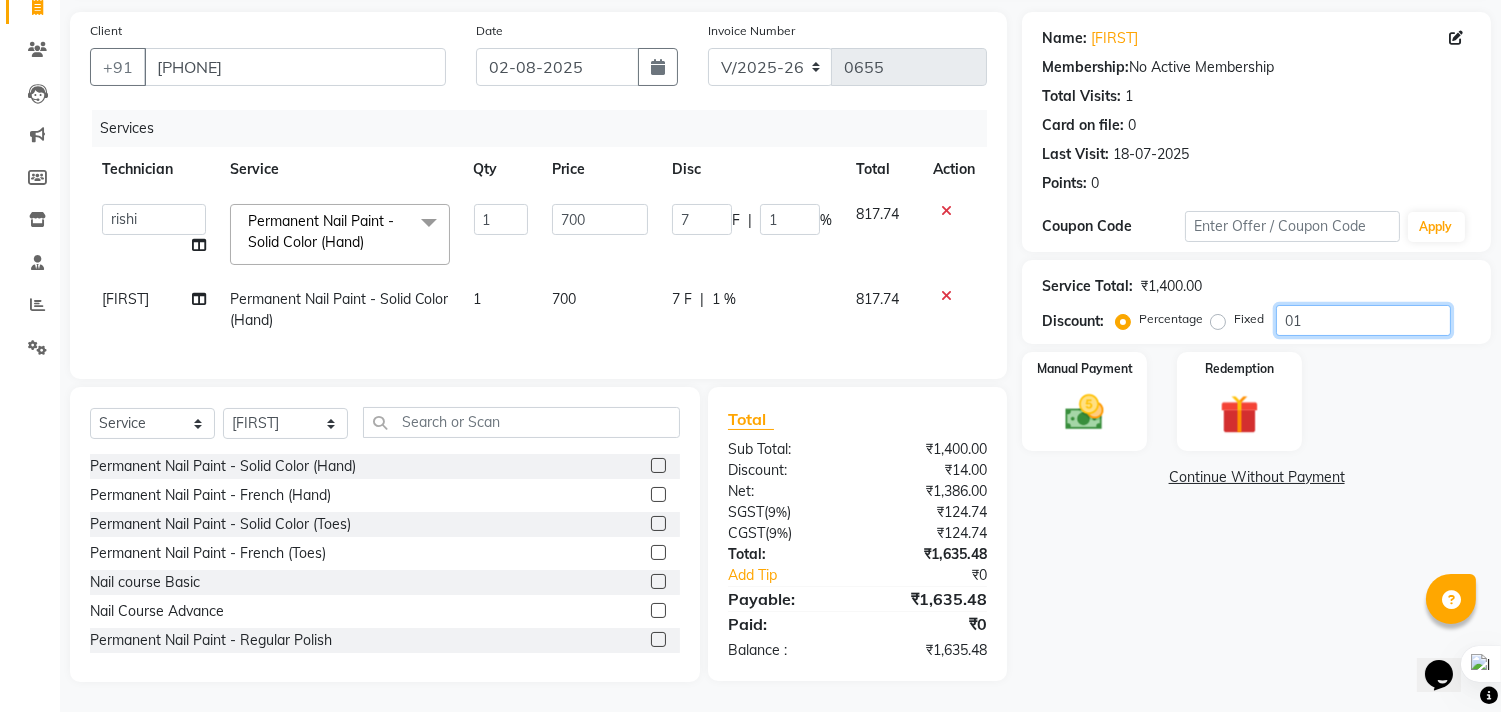 type on "0" 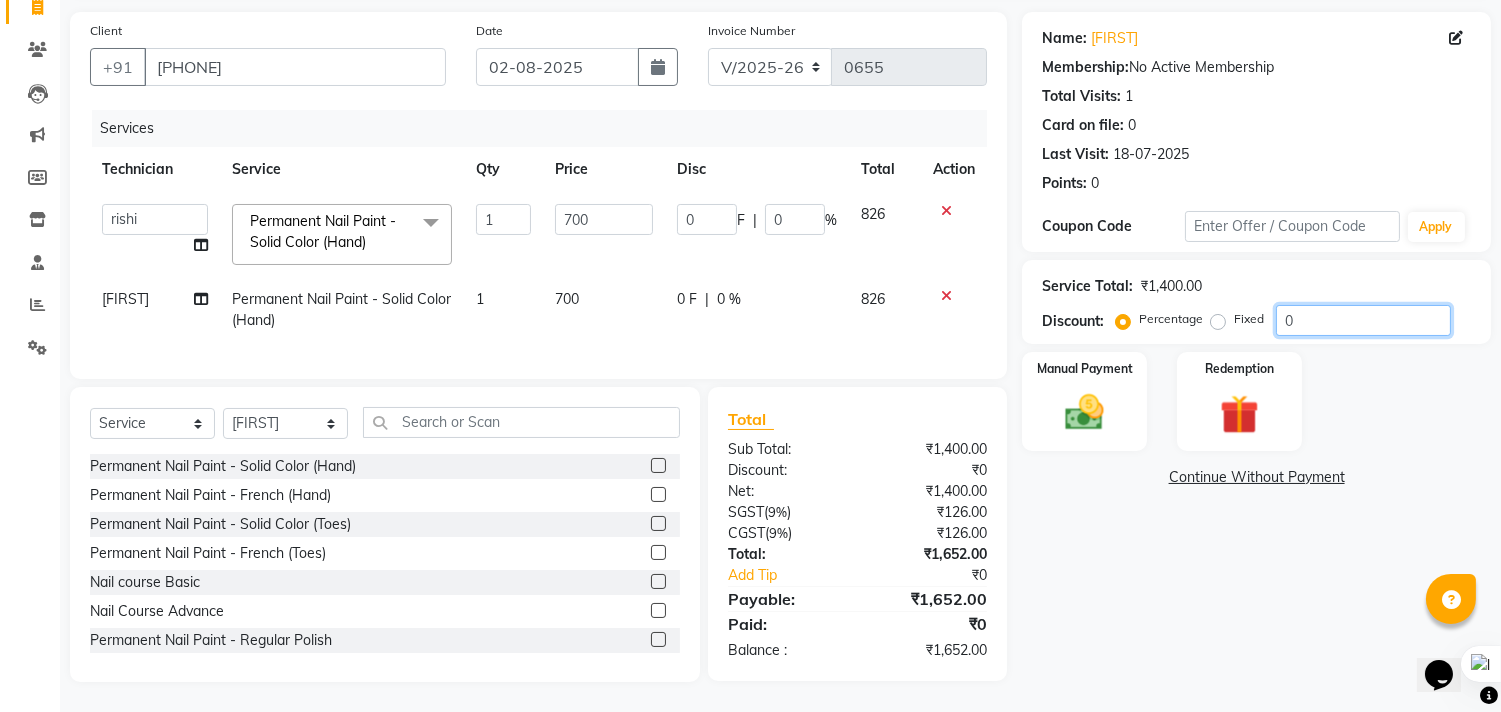 type on "05" 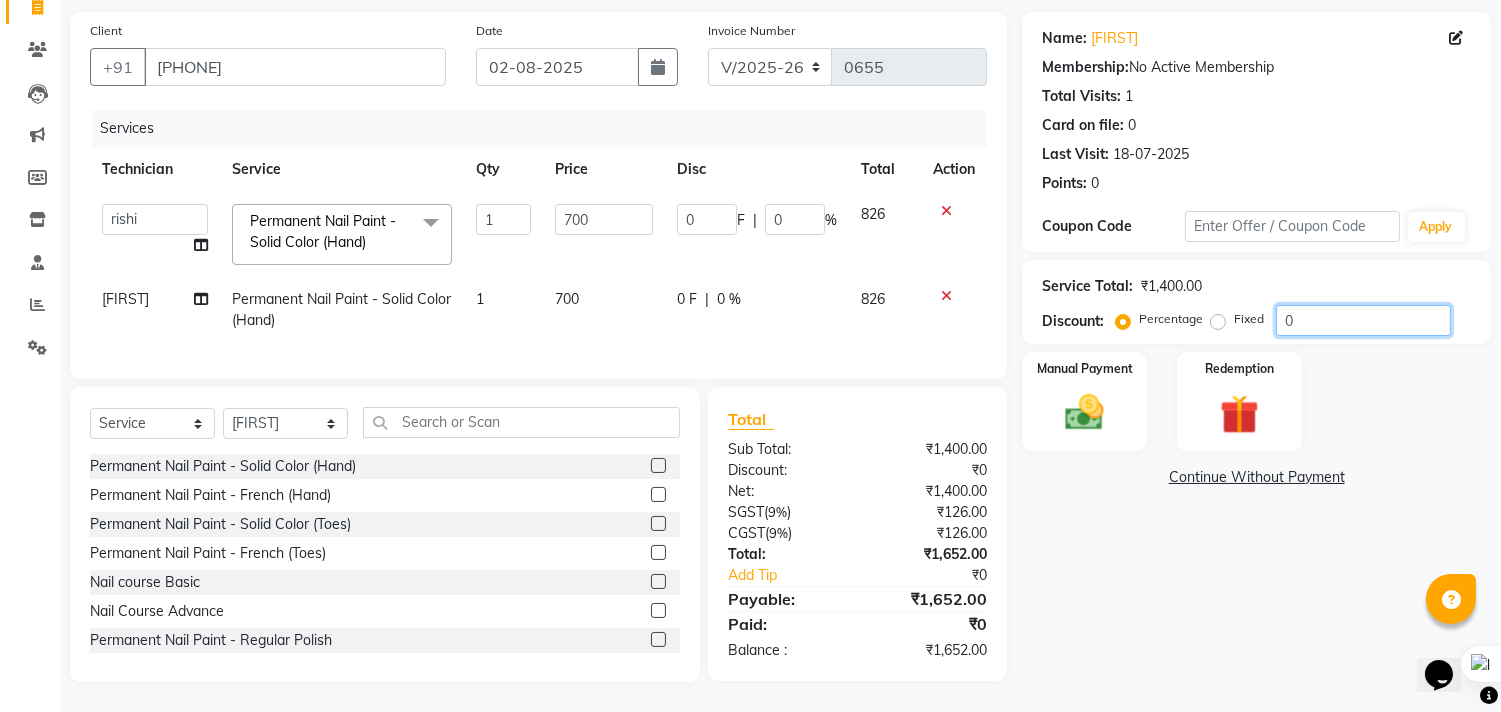 type on "5" 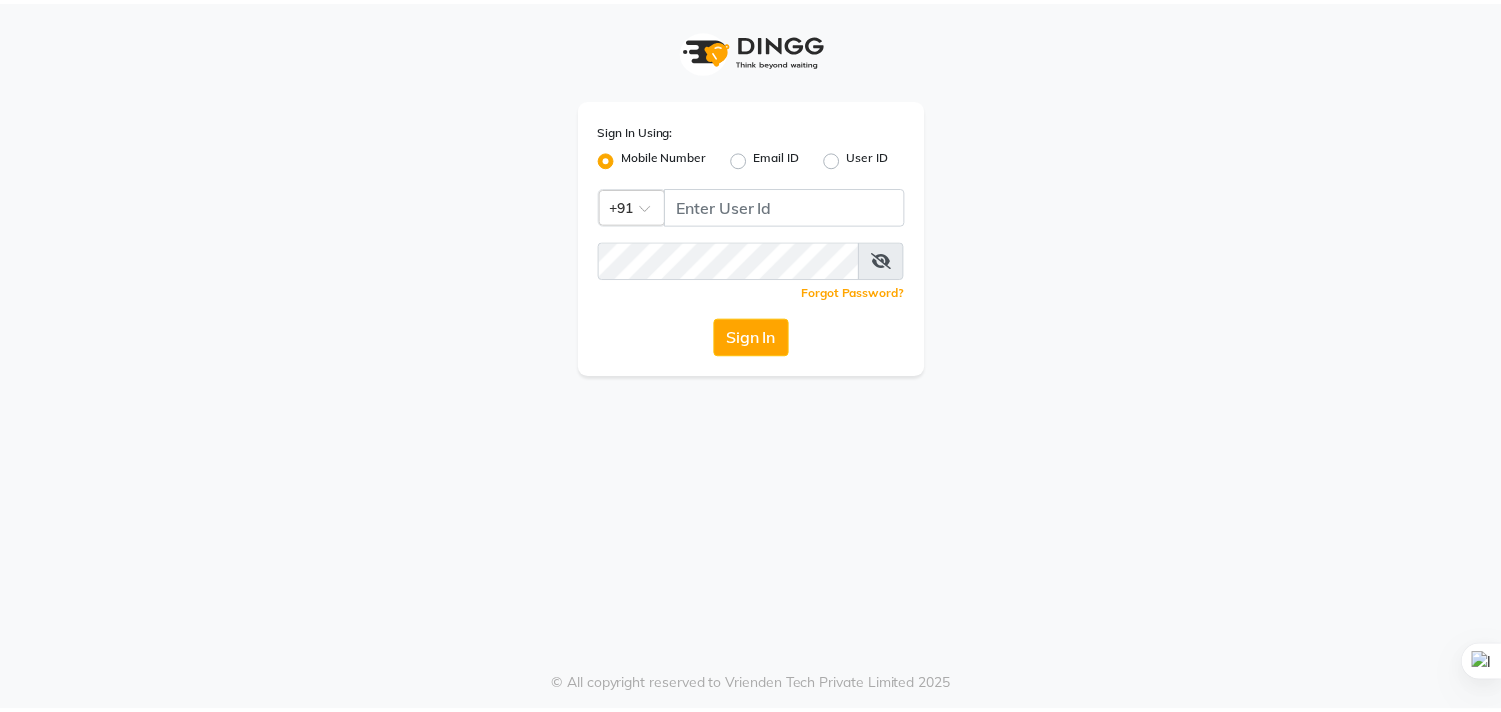 scroll, scrollTop: 0, scrollLeft: 0, axis: both 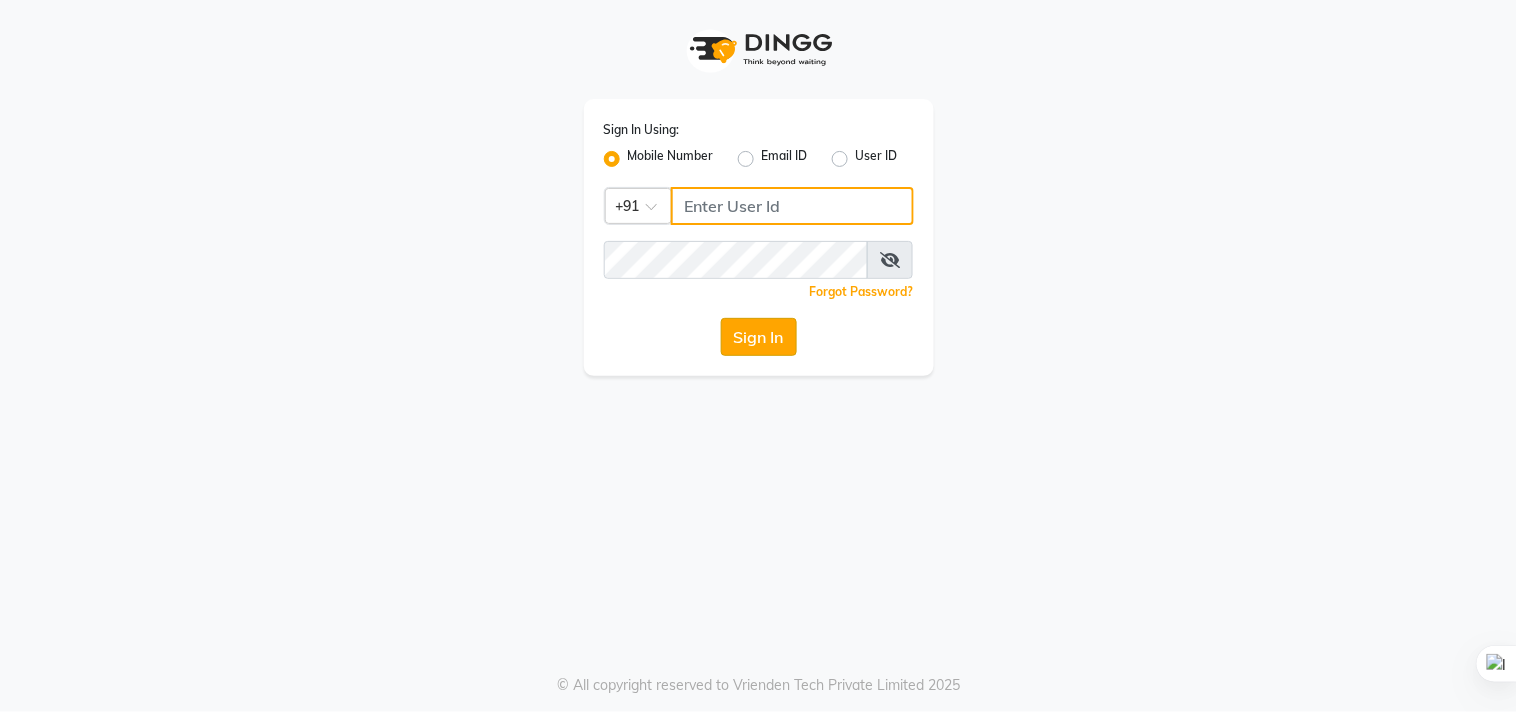 type on "[PHONE]" 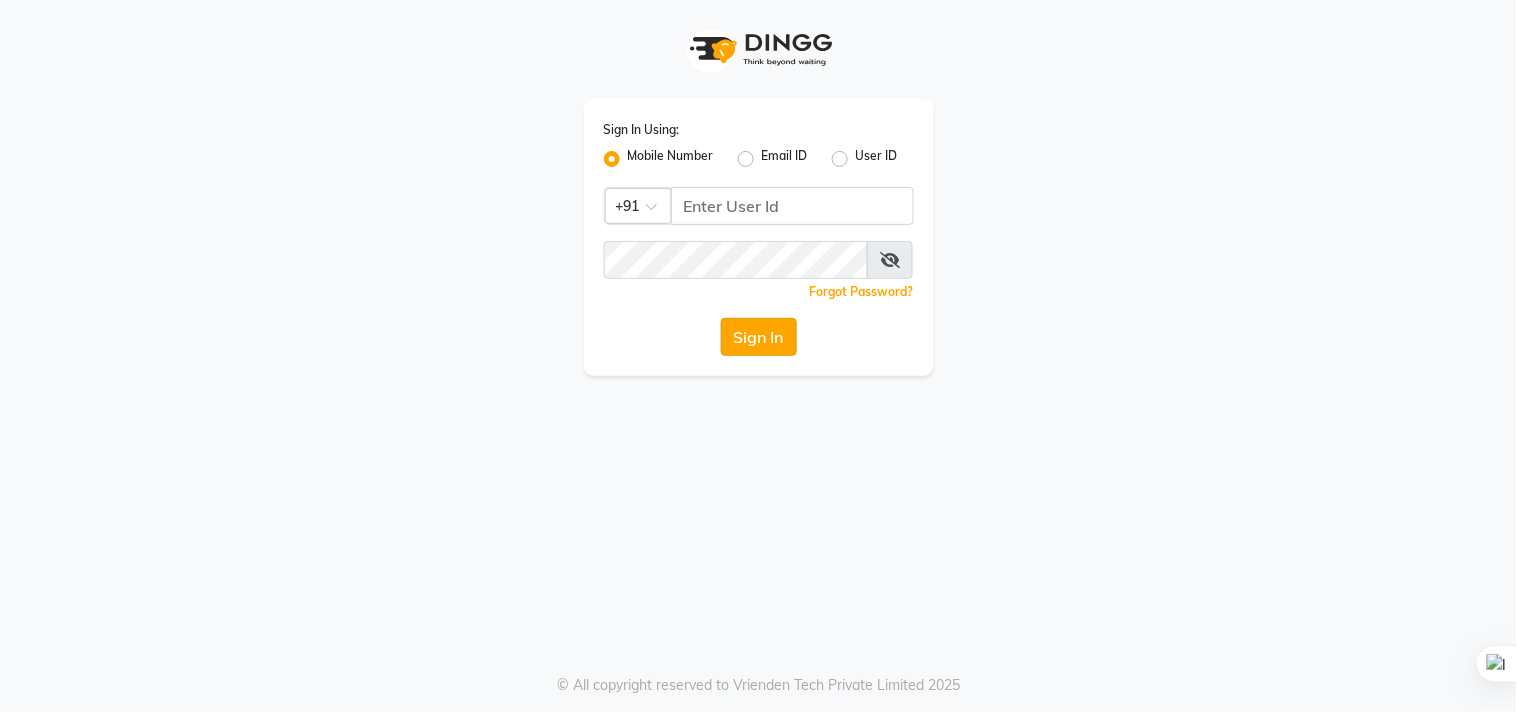 click on "Sign In" 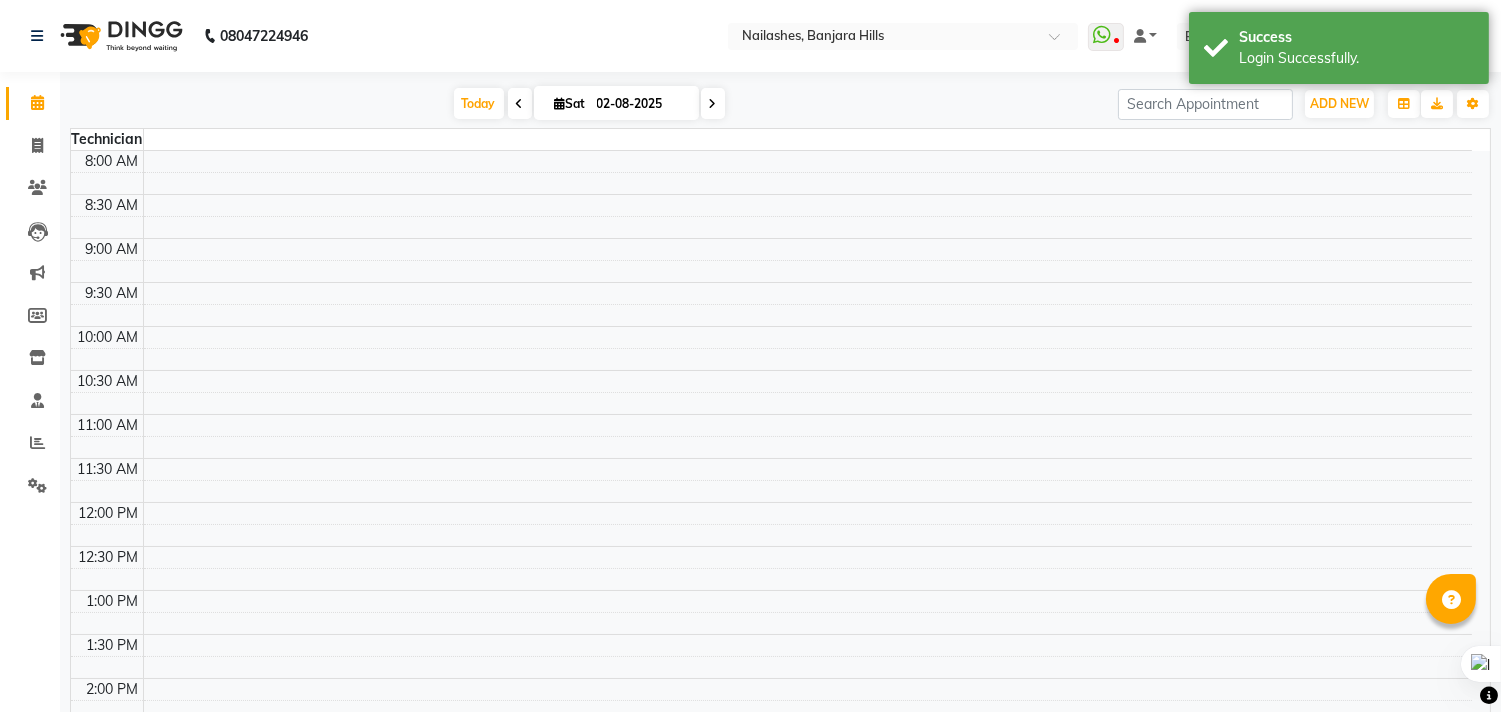select on "en" 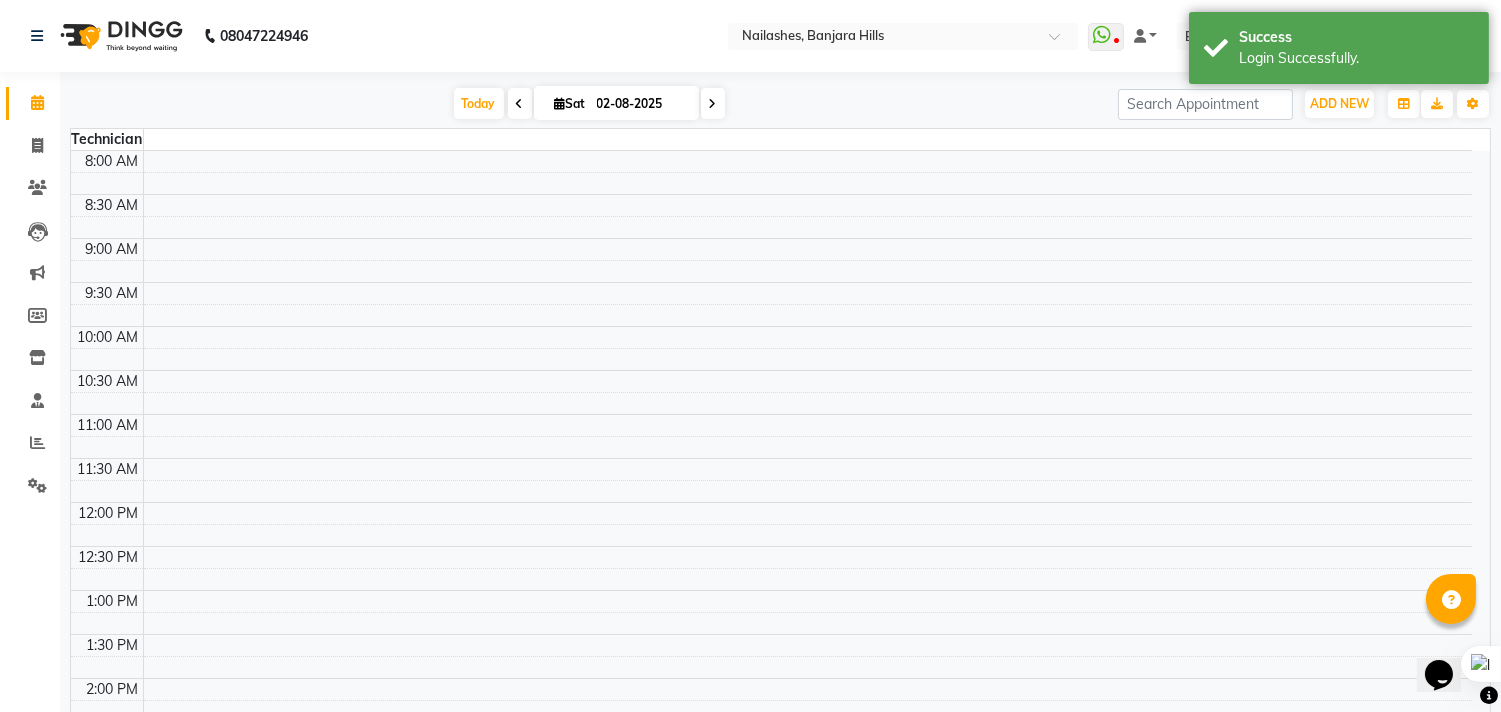scroll, scrollTop: 0, scrollLeft: 0, axis: both 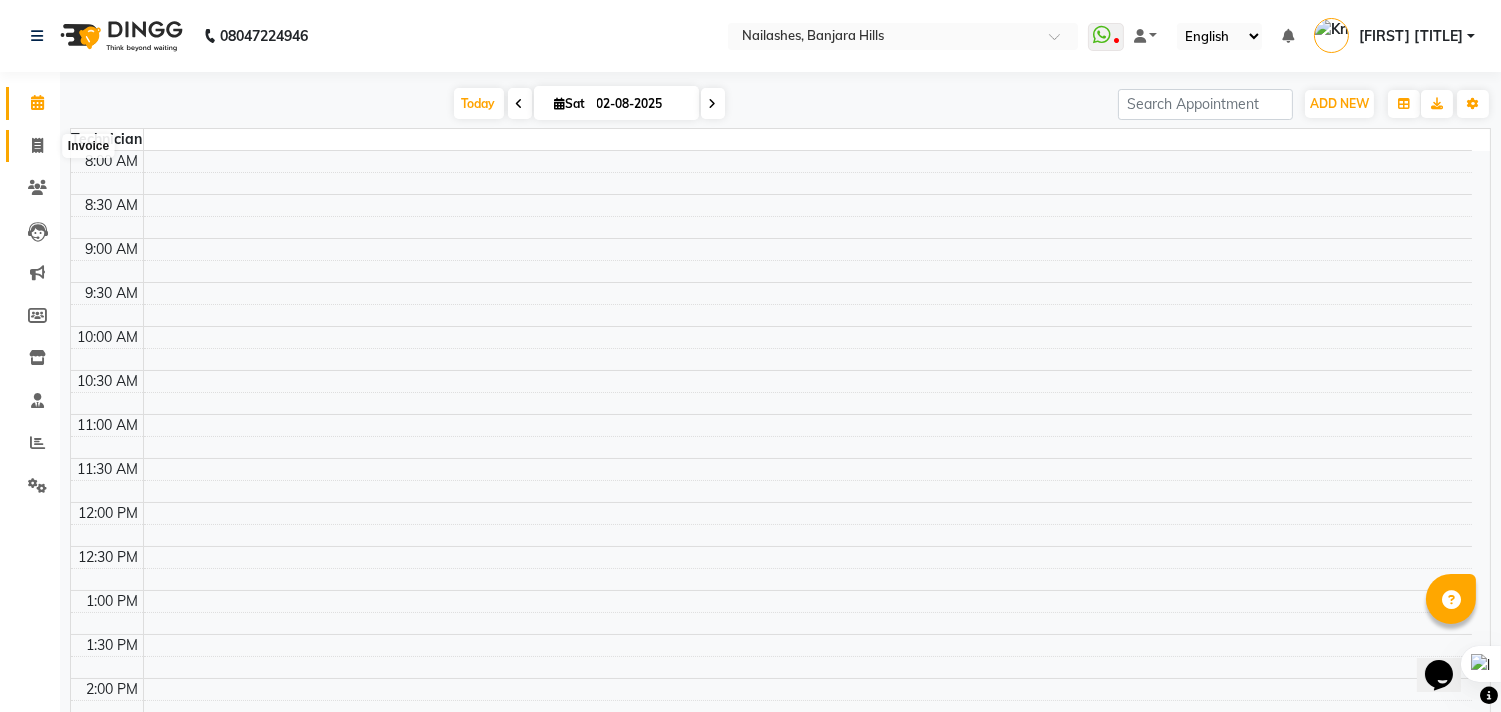 click 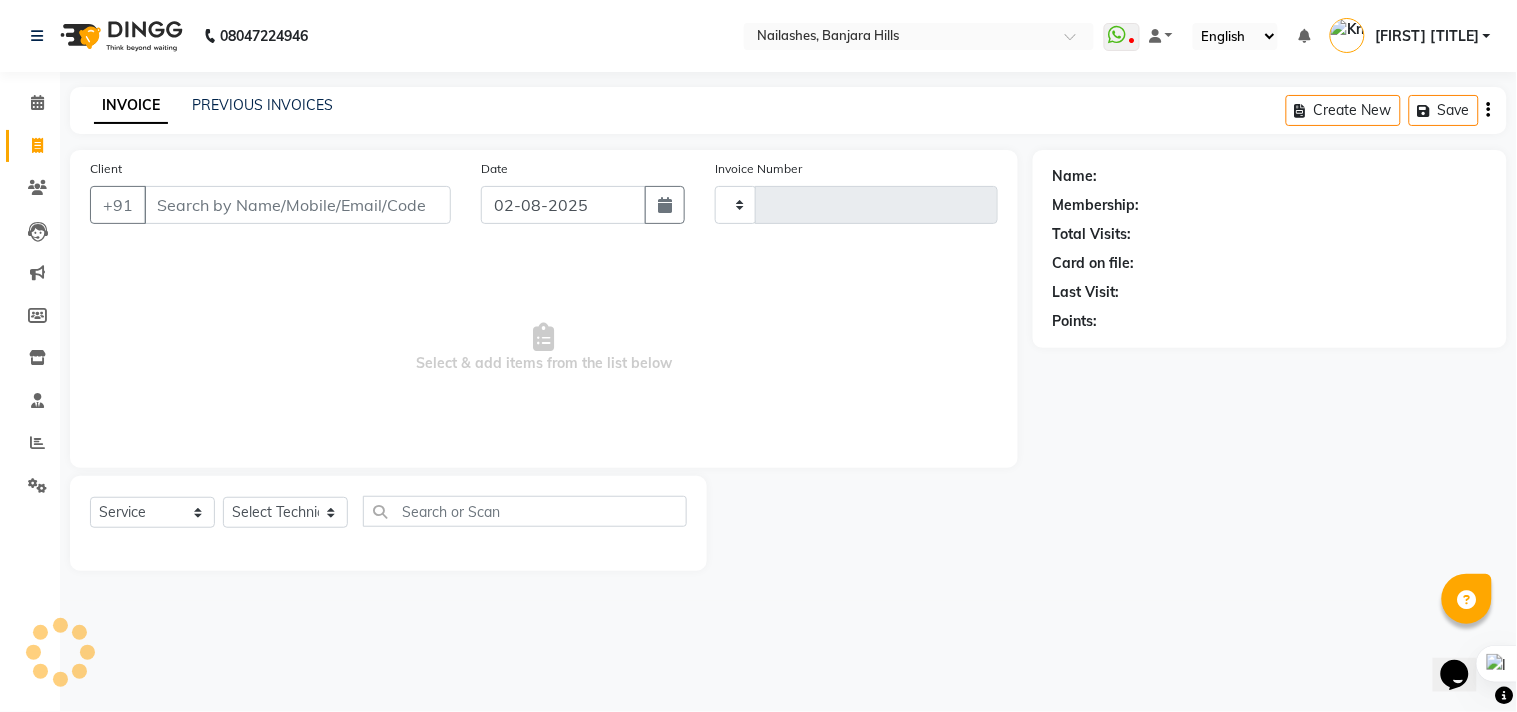 type on "0655" 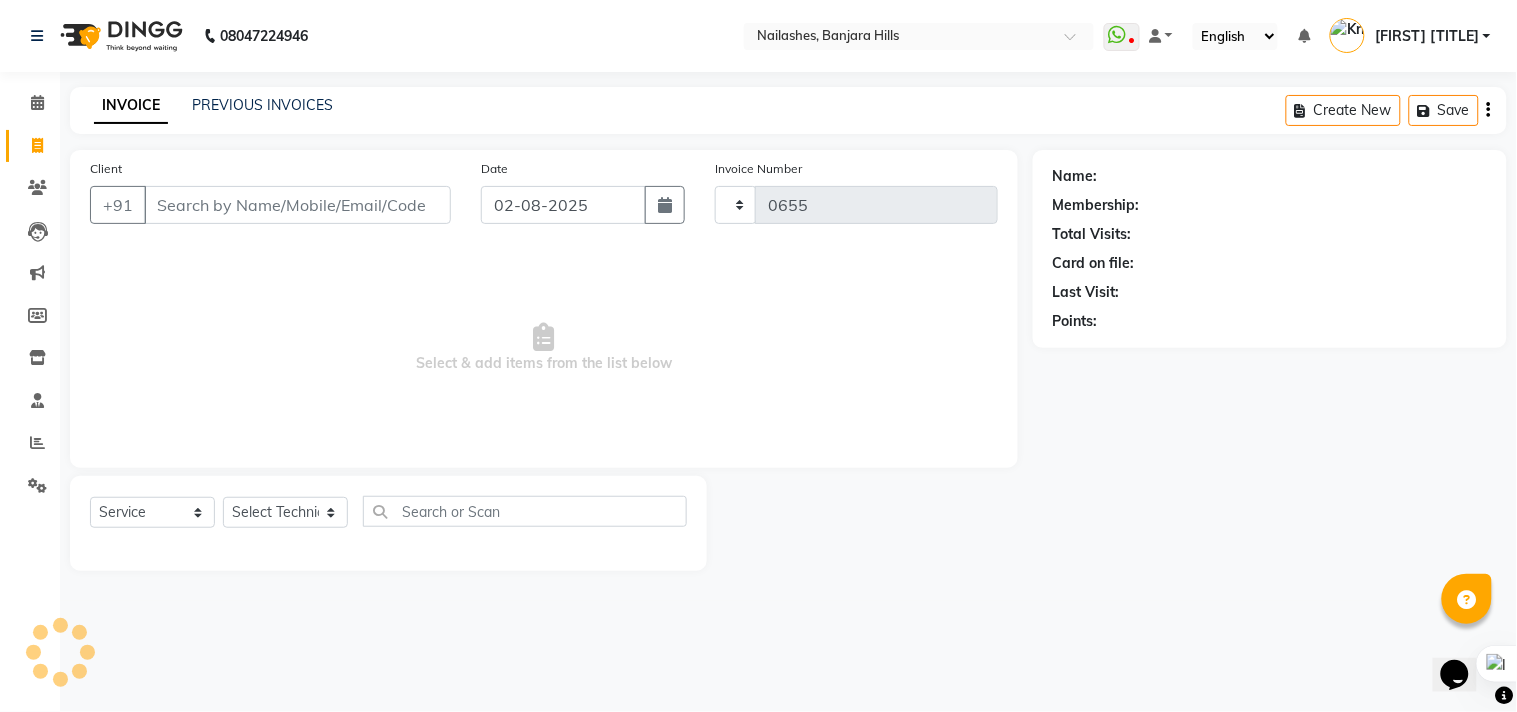 select on "5759" 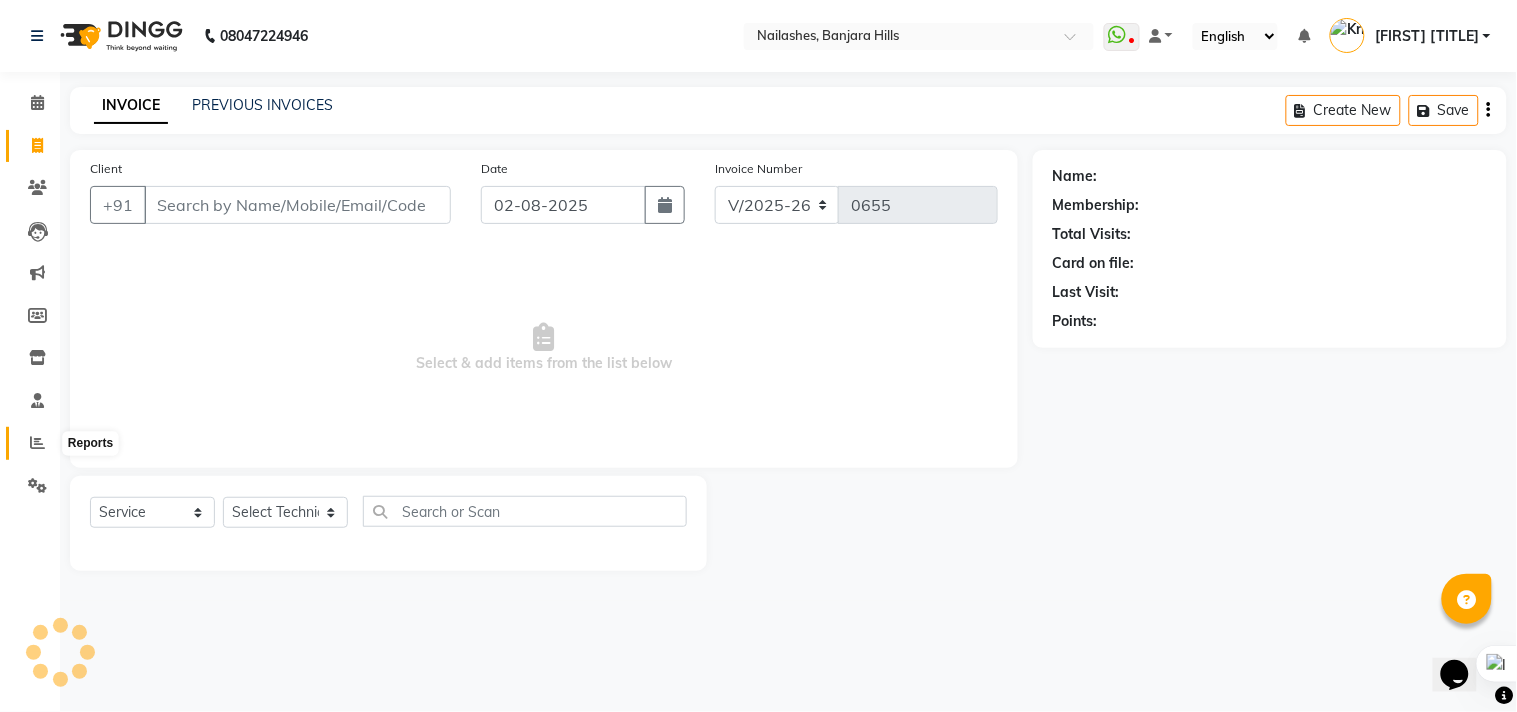 click 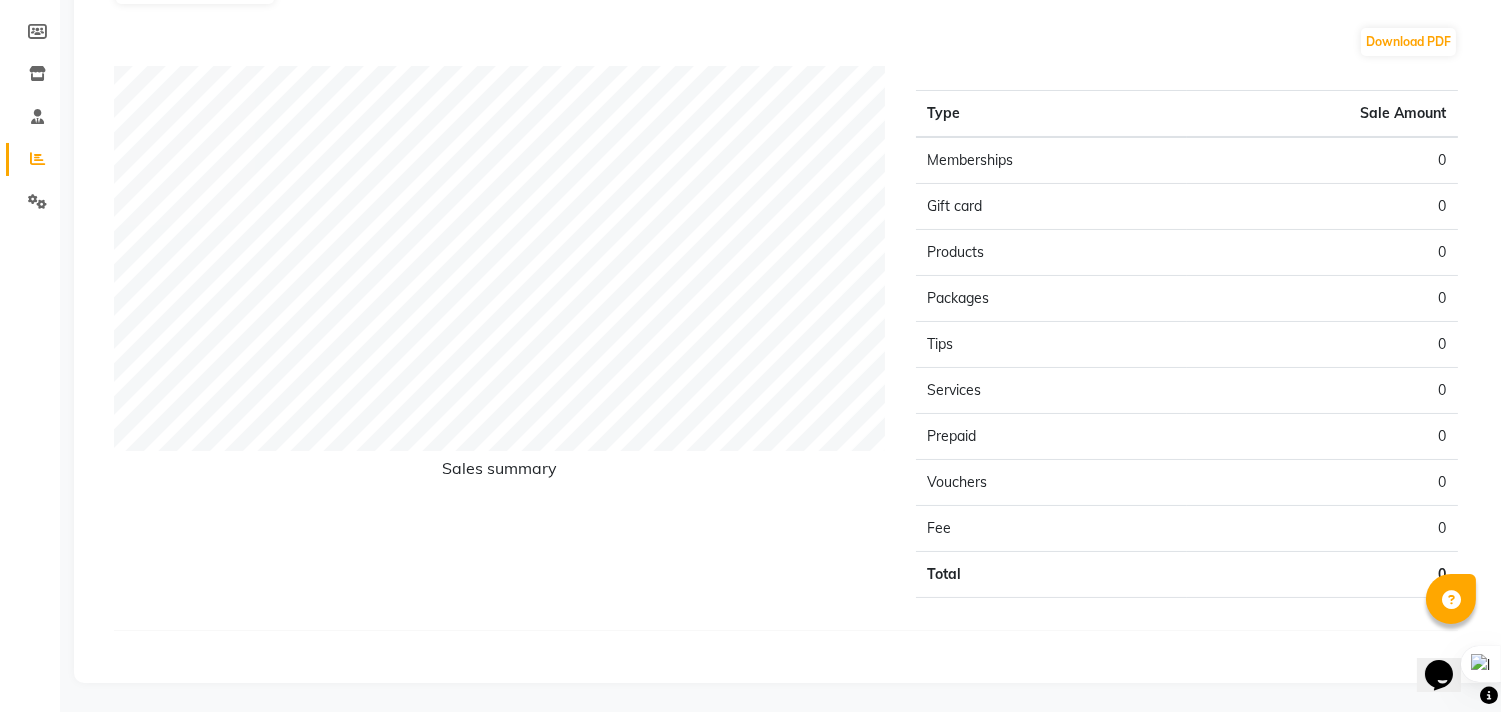 scroll, scrollTop: 0, scrollLeft: 0, axis: both 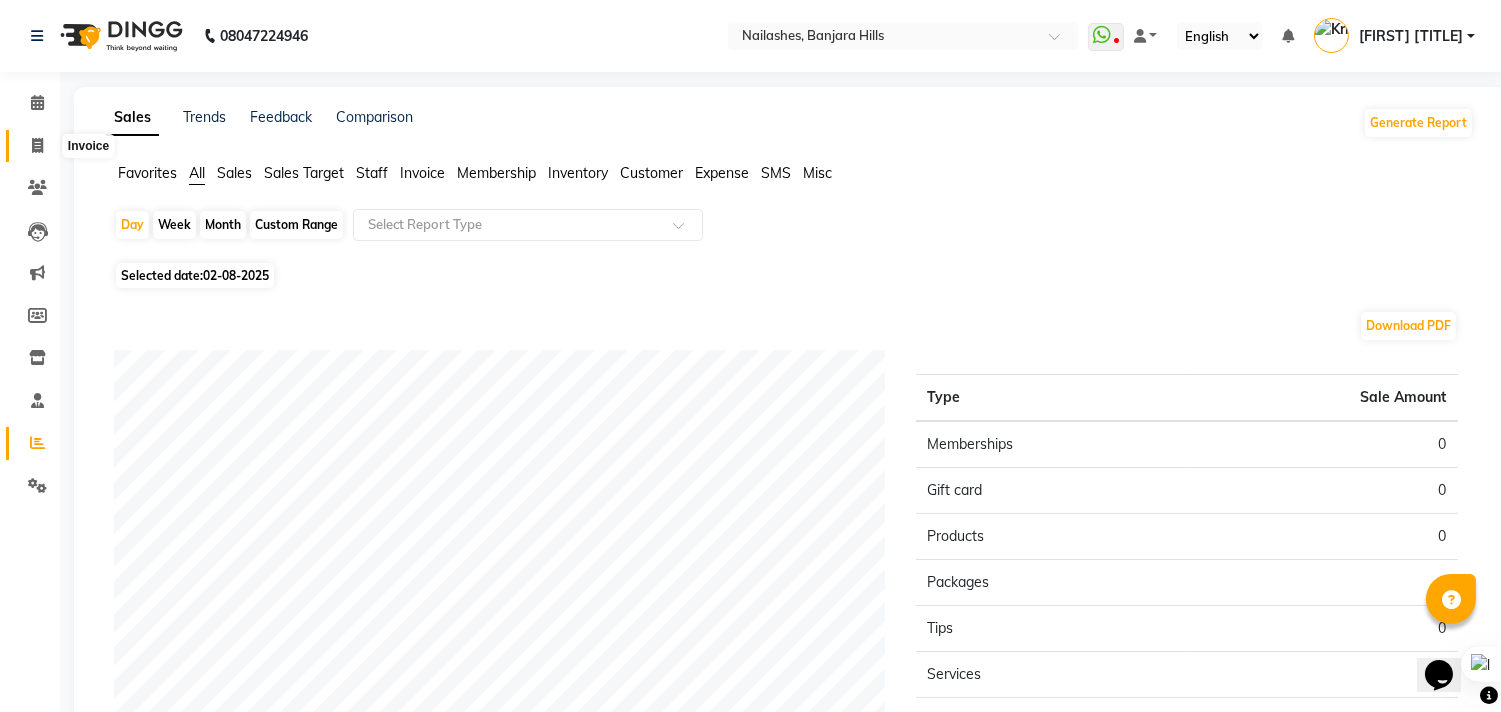 click 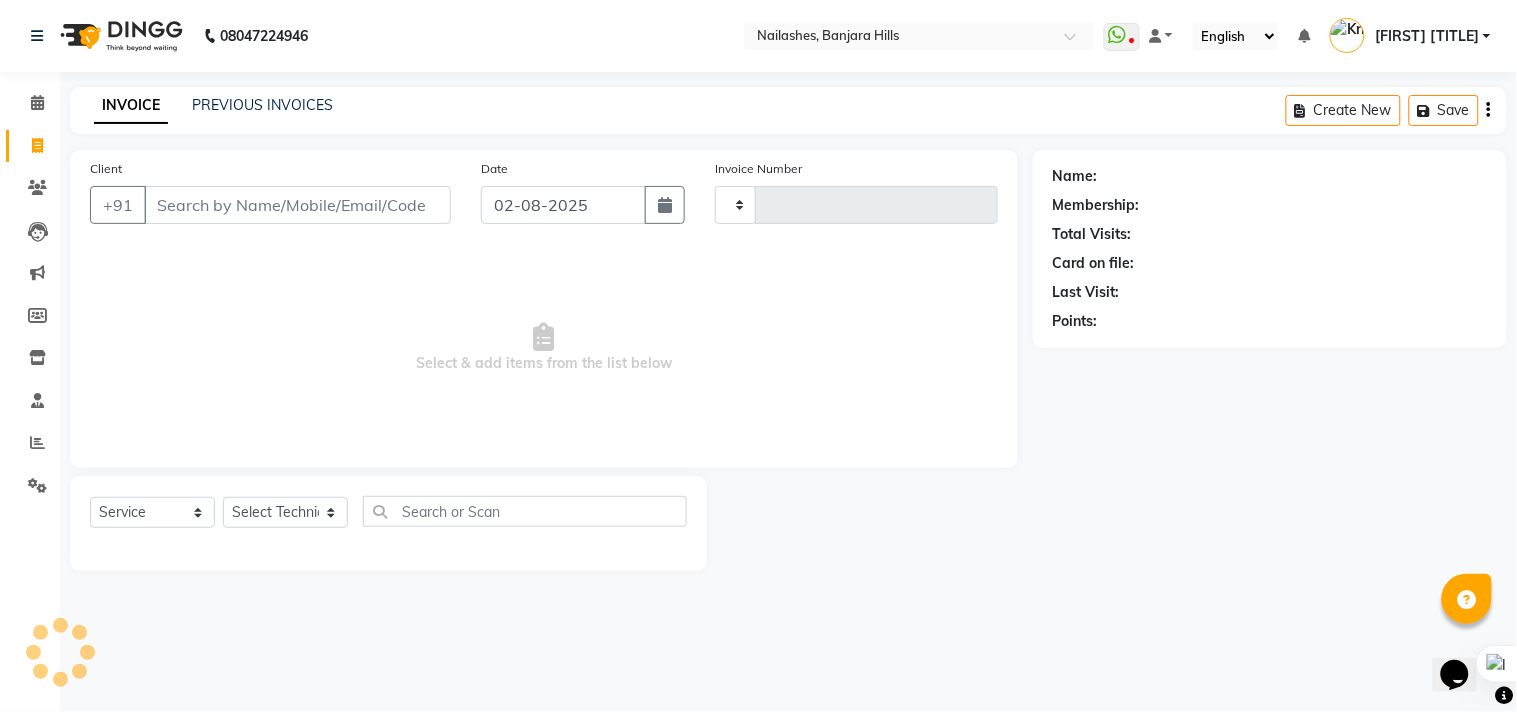 type on "0655" 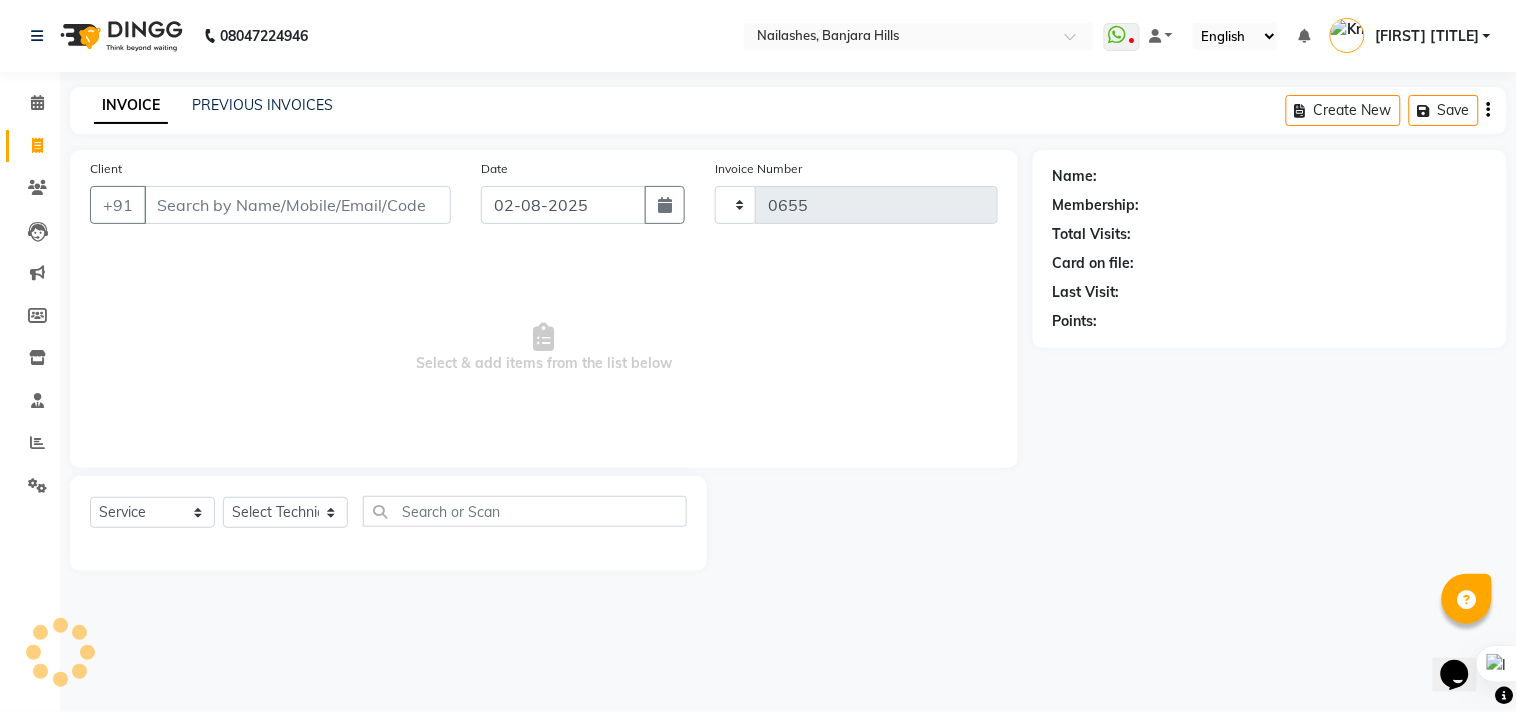 select on "5759" 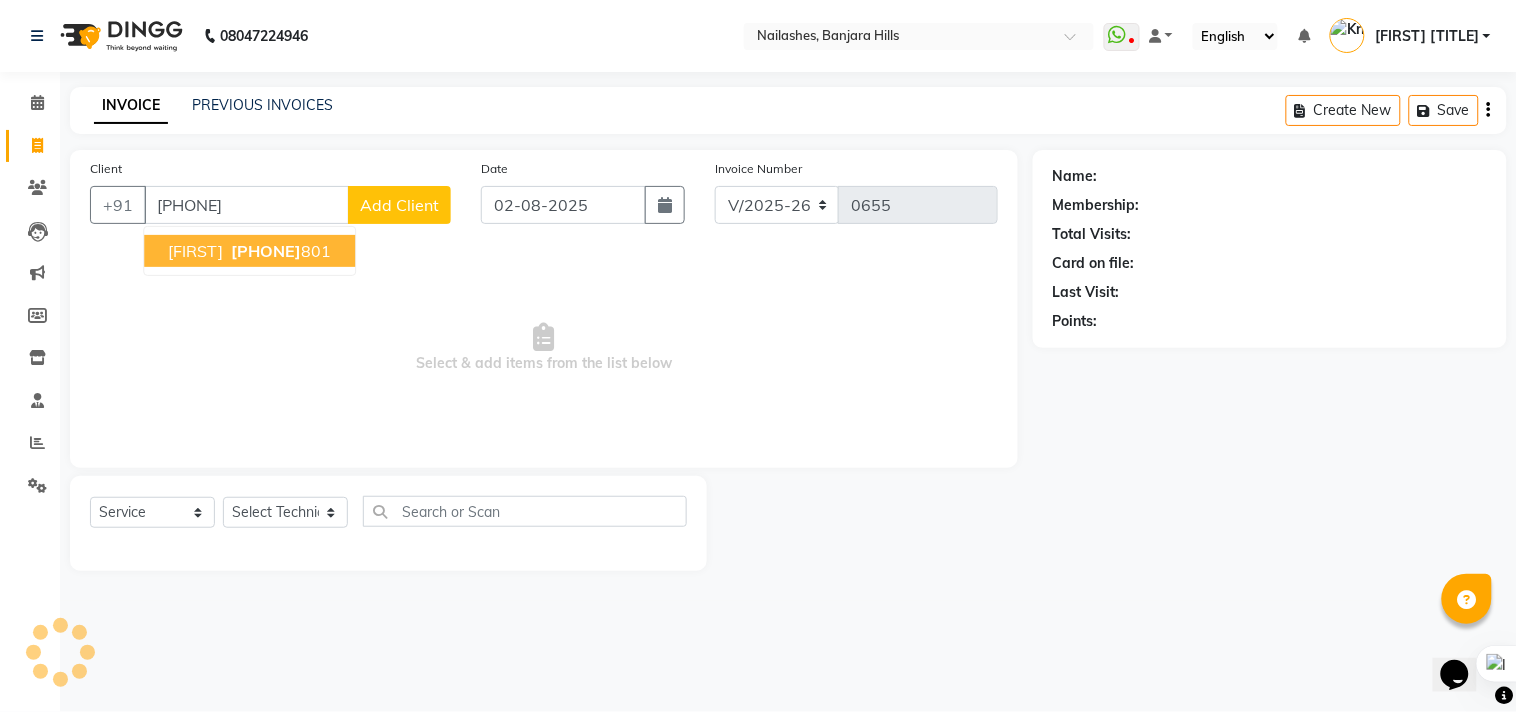 click on "[PHONE]" at bounding box center (266, 251) 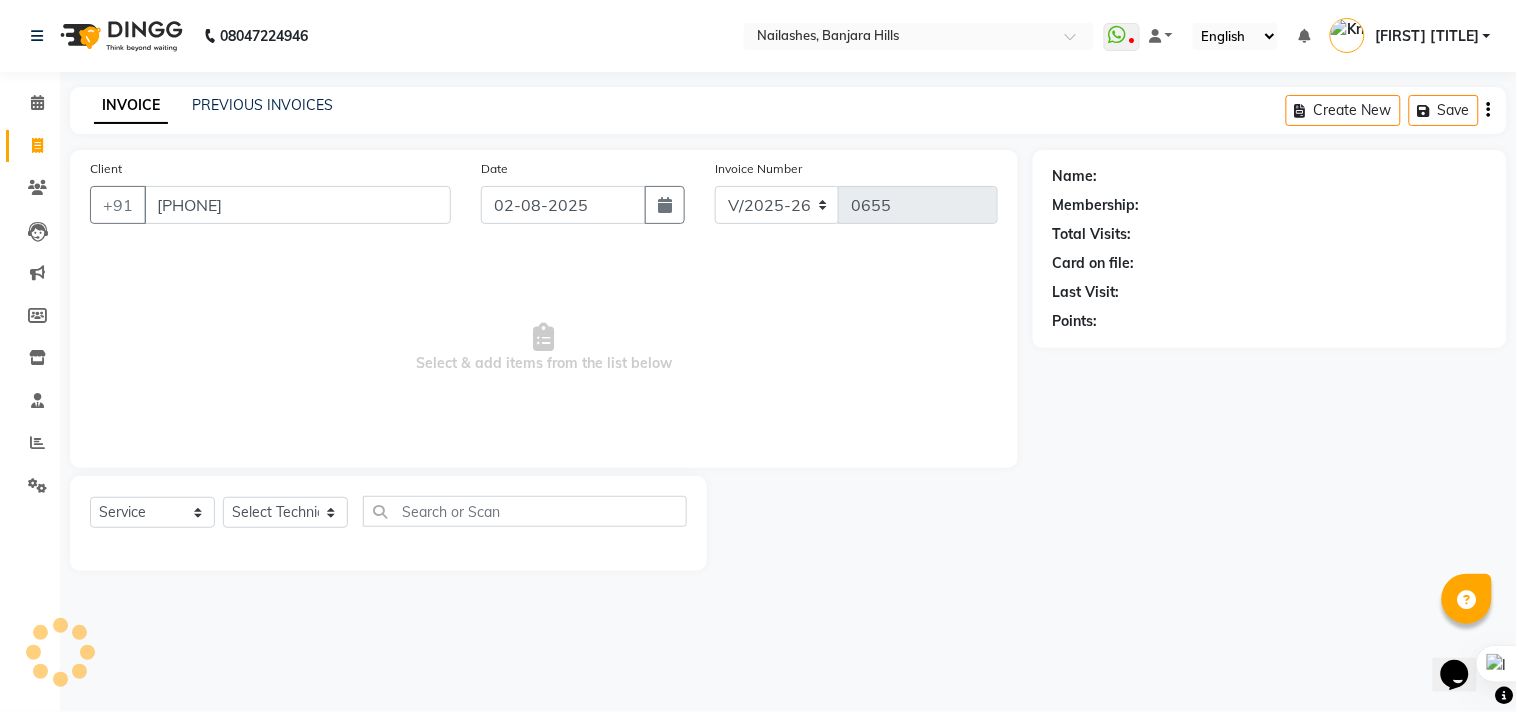 type on "[PHONE]" 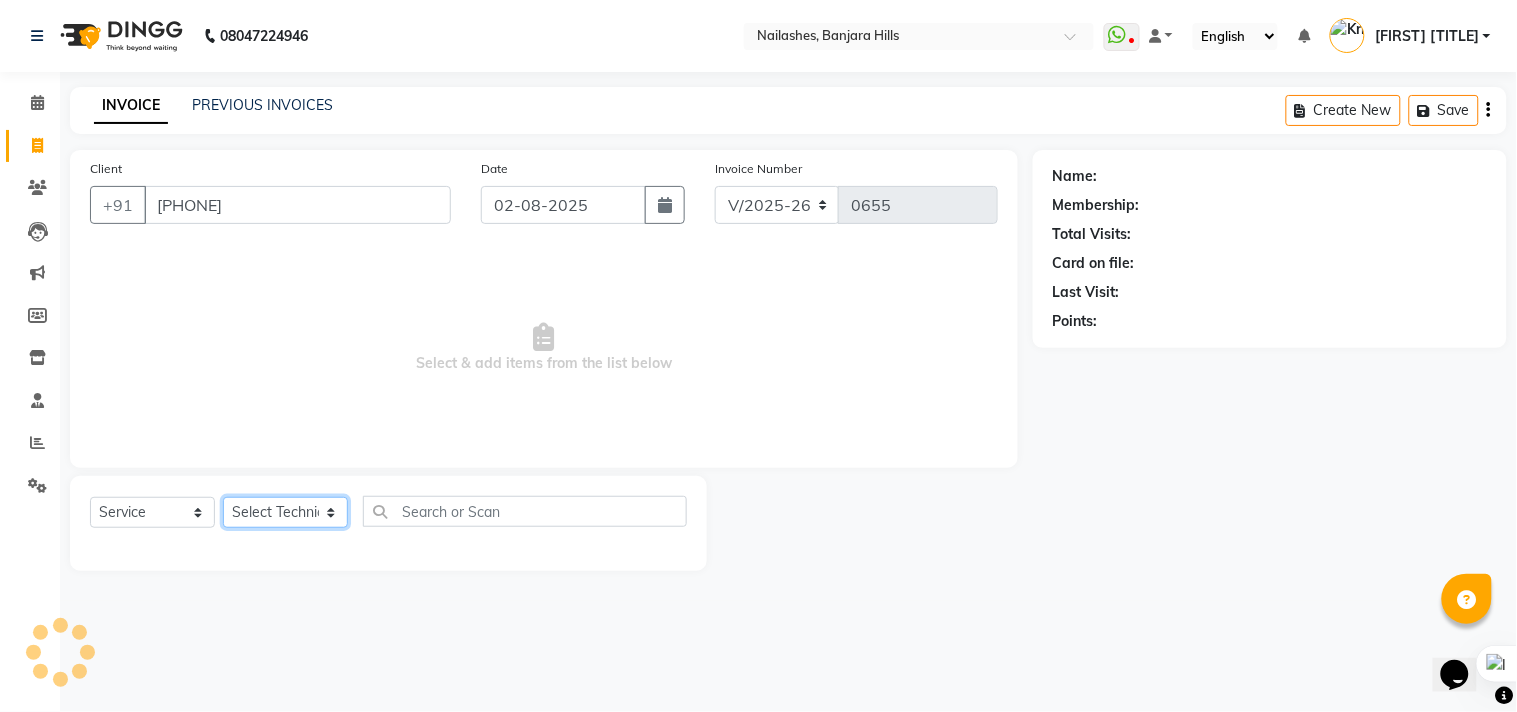 click on "Select Technician Arshad Arshad Asma begum Deepak Kashyap Krishika mam Nakul ringya rishi Ruby singh thei" 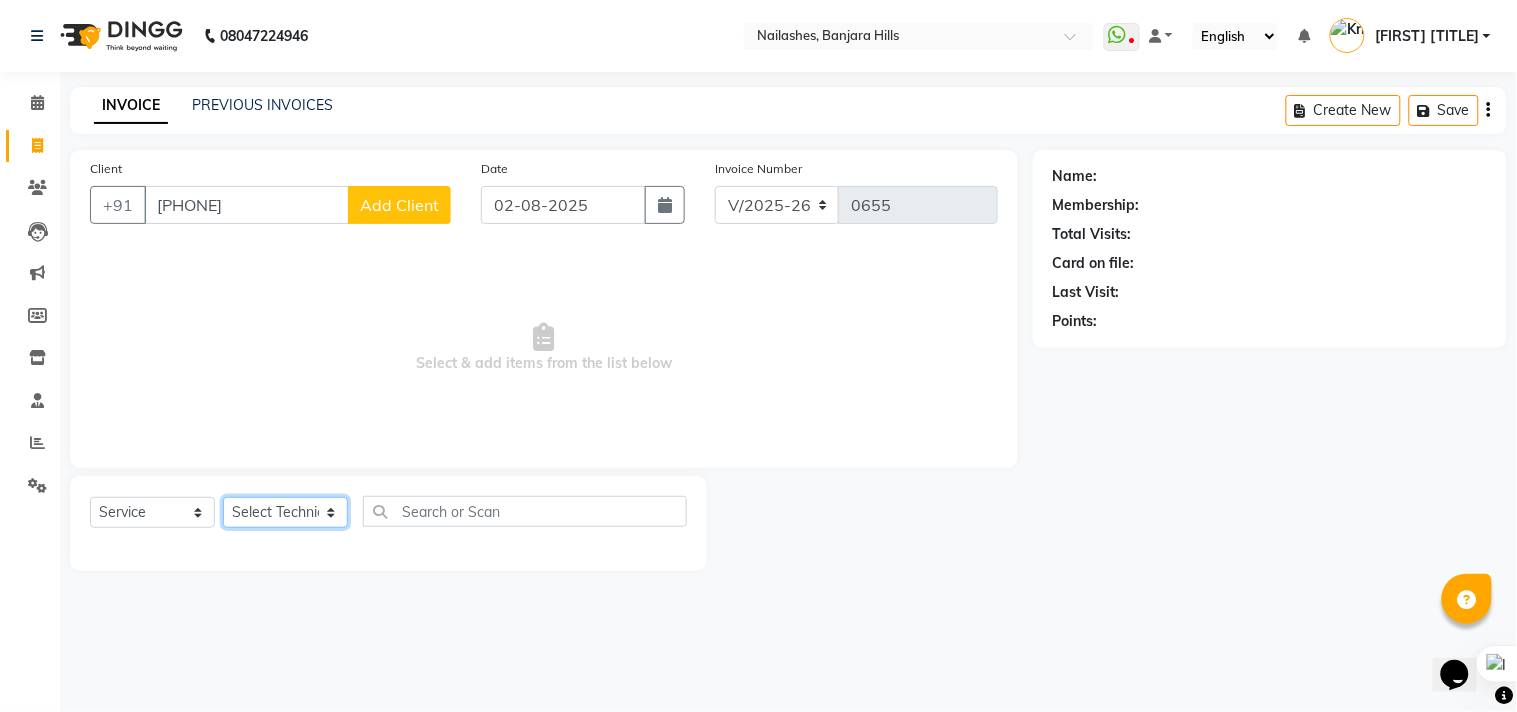 select on "67123" 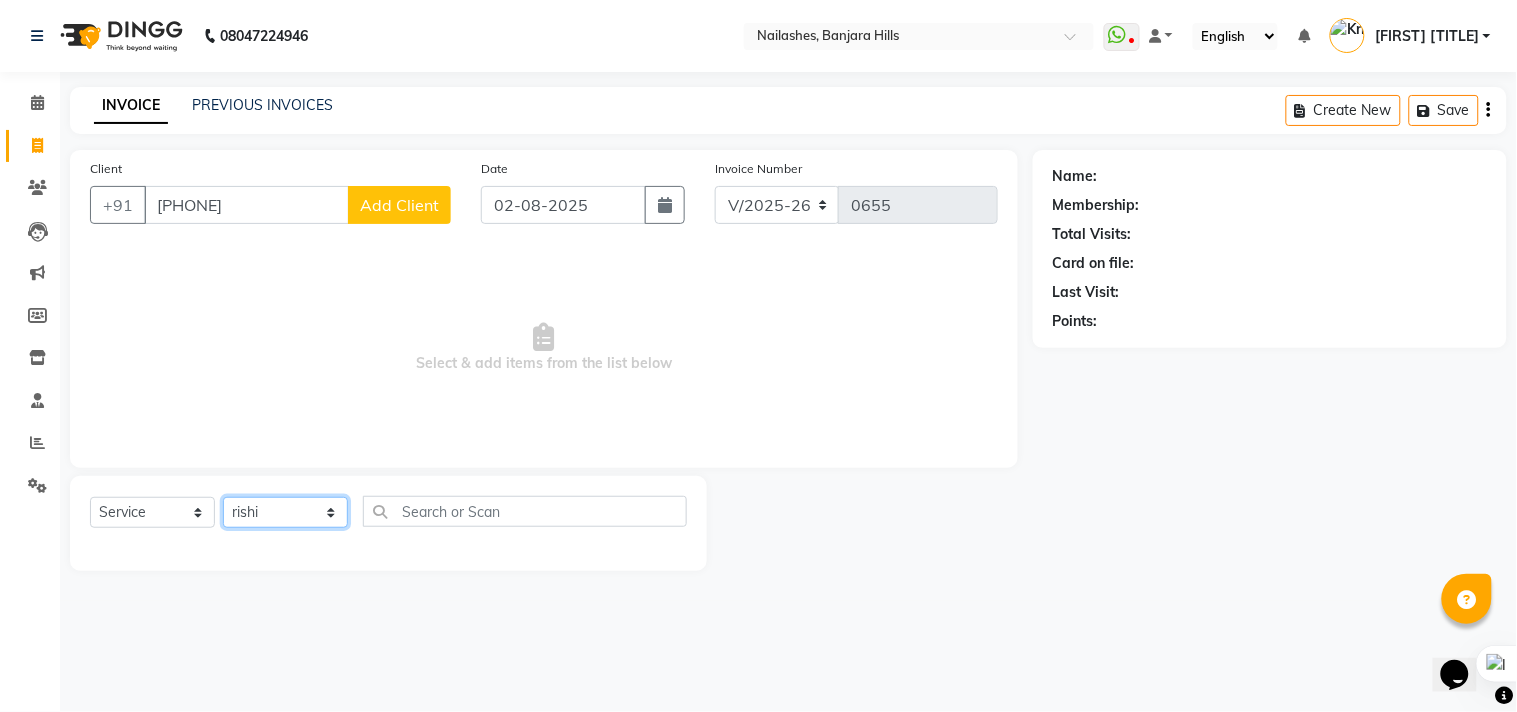 click on "Select Technician Arshad Arshad Asma begum Deepak Kashyap Krishika mam Nakul ringya rishi Ruby singh thei" 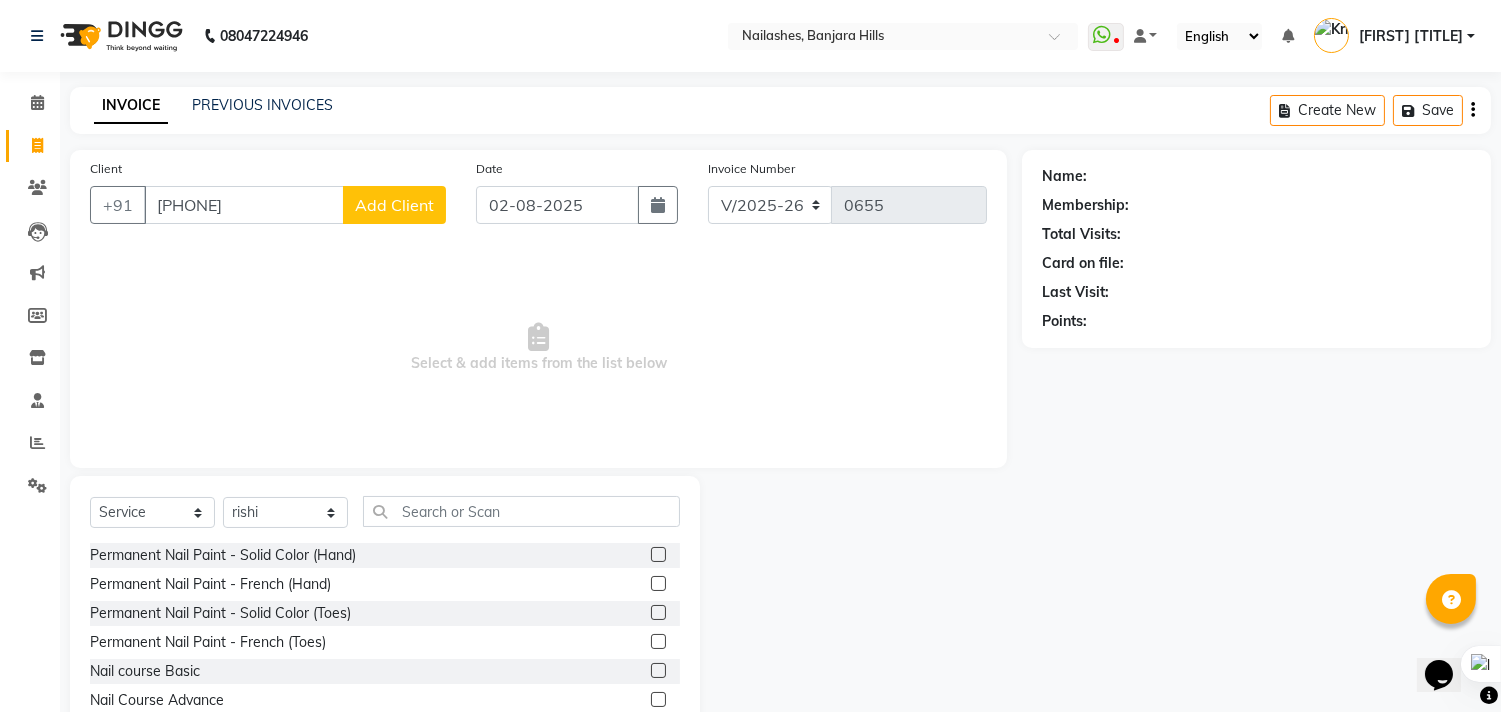 click 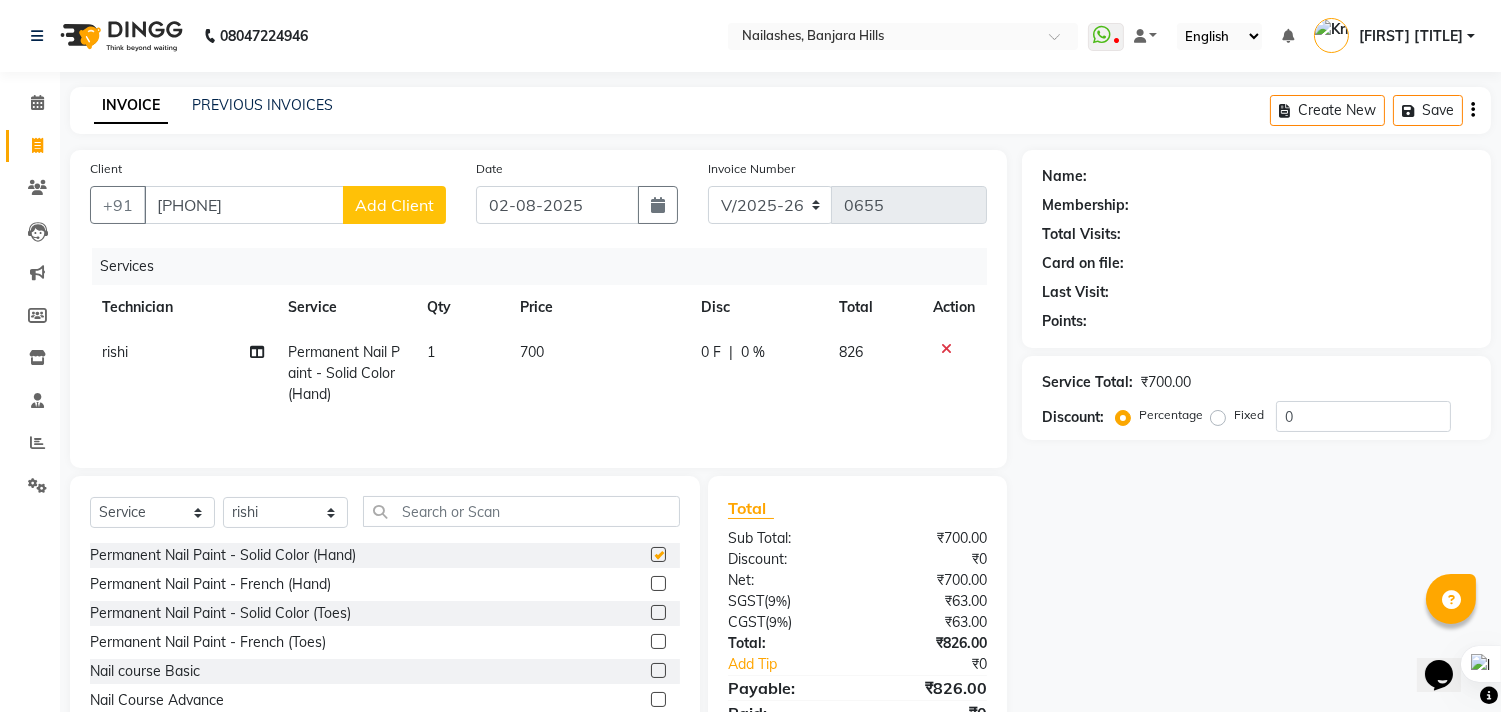 checkbox on "false" 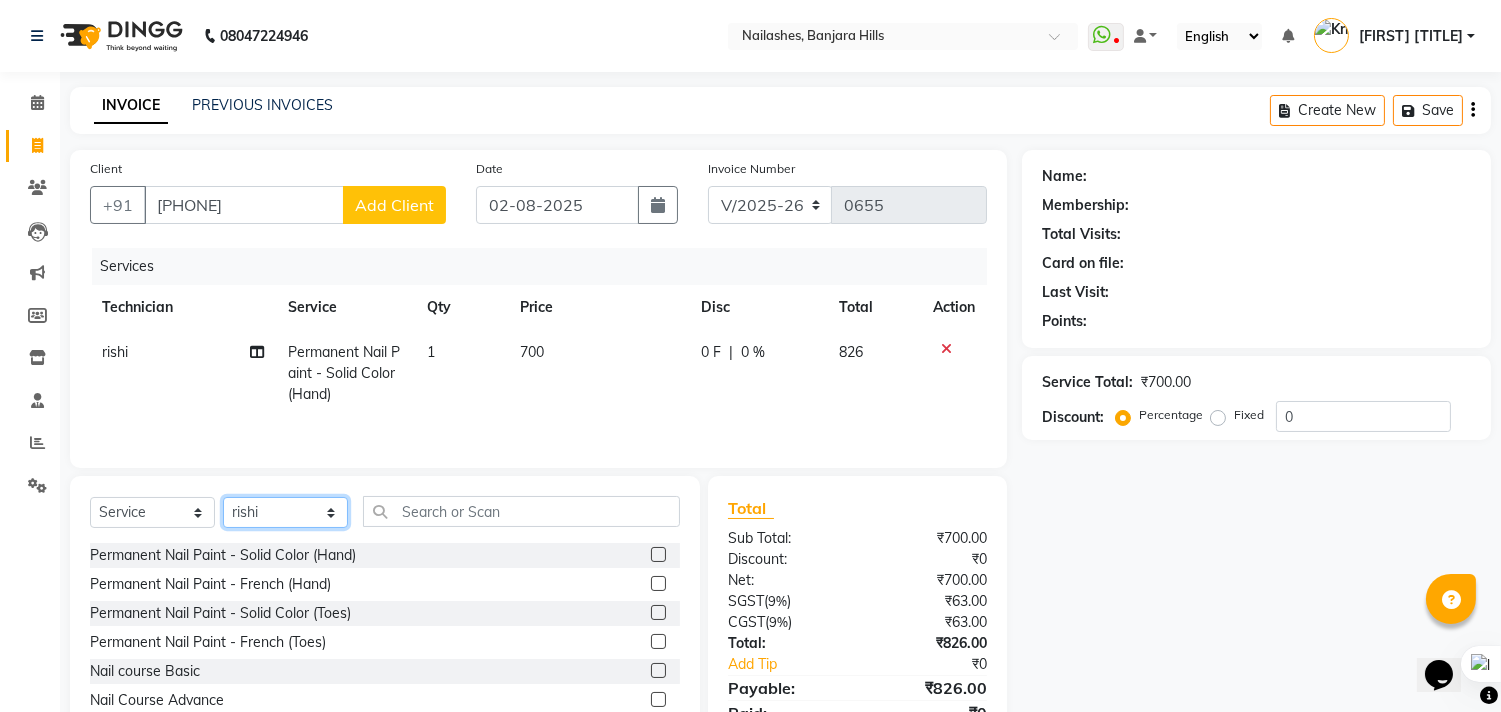 click on "Select Technician Arshad Arshad Asma begum Deepak Kashyap Krishika mam Nakul ringya rishi Ruby singh thei" 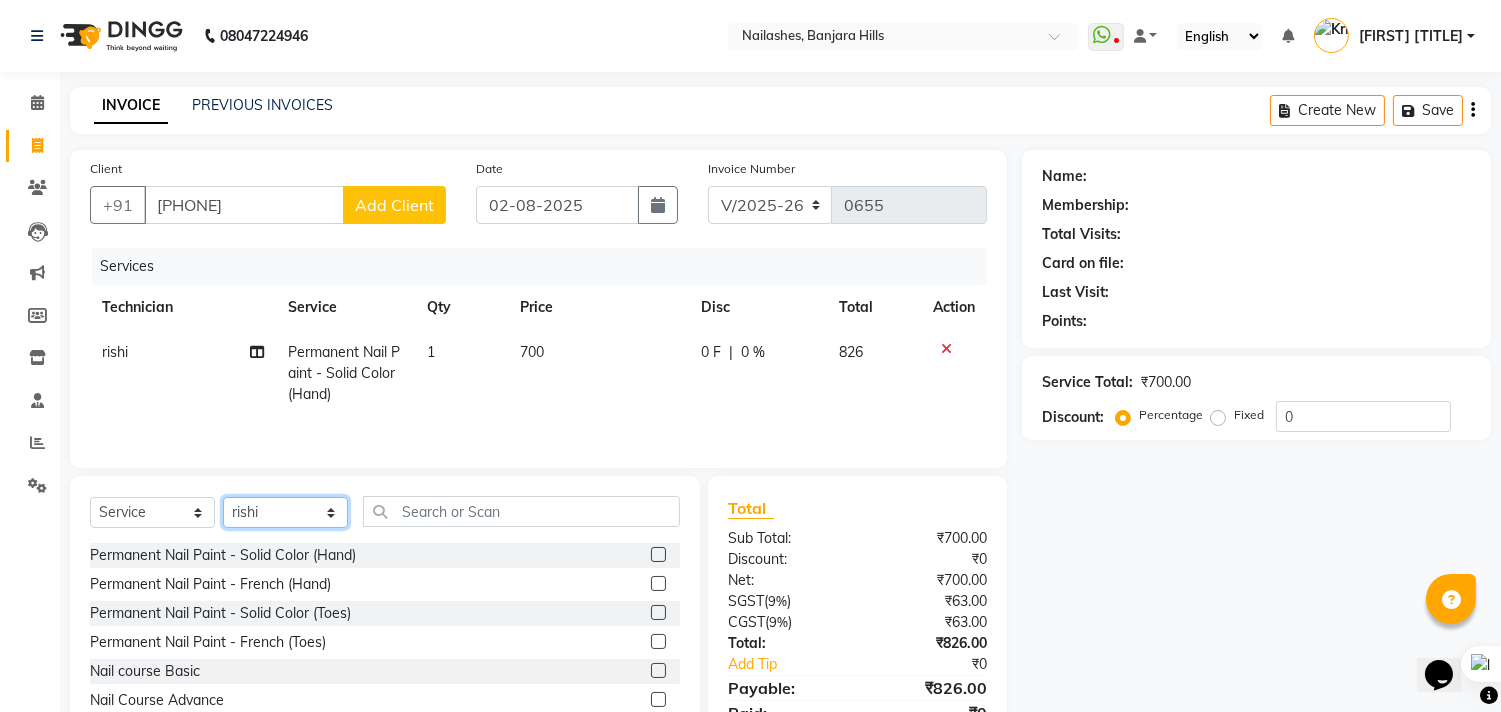 select on "76516" 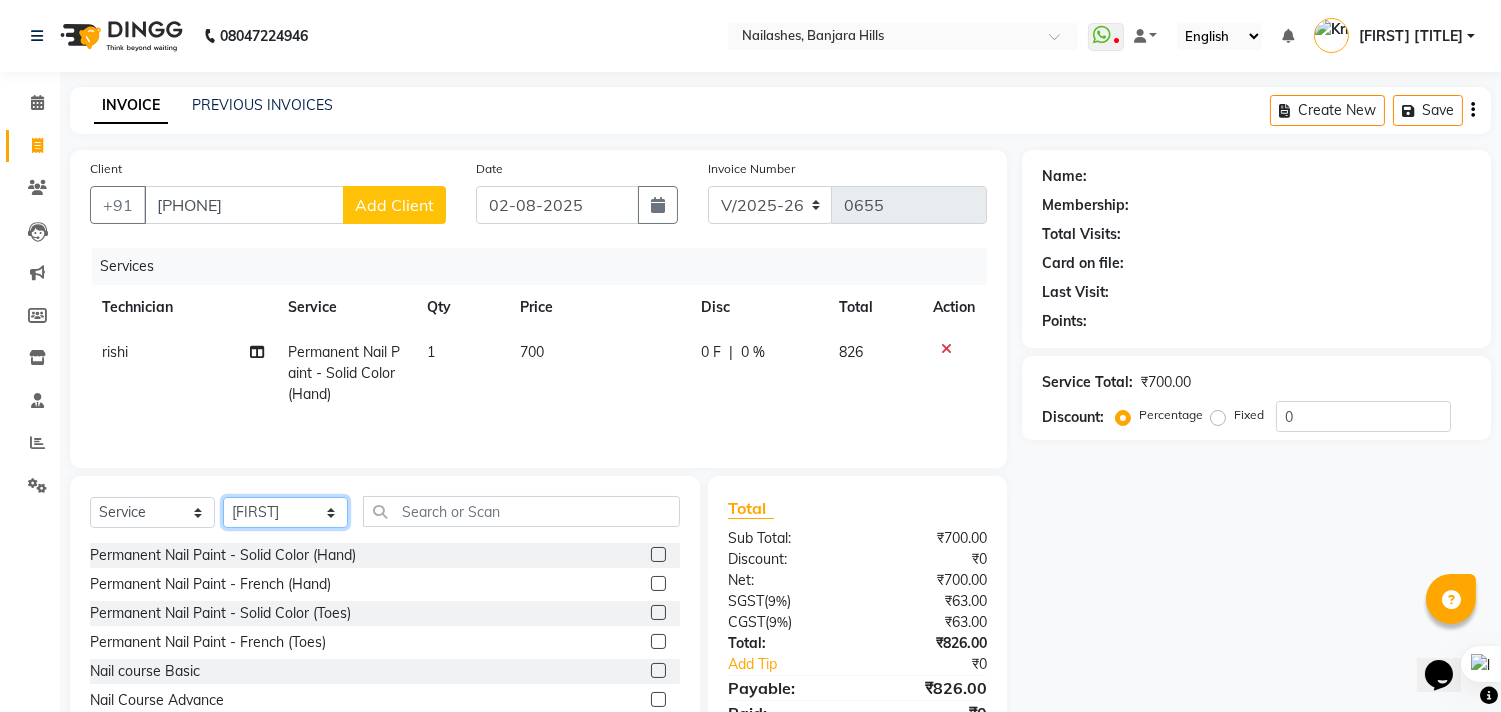 click on "Select Technician Arshad Arshad Asma begum Deepak Kashyap Krishika mam Nakul ringya rishi Ruby singh thei" 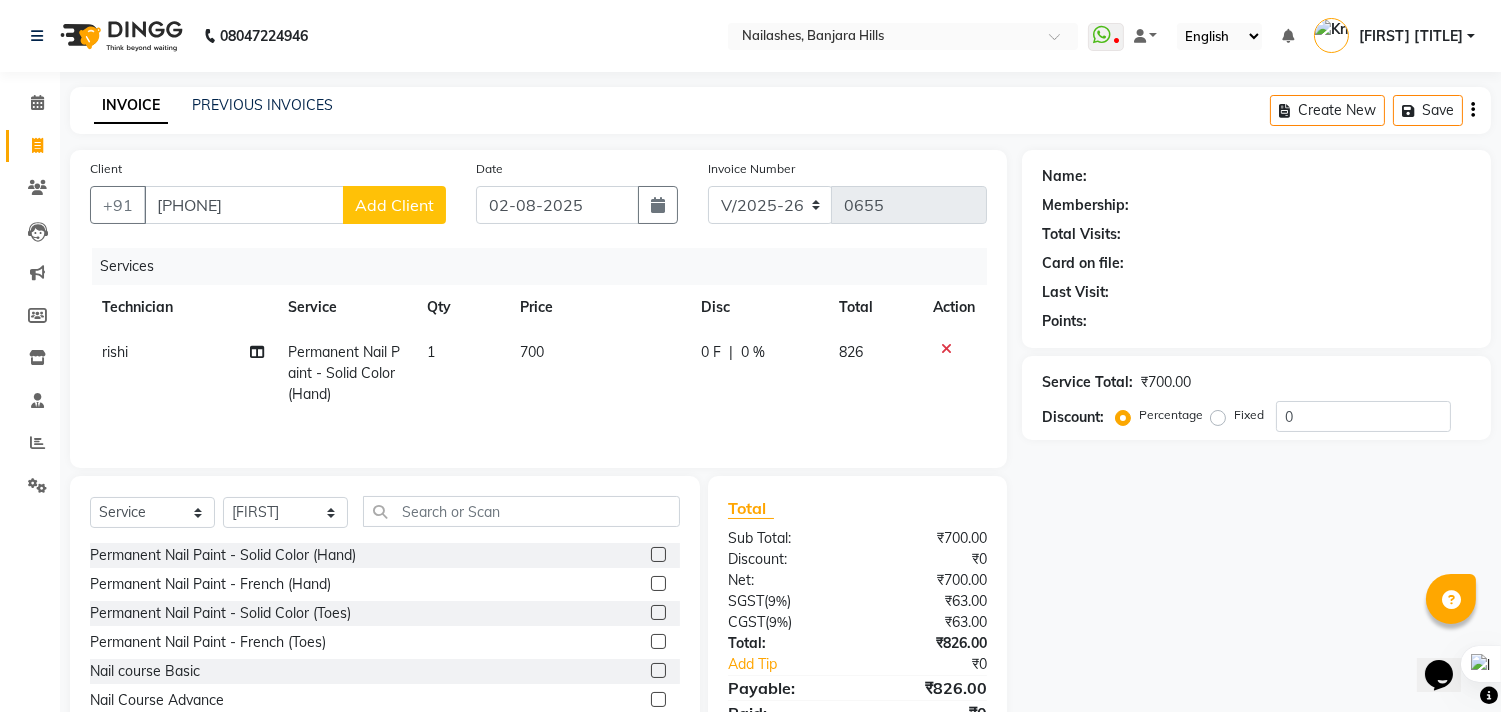 click 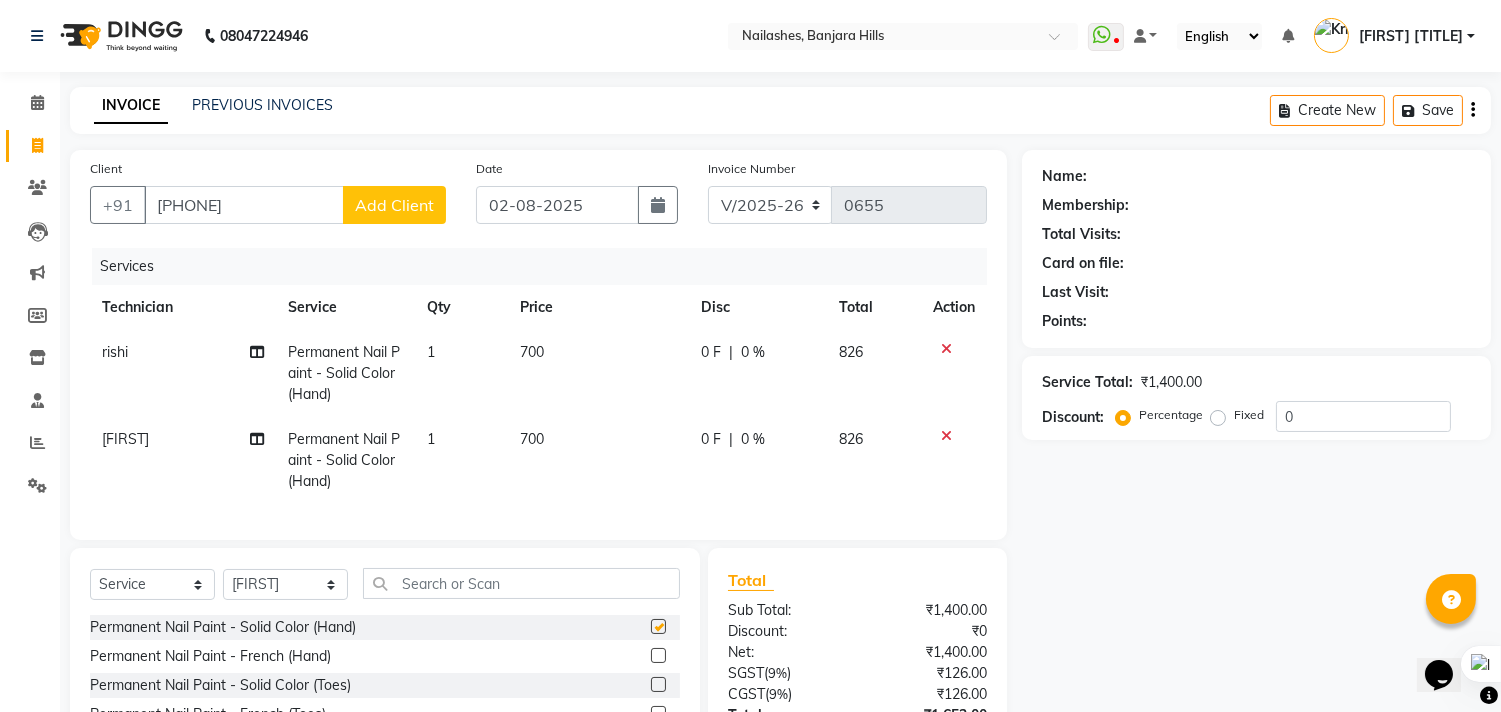 checkbox on "false" 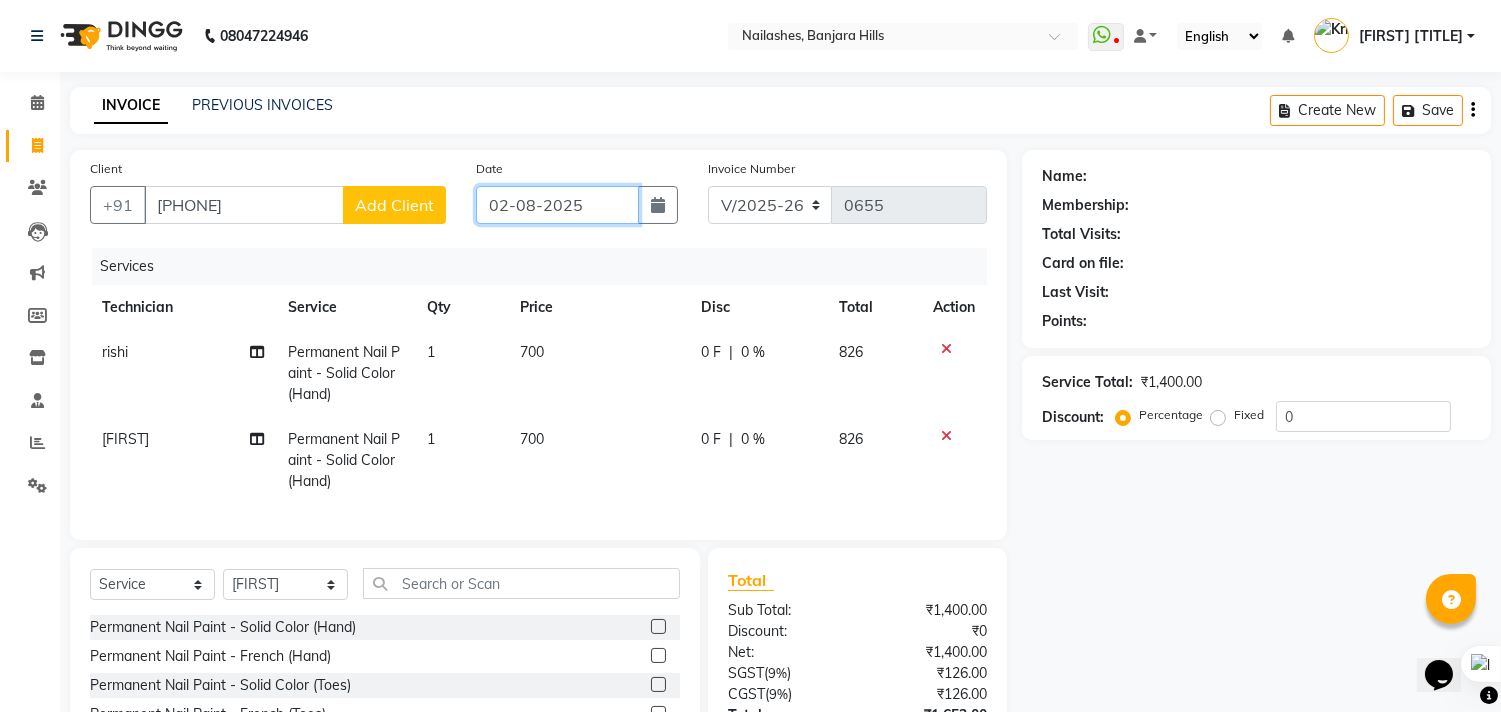 click on "02-08-2025" 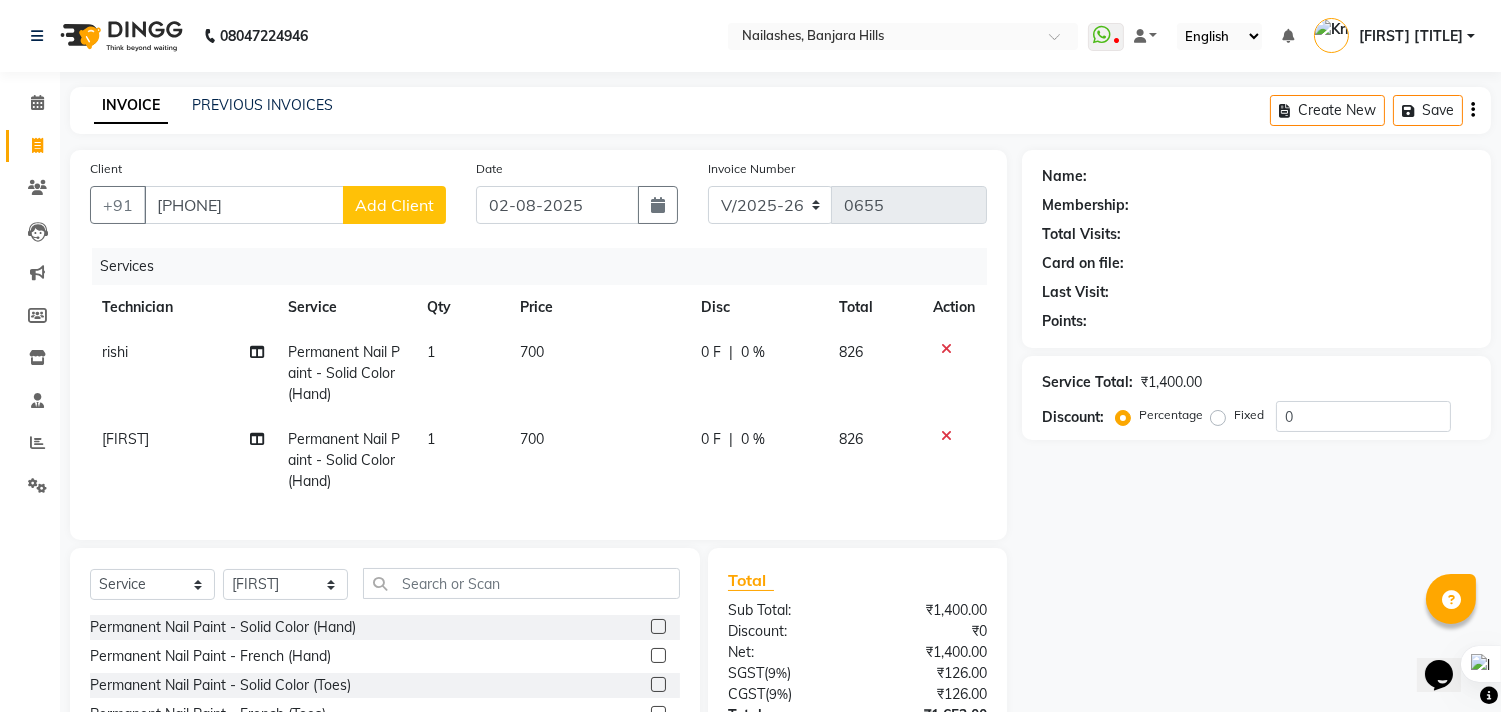 select on "8" 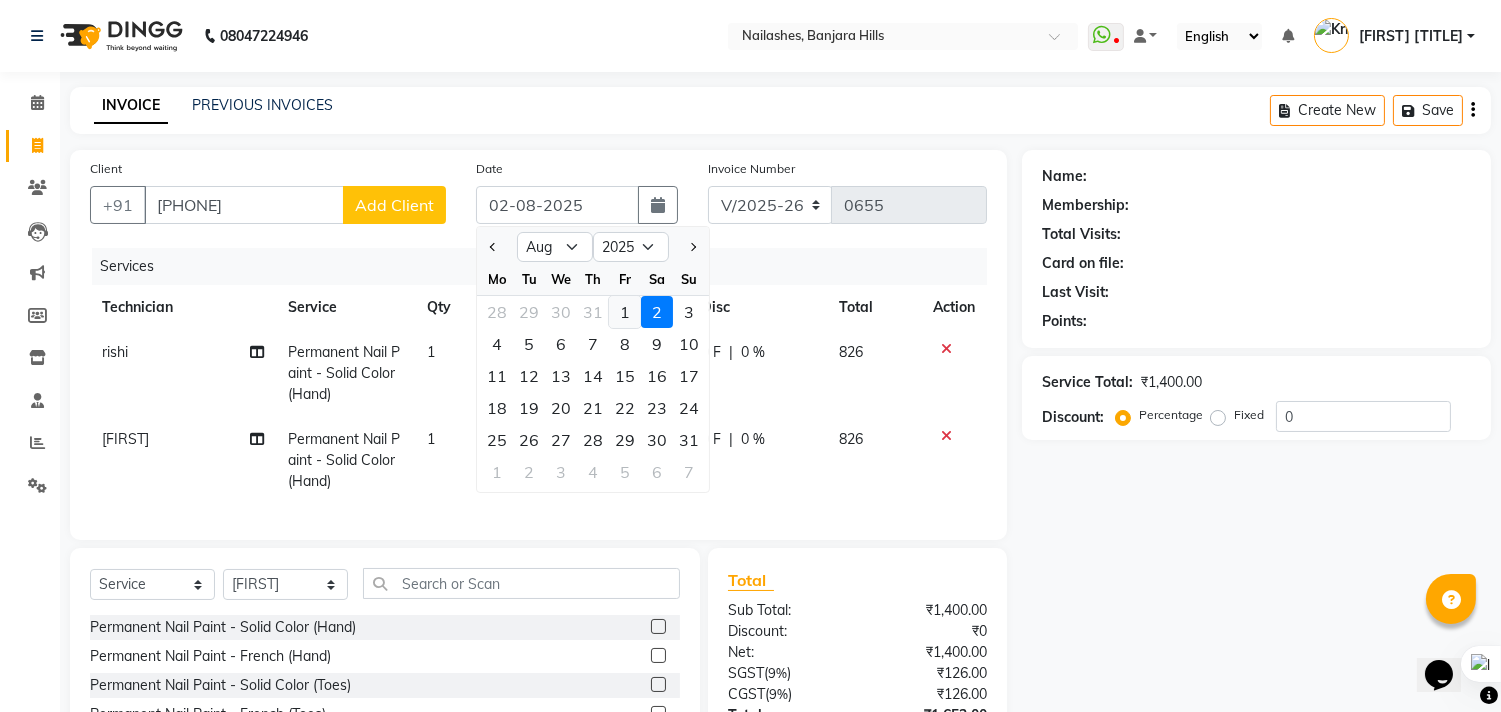 click on "1" 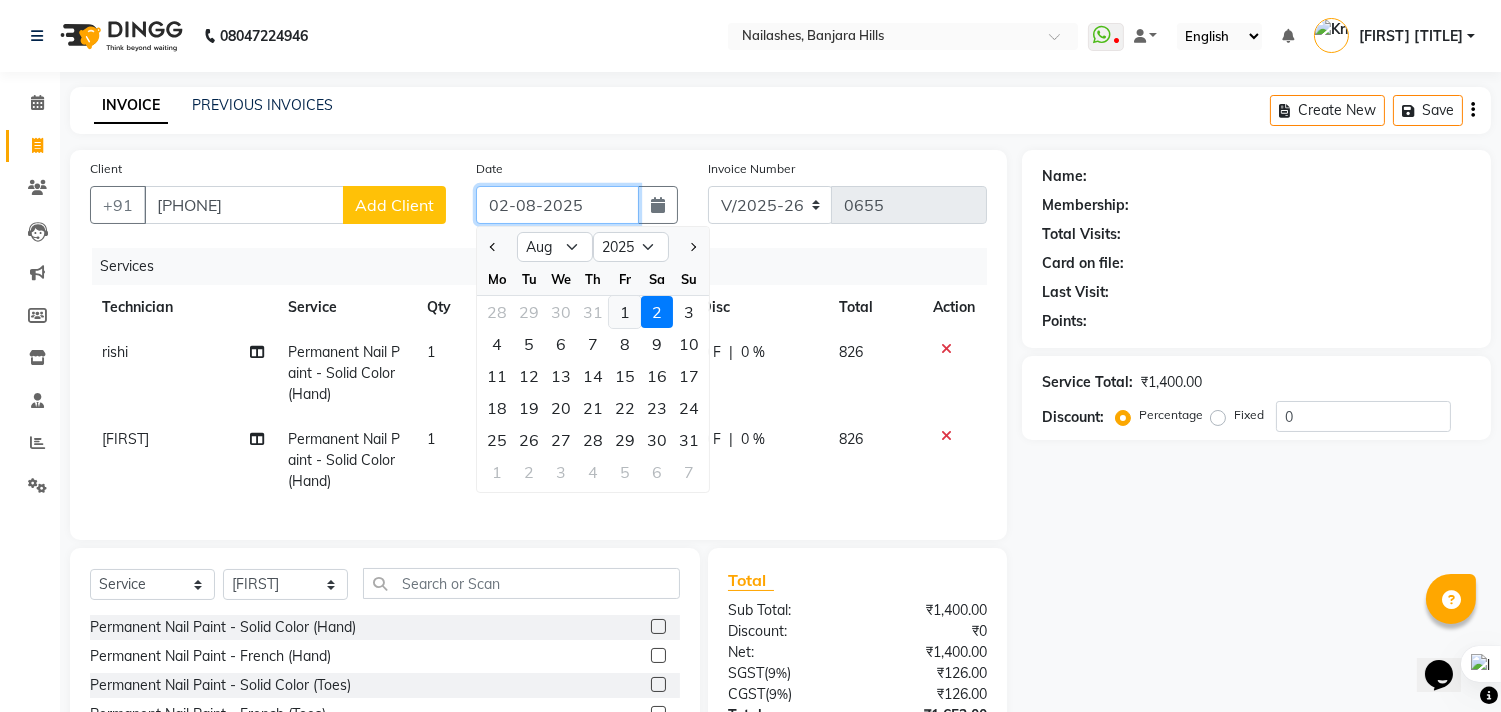 type on "01-08-2025" 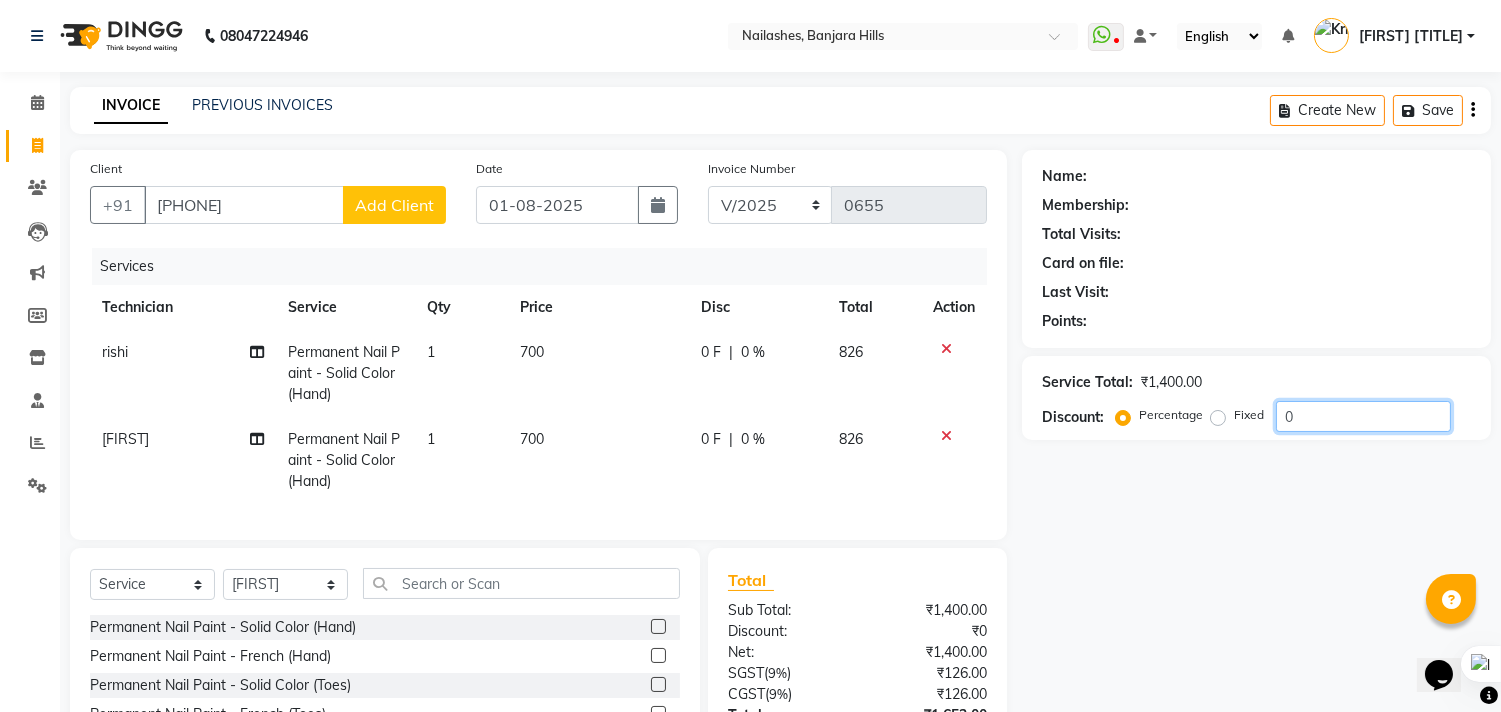 click on "0" 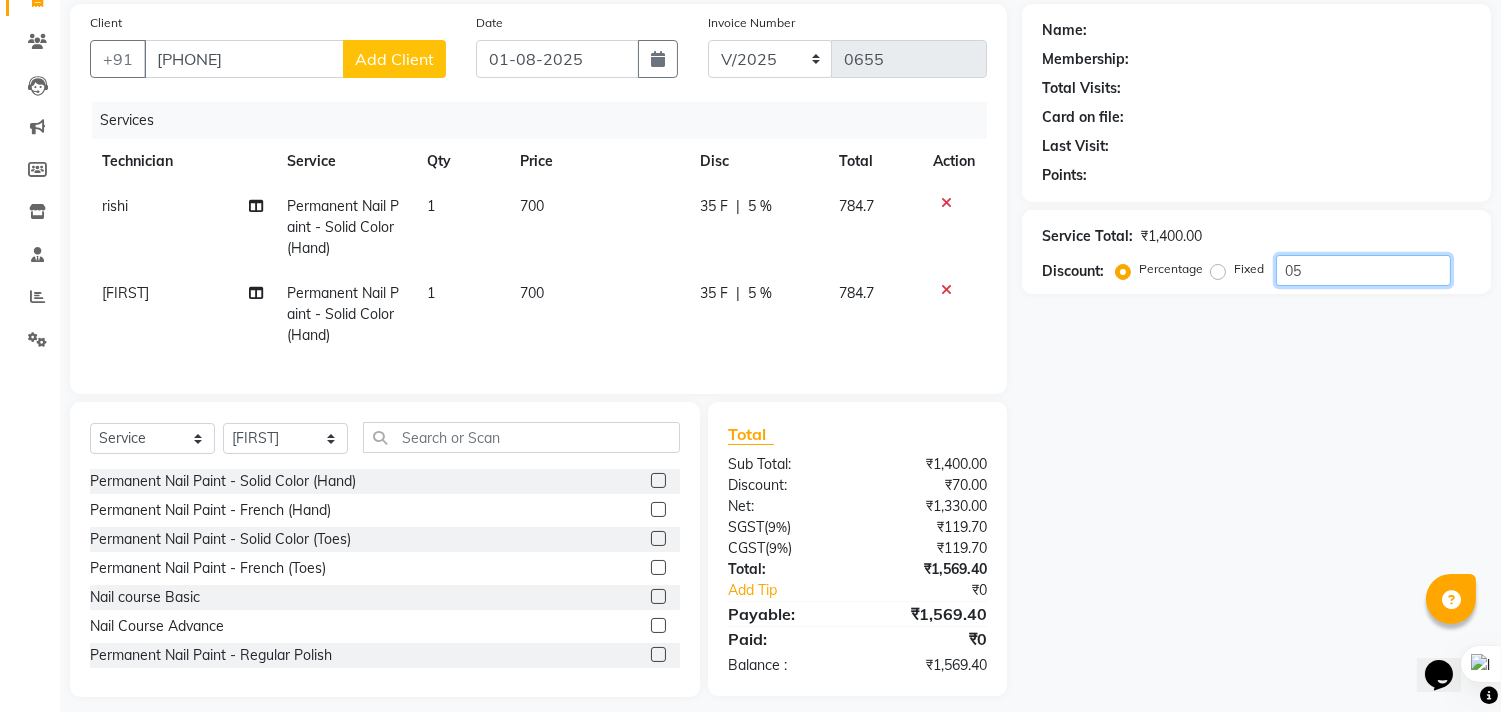 scroll, scrollTop: 177, scrollLeft: 0, axis: vertical 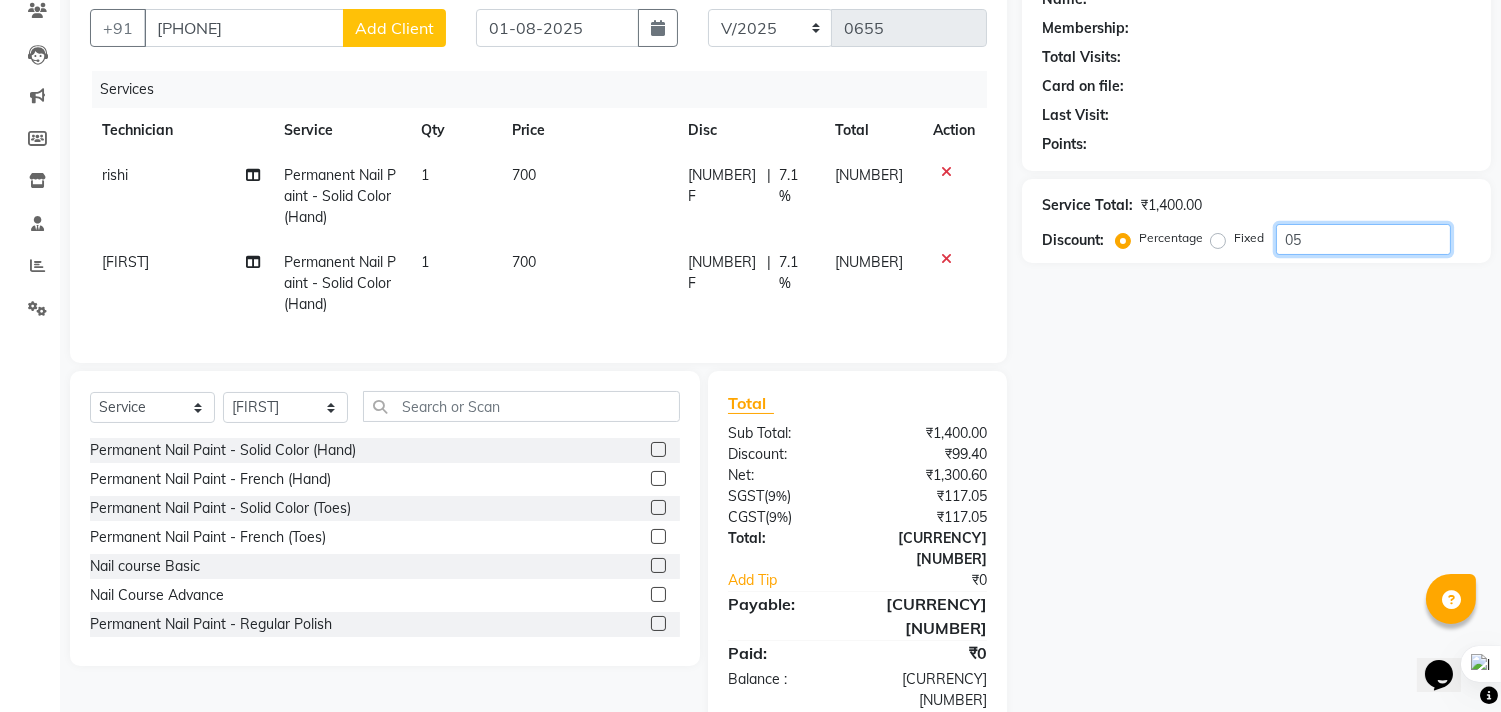 type on "07.14" 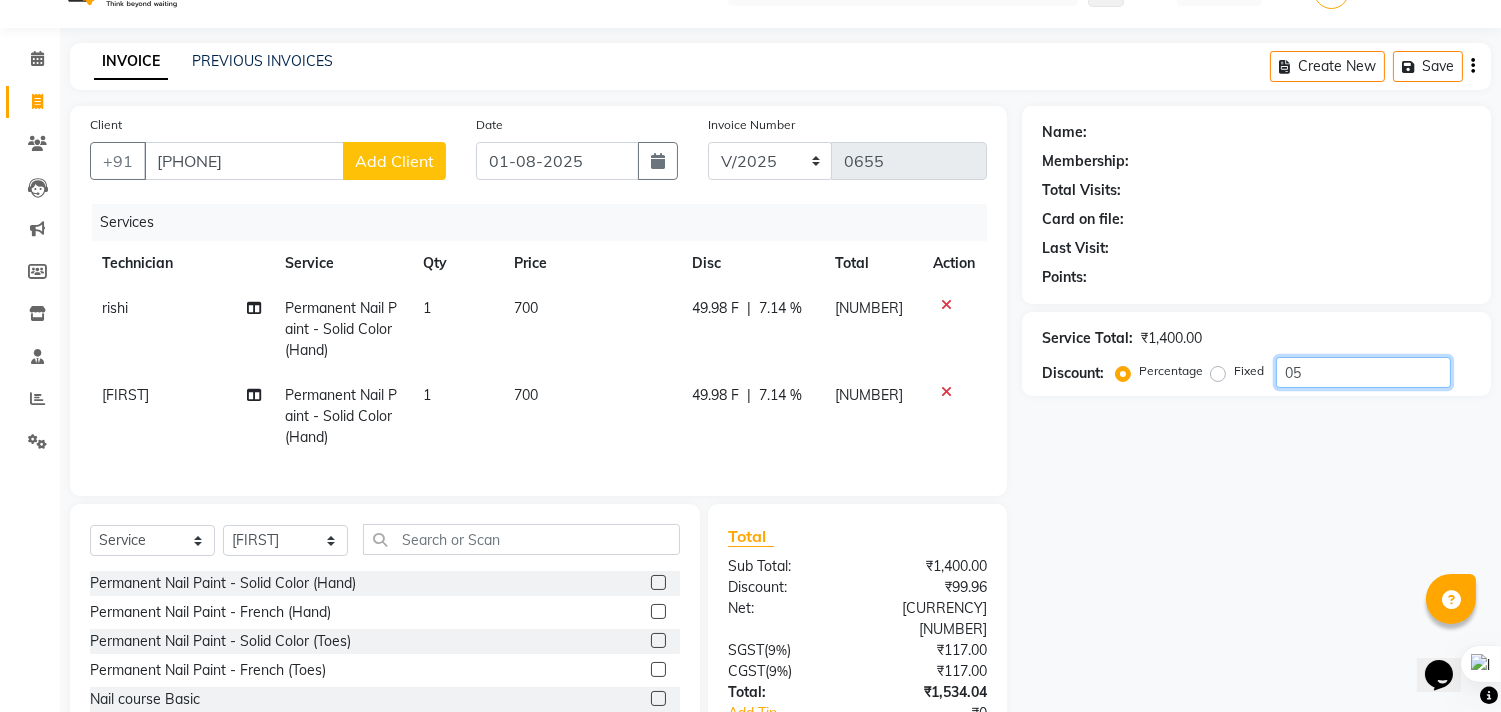 scroll, scrollTop: 0, scrollLeft: 0, axis: both 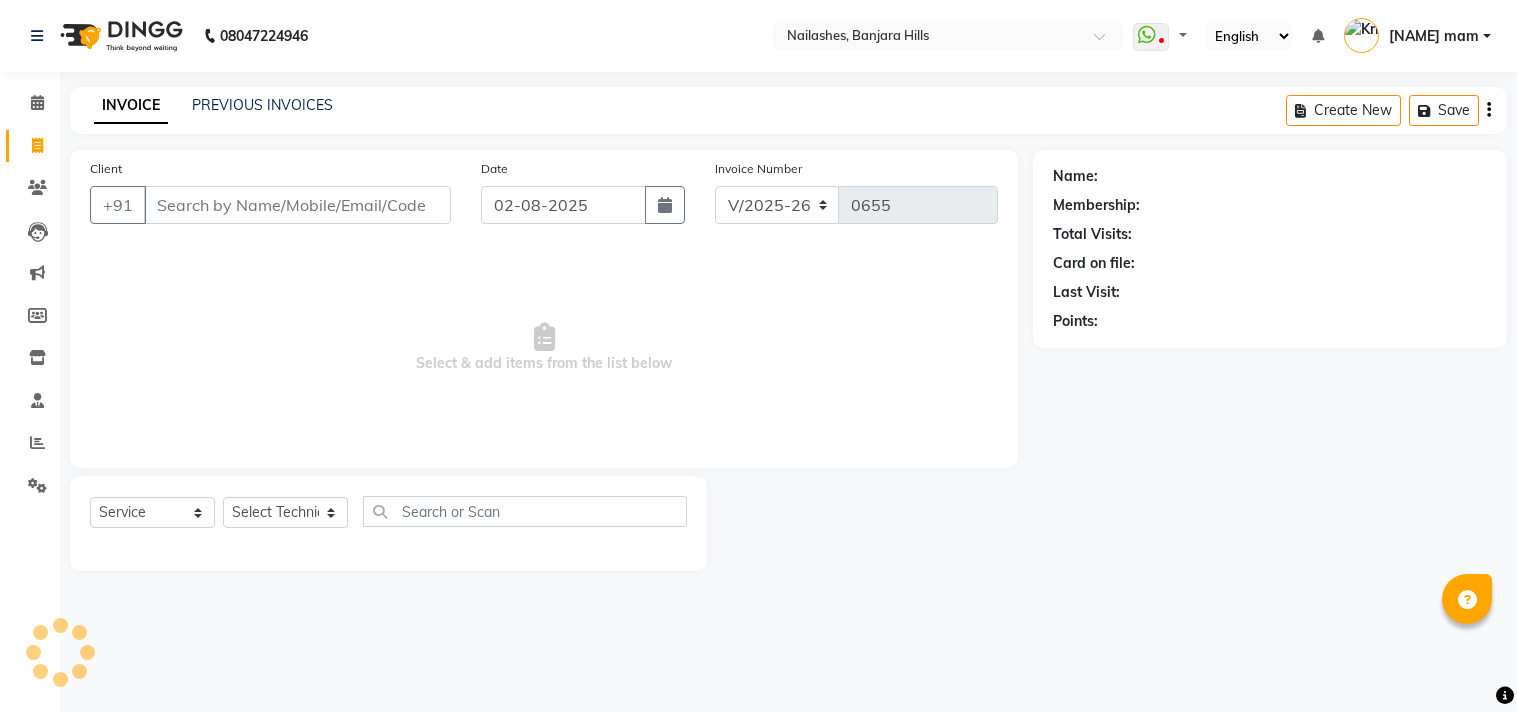 select on "5759" 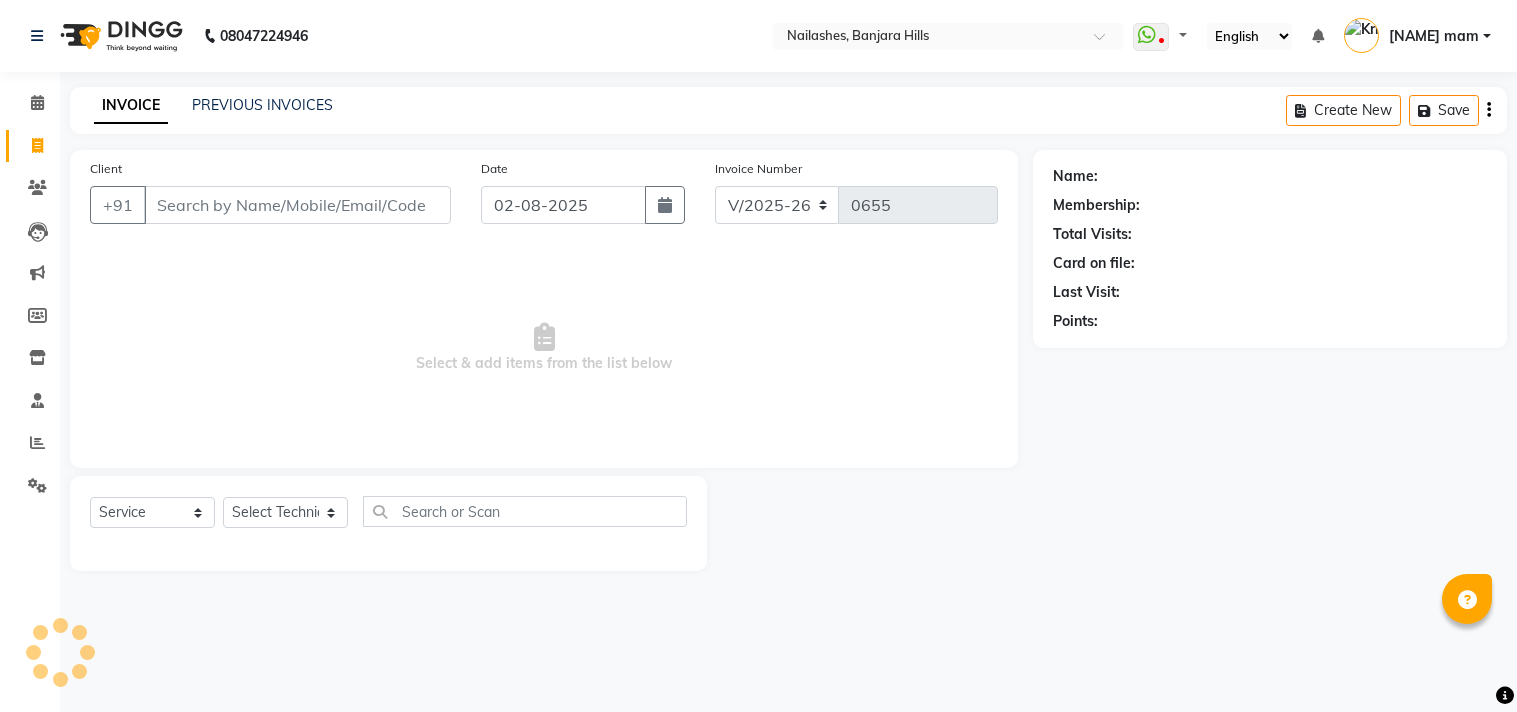 scroll, scrollTop: 0, scrollLeft: 0, axis: both 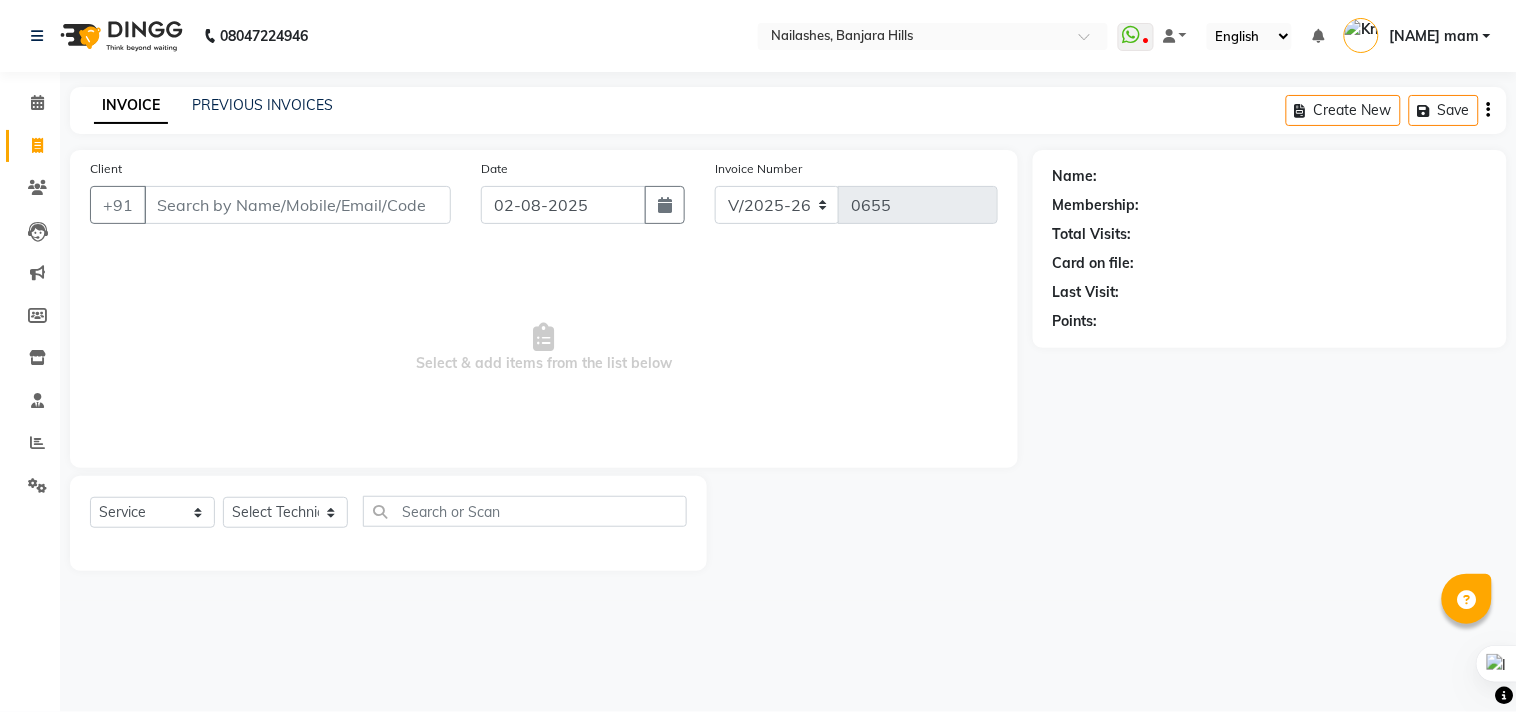 click on "Client" at bounding box center (297, 205) 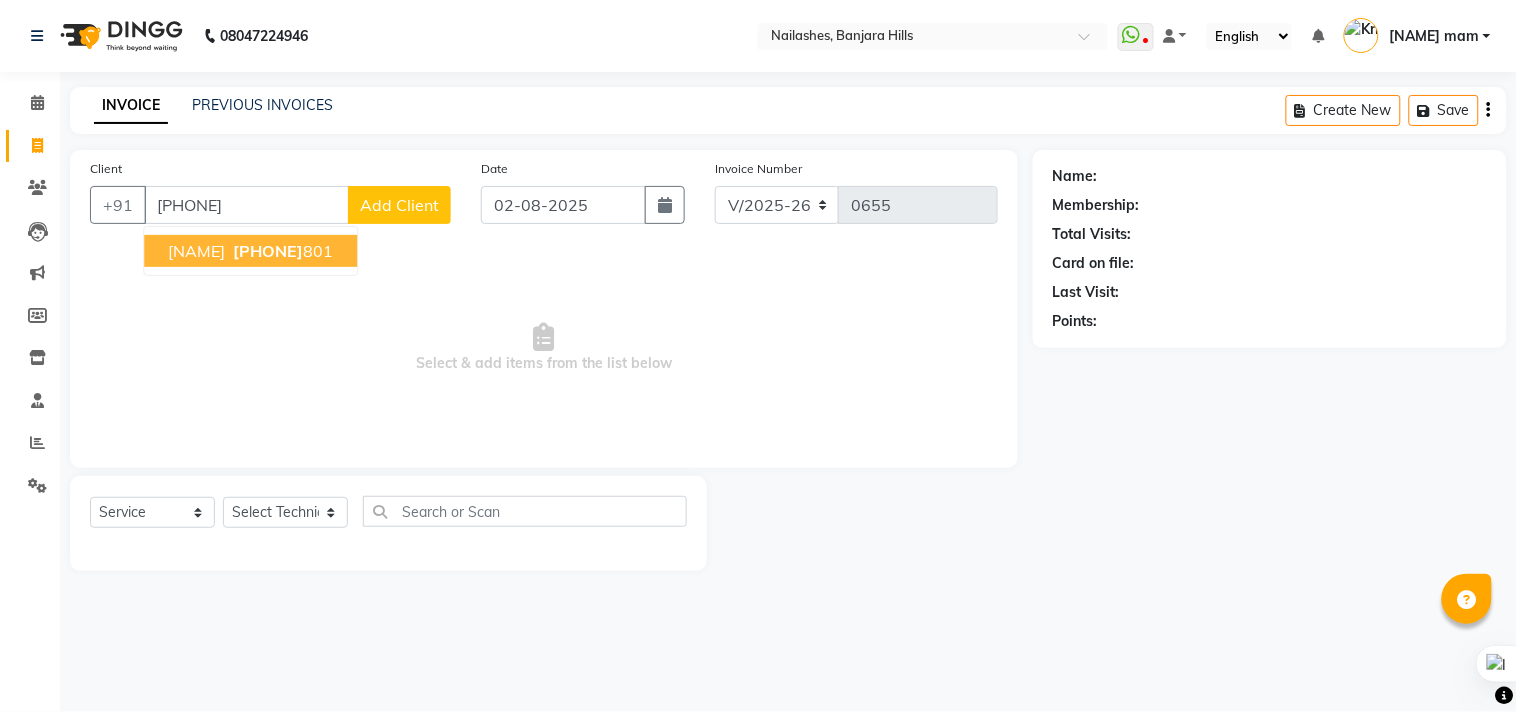 click on "[NAME]   [PHONE]" at bounding box center (250, 251) 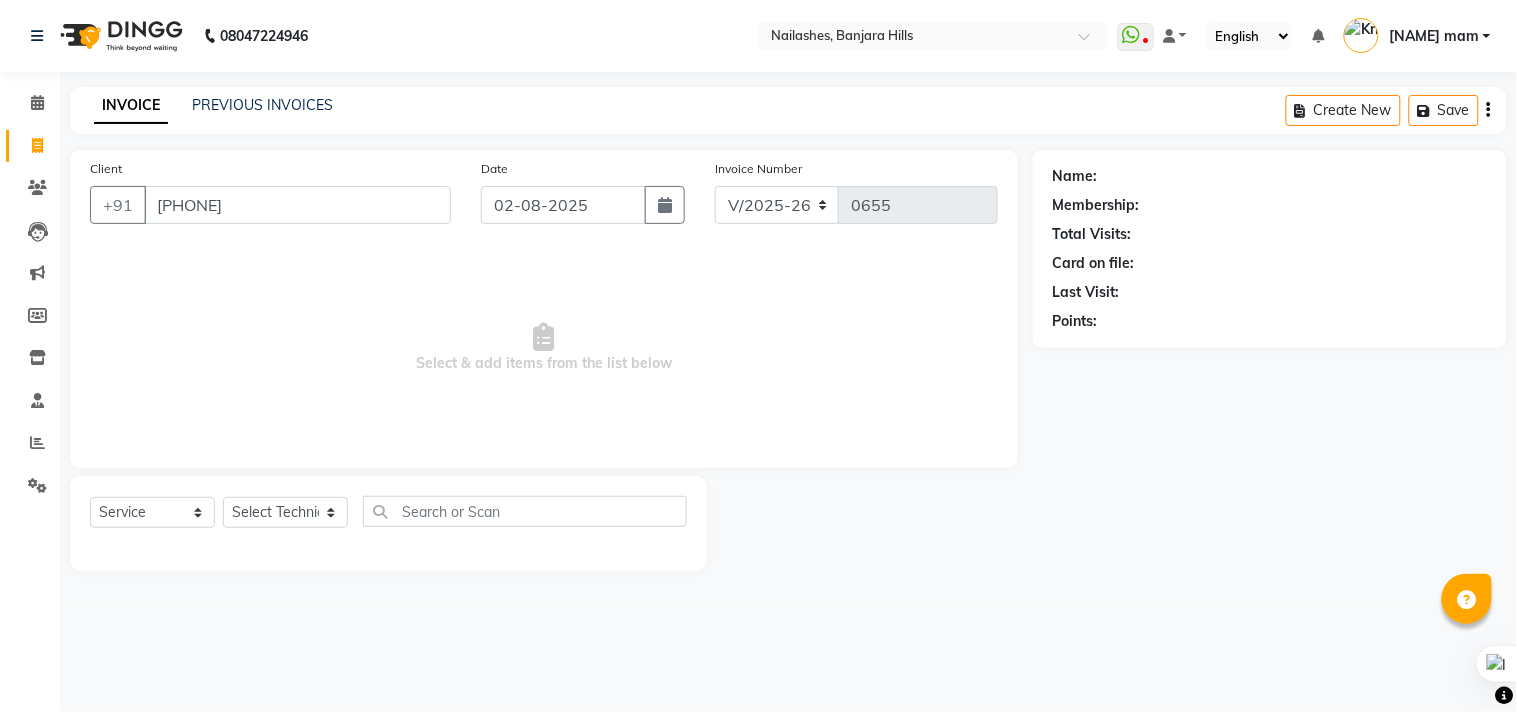 type on "[PHONE]" 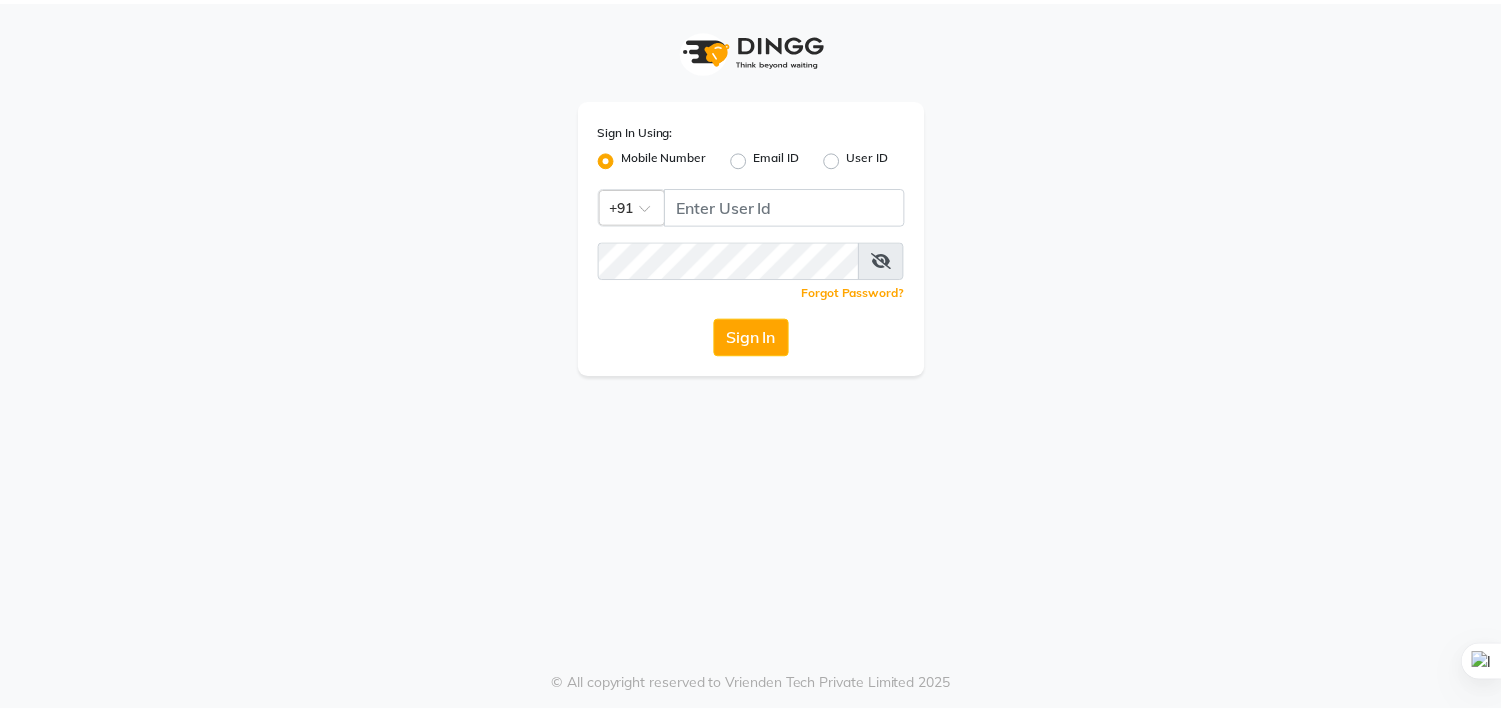 scroll, scrollTop: 0, scrollLeft: 0, axis: both 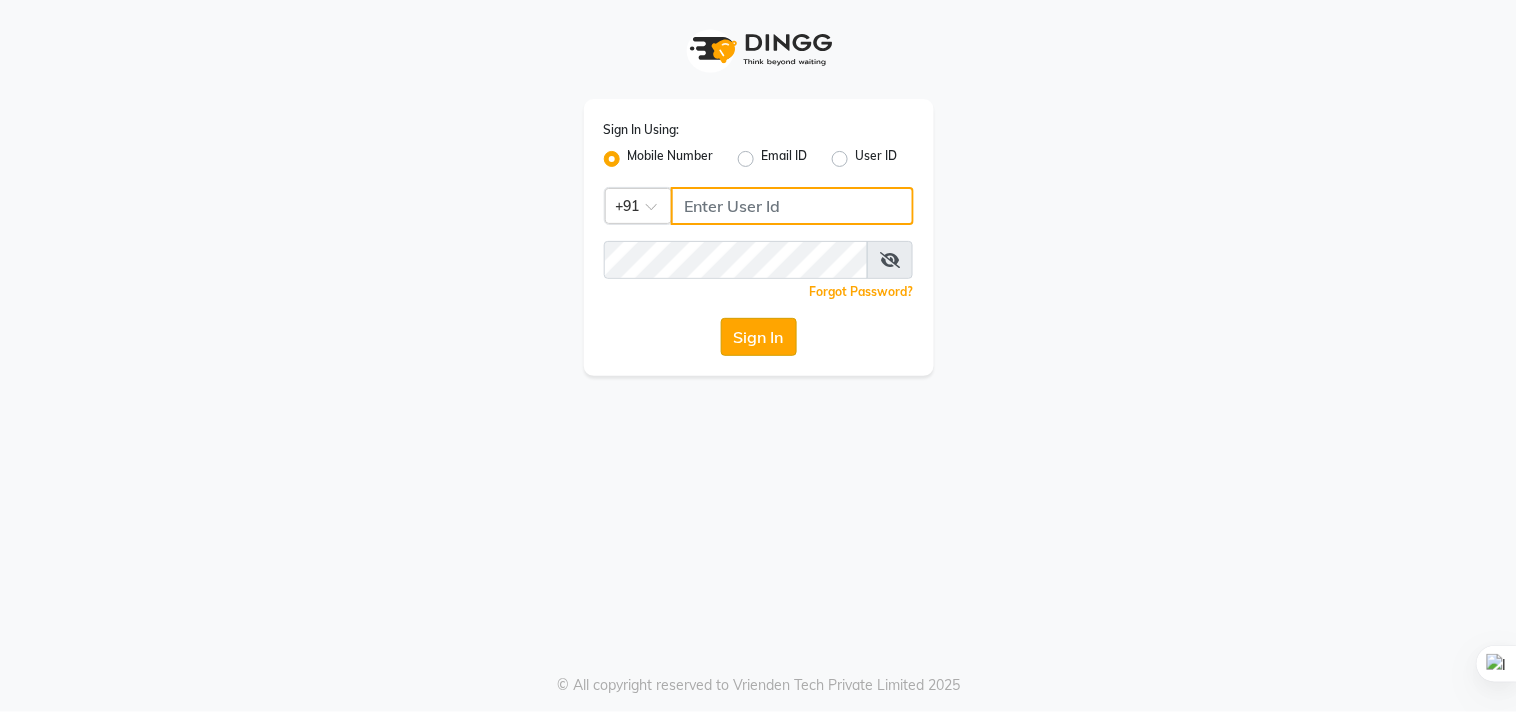 type on "[PHONE]" 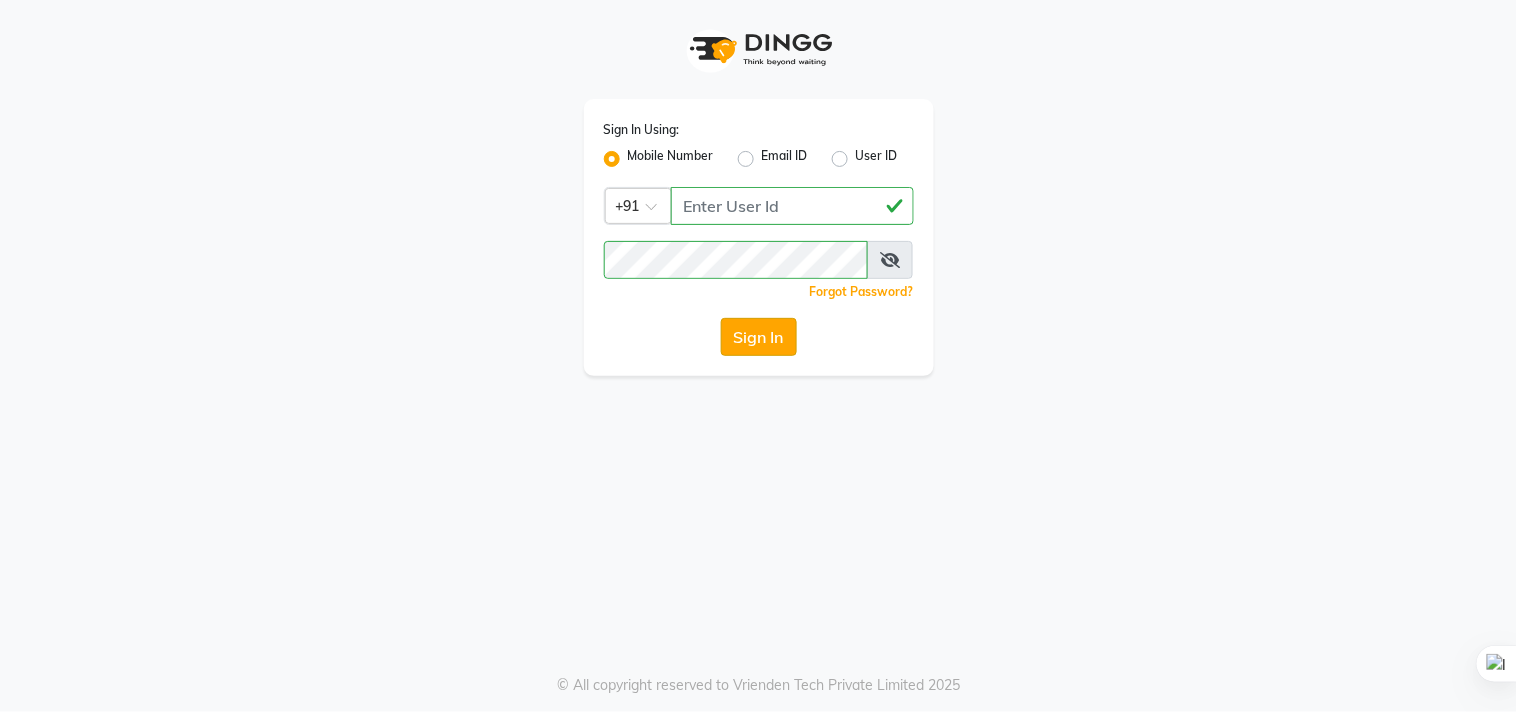 click on "Sign In" 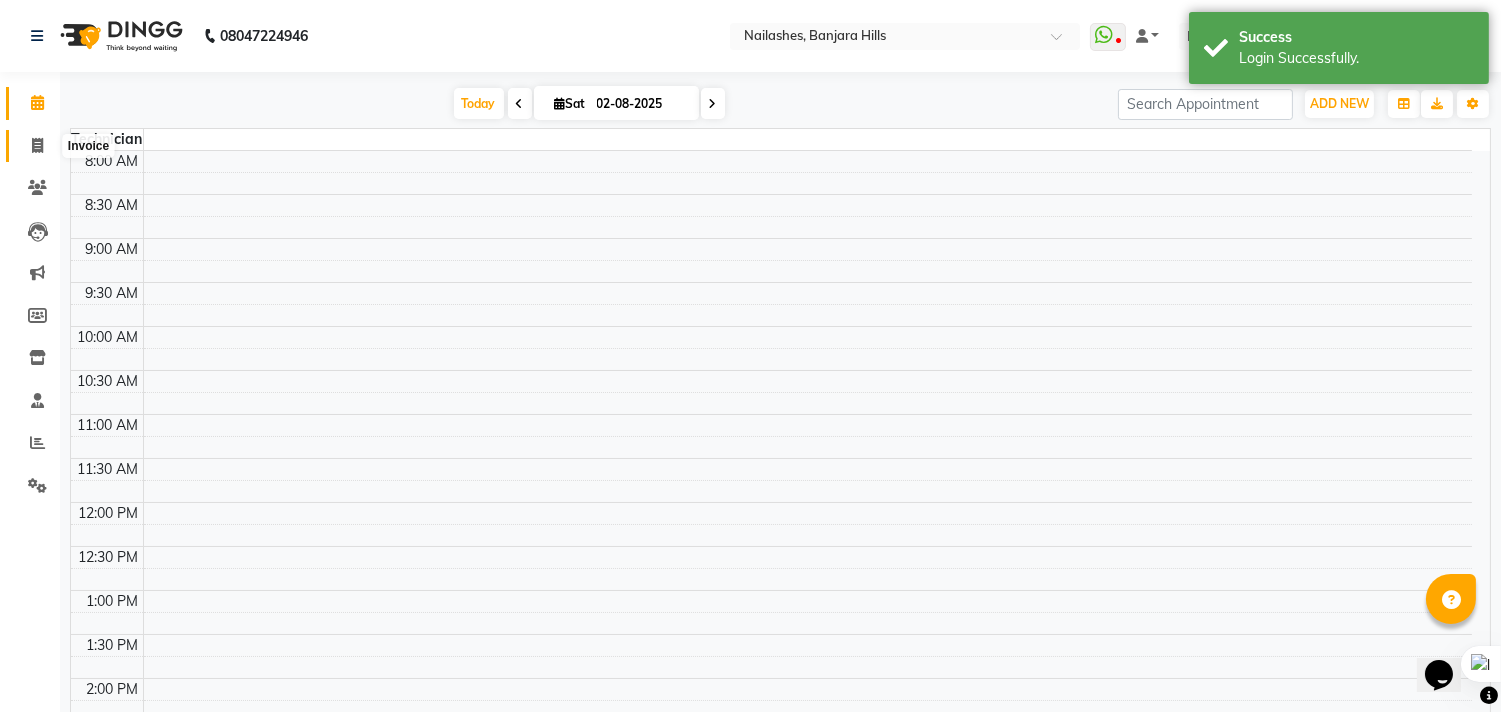 scroll, scrollTop: 0, scrollLeft: 0, axis: both 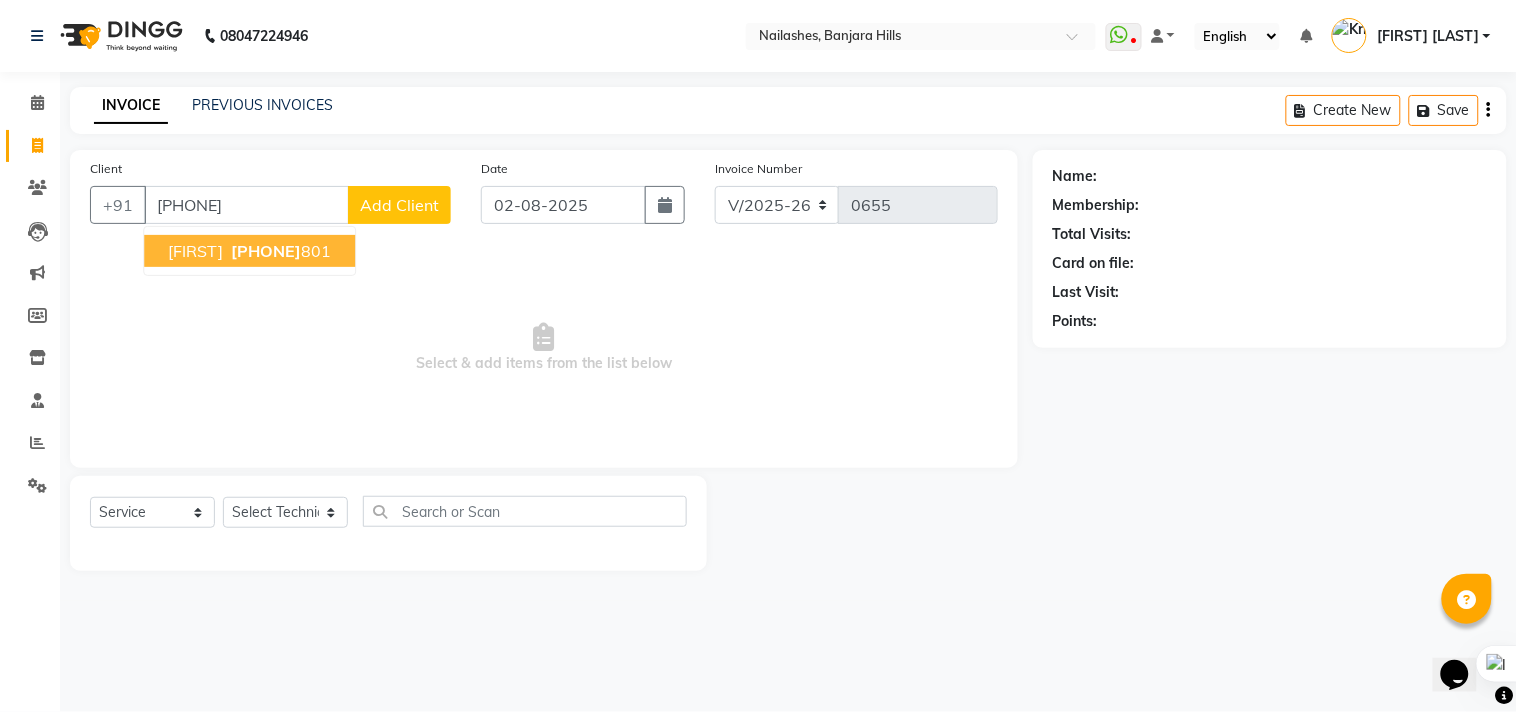 click on "[PHONE]" at bounding box center (266, 251) 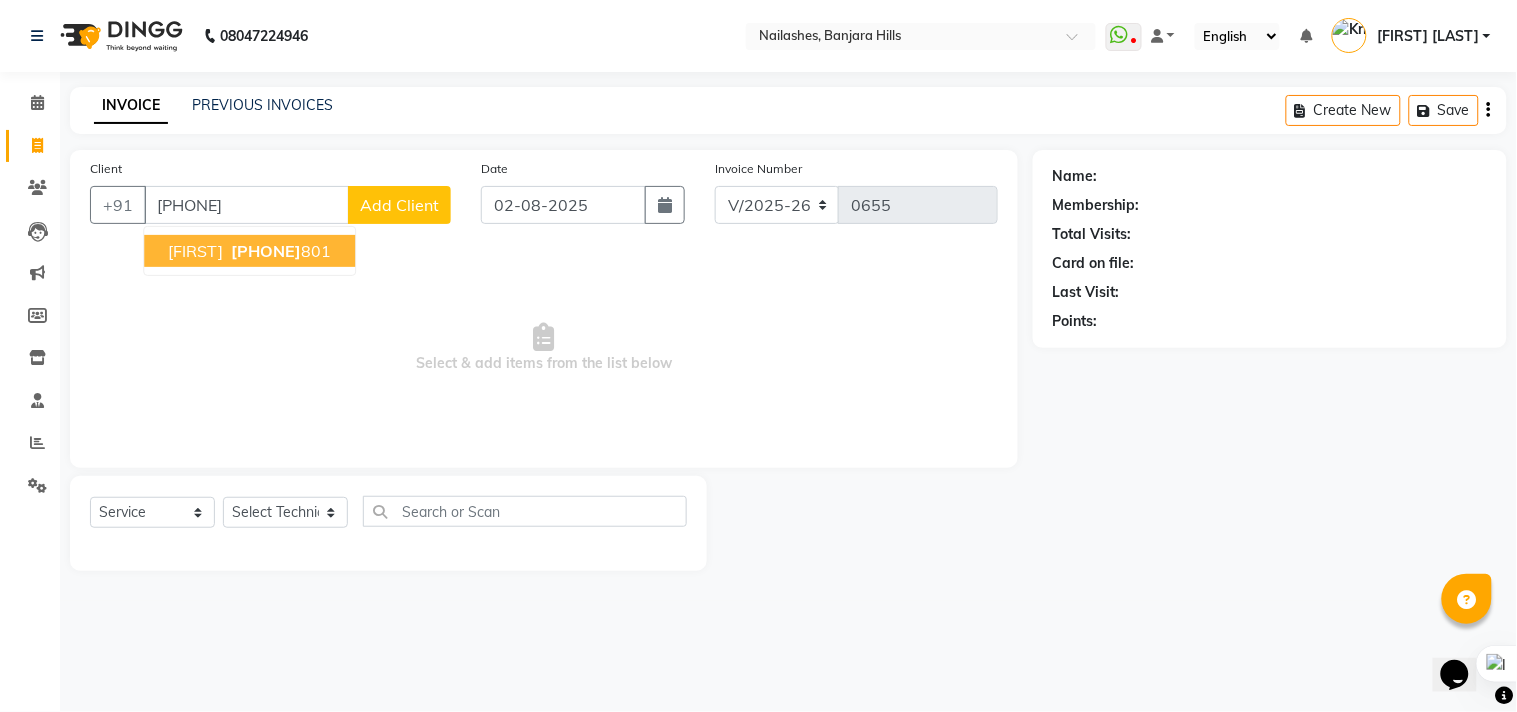 type on "[PHONE]" 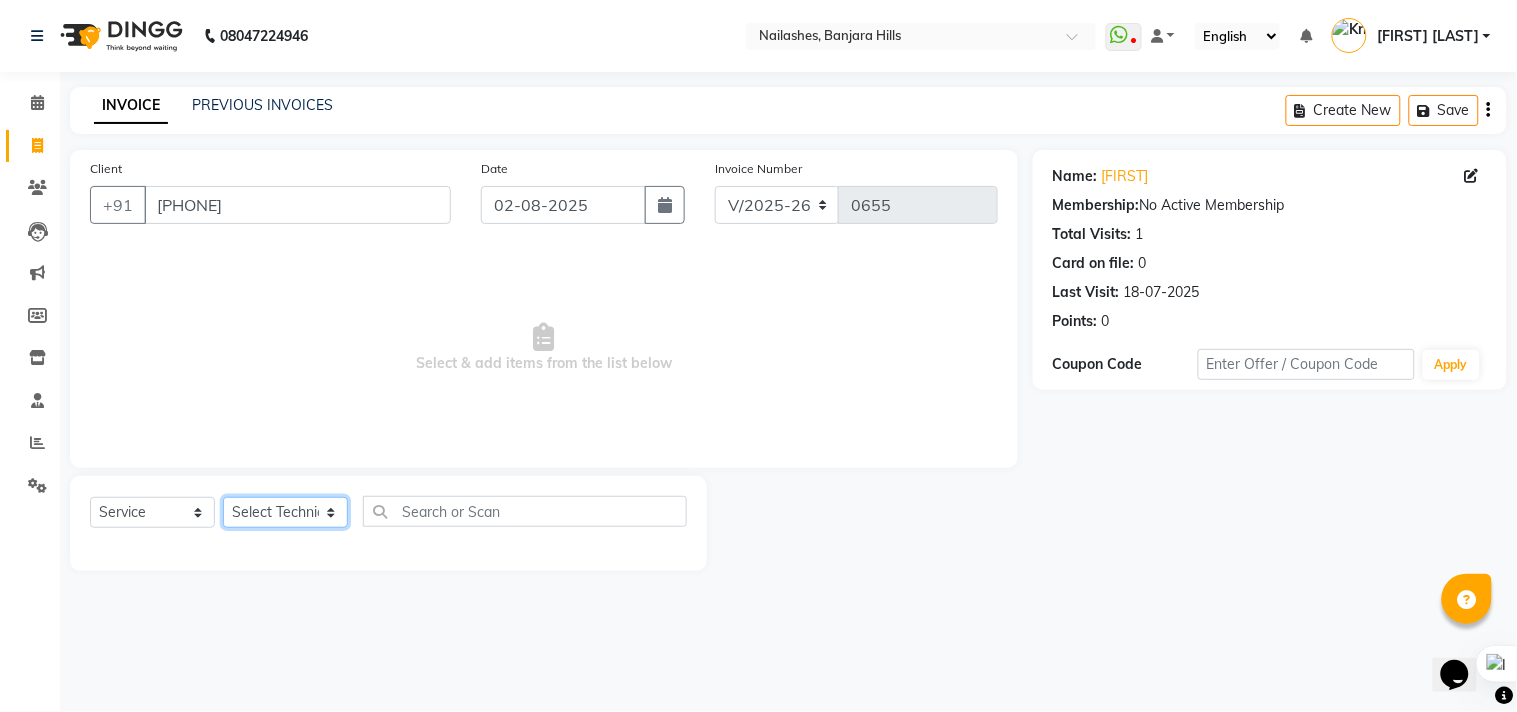 click on "Select Technician Arshad Arshad Asma begum Deepak Kashyap Krishika mam Nakul ringya rishi Ruby singh thei" 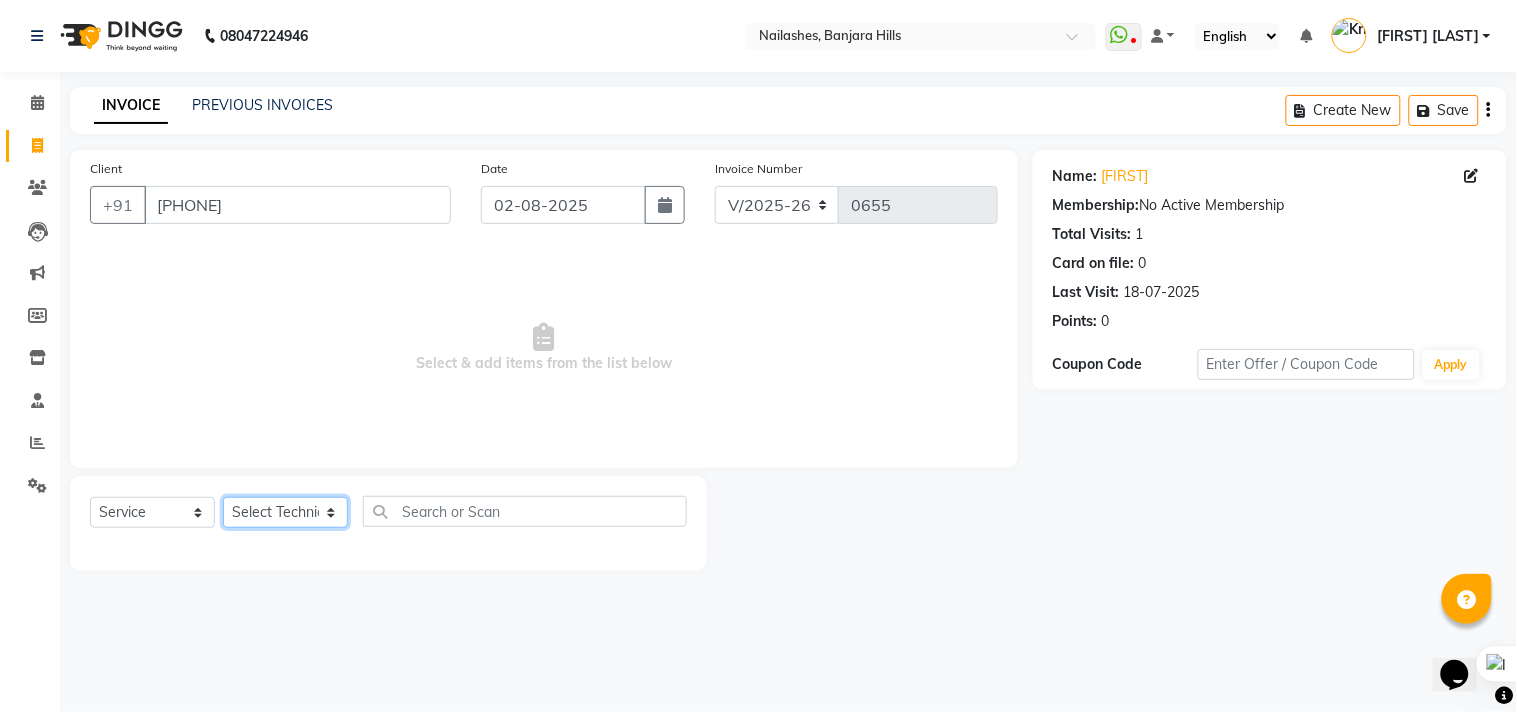 select on "67123" 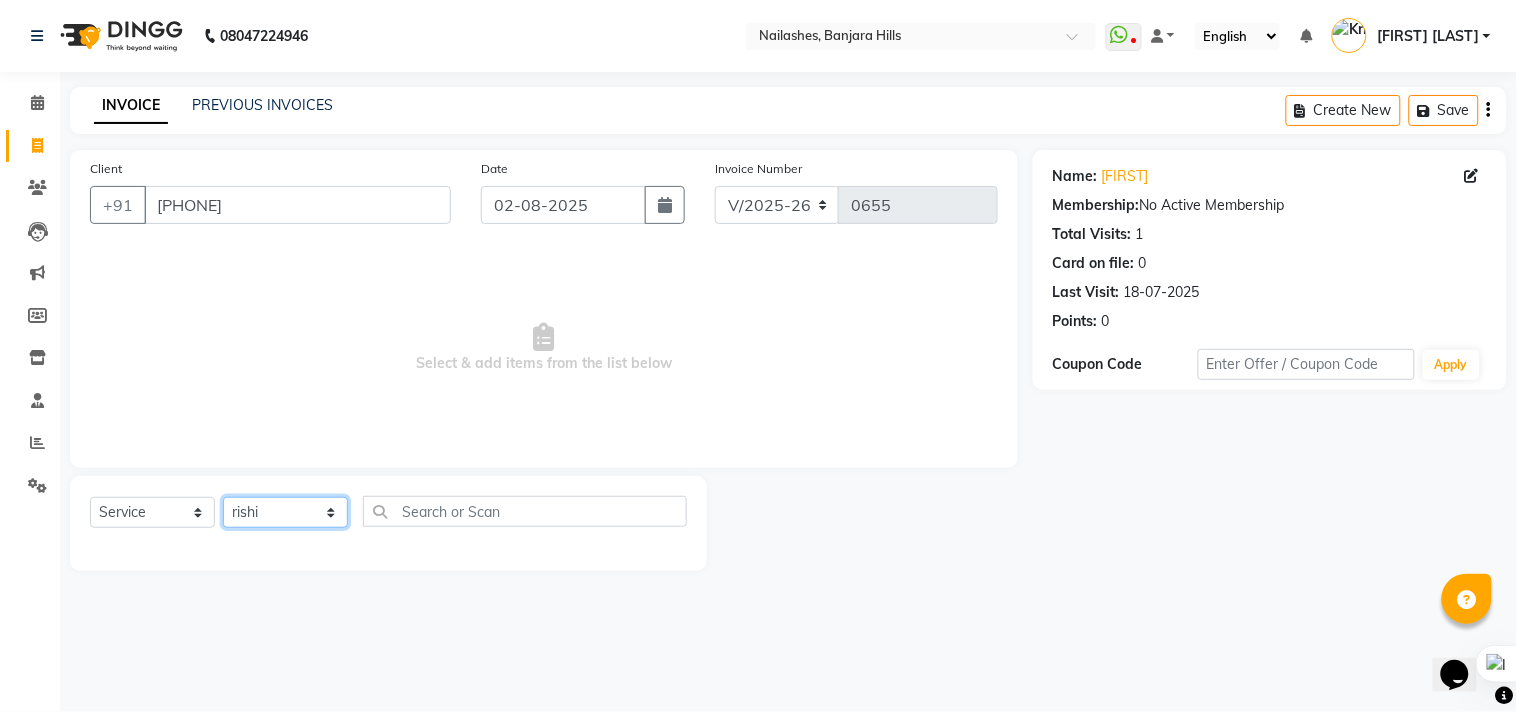 click on "Select Technician Arshad Arshad Asma begum Deepak Kashyap Krishika mam Nakul ringya rishi Ruby singh thei" 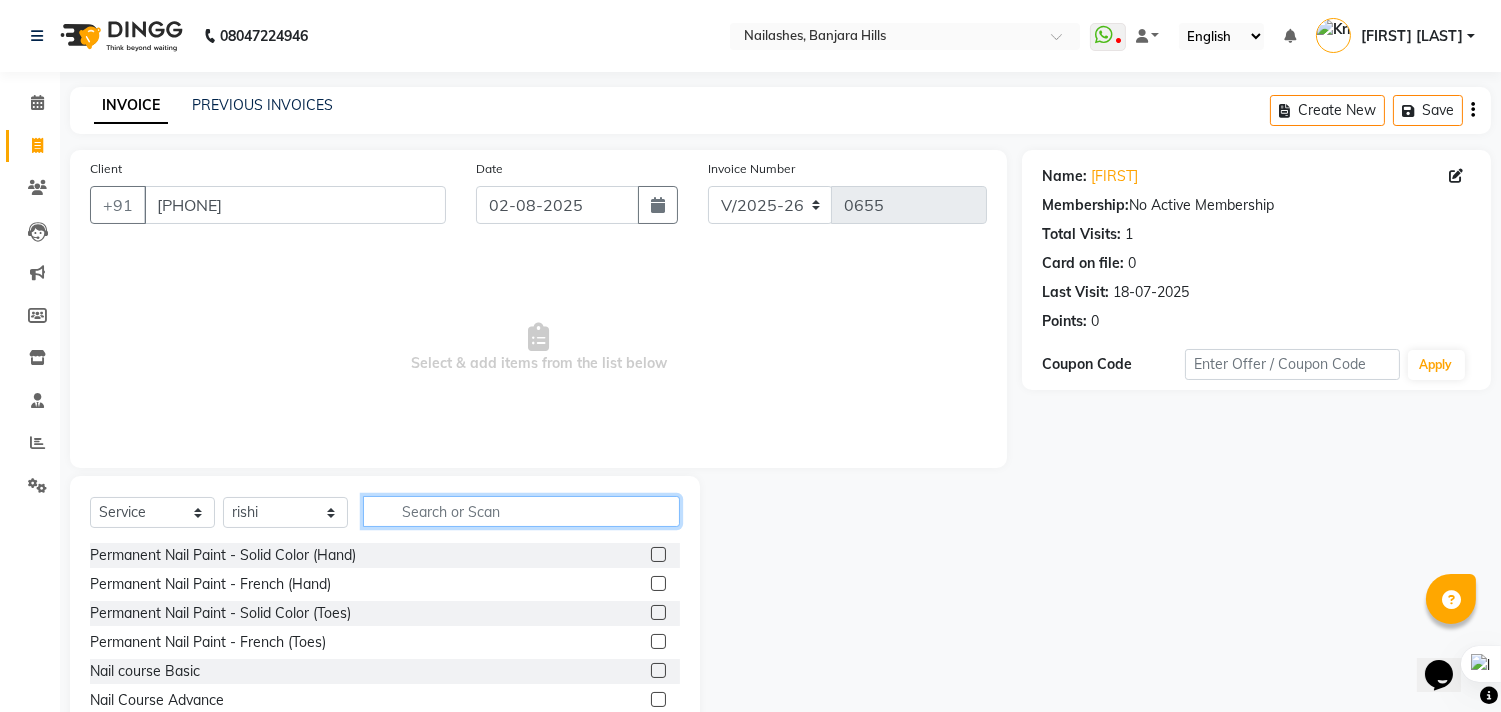 click 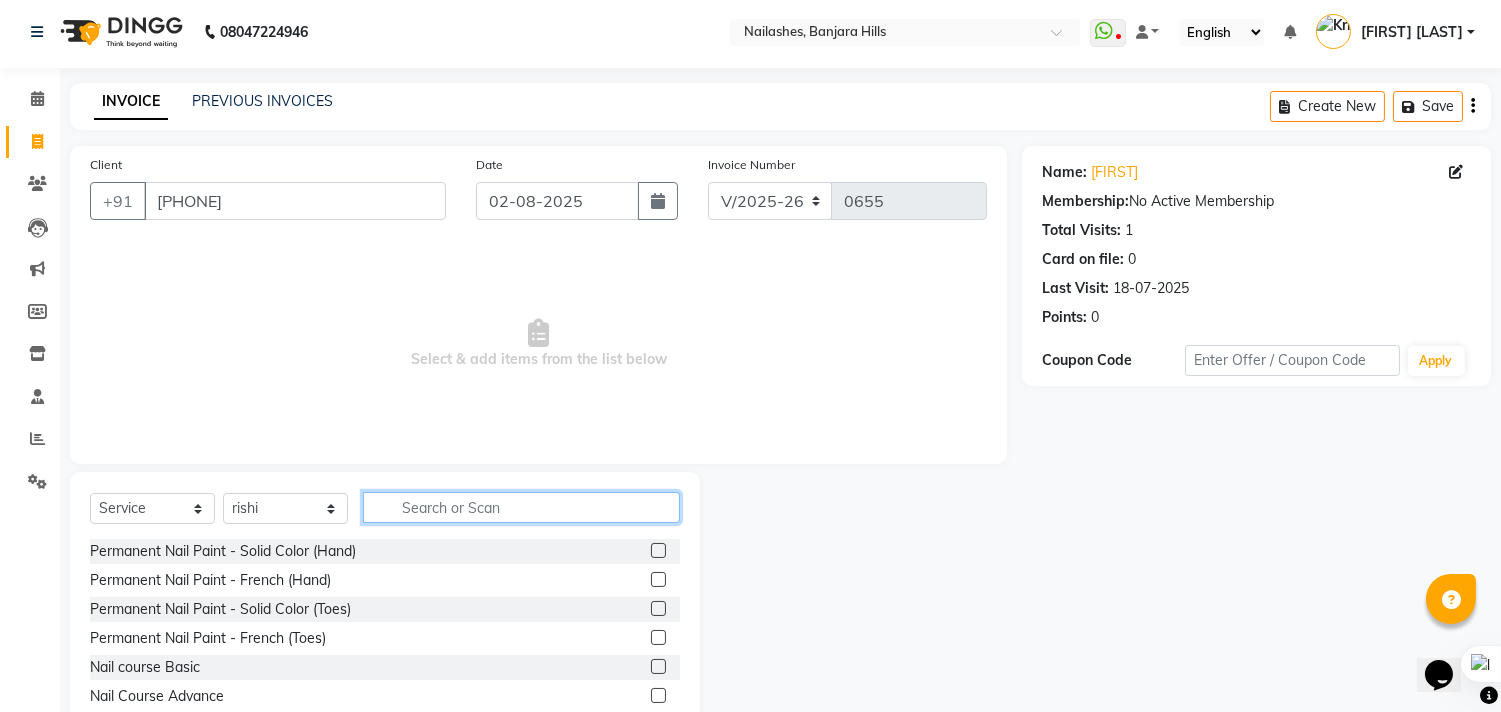 scroll, scrollTop: 0, scrollLeft: 0, axis: both 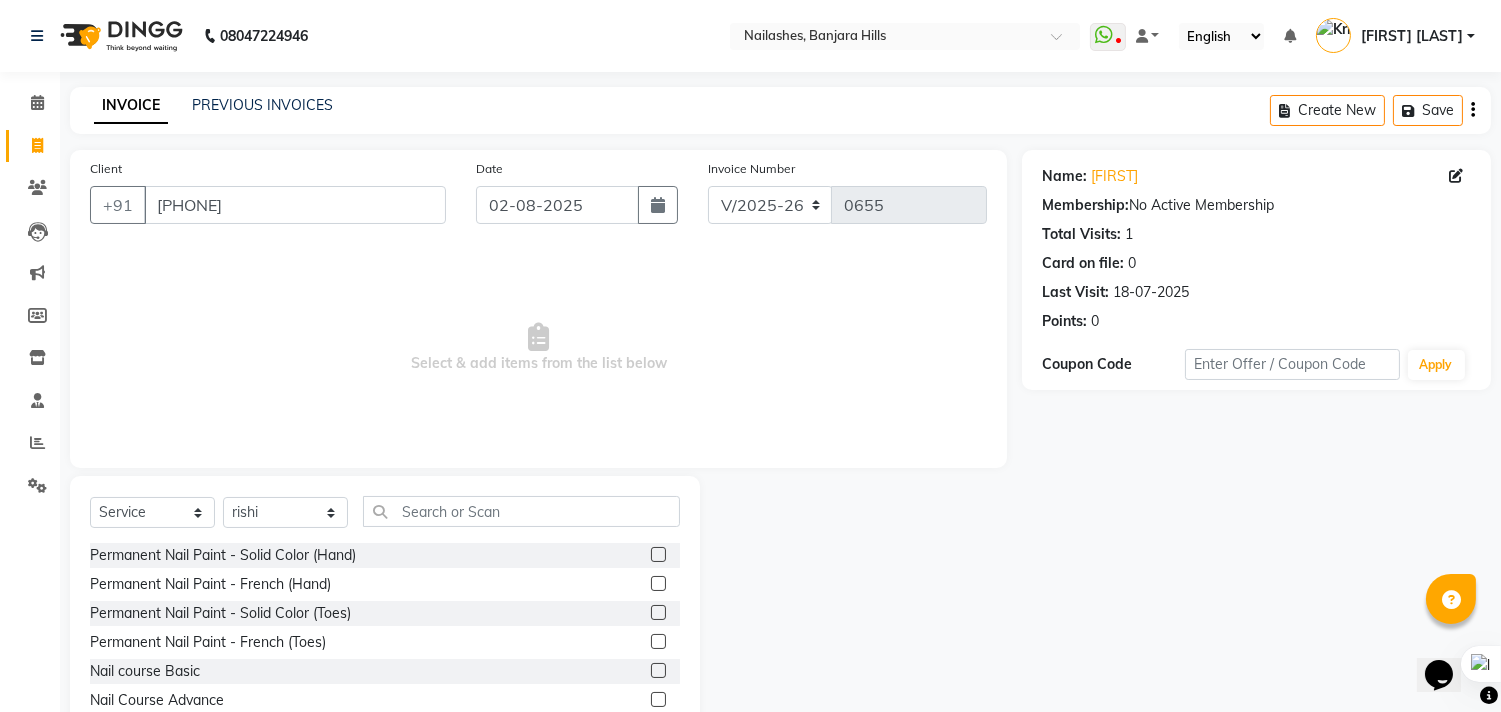 click 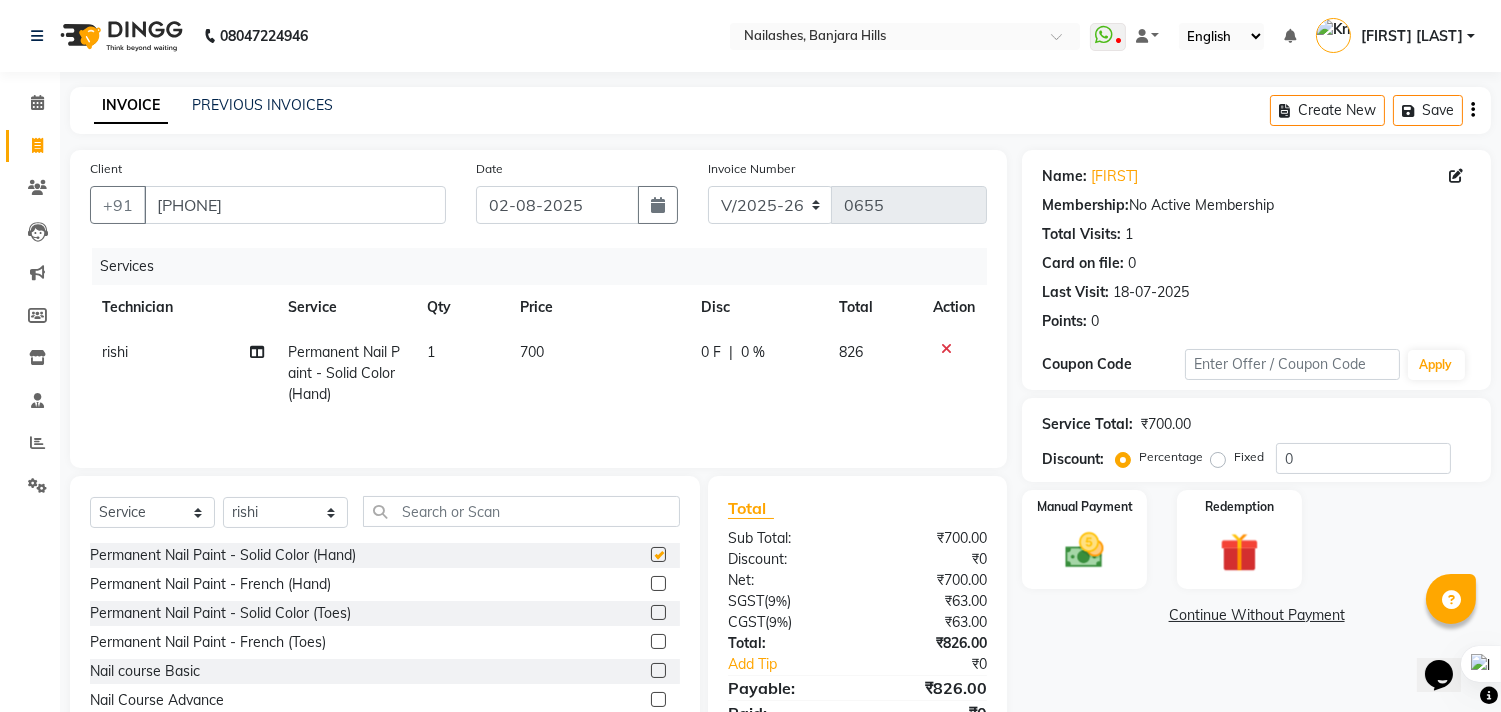 checkbox on "false" 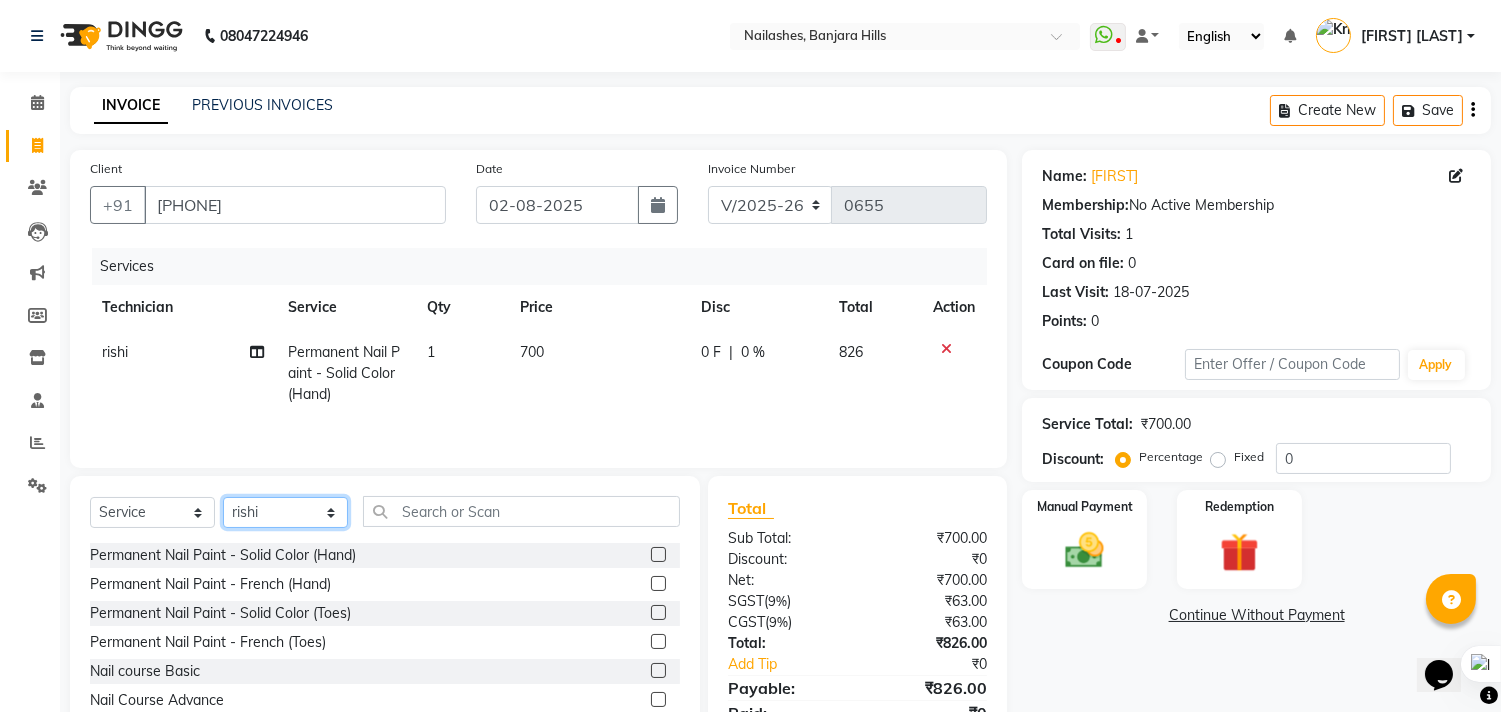 click on "Select Technician Arshad Arshad Asma begum Deepak Kashyap Krishika mam Nakul ringya rishi Ruby singh thei" 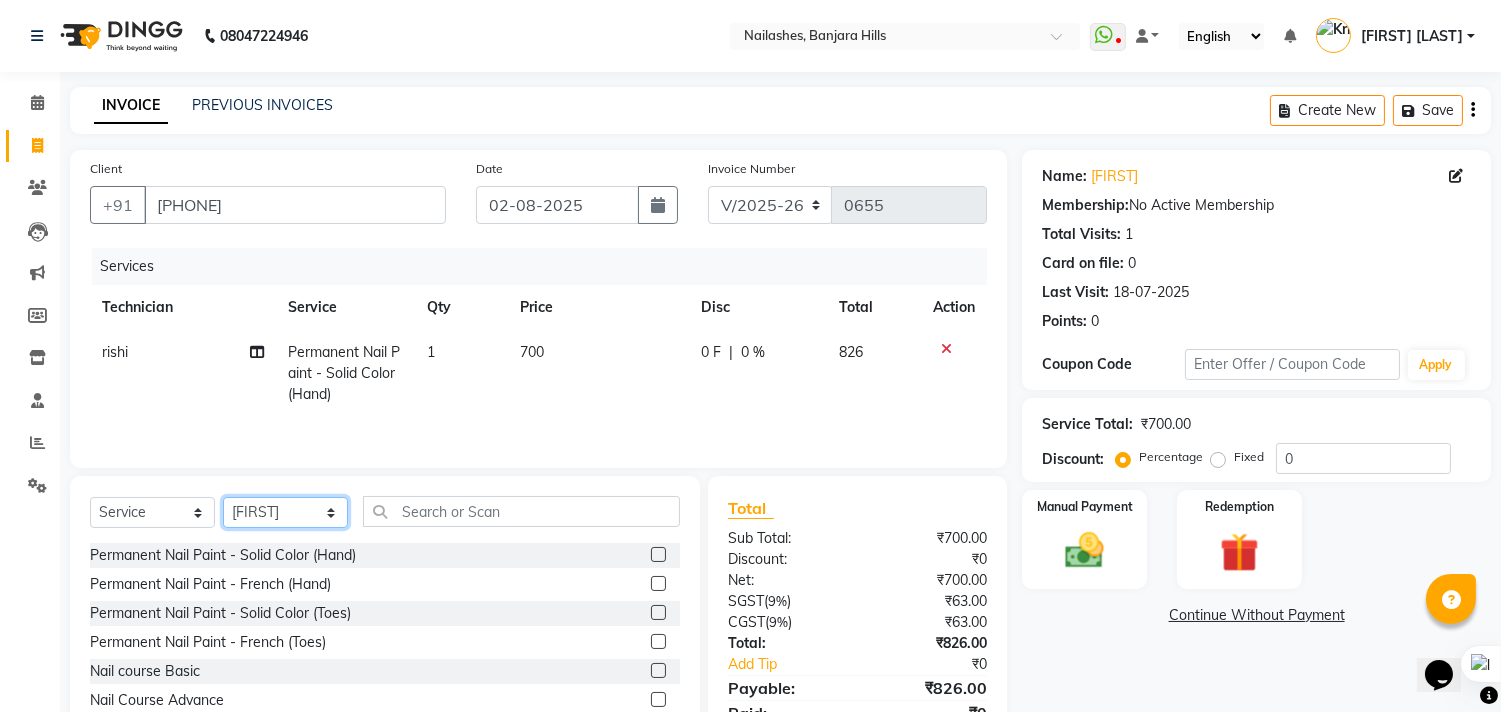 click on "Select Technician Arshad Arshad Asma begum Deepak Kashyap Krishika mam Nakul ringya rishi Ruby singh thei" 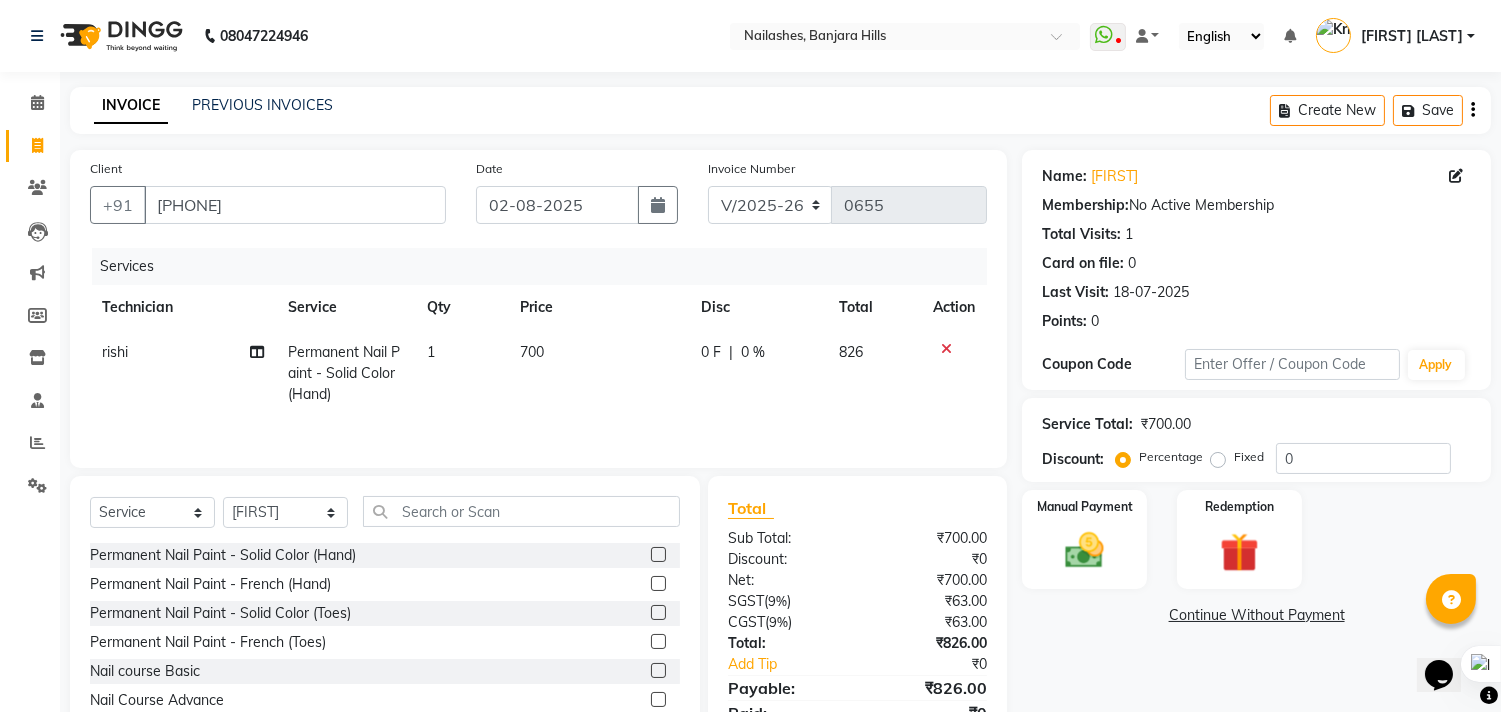 click 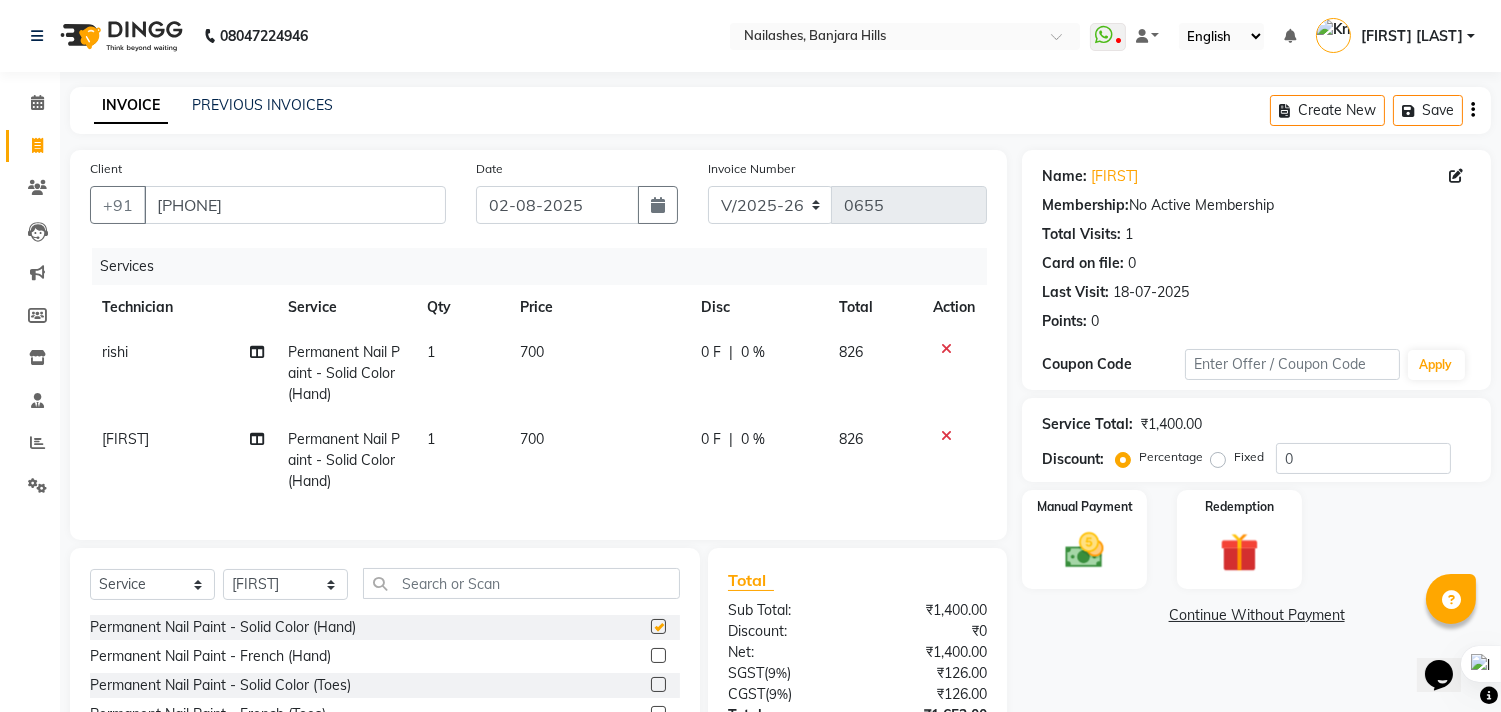 checkbox on "false" 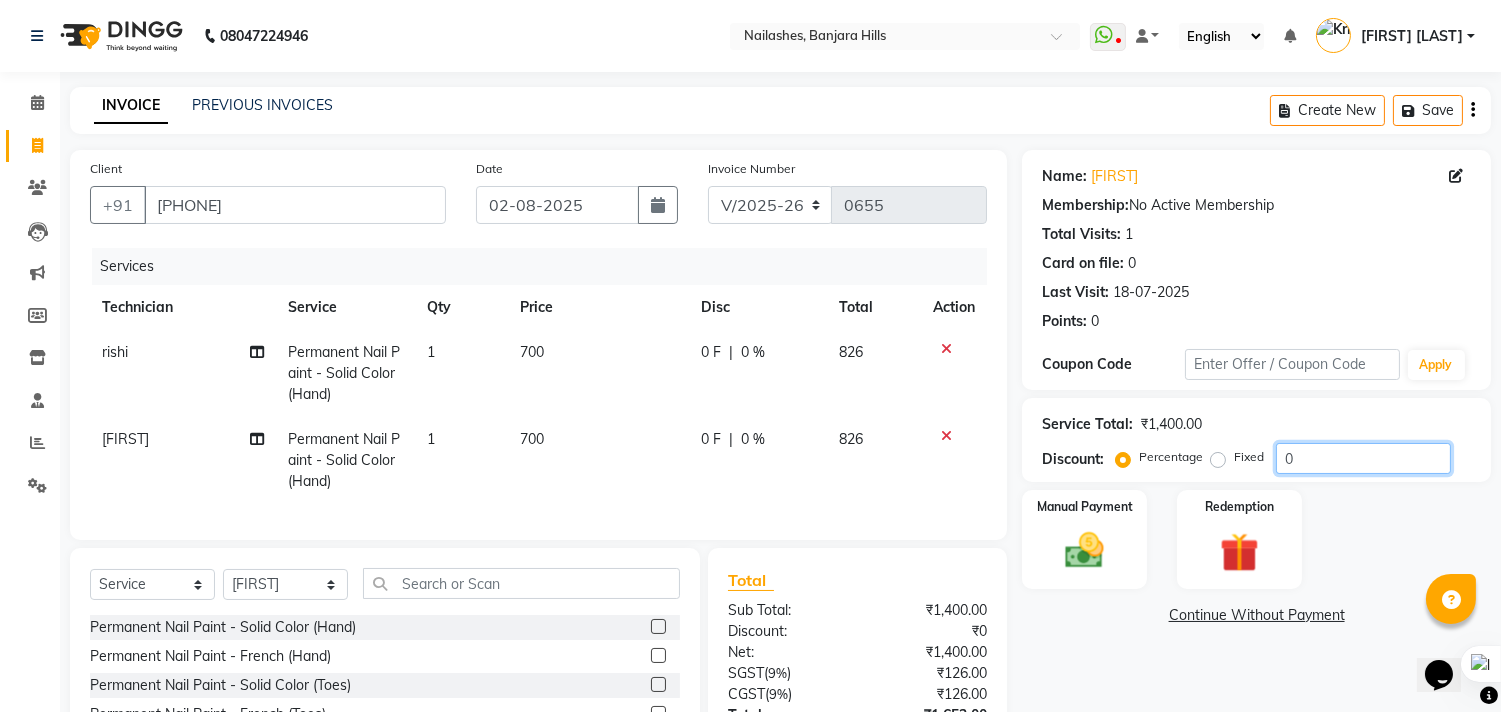 click on "0" 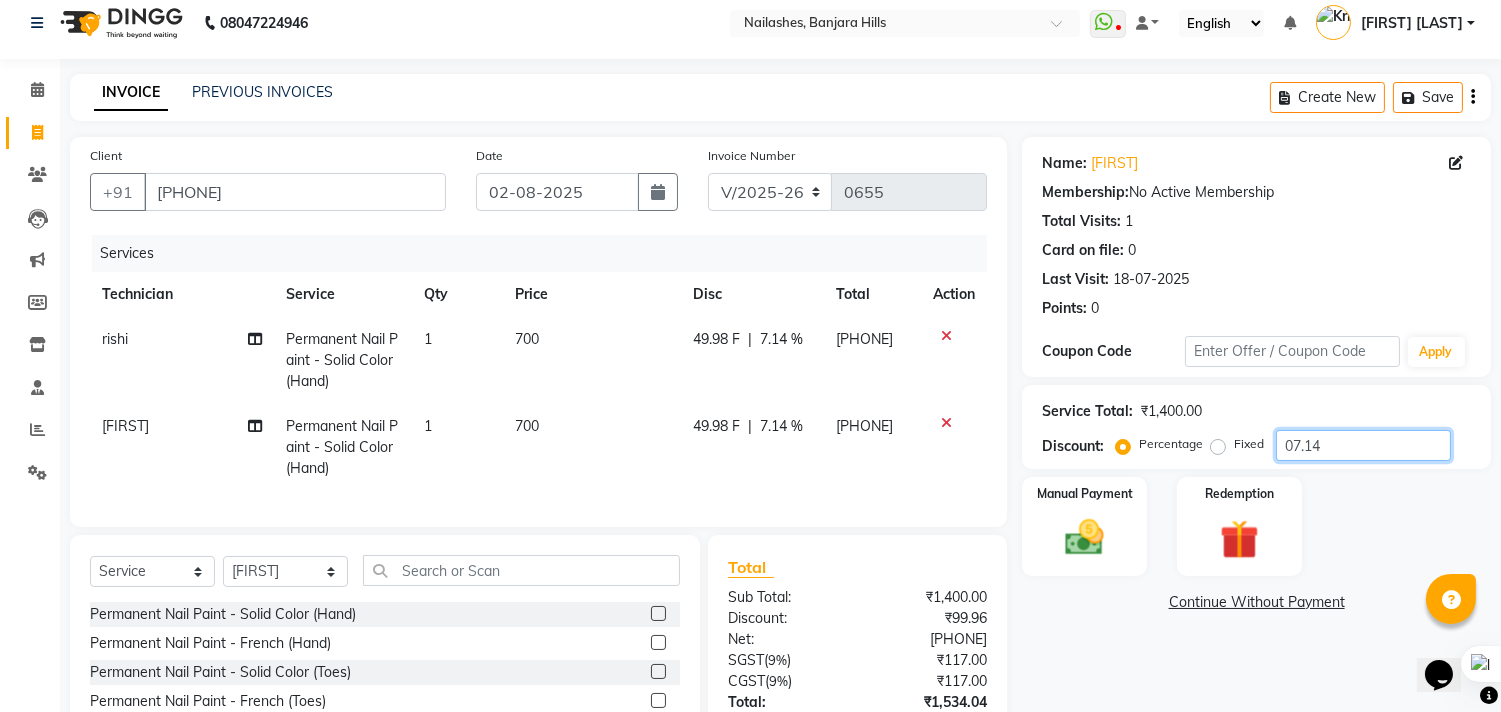 scroll, scrollTop: 0, scrollLeft: 0, axis: both 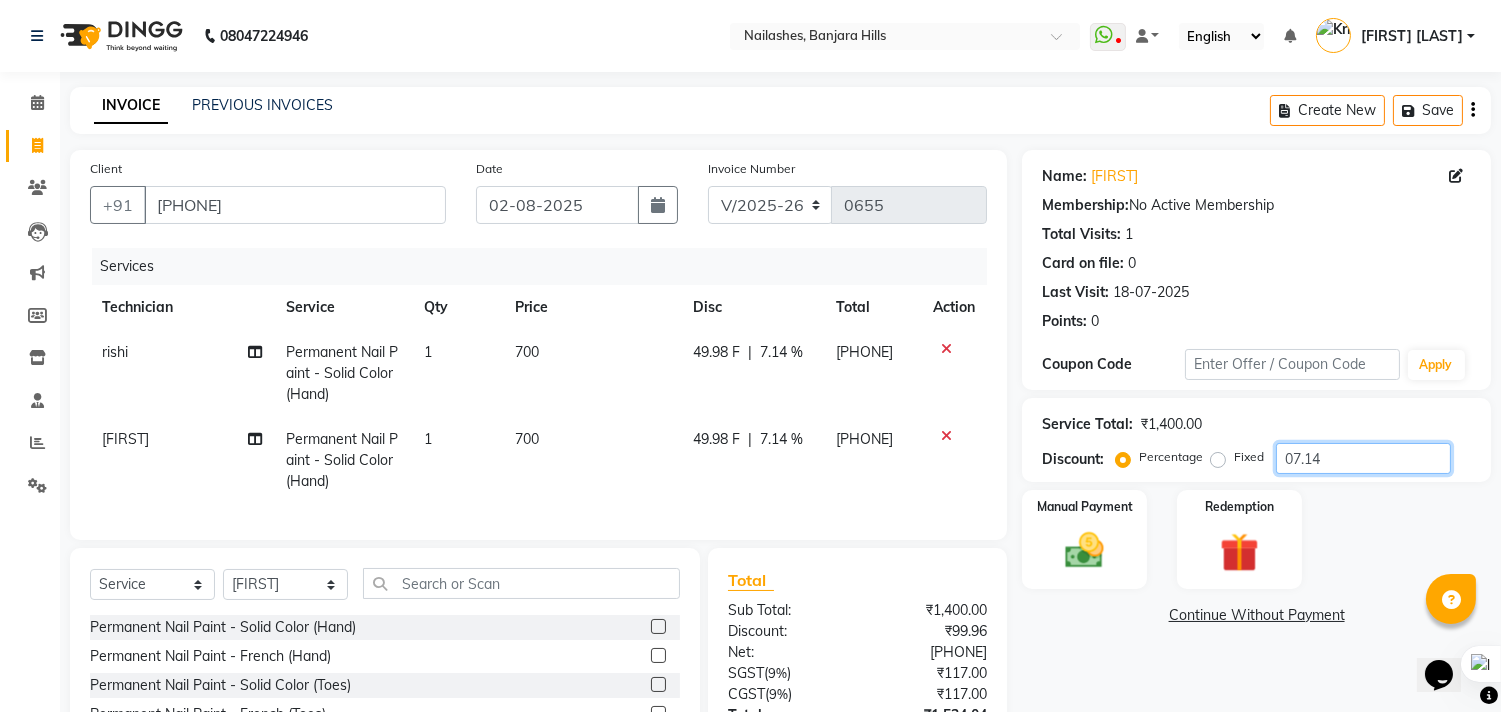 type on "07.14" 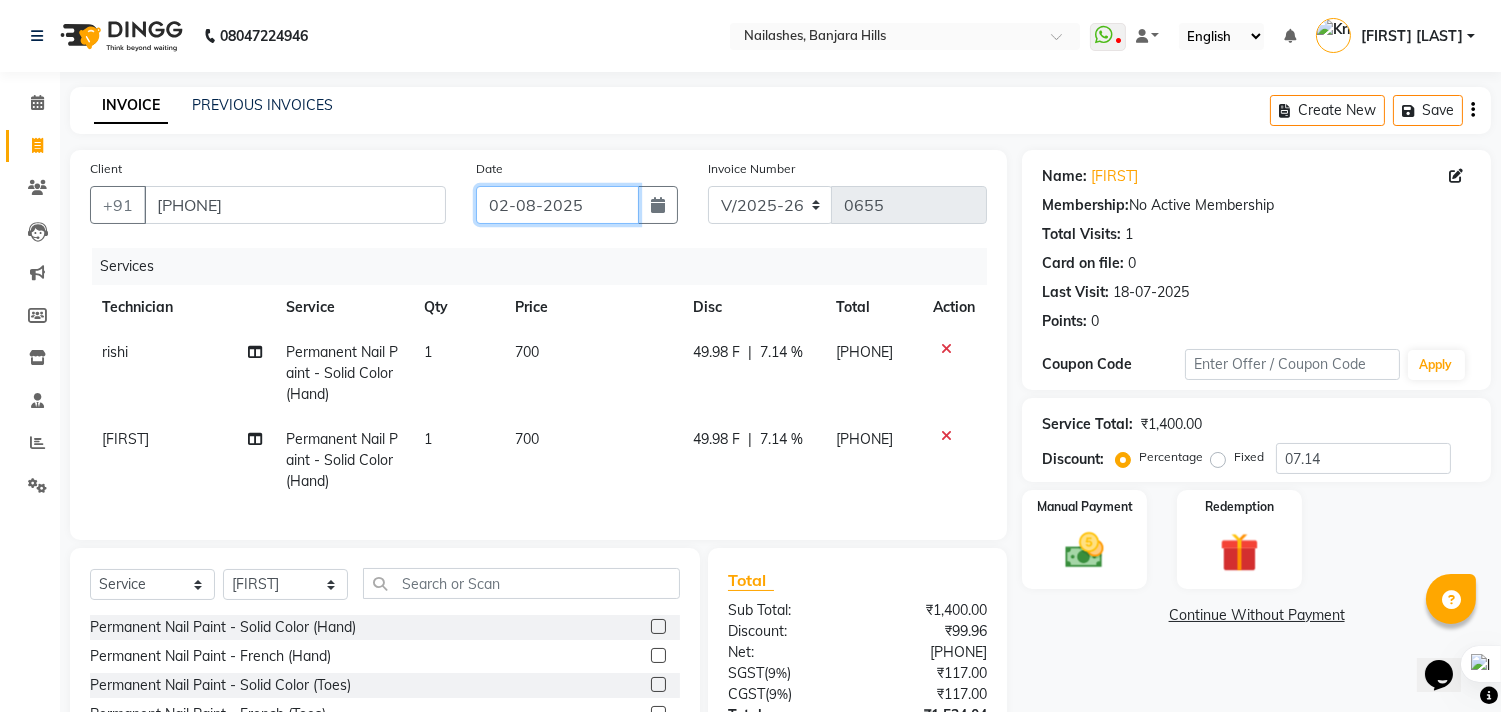 click on "02-08-2025" 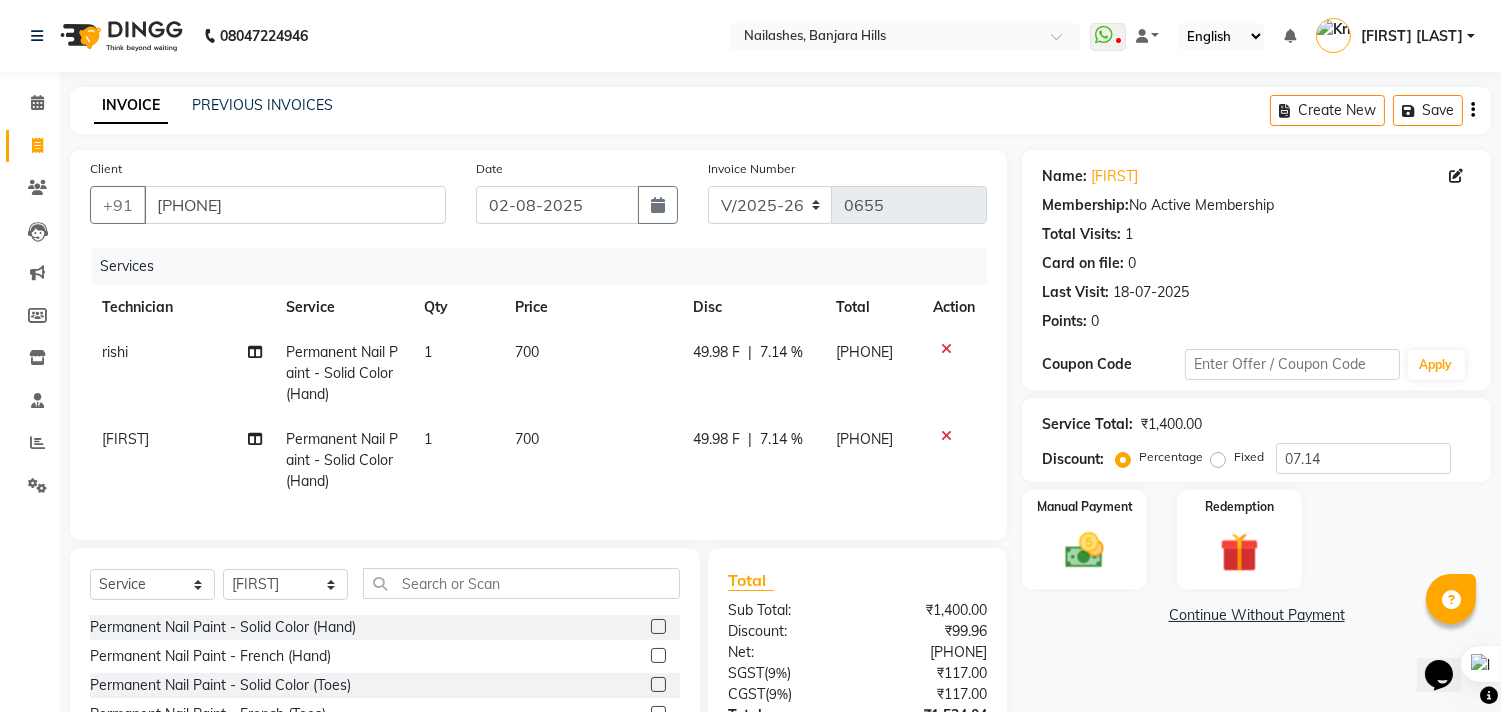 select on "8" 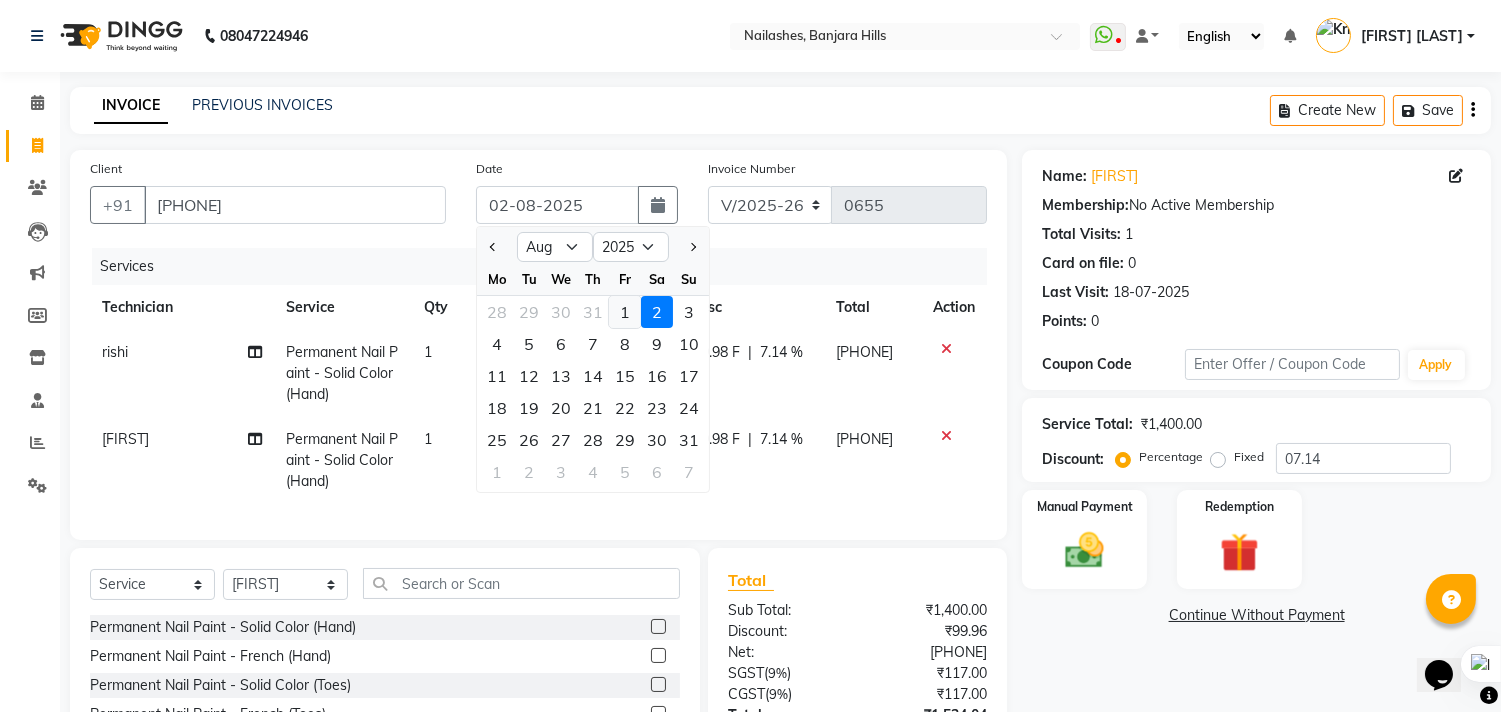 click on "1" 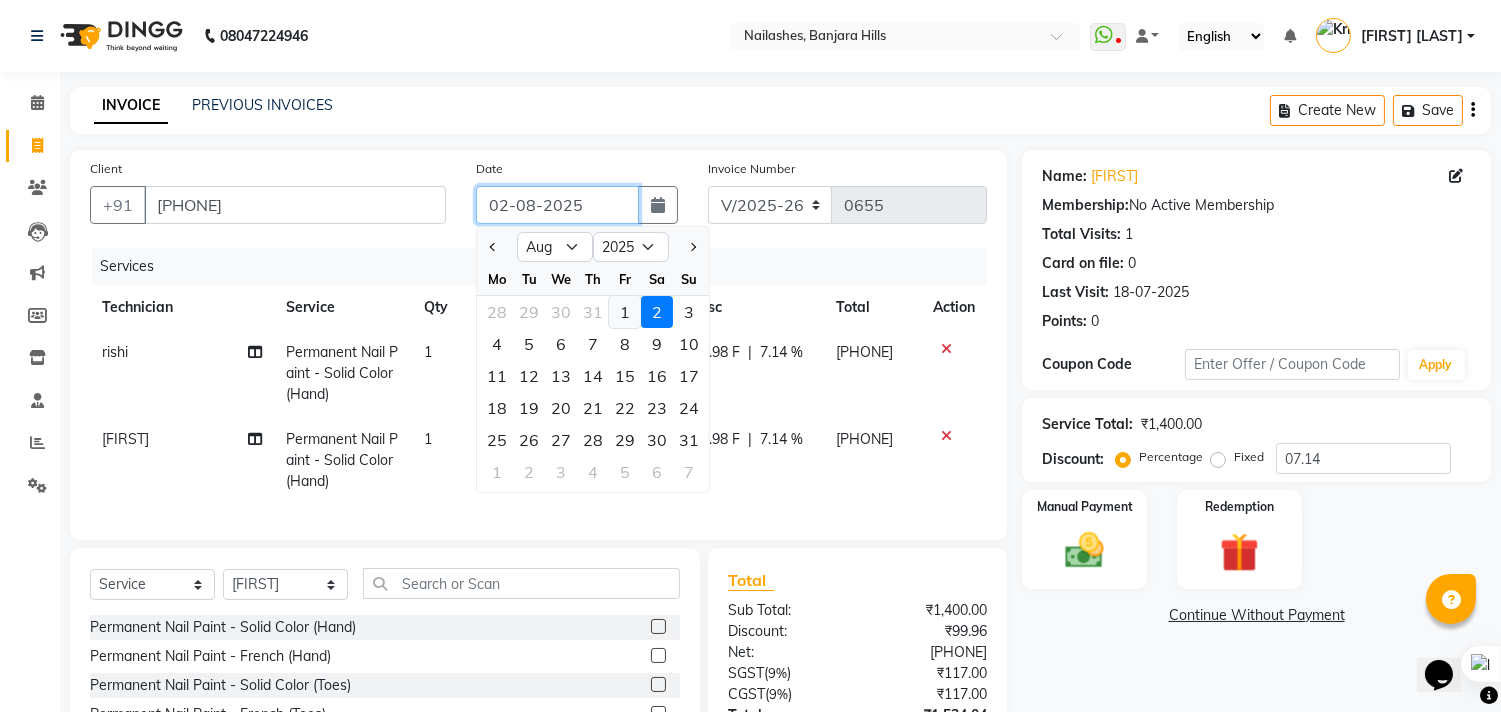 type on "01-08-2025" 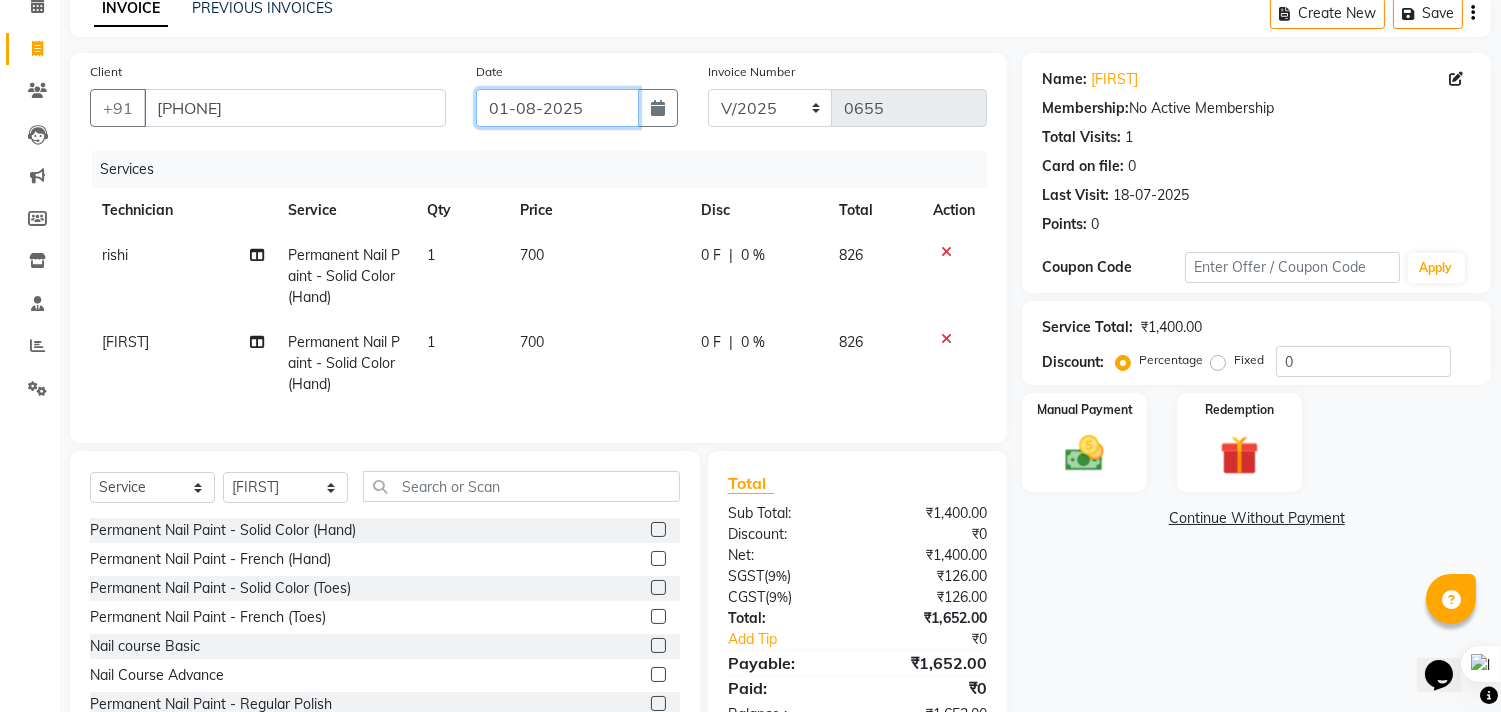 scroll, scrollTop: 0, scrollLeft: 0, axis: both 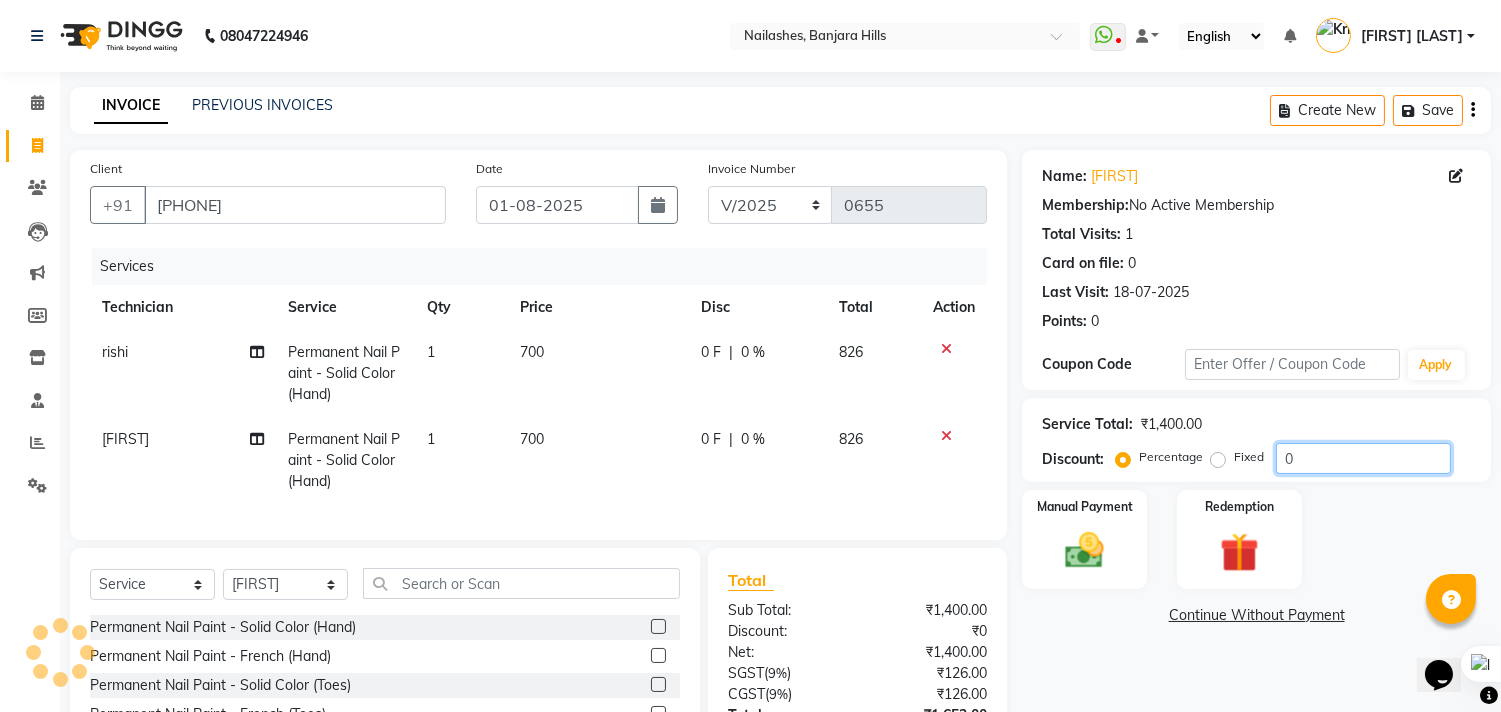 click on "0" 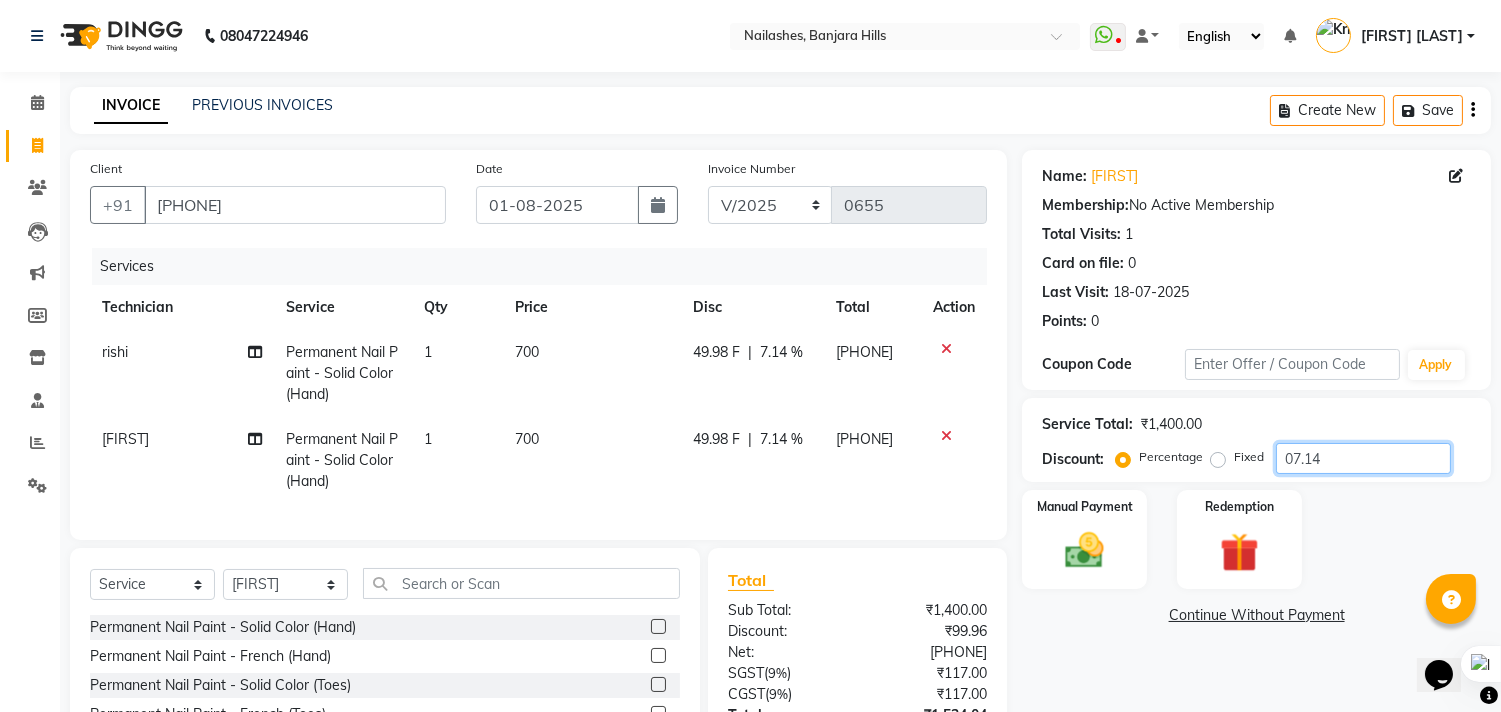 scroll, scrollTop: 177, scrollLeft: 0, axis: vertical 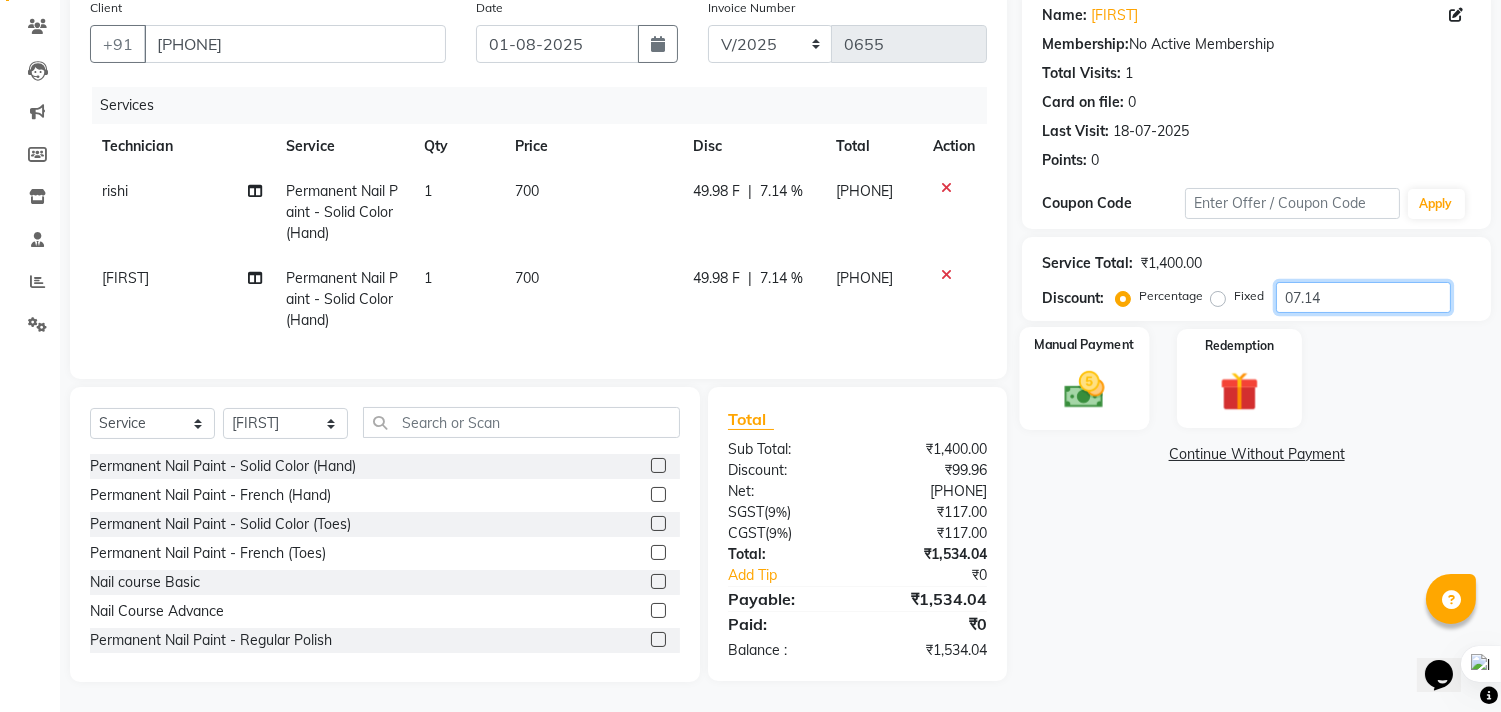 type on "07.14" 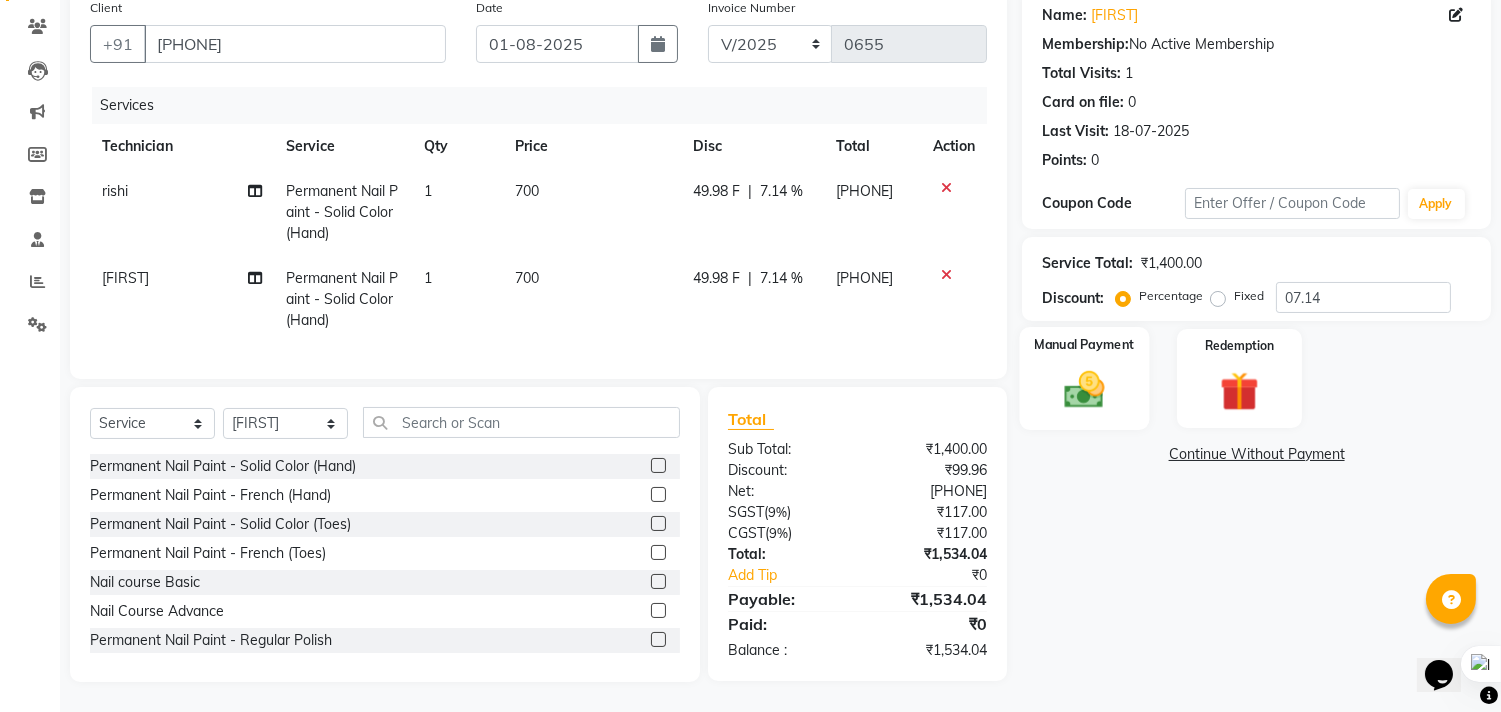 click 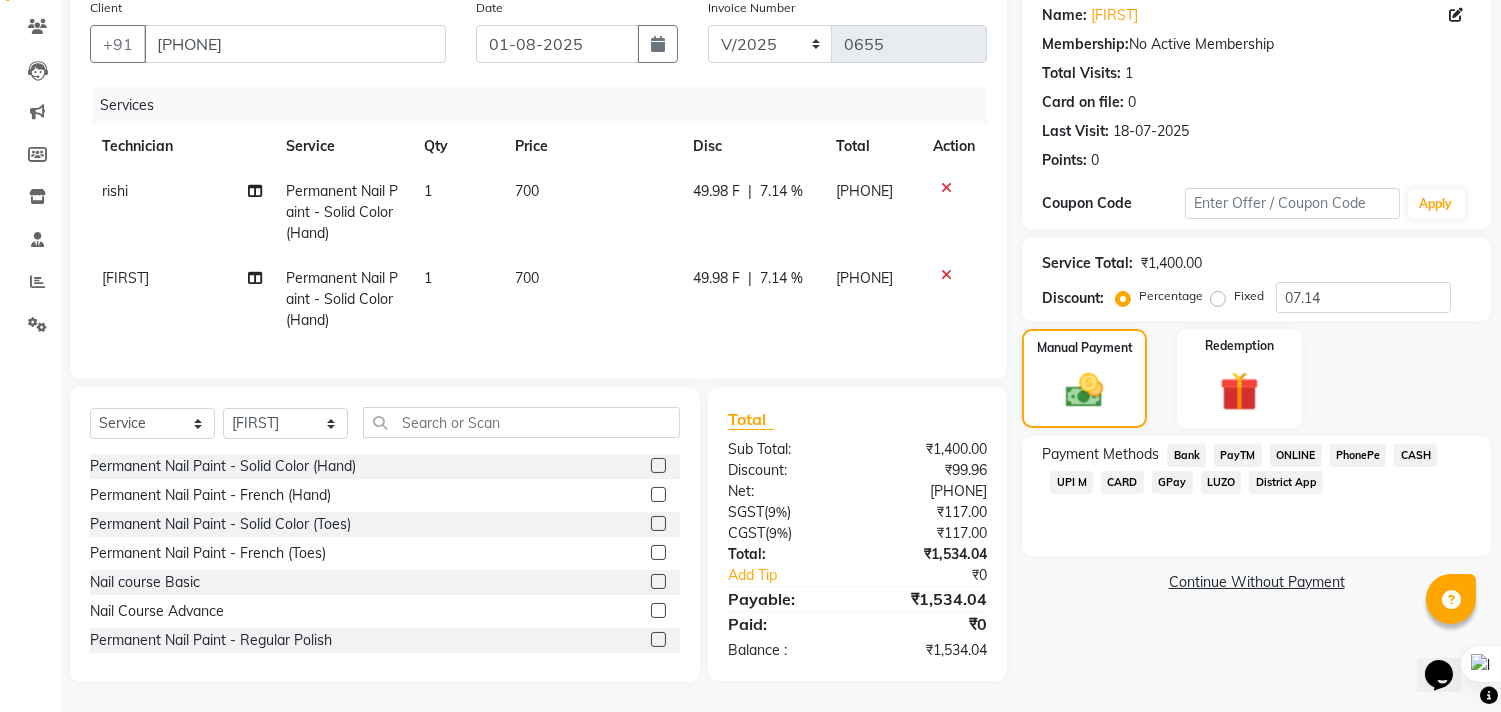 click on "UPI M" 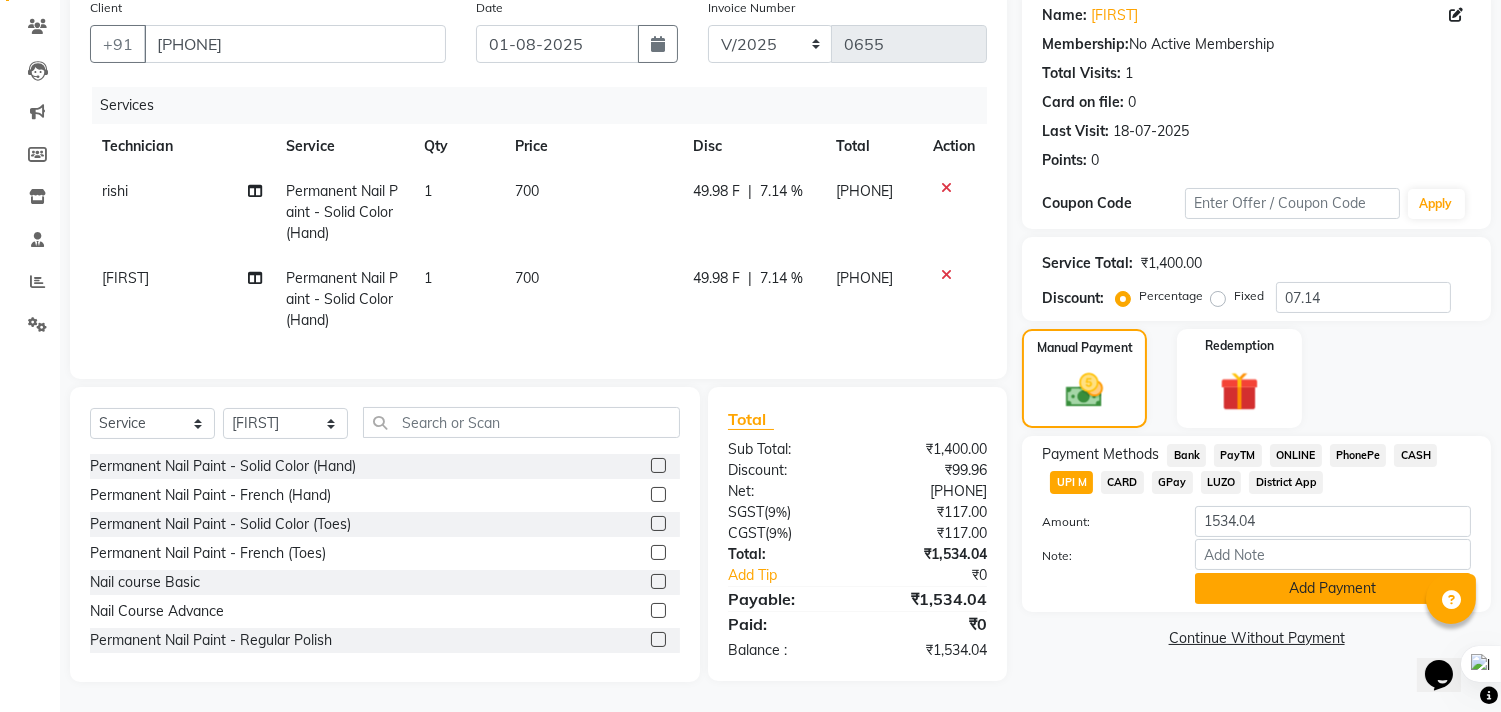 click on "Add Payment" 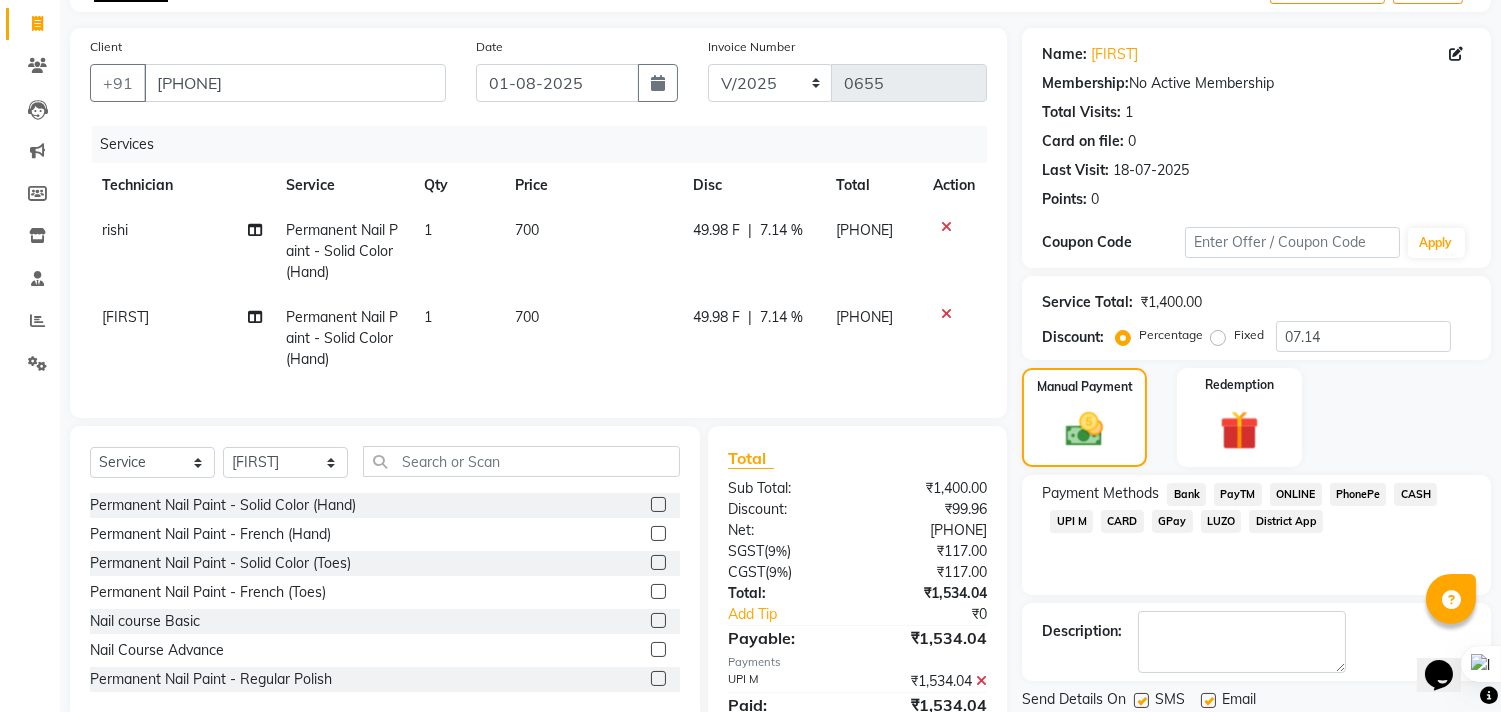 scroll, scrollTop: 218, scrollLeft: 0, axis: vertical 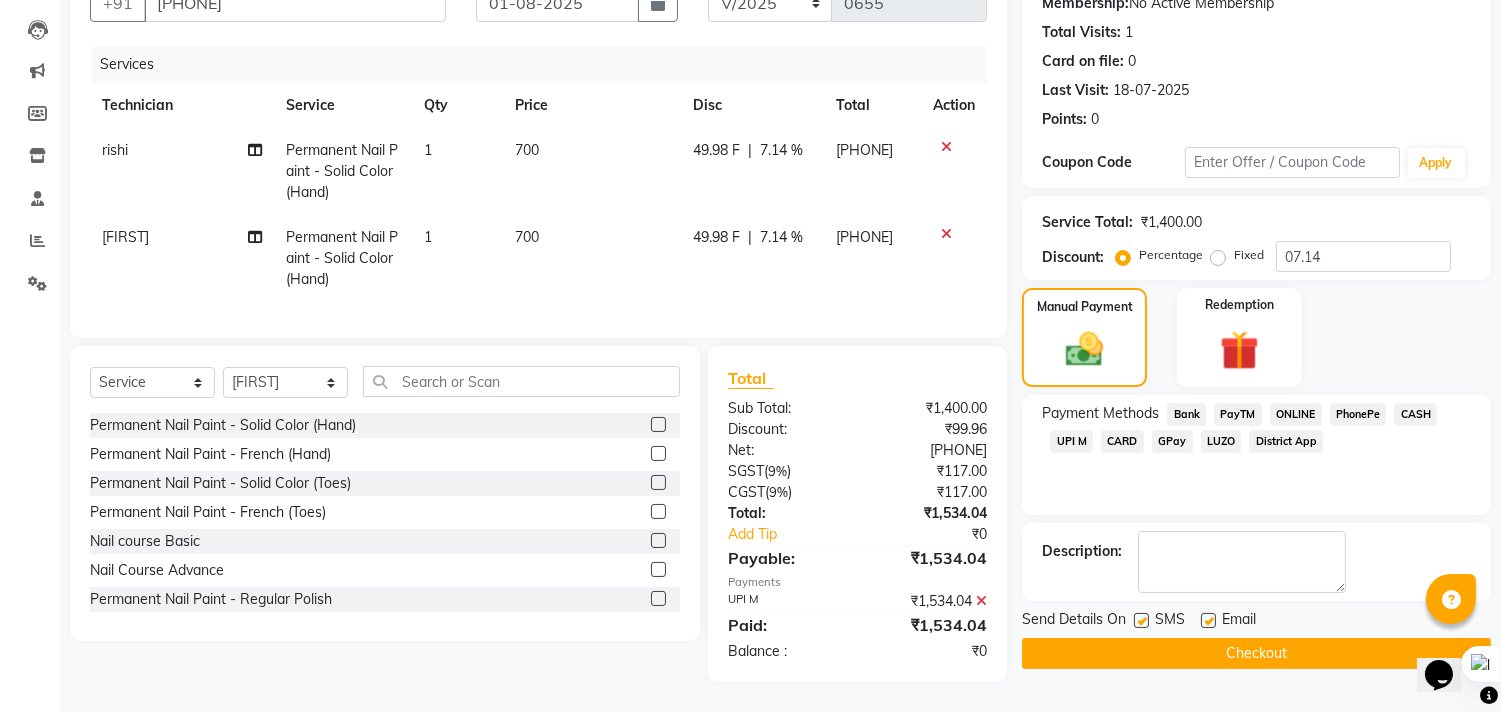 click on "Checkout" 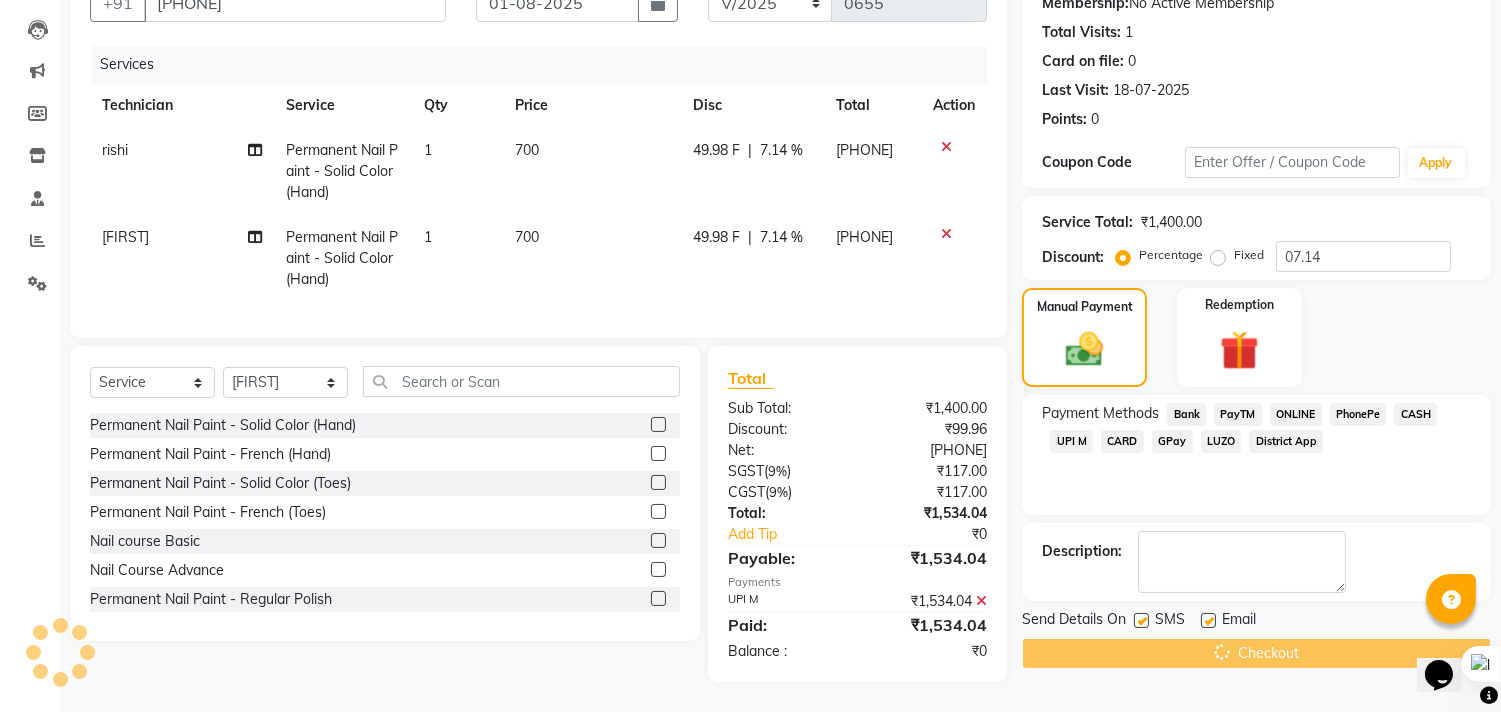 scroll, scrollTop: 0, scrollLeft: 0, axis: both 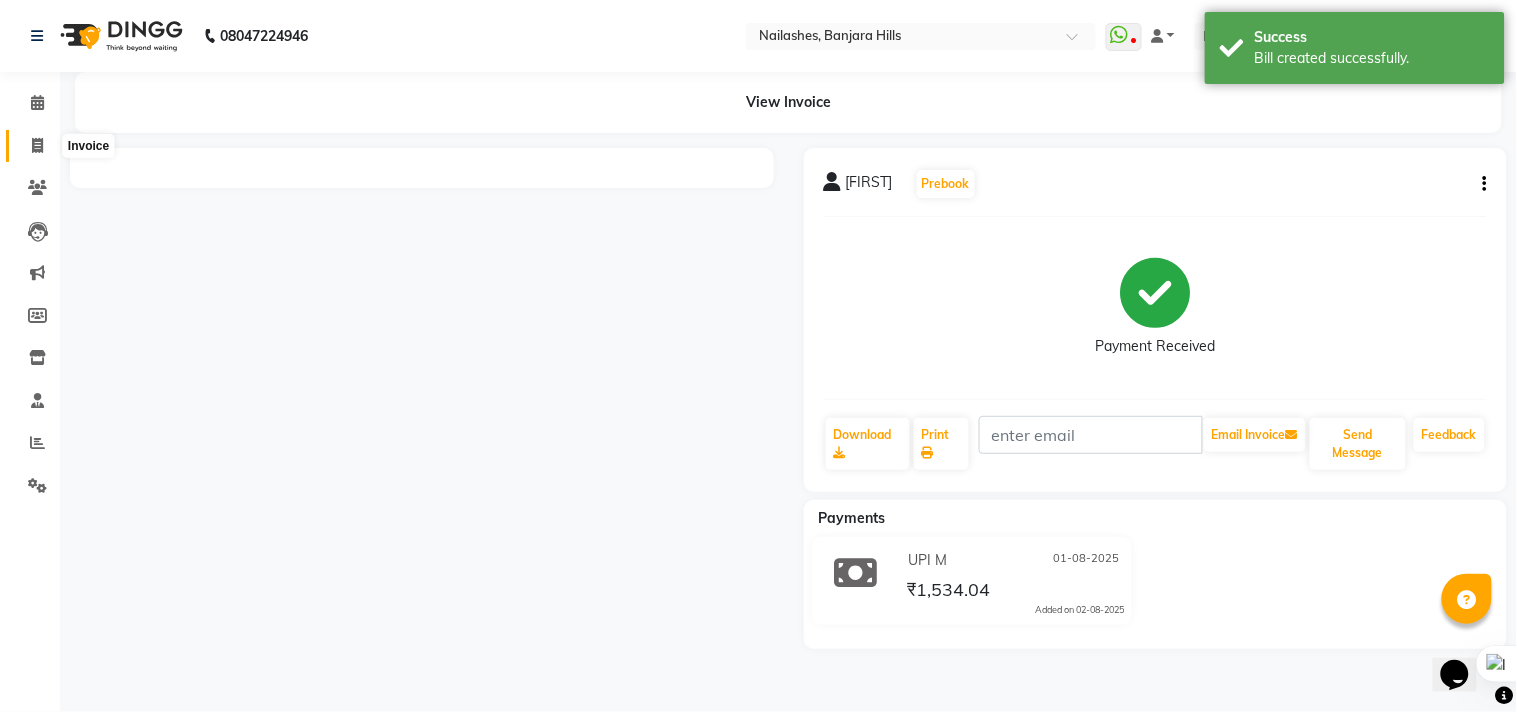 click 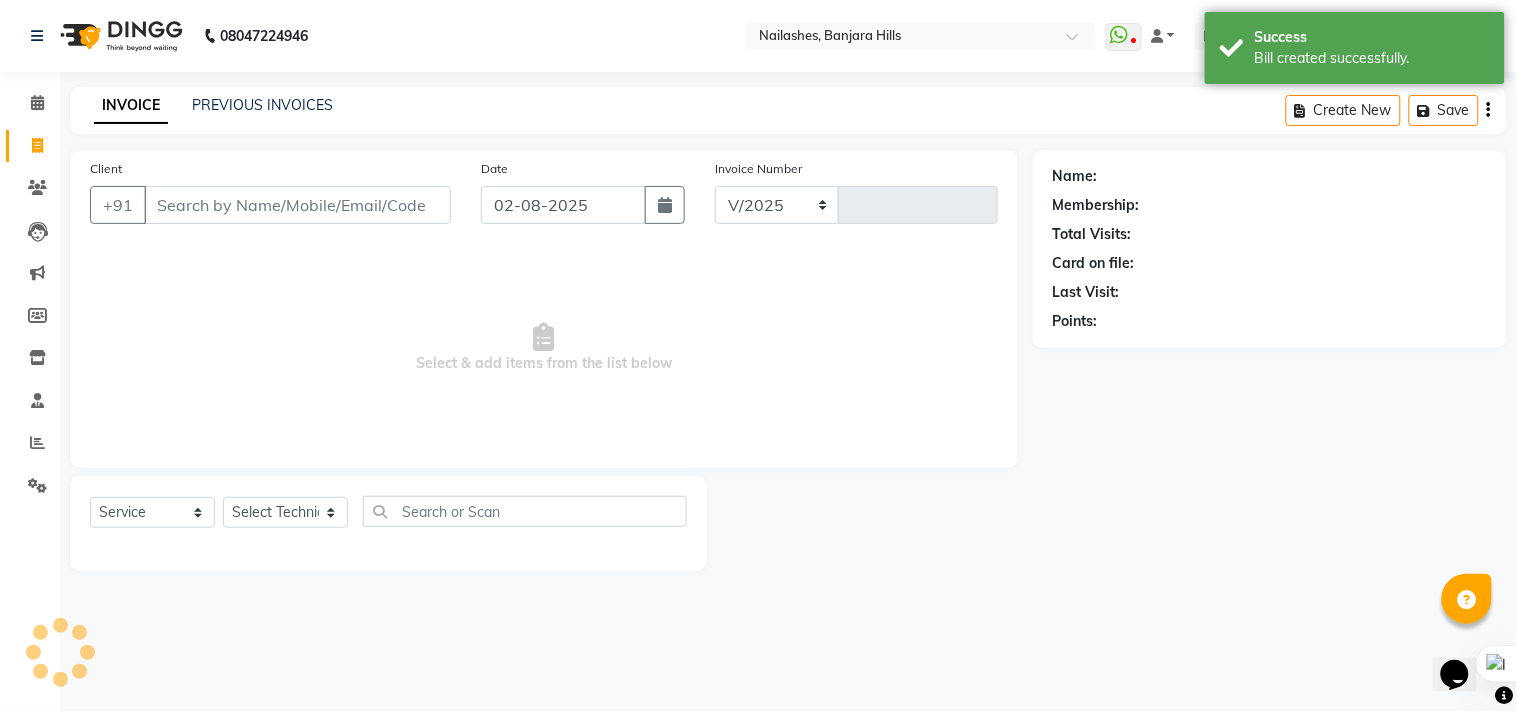 select on "5759" 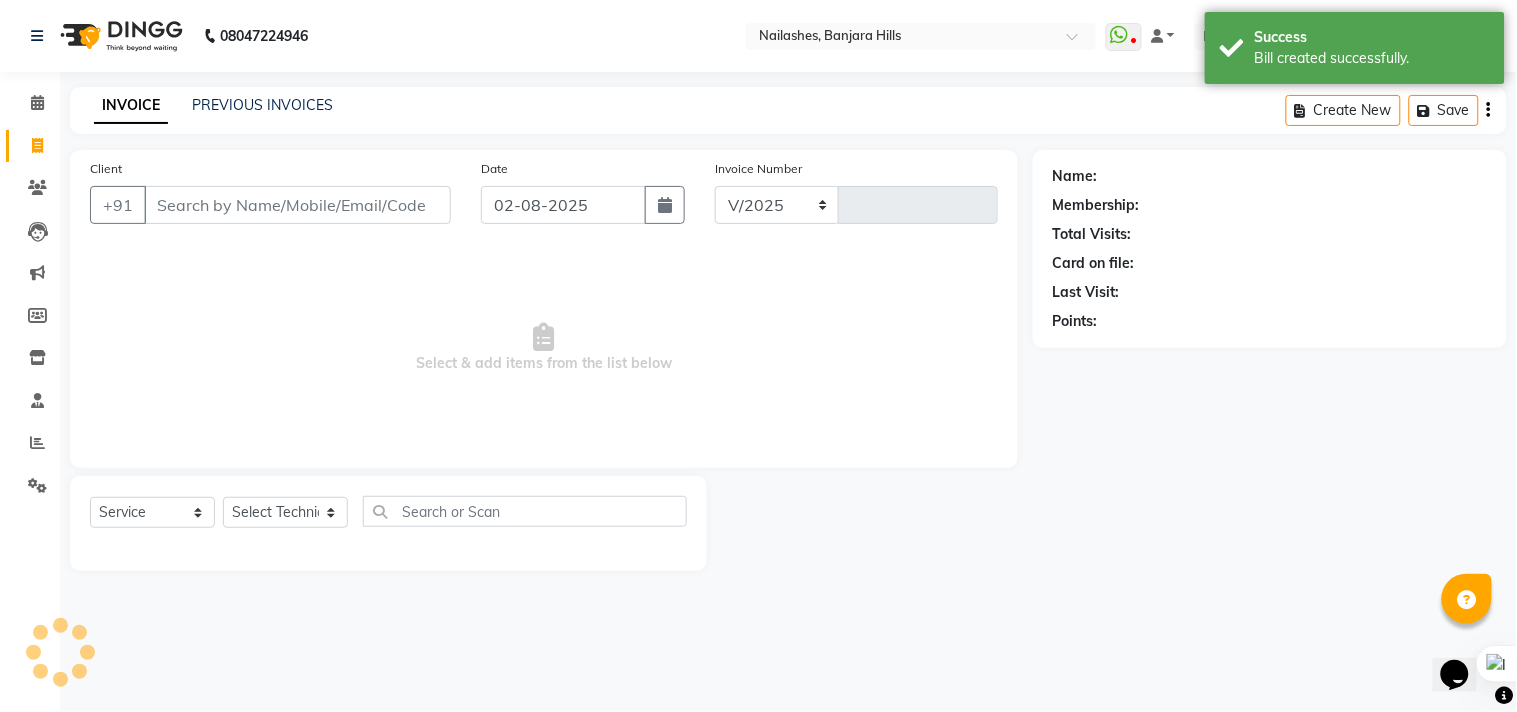 type on "0656" 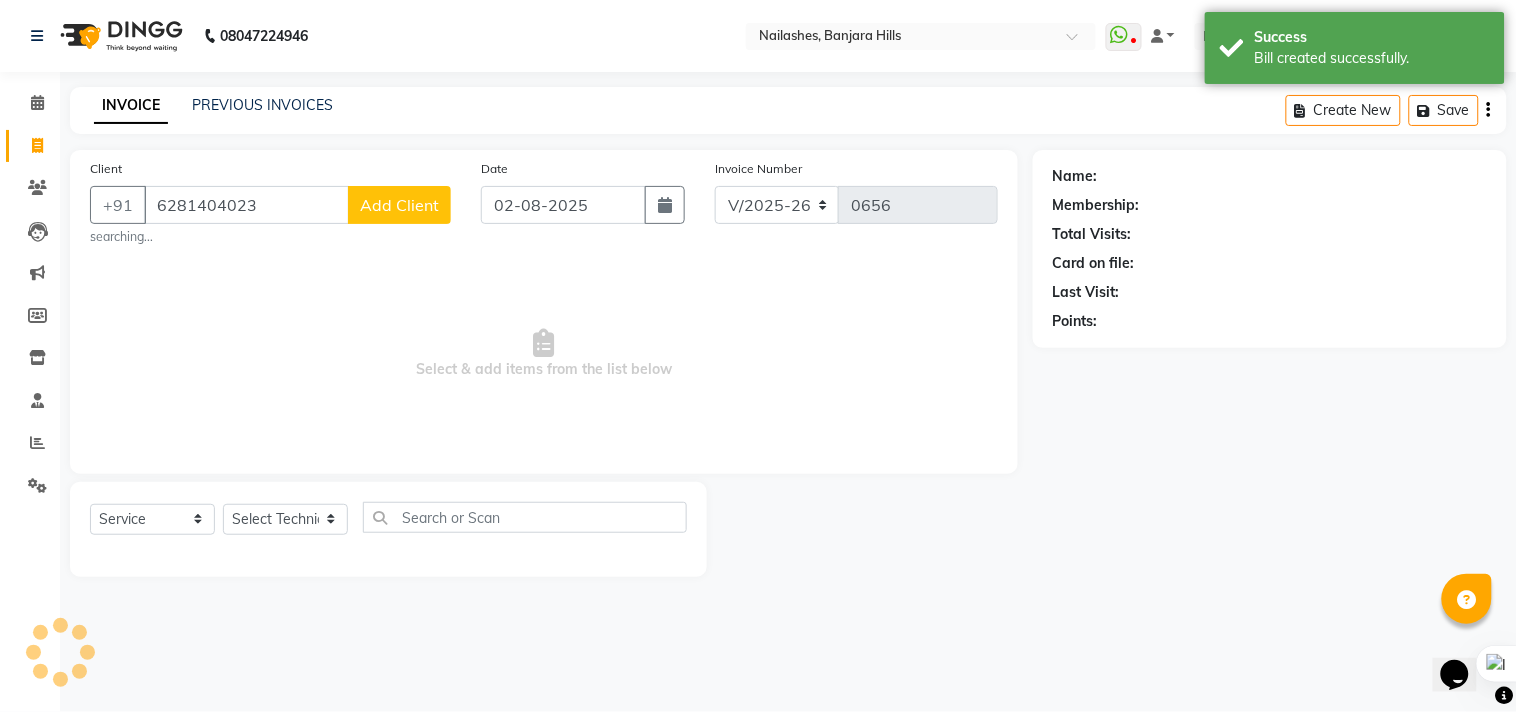 type on "6281404023" 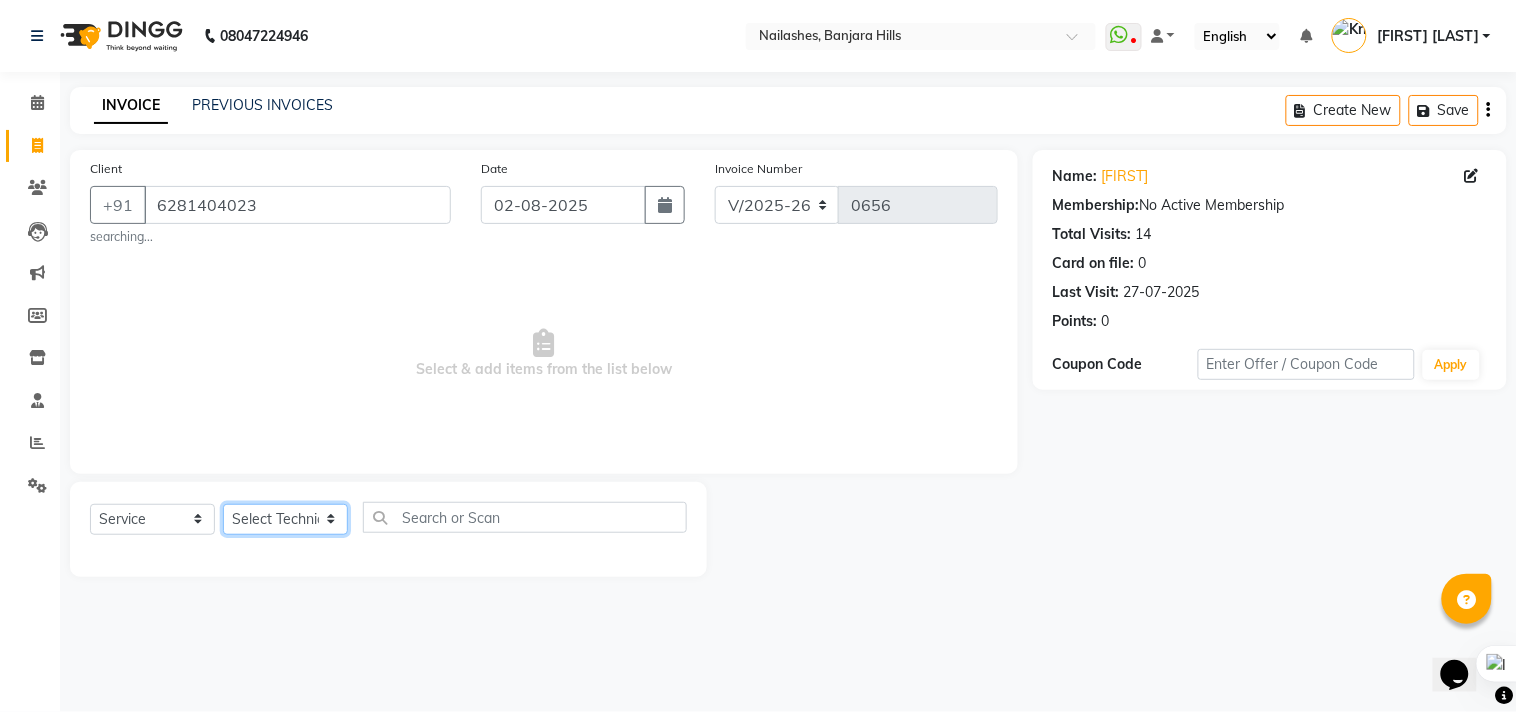 click on "Select Technician Arshad Arshad Asma begum Deepak Kashyap Krishika mam Nakul ringya rishi Ruby singh thei" 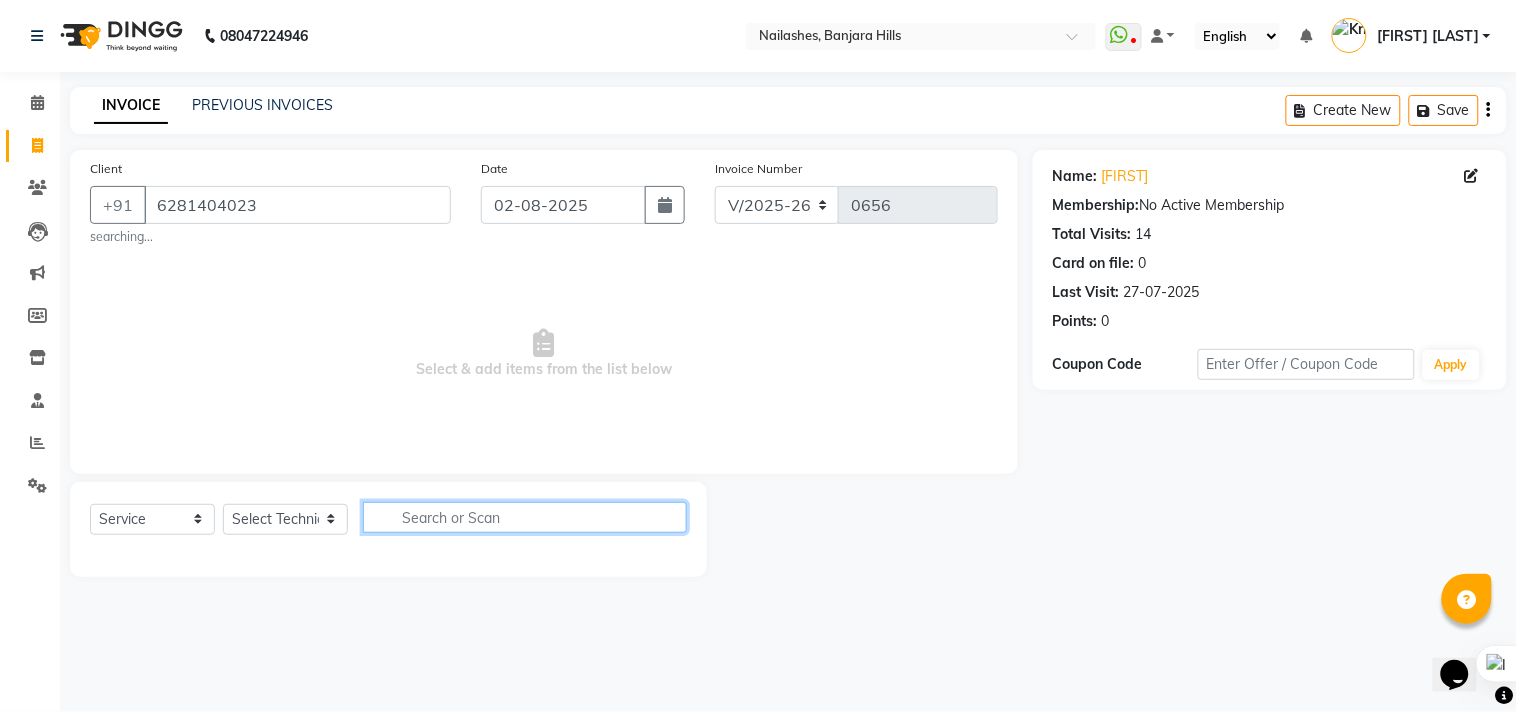 click 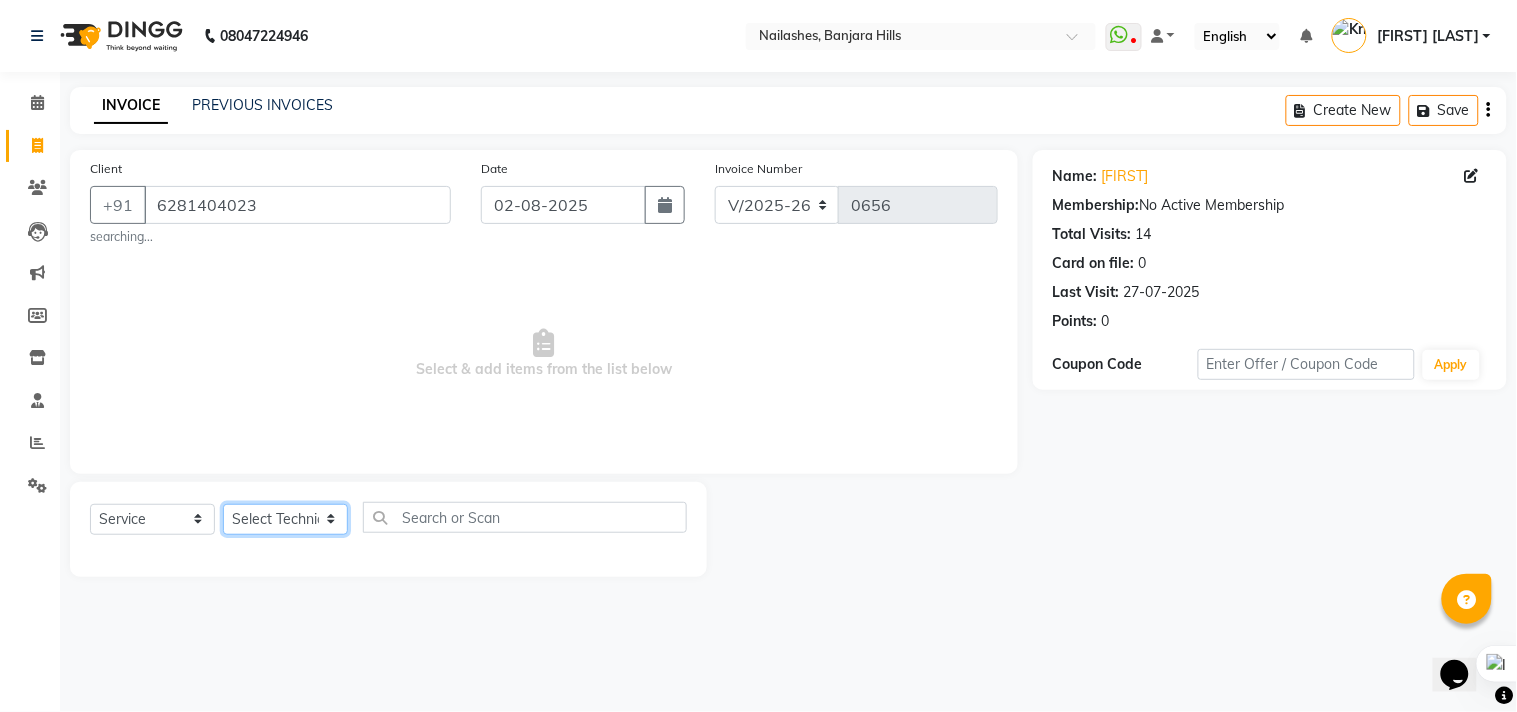 click on "Select Technician Arshad Arshad Asma begum Deepak Kashyap Krishika mam Nakul ringya rishi Ruby singh thei" 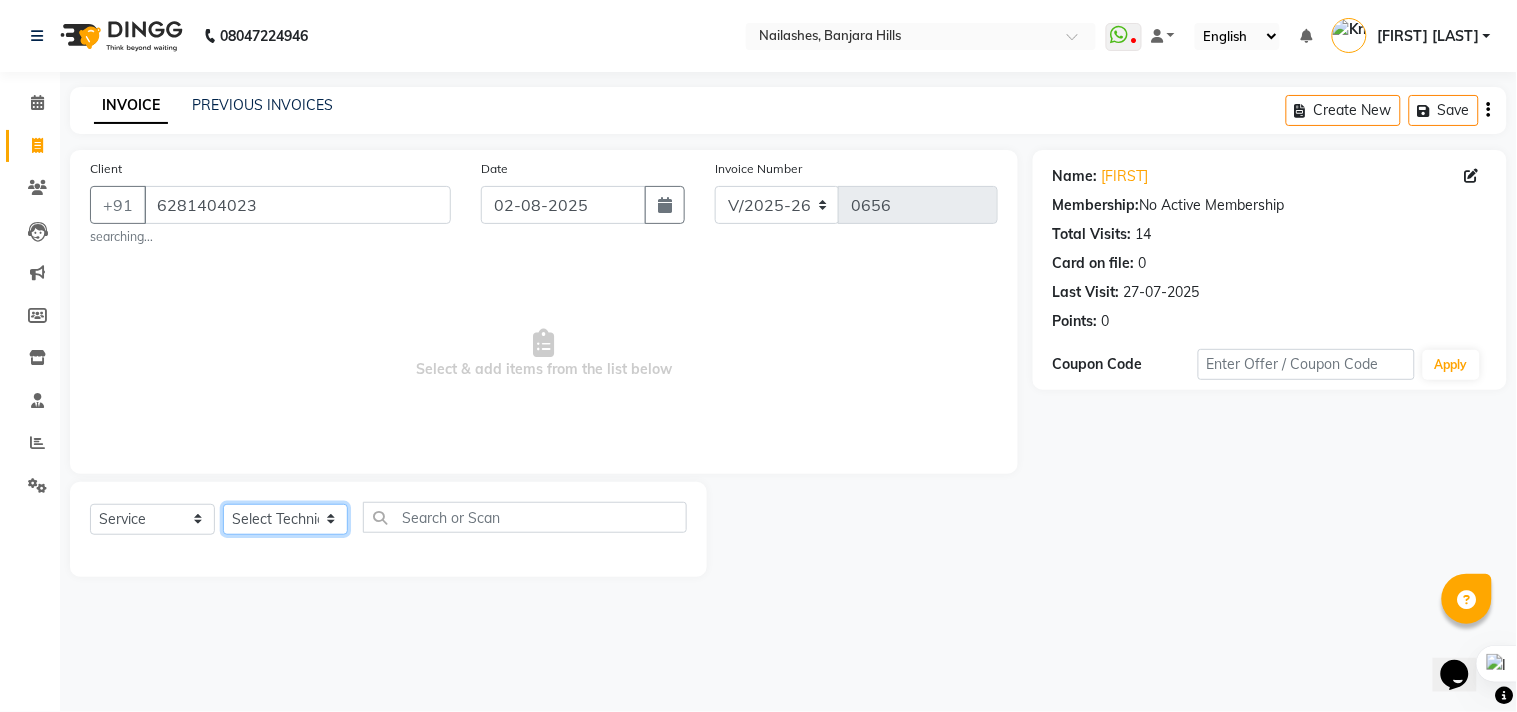 select on "39885" 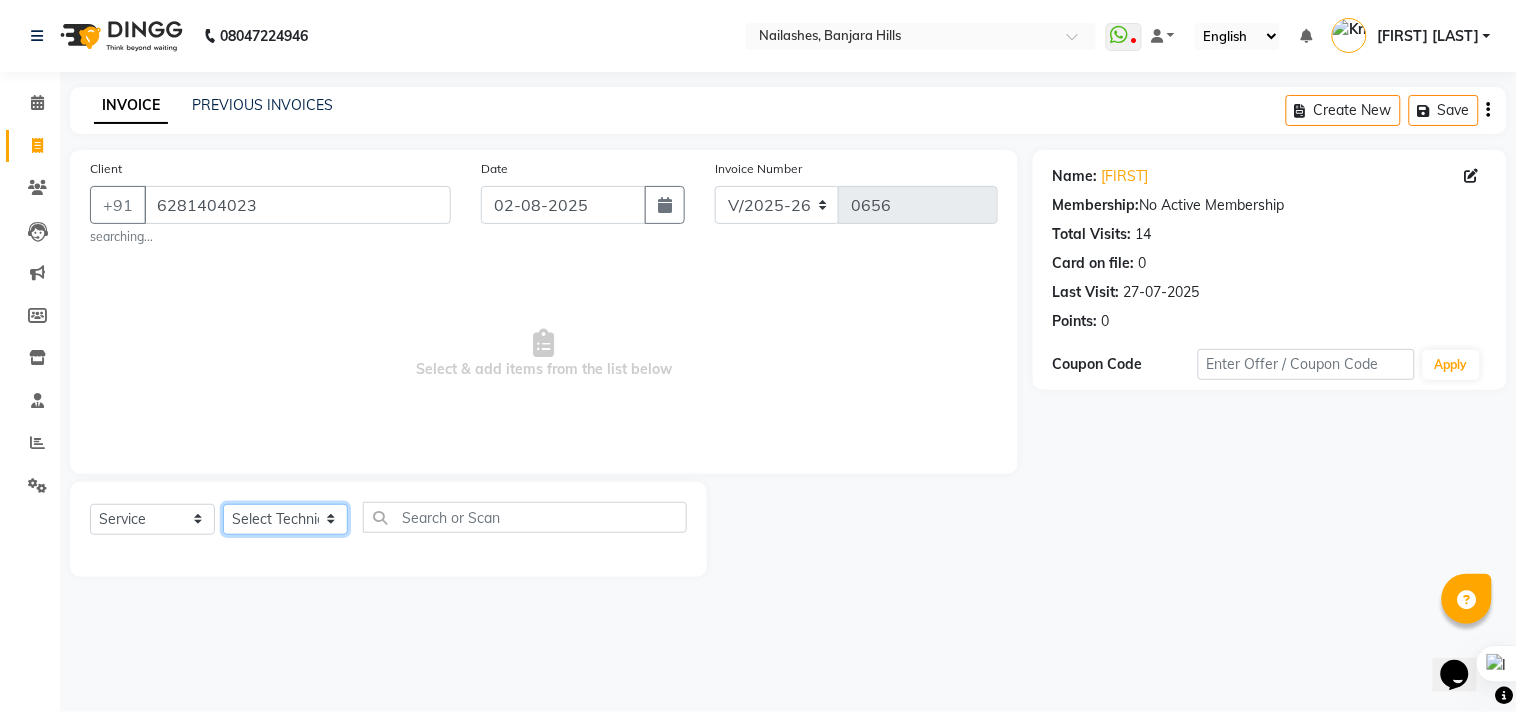 click on "Select Technician Arshad Arshad Asma begum Deepak Kashyap Krishika mam Nakul ringya rishi Ruby singh thei" 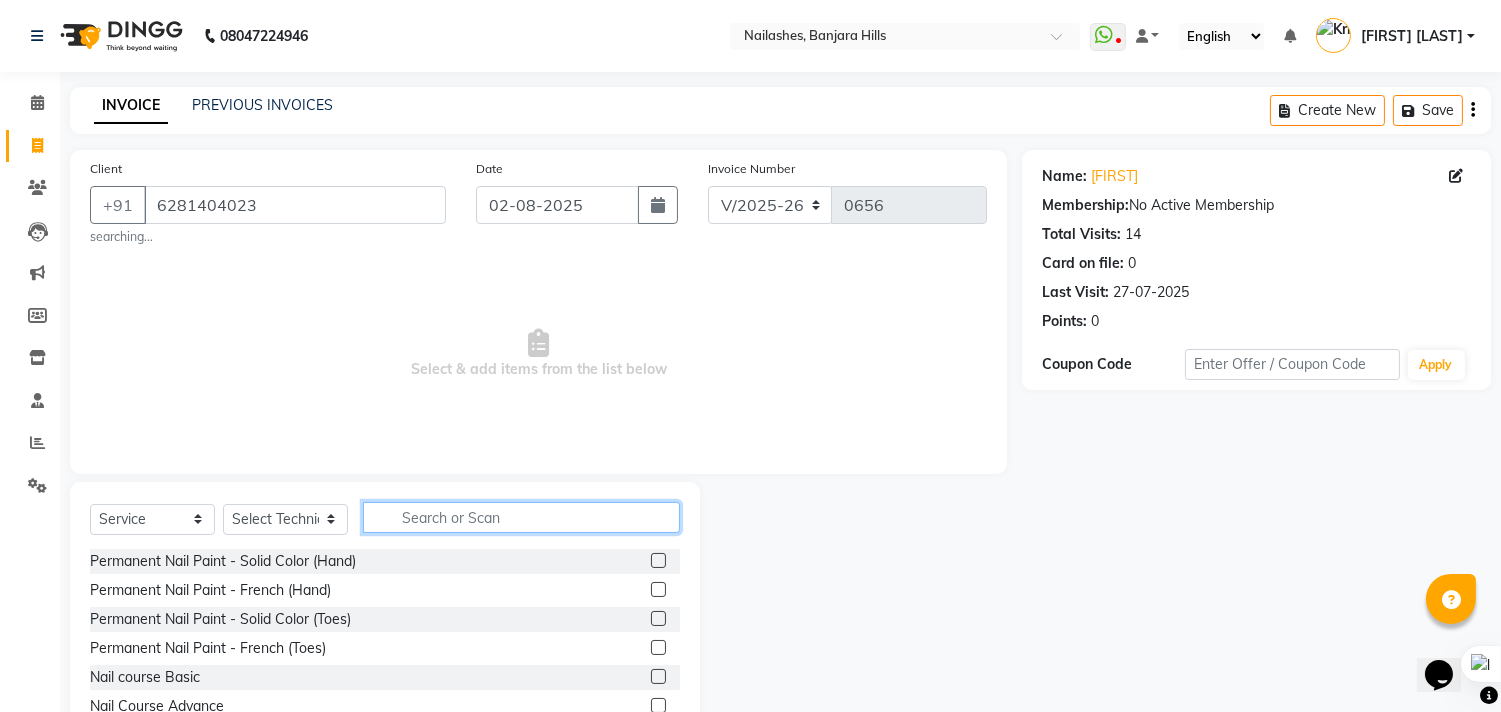 click 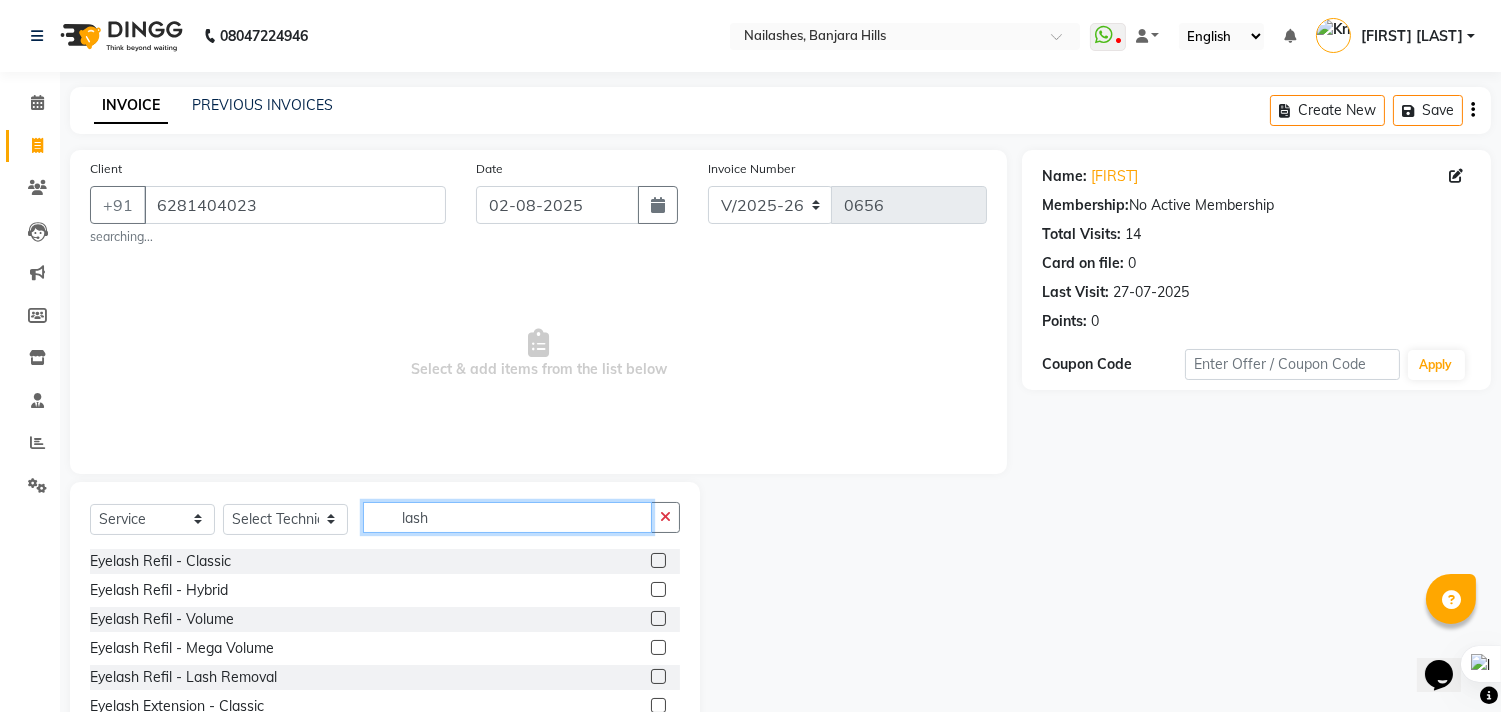 scroll, scrollTop: 95, scrollLeft: 0, axis: vertical 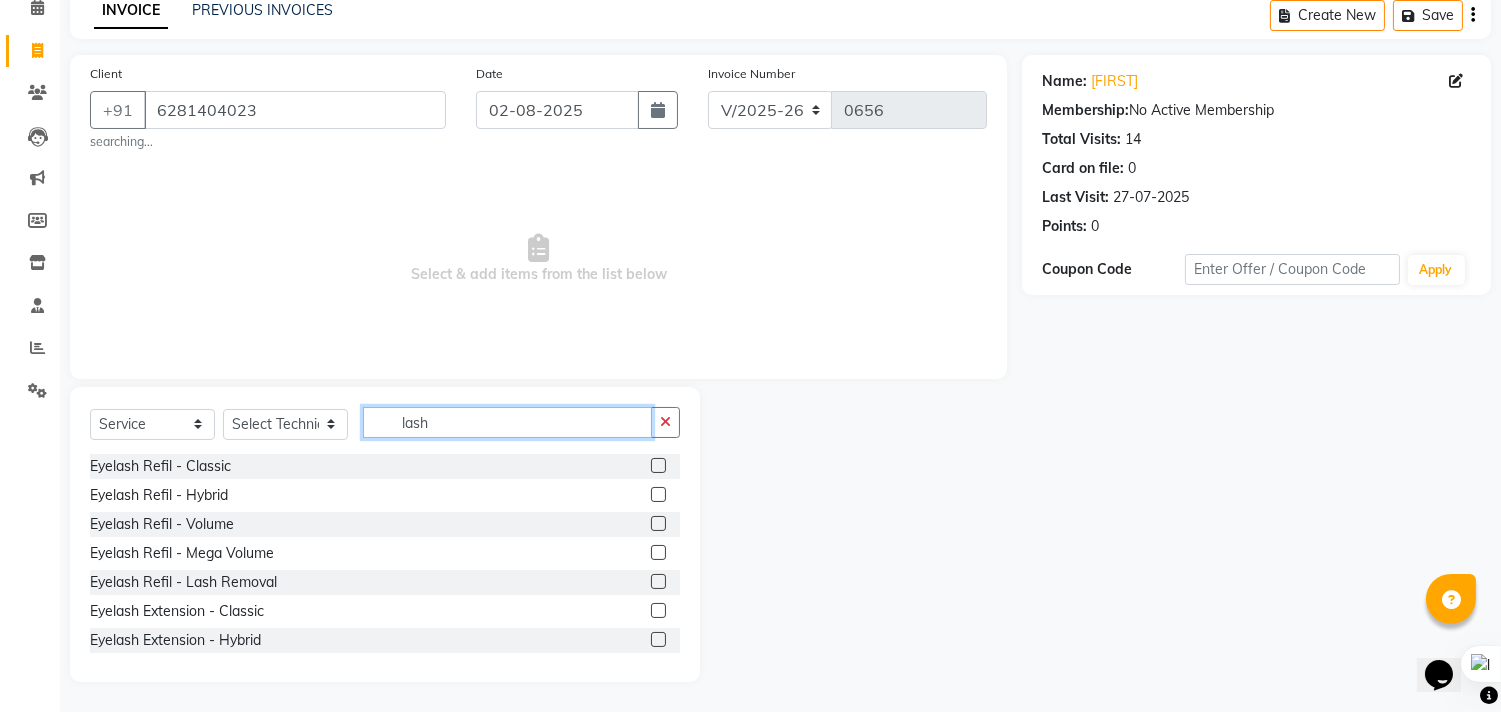 type on "lash" 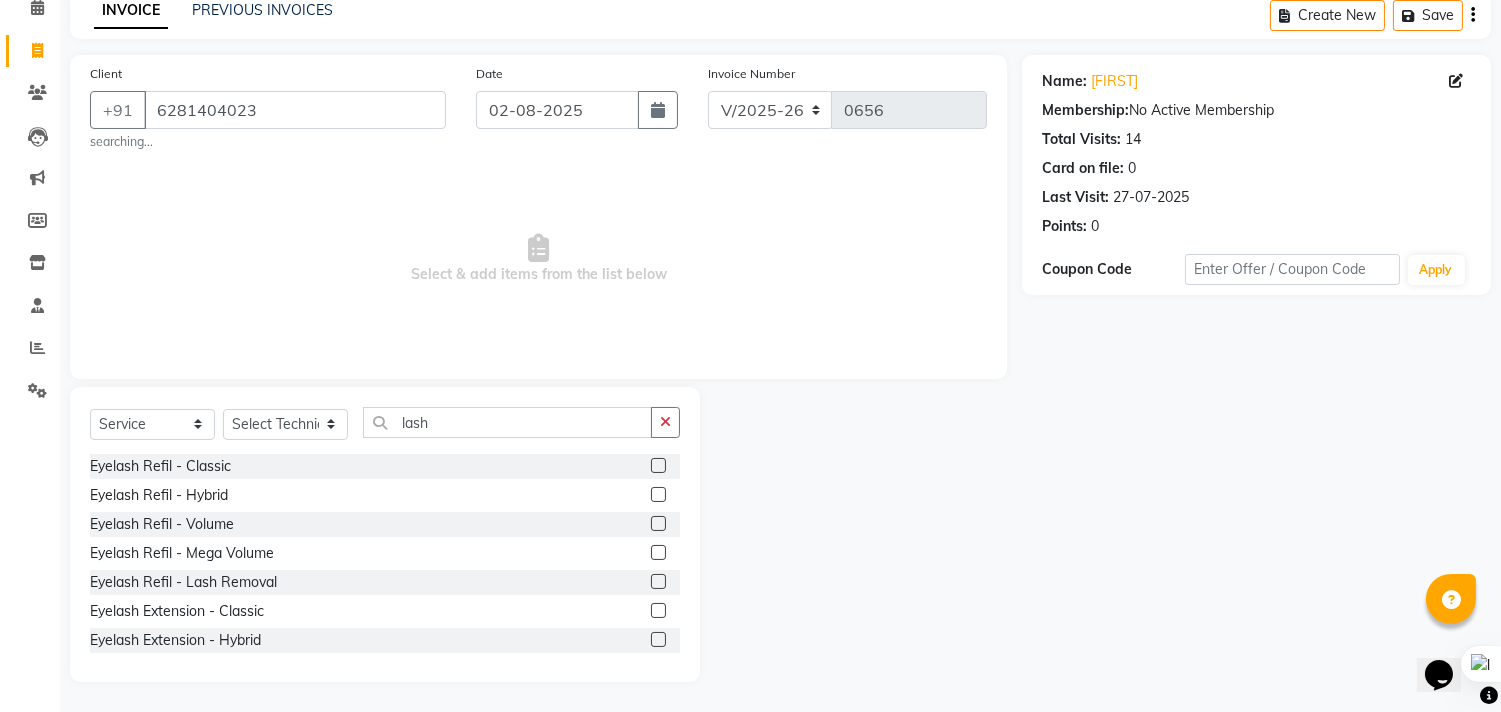 click 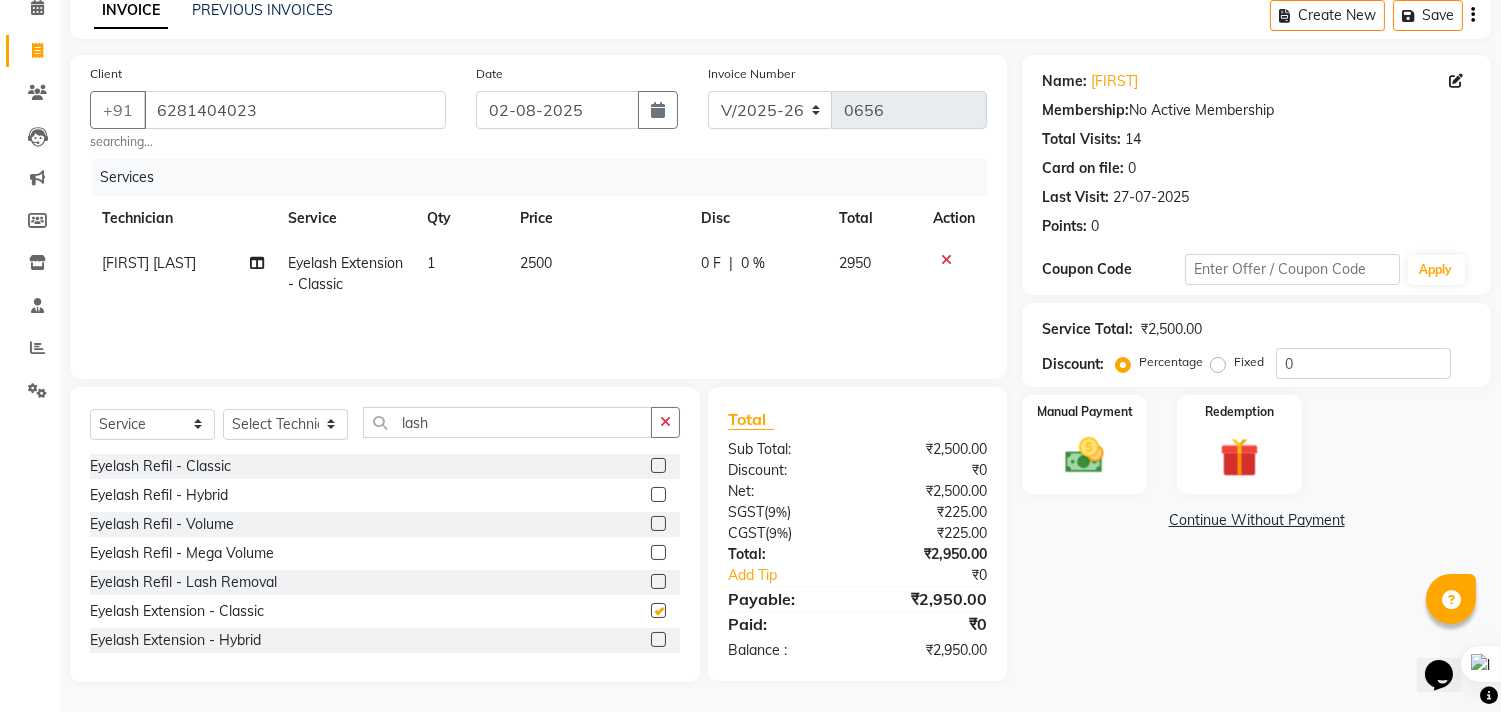 checkbox on "false" 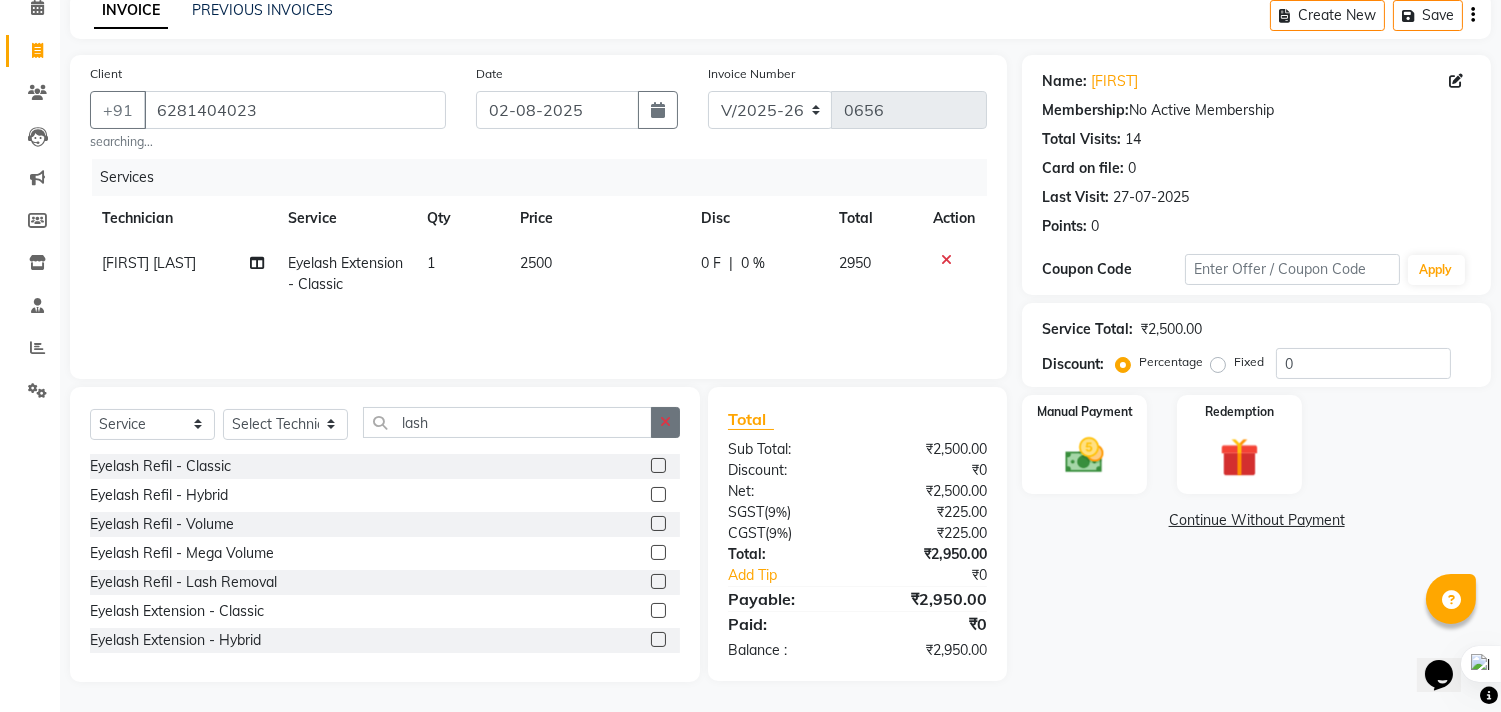 click 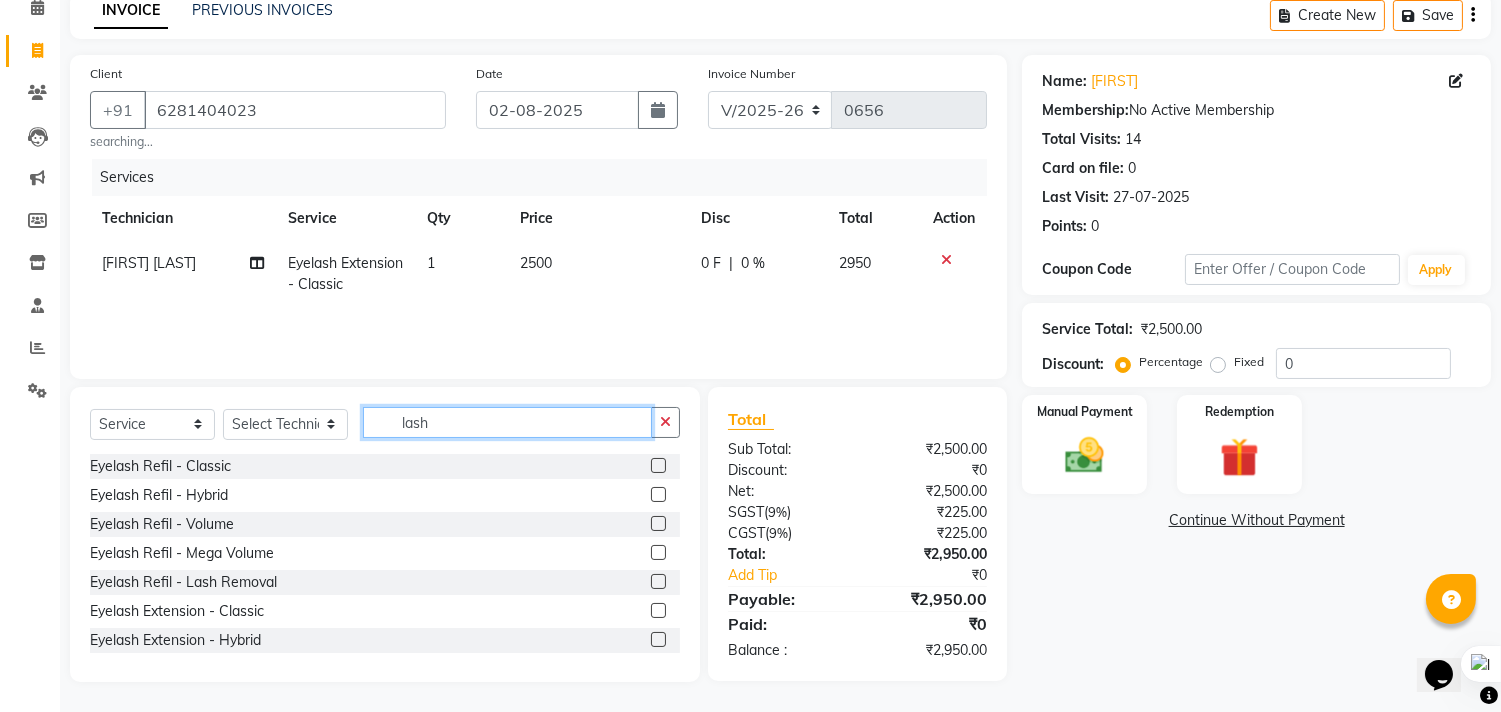 type 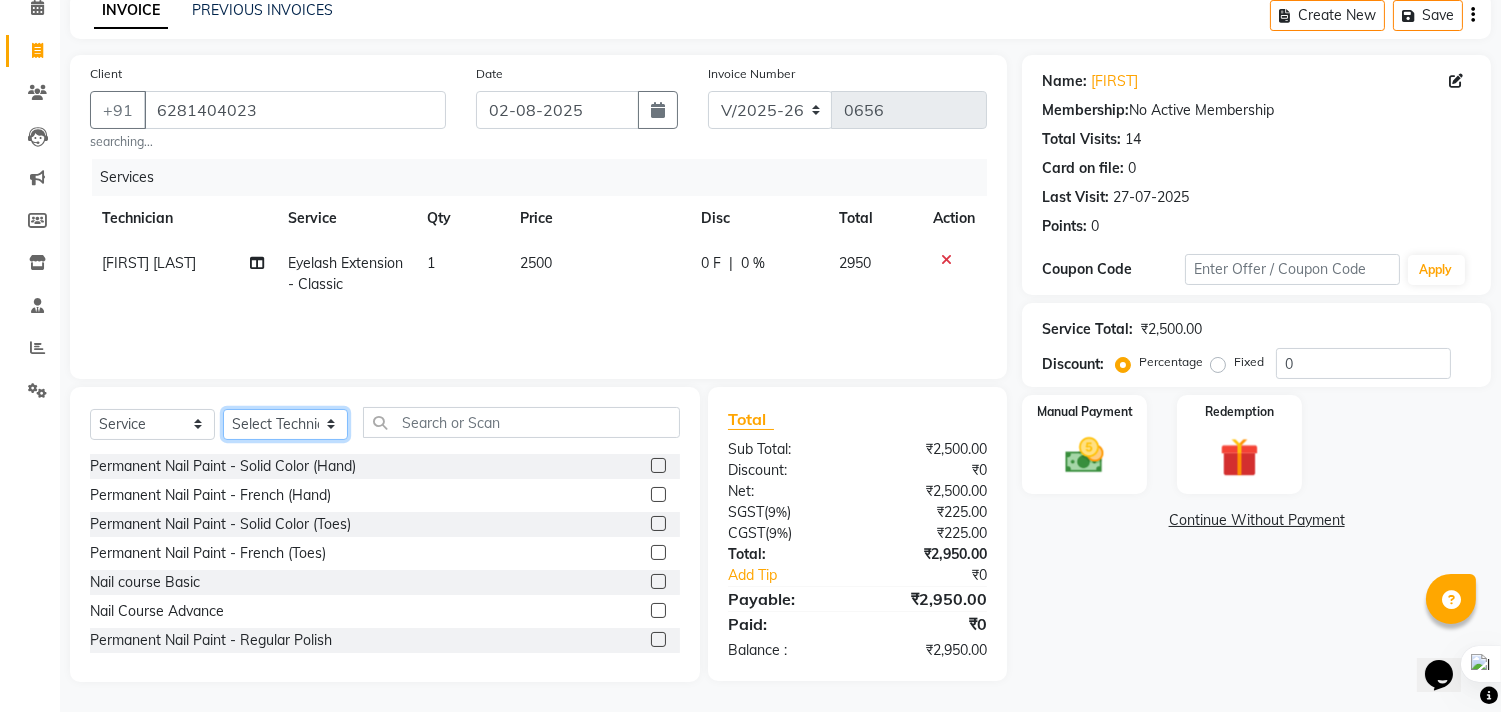 click on "Select Technician Arshad Arshad Asma begum Deepak Kashyap Krishika mam Nakul ringya rishi Ruby singh thei" 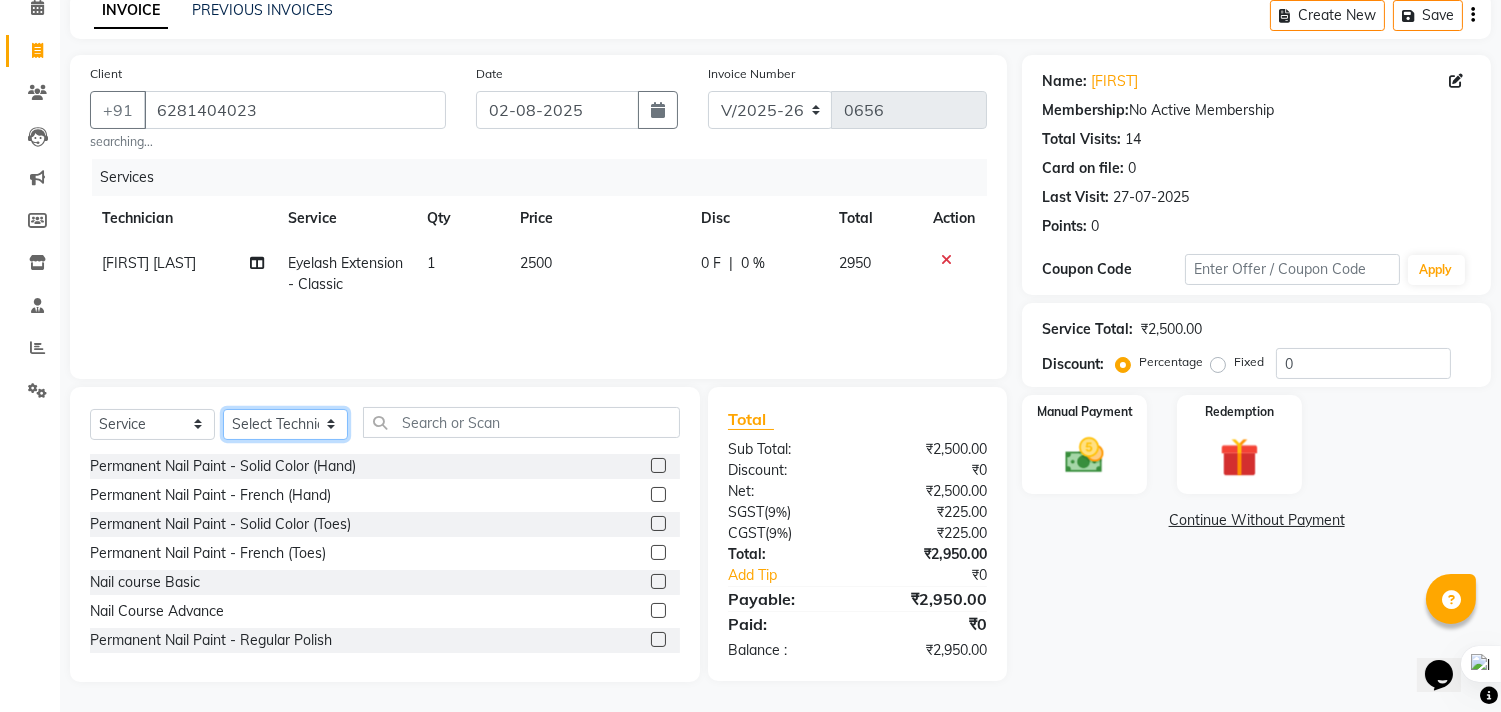 select on "71408" 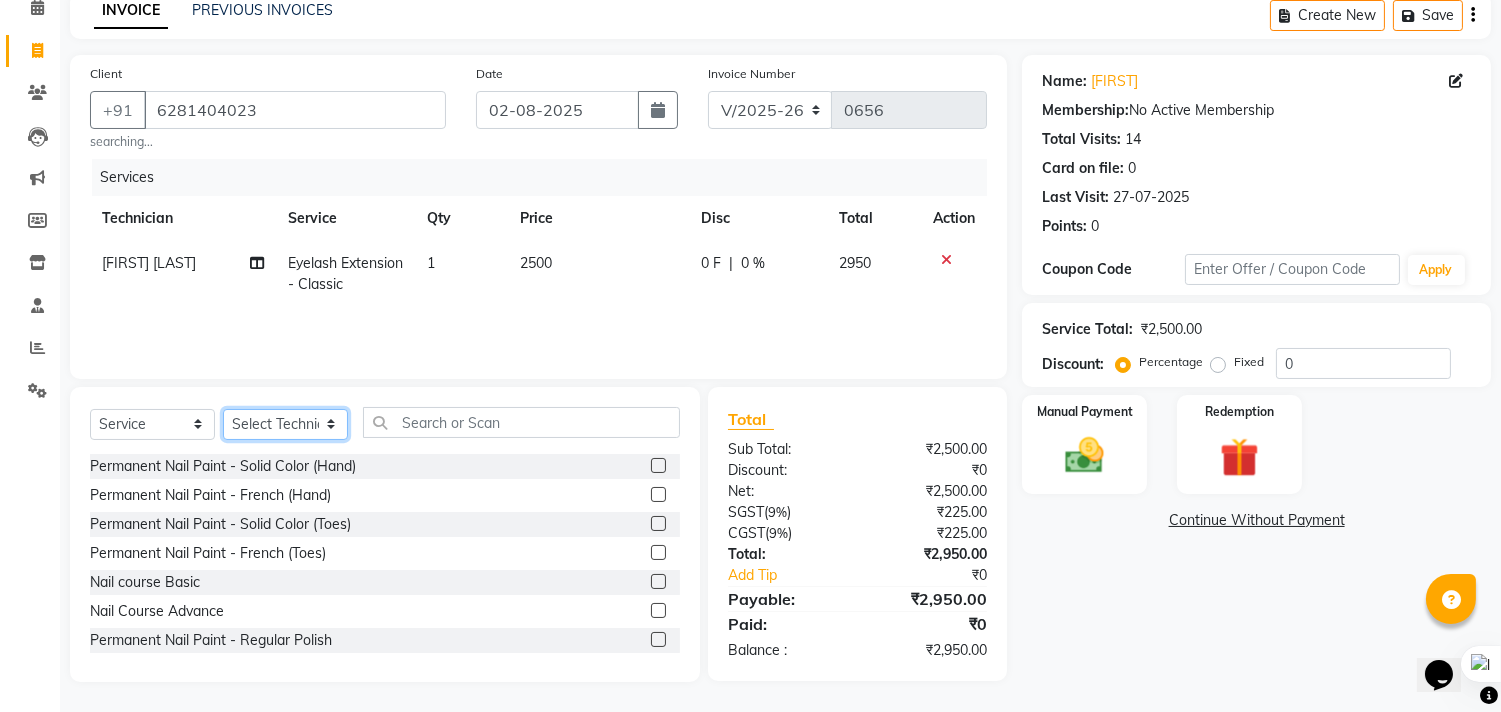 click on "Select Technician Arshad Arshad Asma begum Deepak Kashyap Krishika mam Nakul ringya rishi Ruby singh thei" 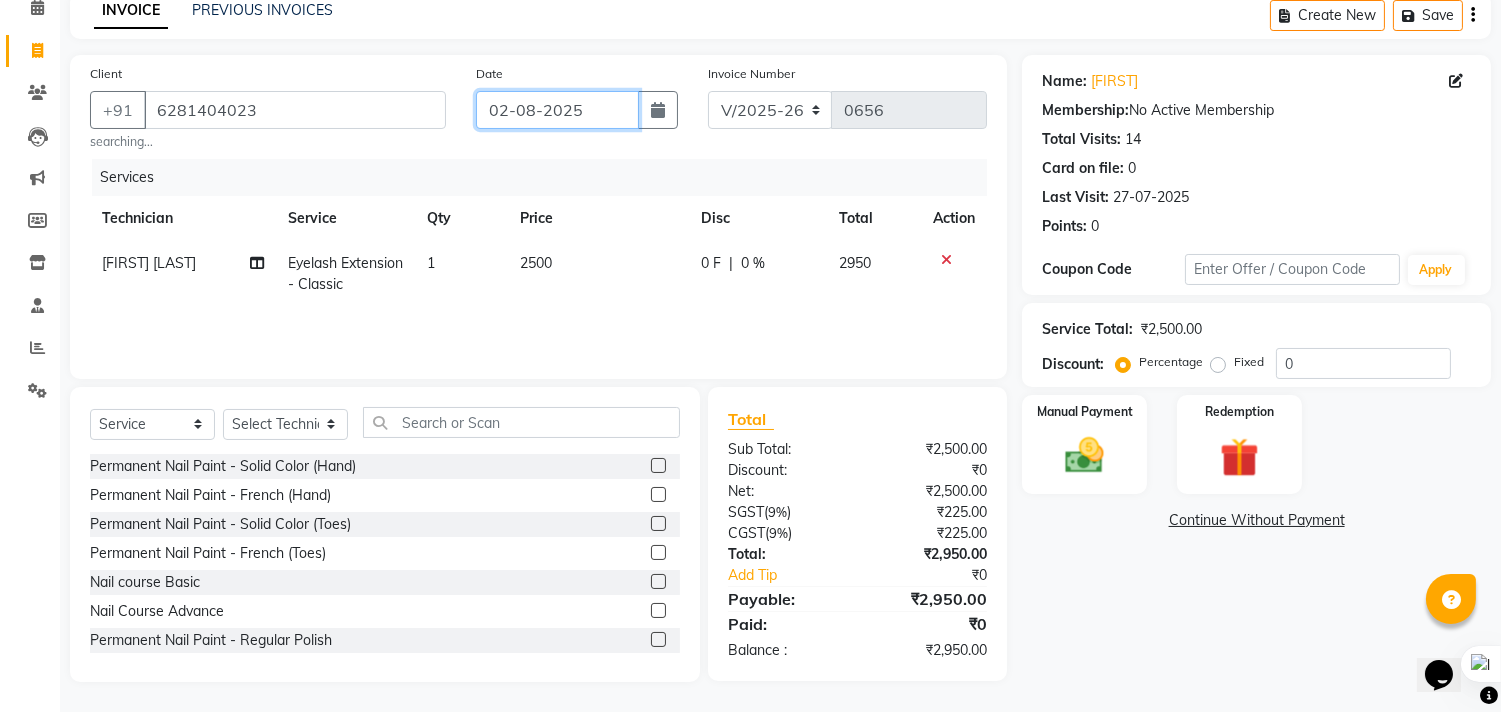 click on "02-08-2025" 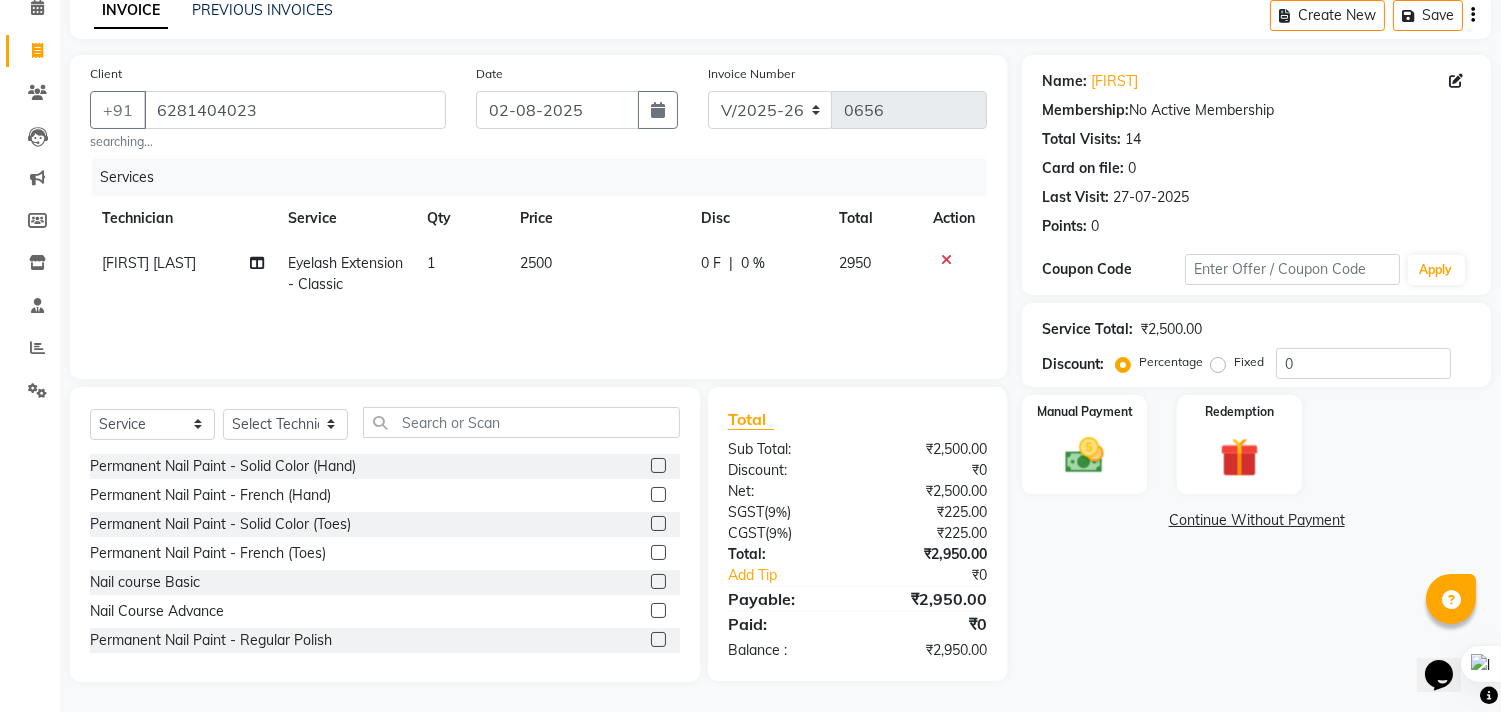 select on "8" 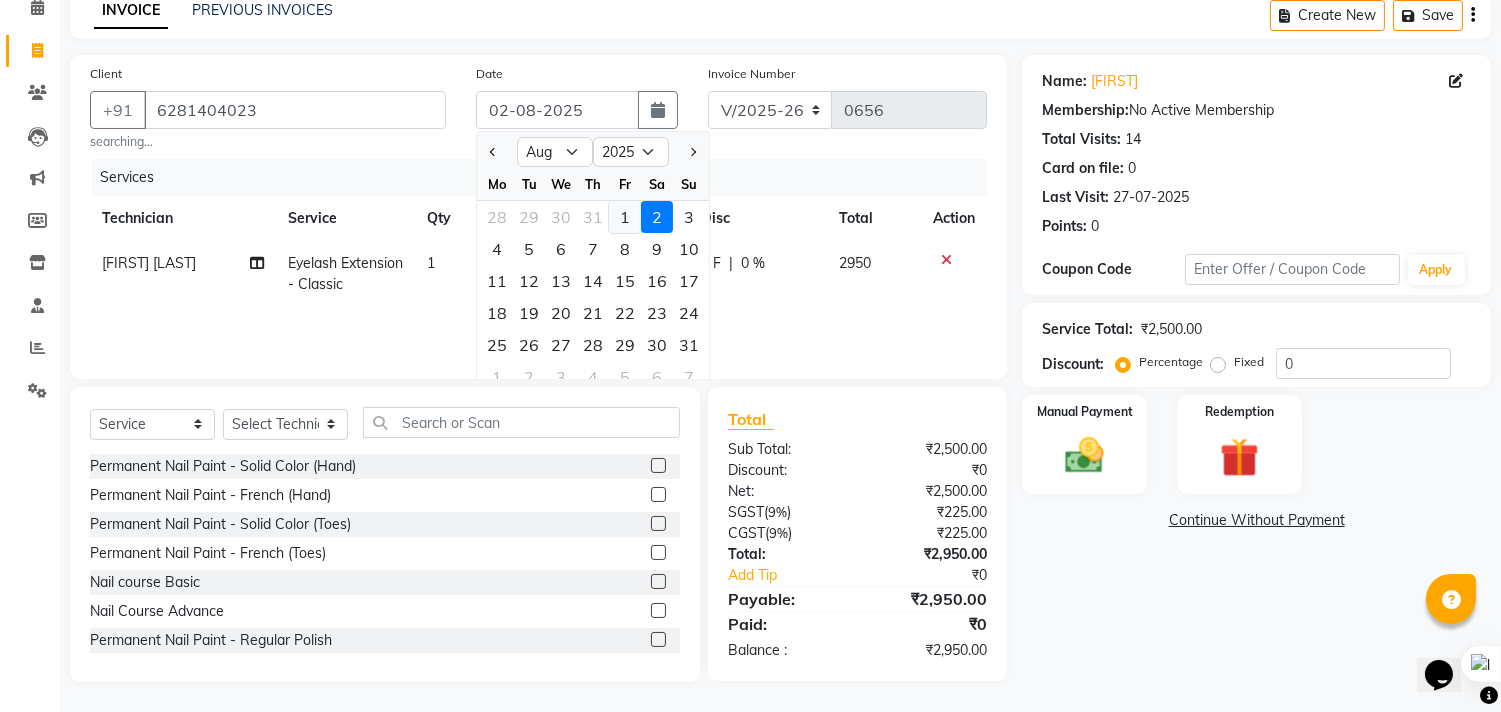 click on "1" 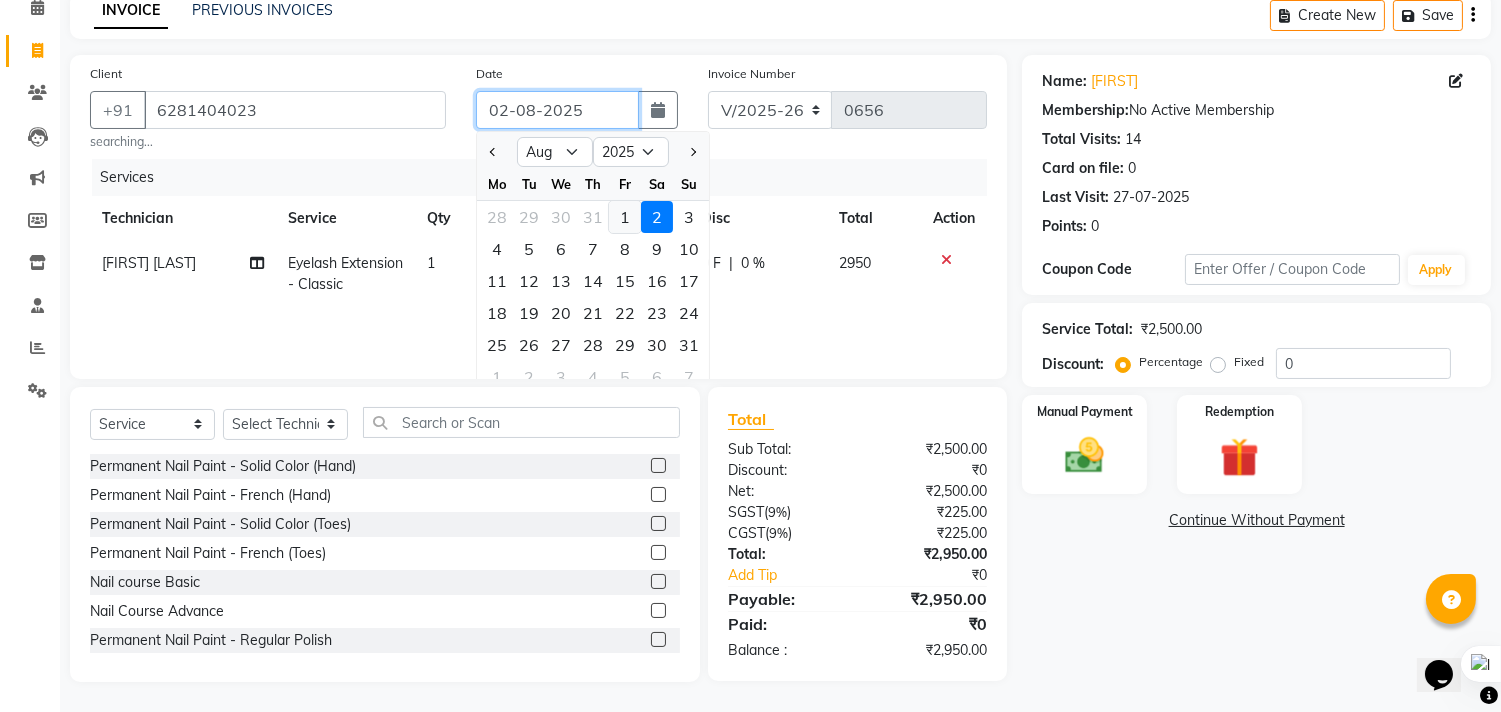 type on "01-08-2025" 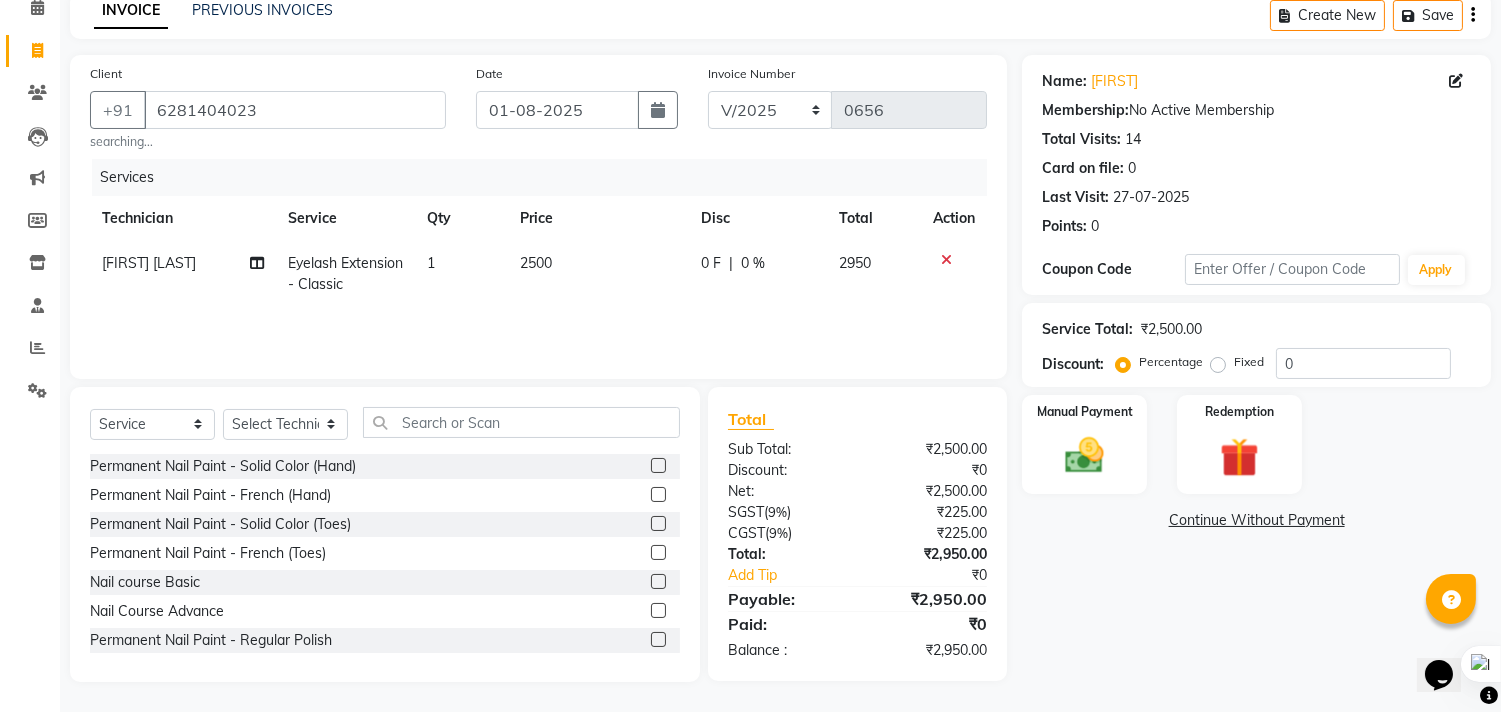 click 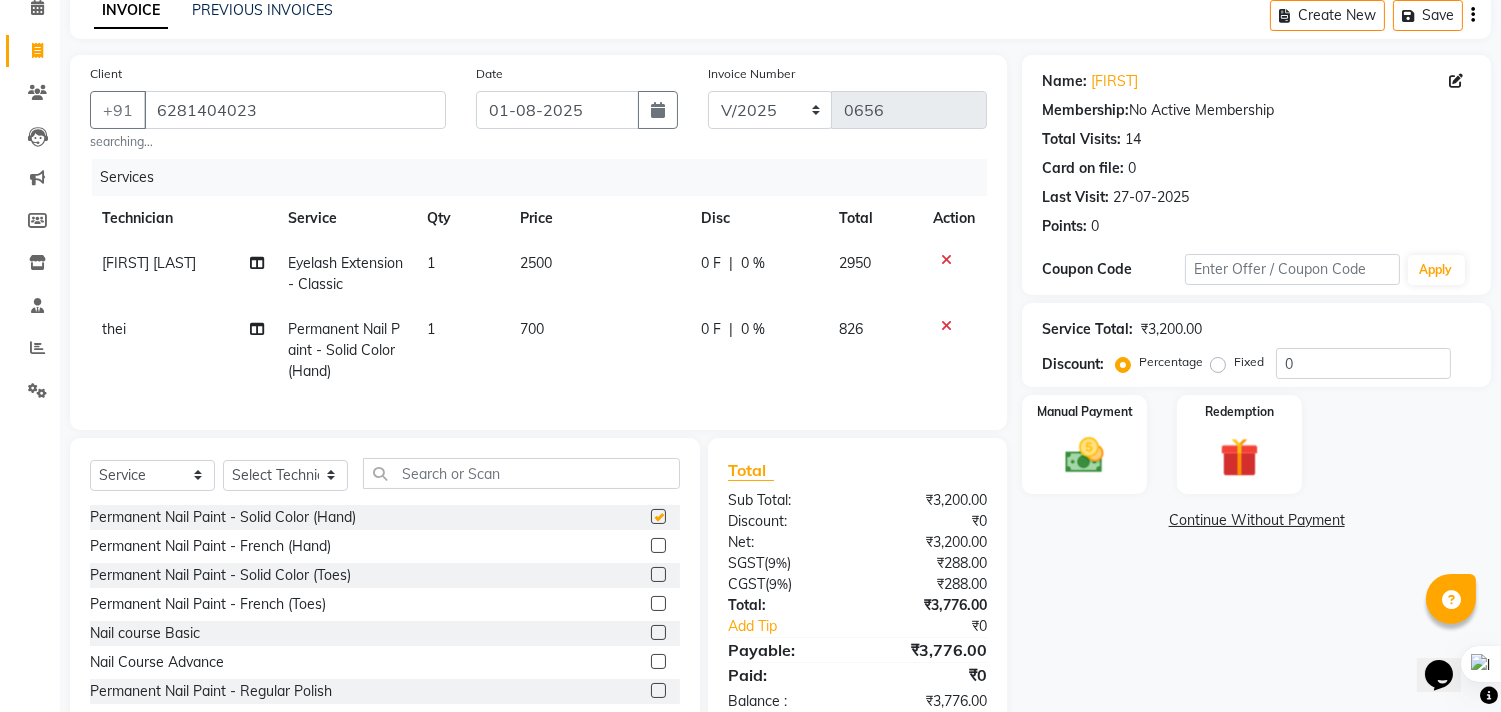 checkbox on "false" 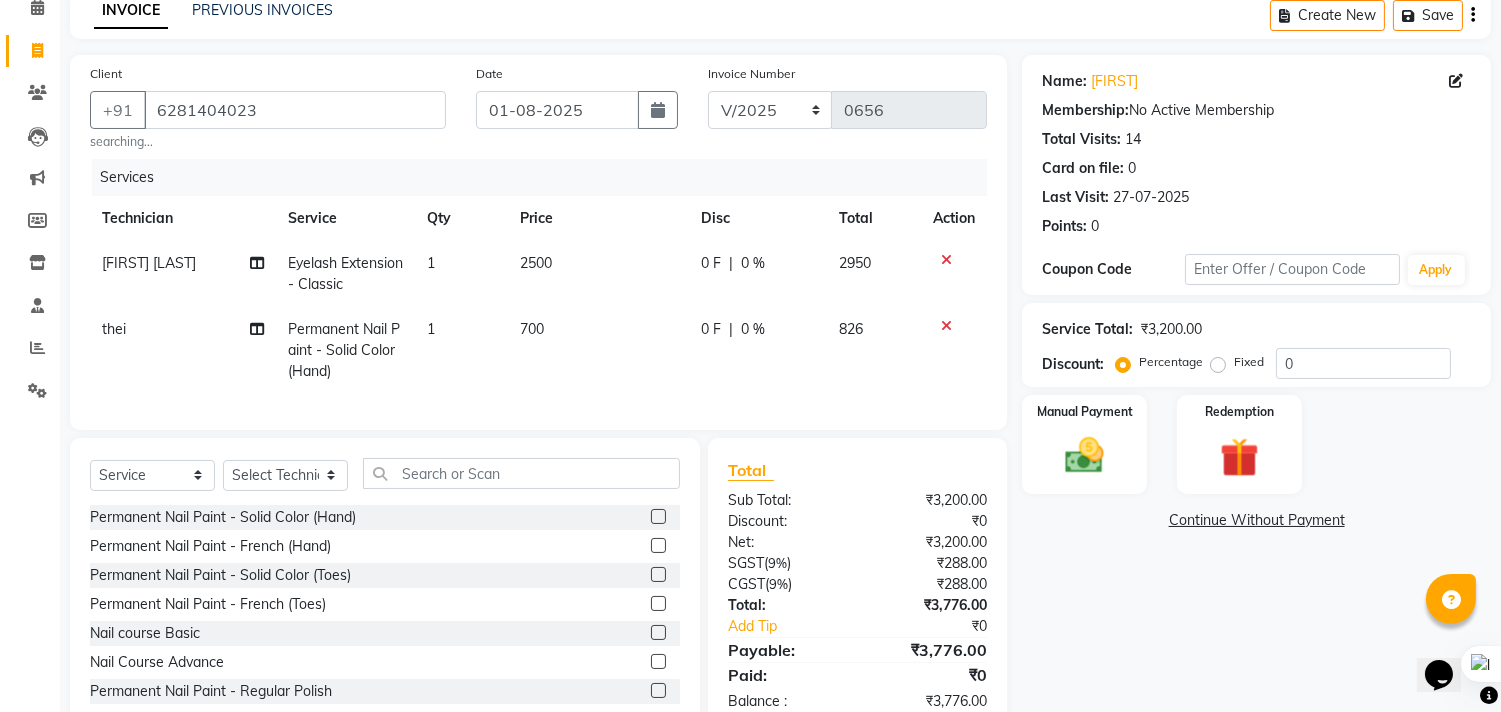 click 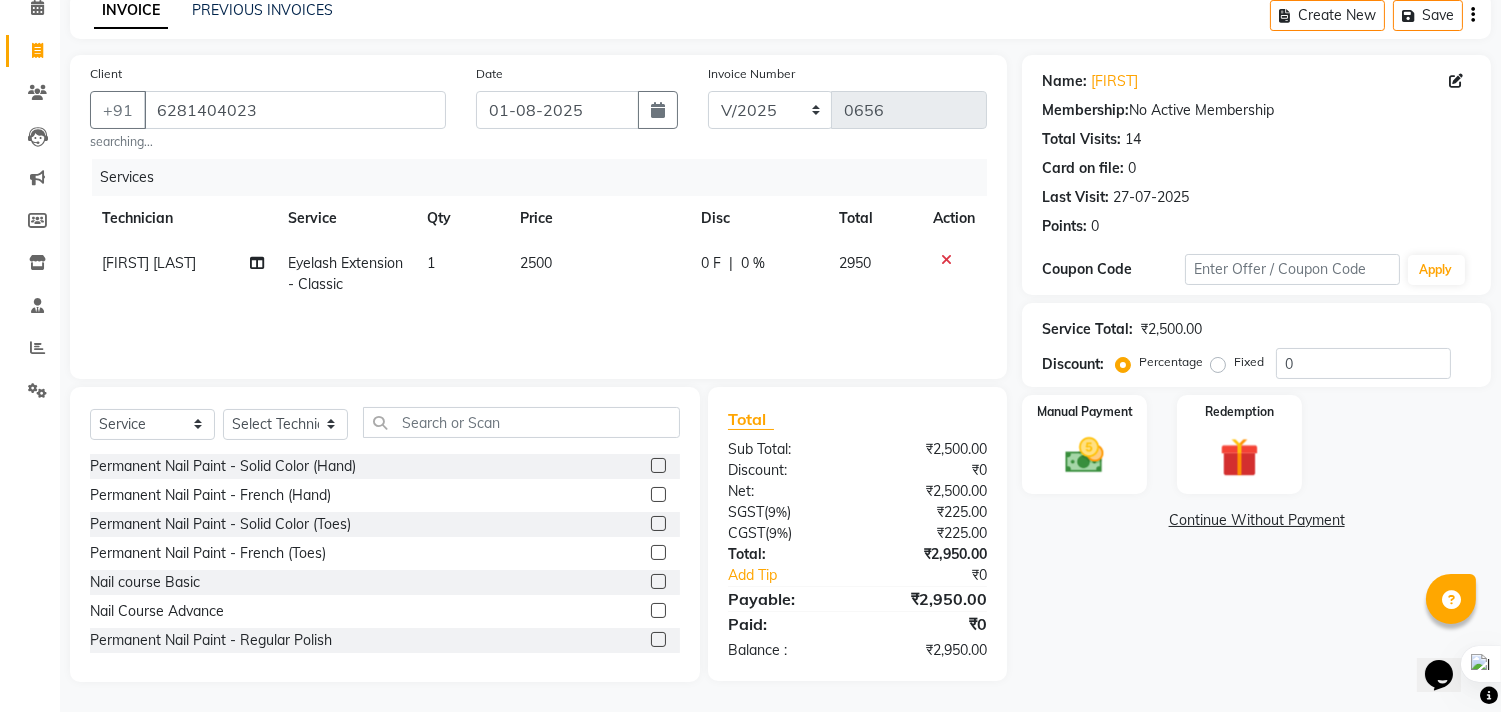 click 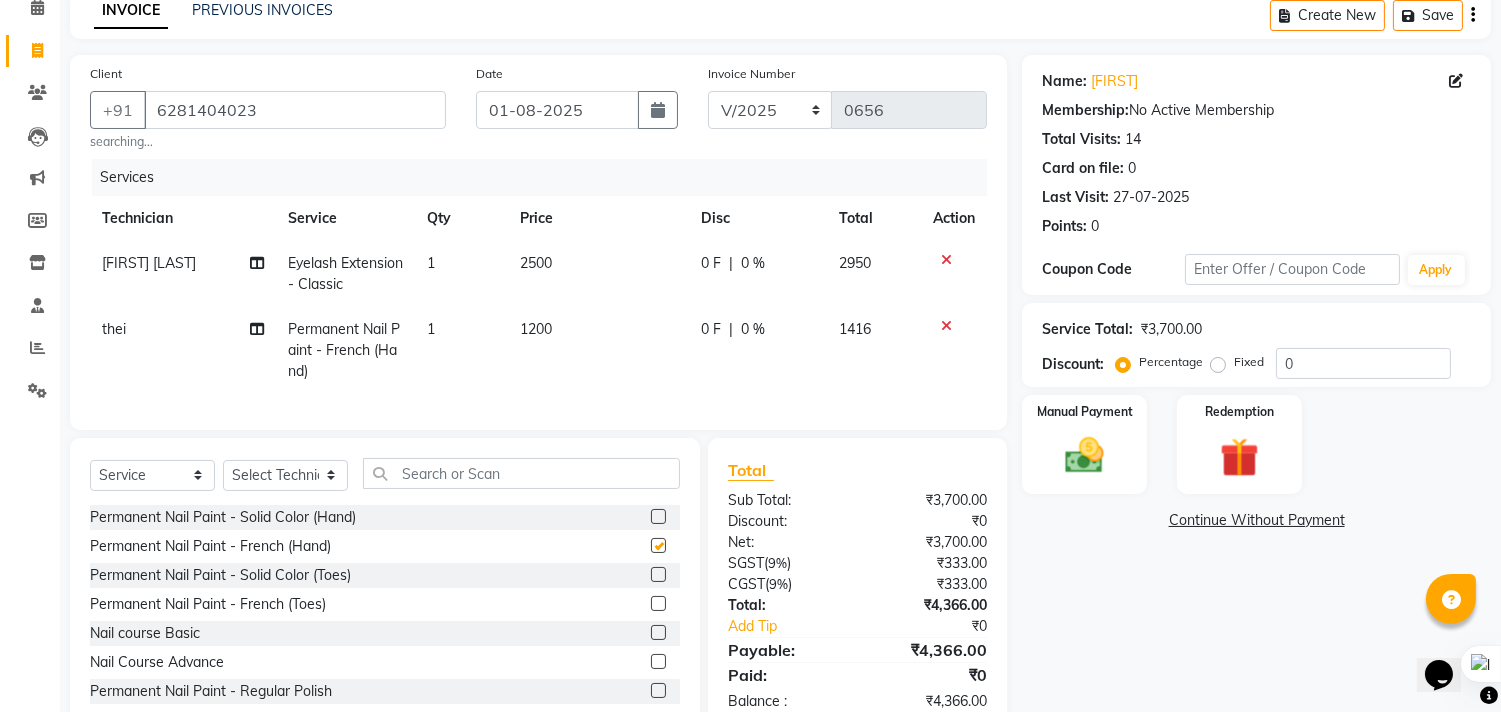 checkbox on "false" 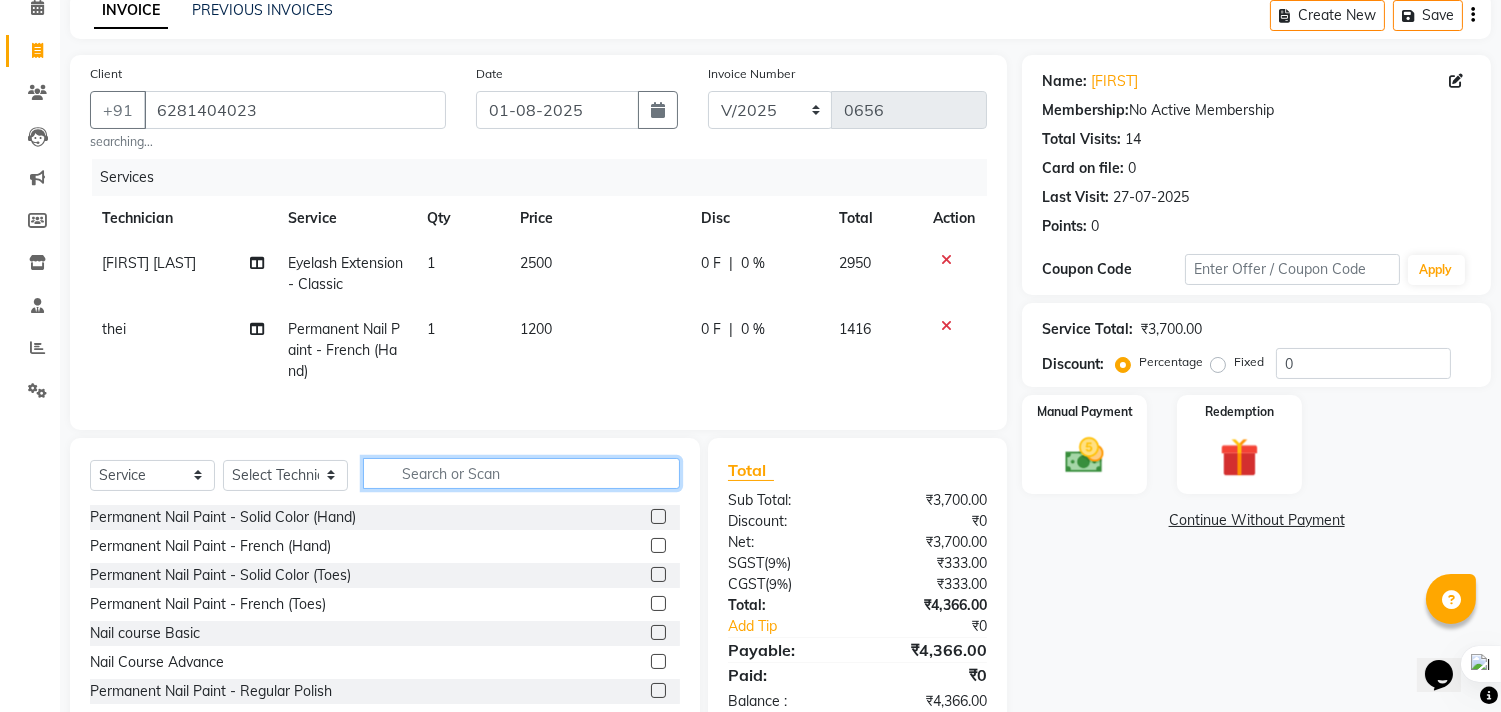 click 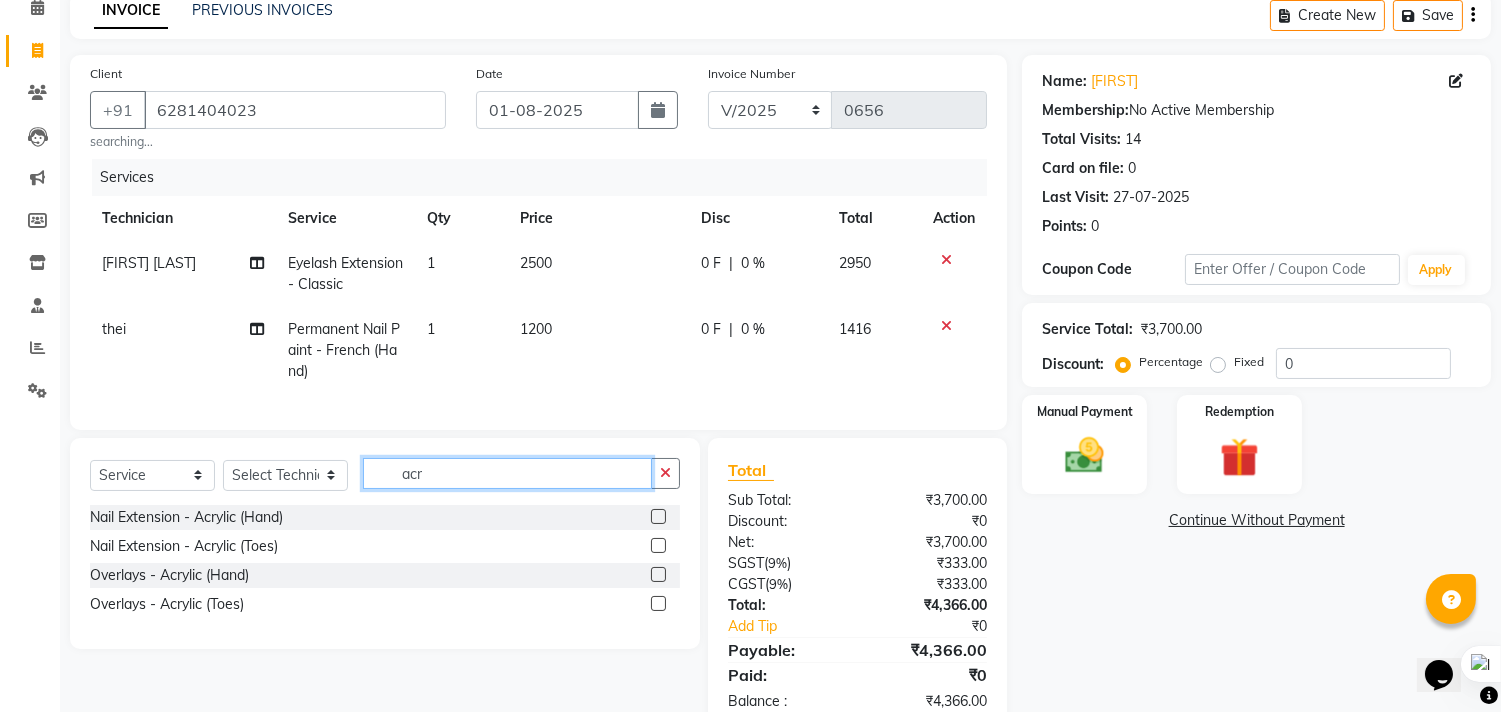 type on "acr" 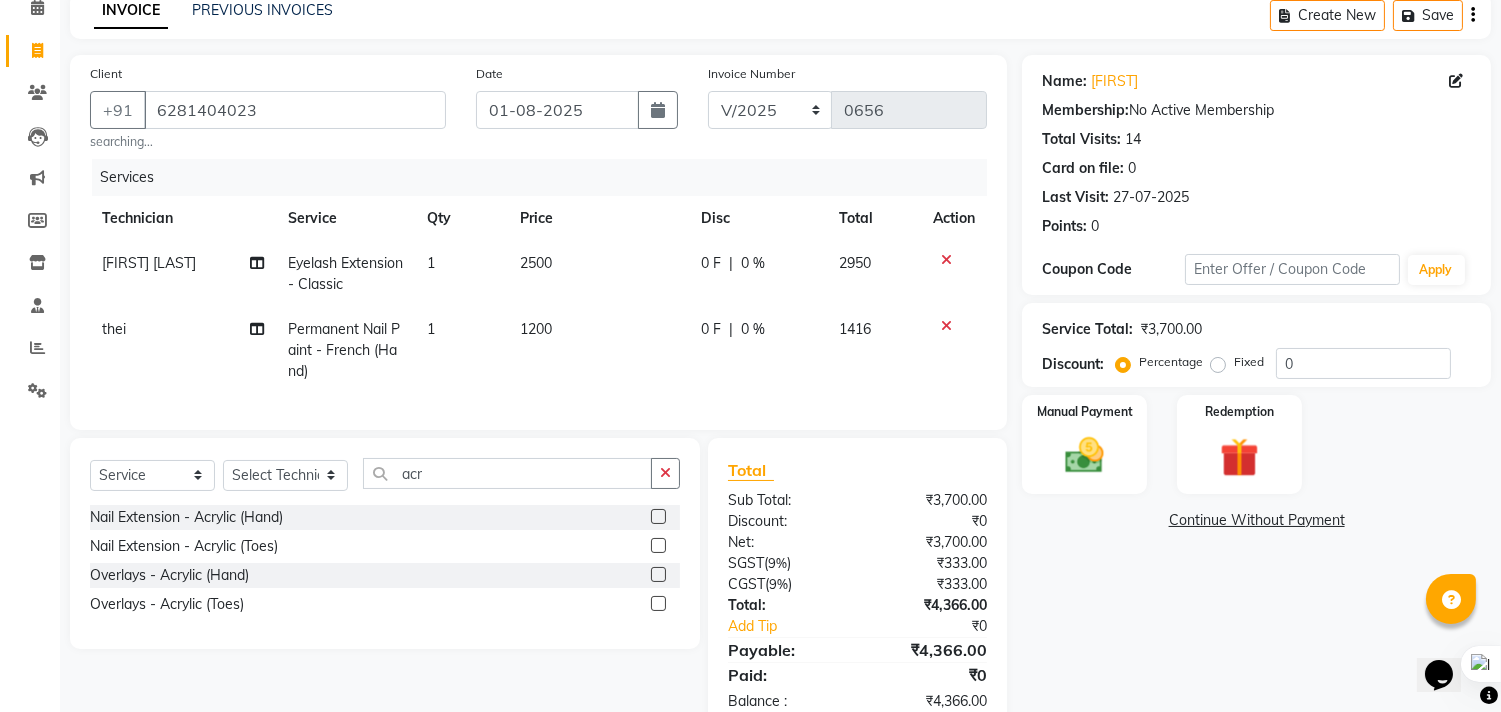 click 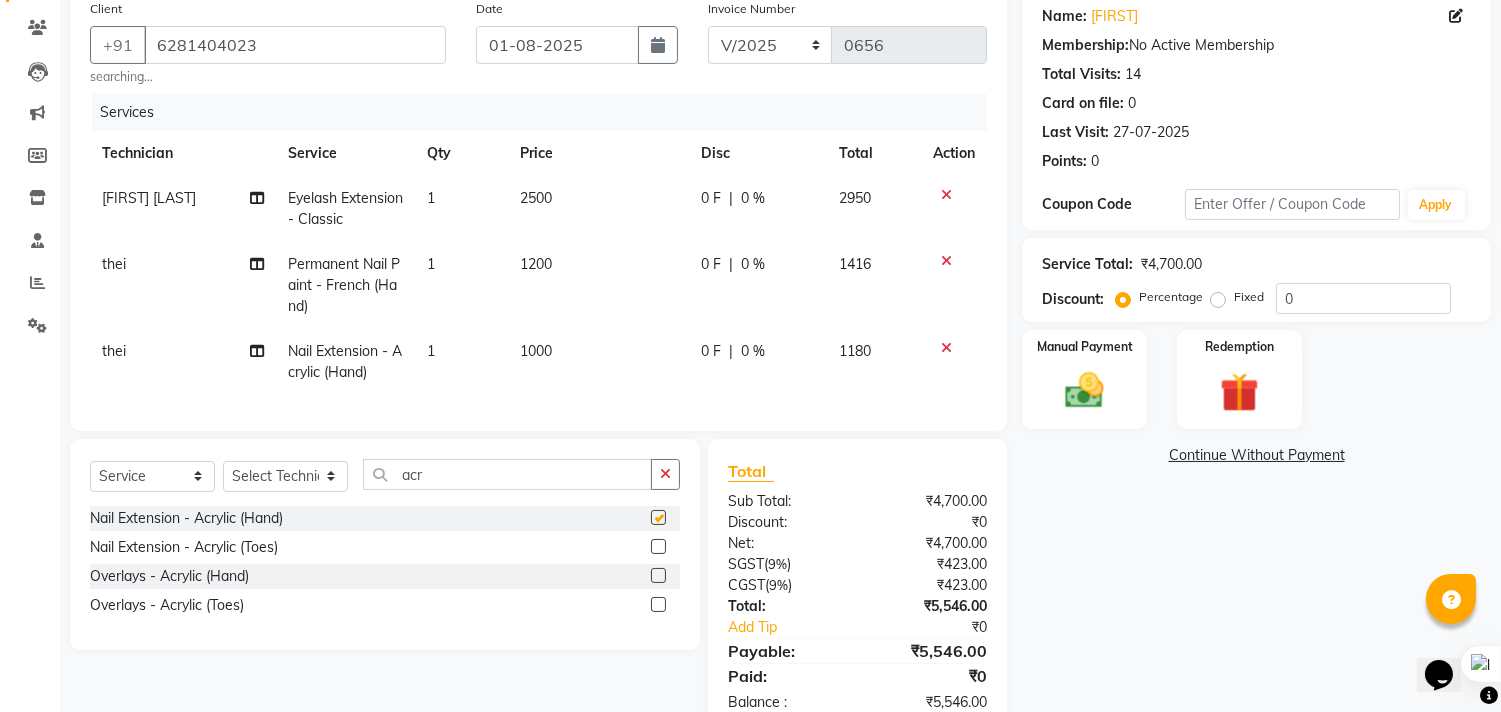 scroll, scrollTop: 227, scrollLeft: 0, axis: vertical 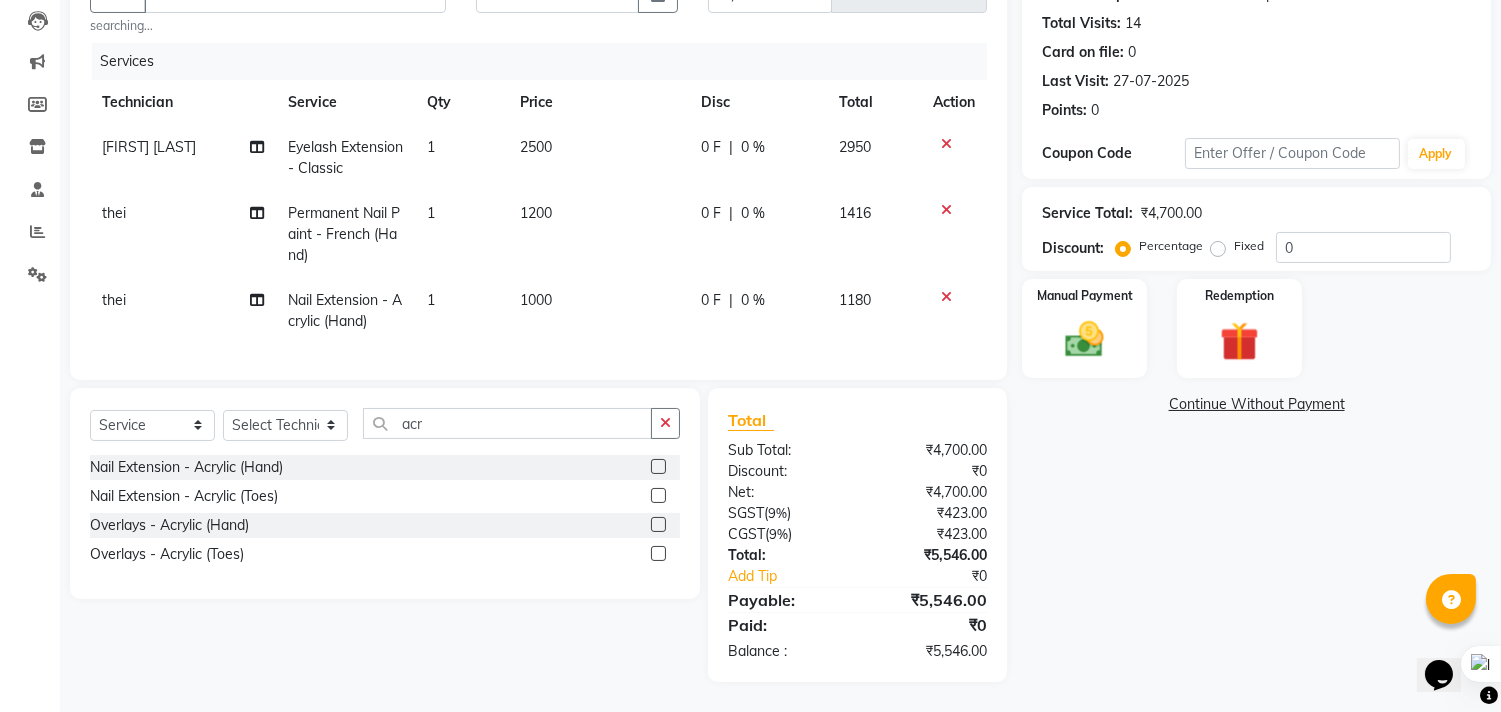 checkbox on "false" 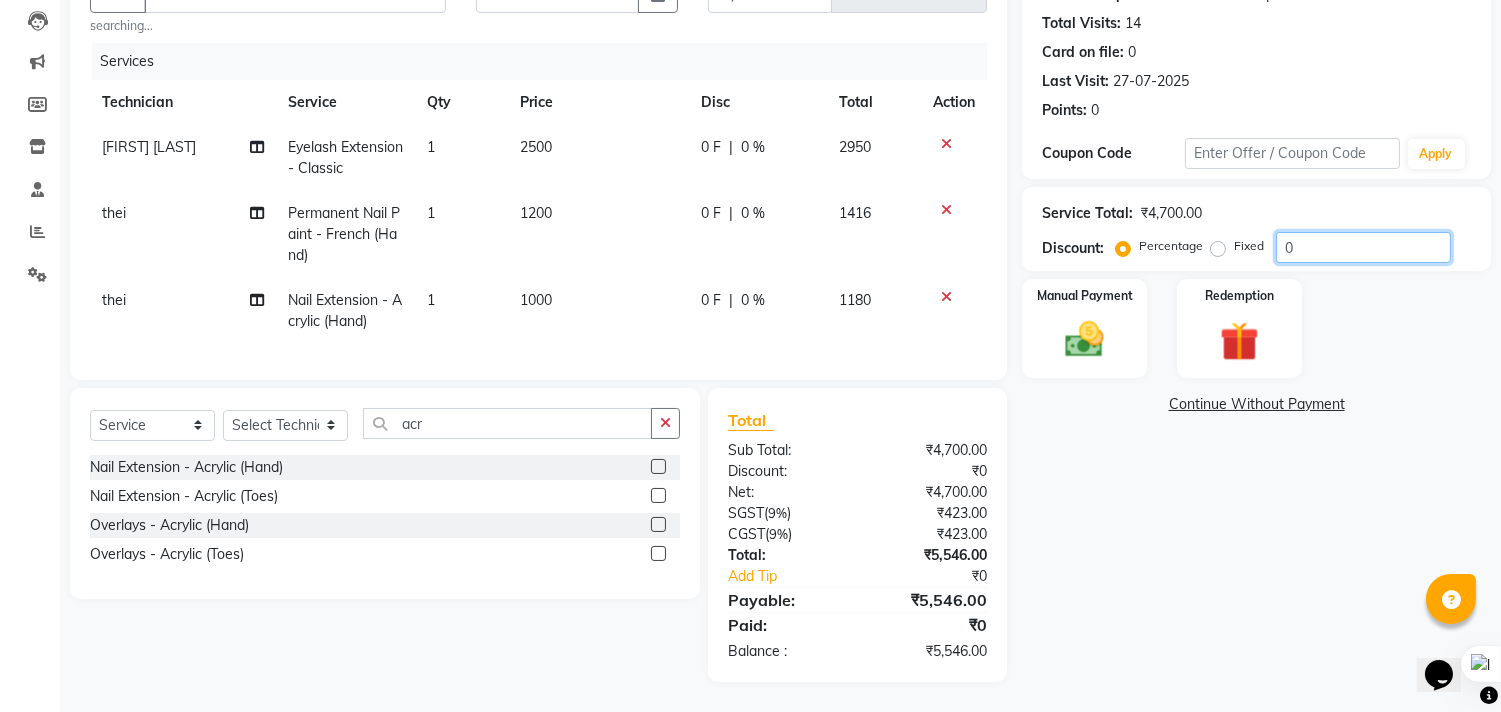 click on "0" 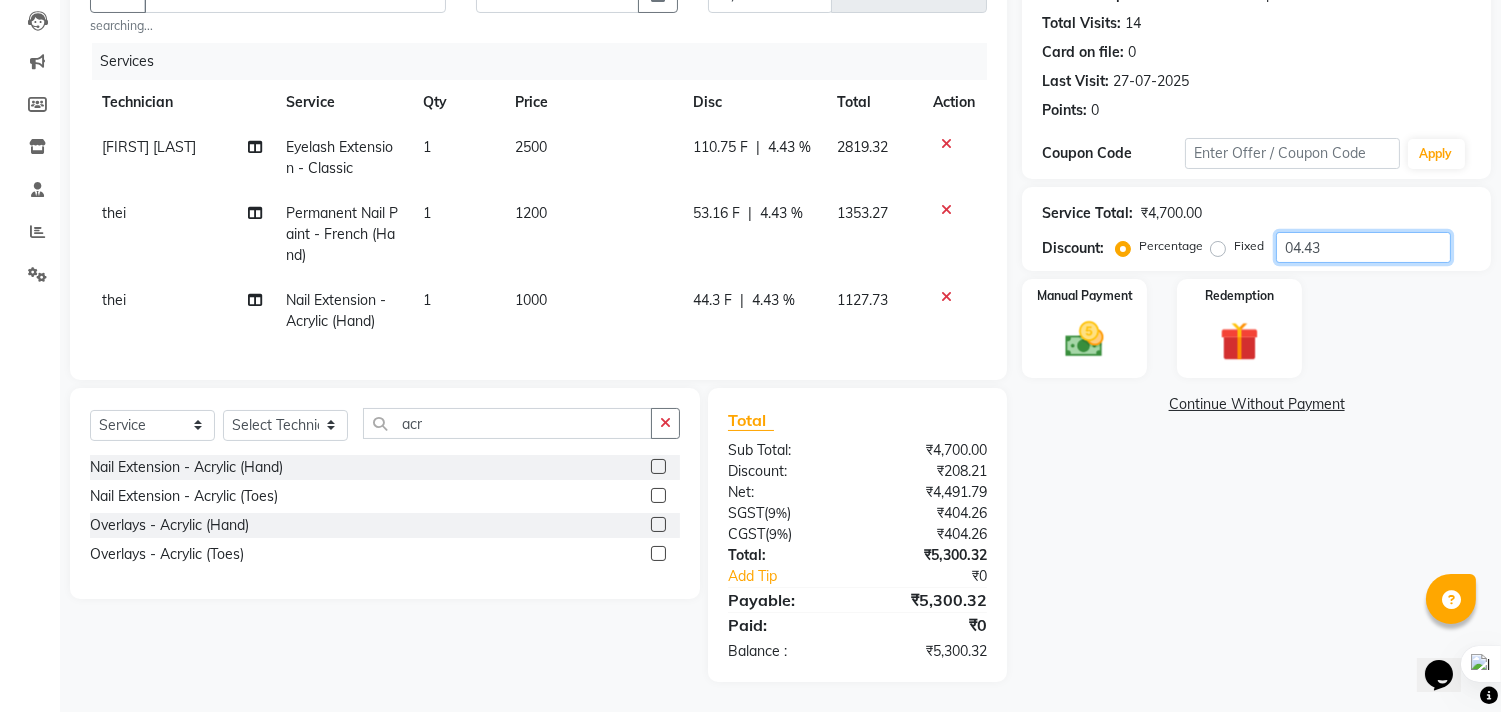 scroll, scrollTop: 227, scrollLeft: 0, axis: vertical 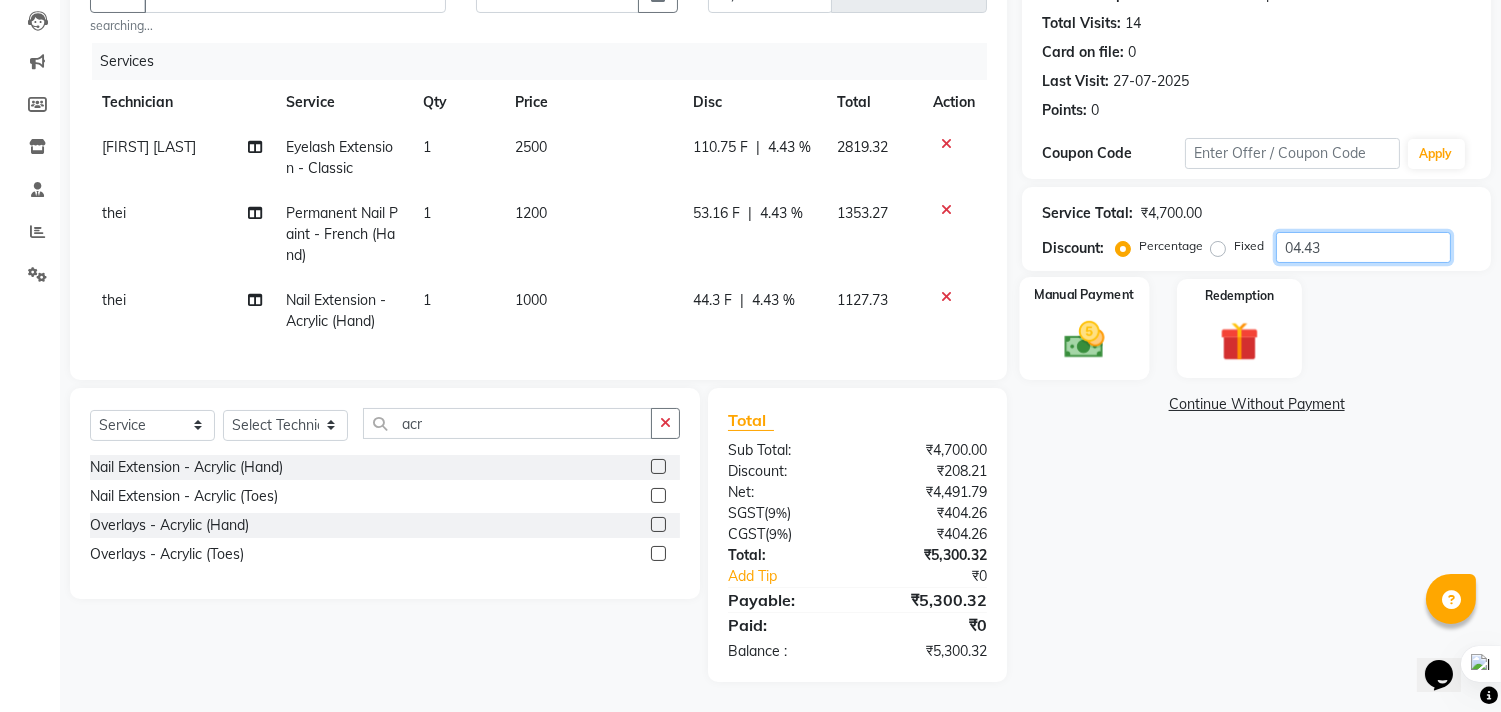 type on "04.43" 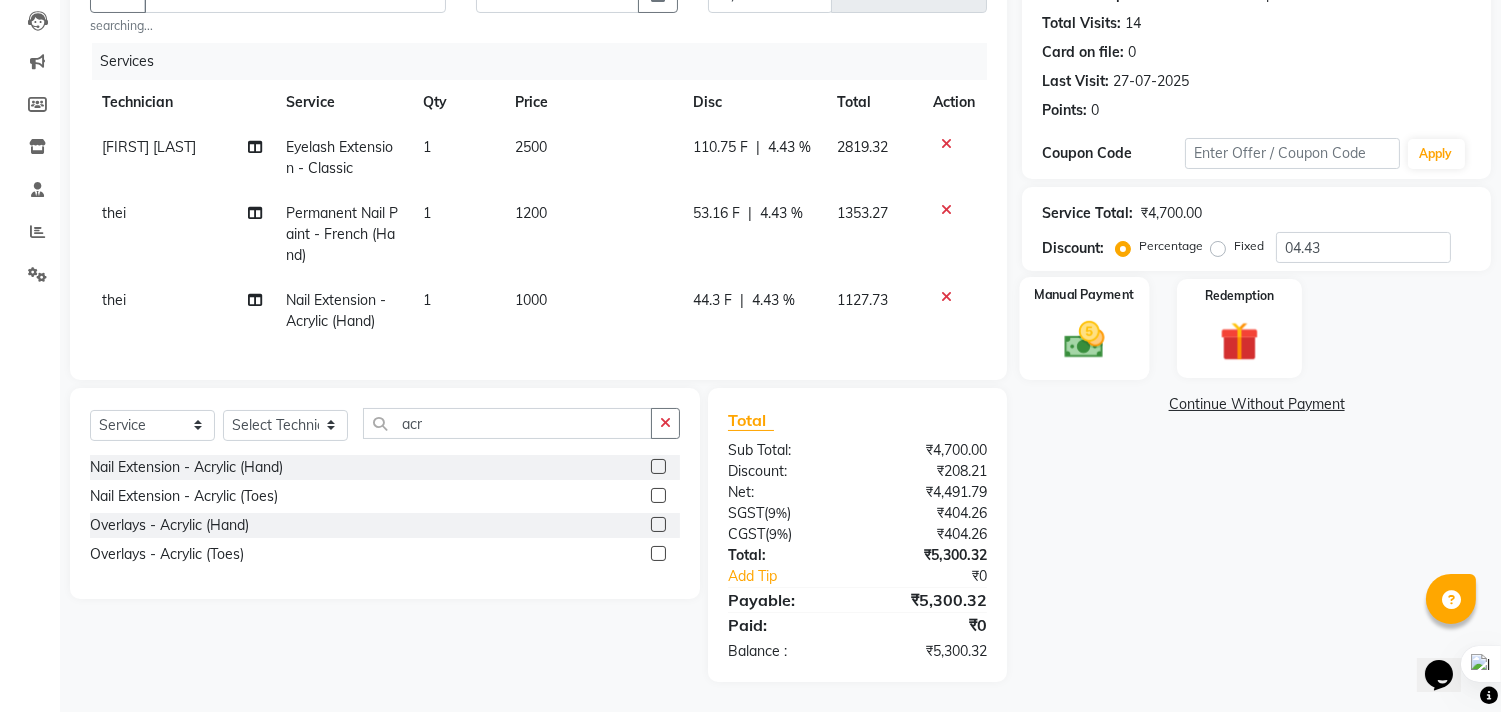 click 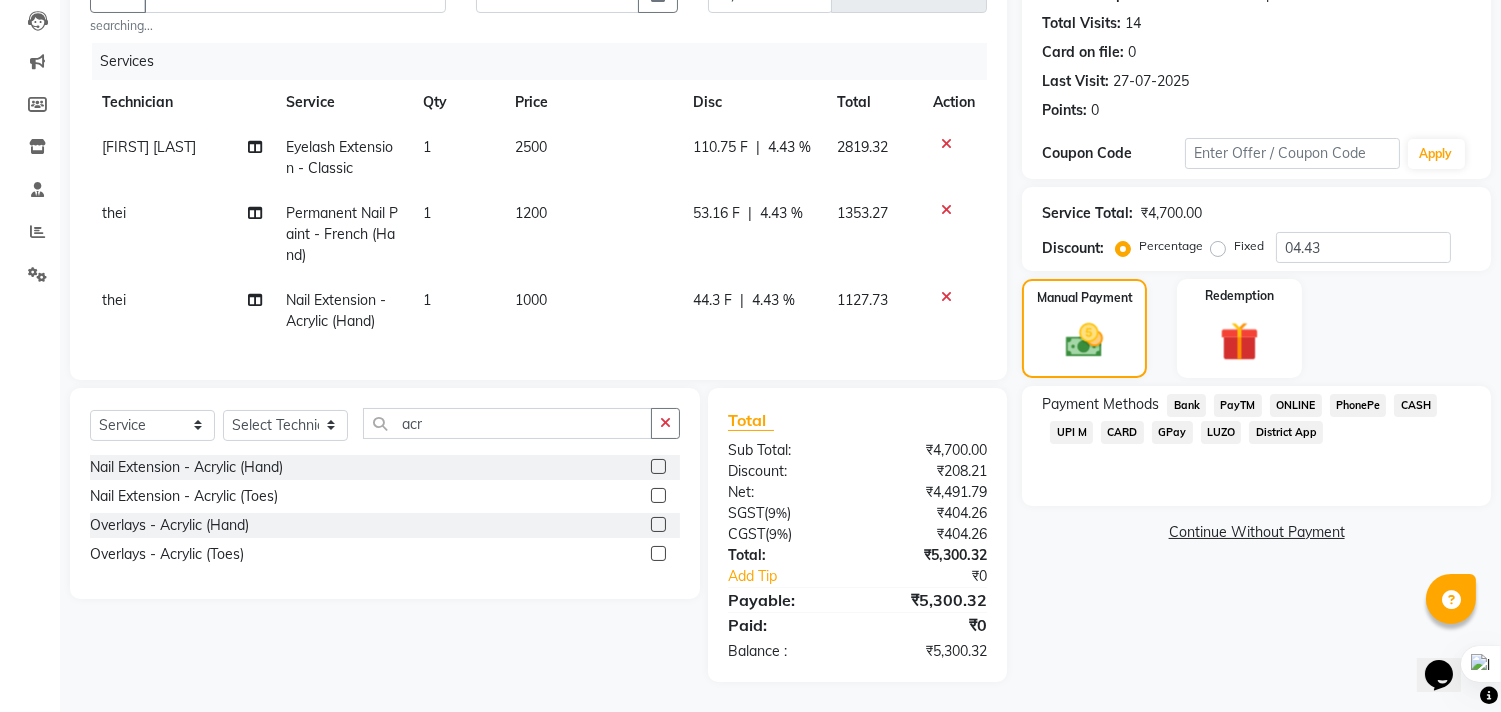 click on "UPI M" 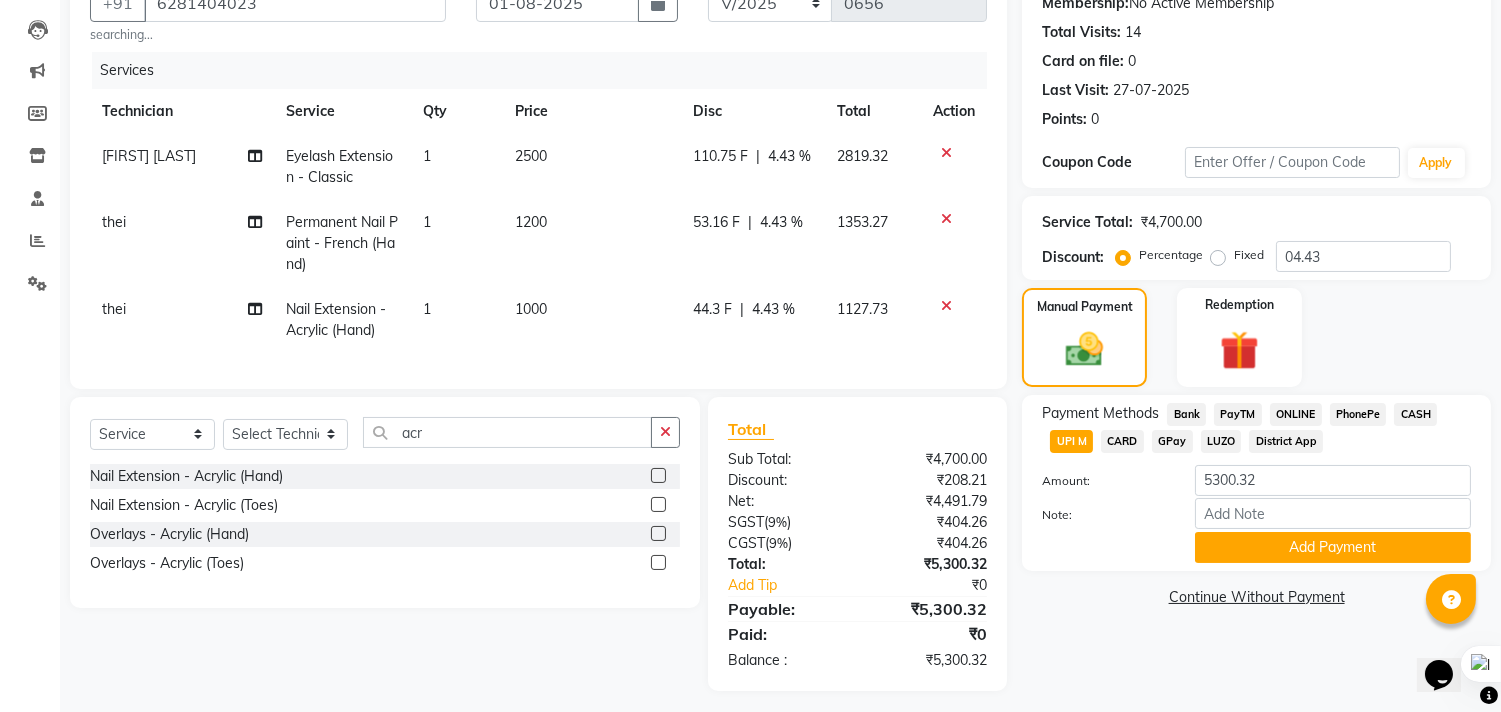 scroll, scrollTop: 227, scrollLeft: 0, axis: vertical 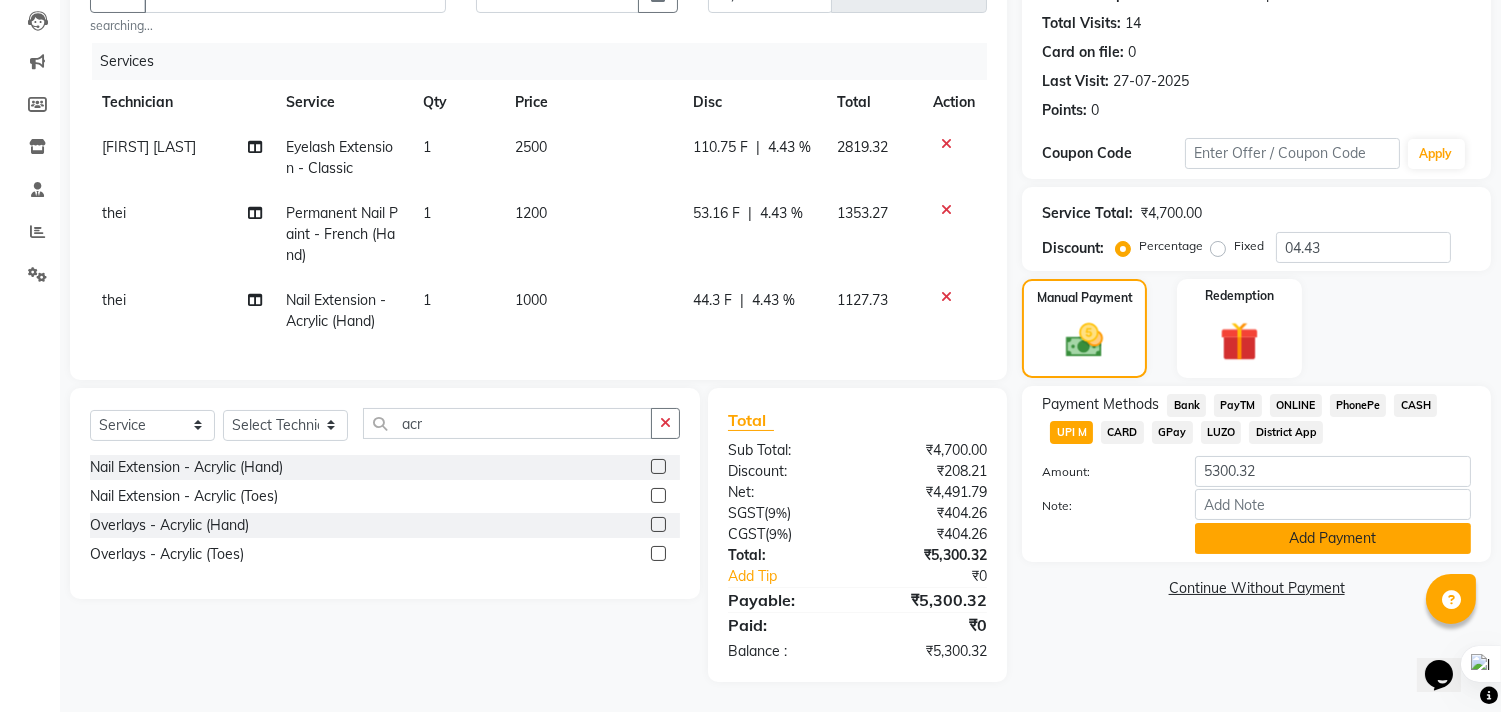click on "Add Payment" 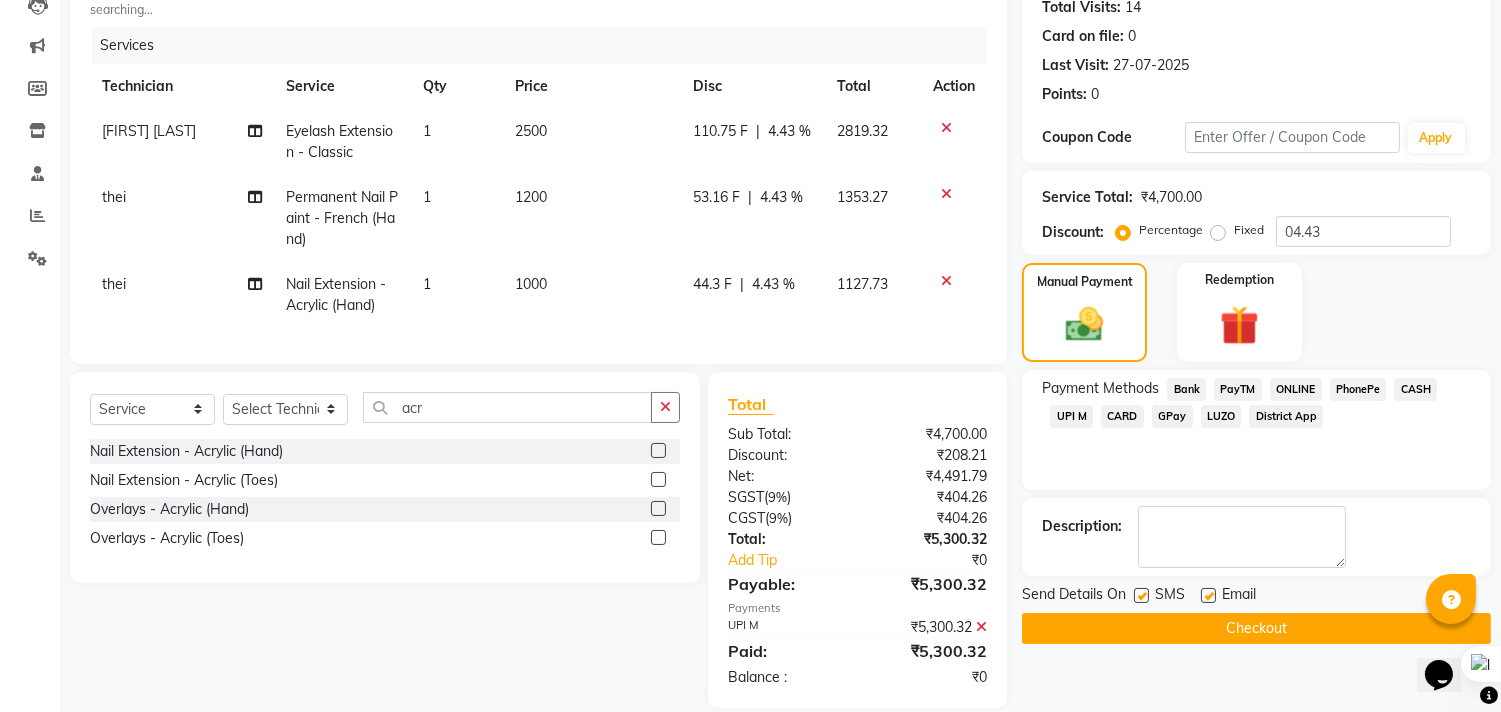 scroll, scrollTop: 270, scrollLeft: 0, axis: vertical 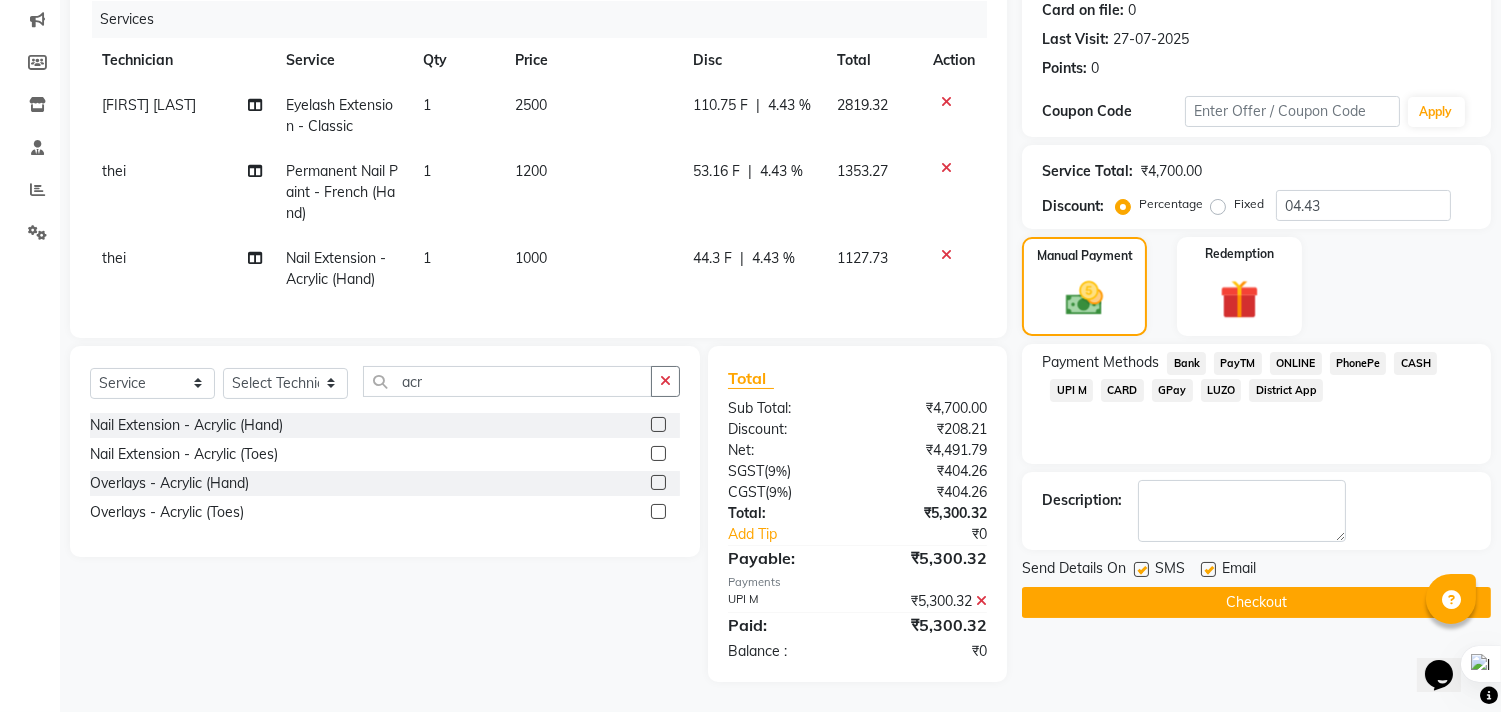 click on "Checkout" 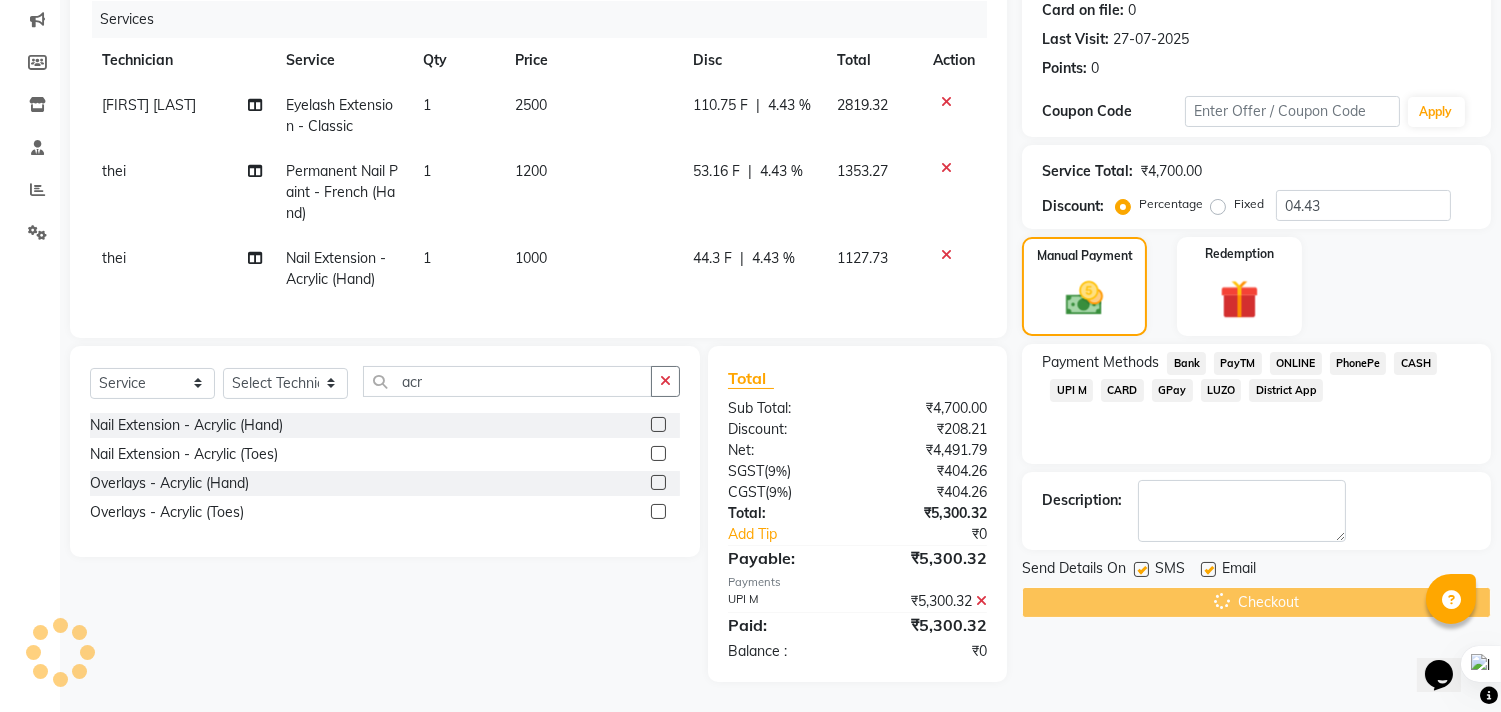 scroll, scrollTop: 0, scrollLeft: 0, axis: both 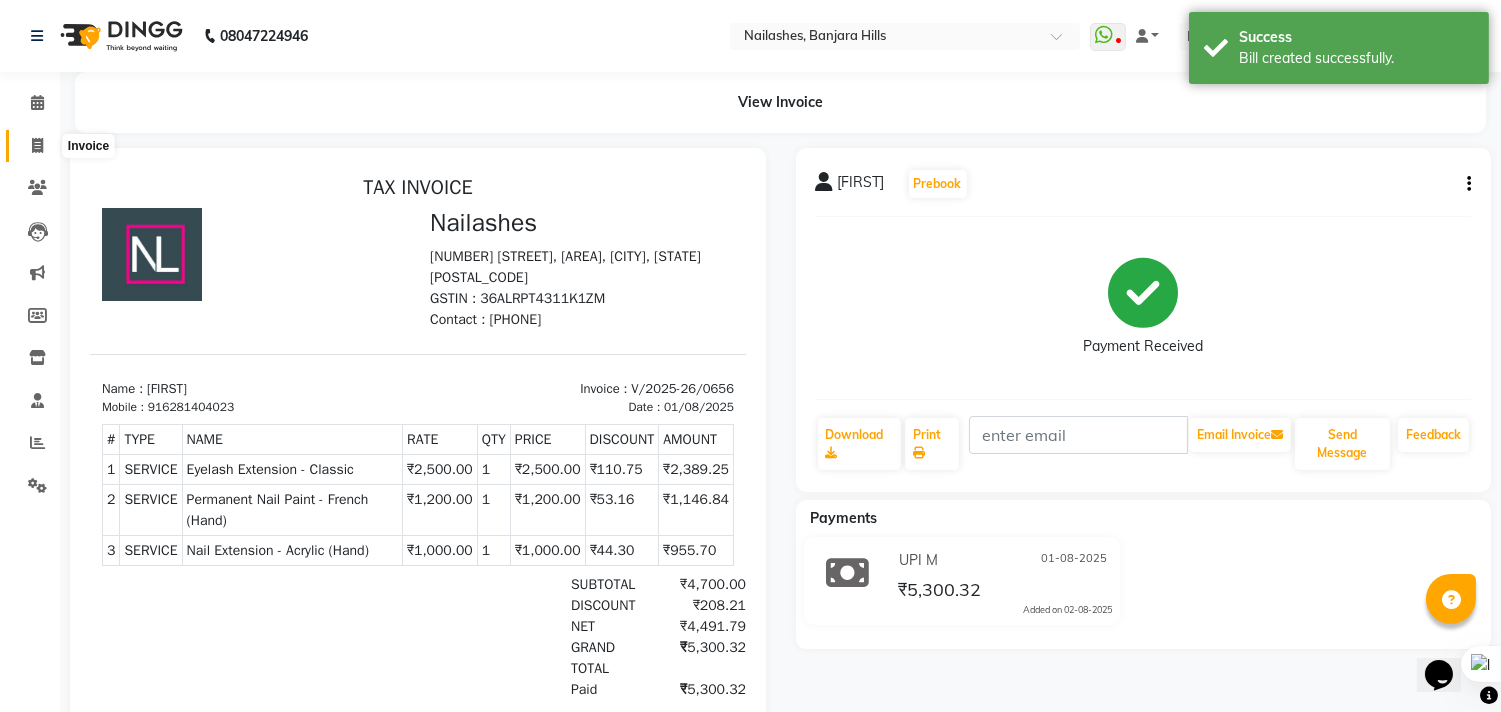 click 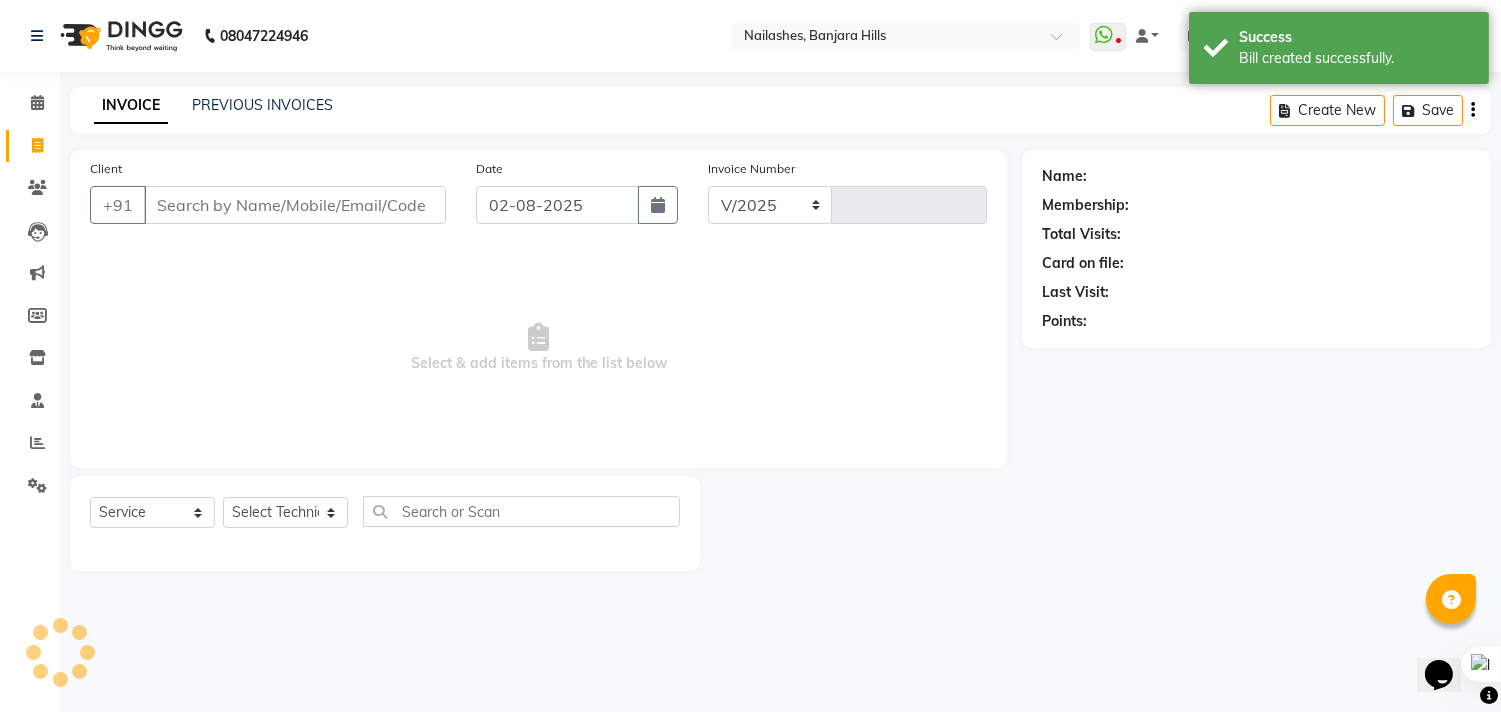 select on "5759" 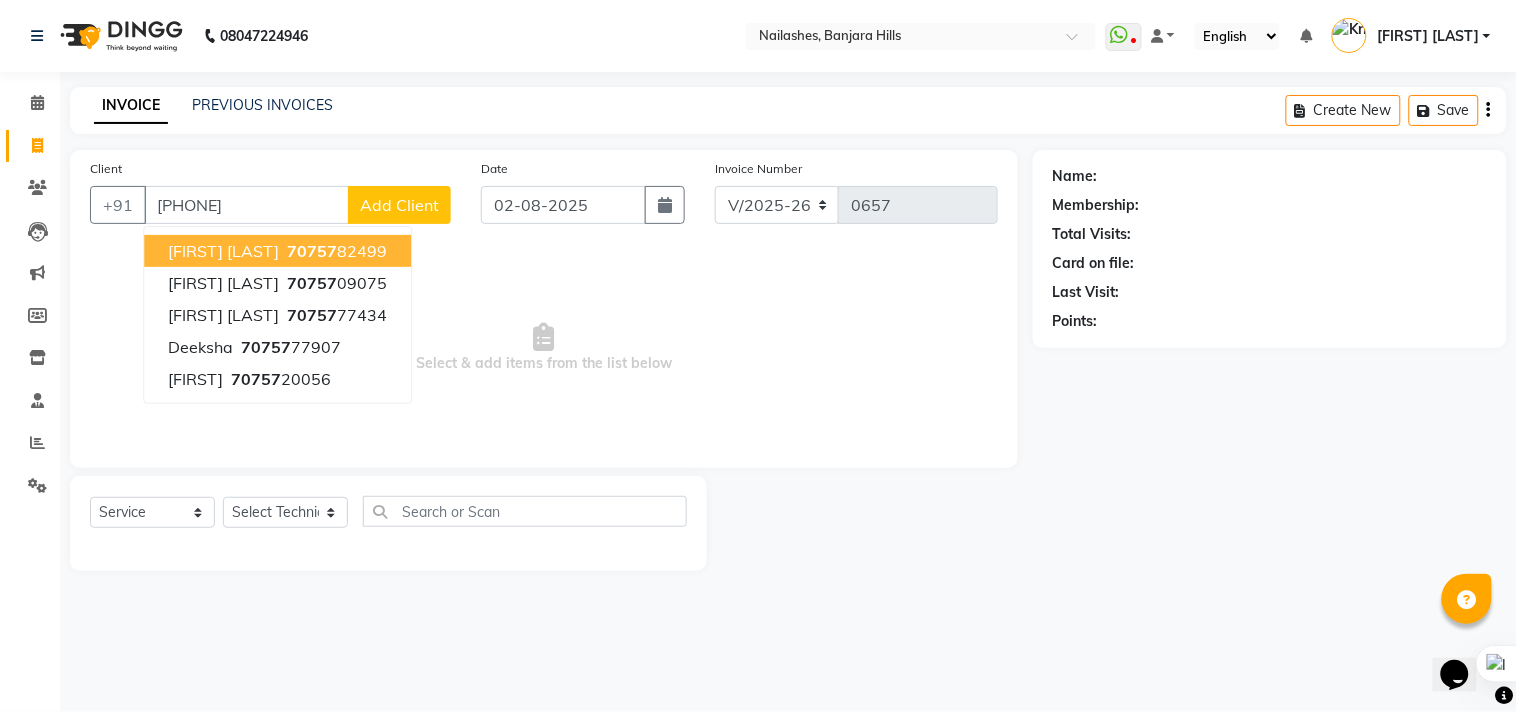 type on "7075782499" 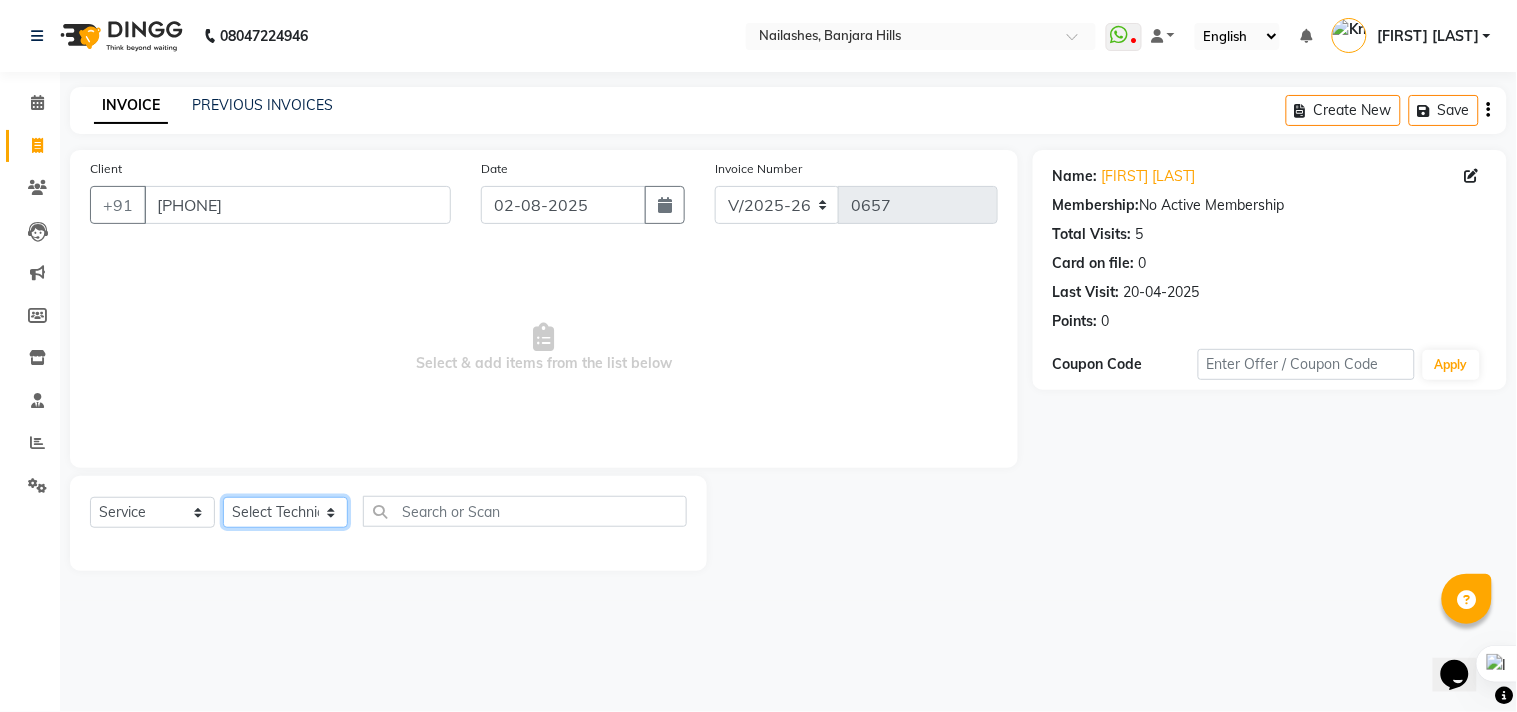 click on "Select Technician Arshad Arshad Asma begum Deepak Kashyap Krishika mam Nakul ringya rishi Ruby singh thei" 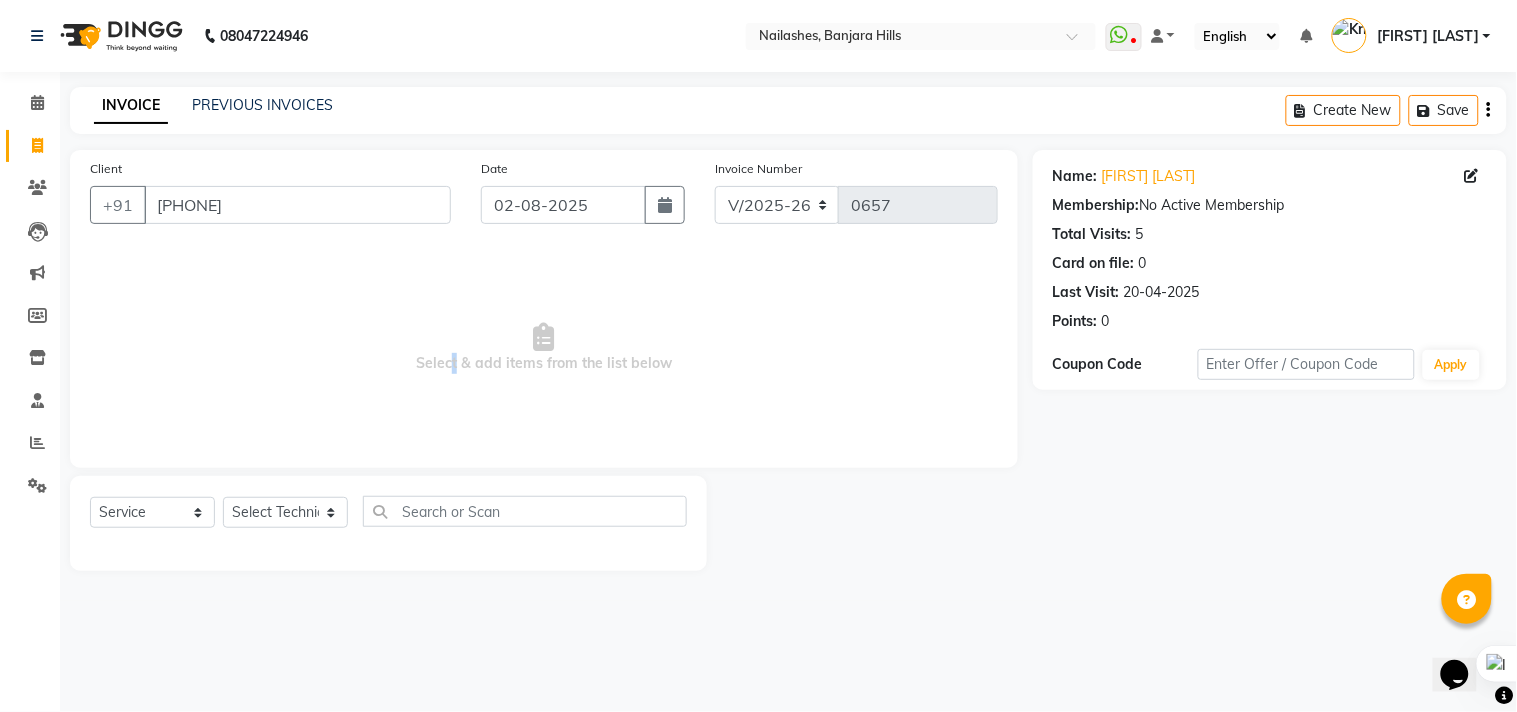 click on "Select & add items from the list below" at bounding box center (544, 348) 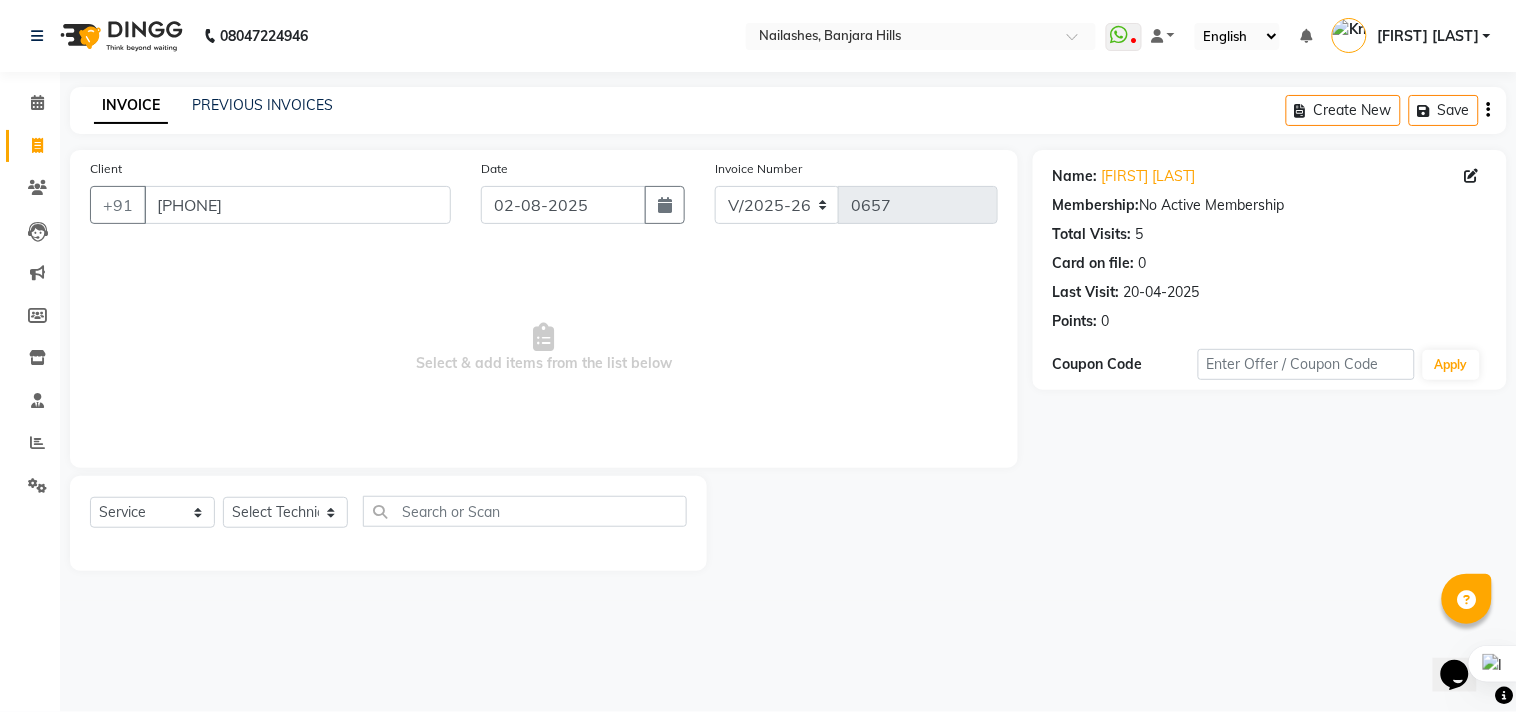 click on "INVOICE PREVIOUS INVOICES Create New   Save  Client +91 7075782499 Date 02-08-2025 Invoice Number V/2025 V/2025-26 0657  Select & add items from the list below  Select  Service  Product  Membership  Package Voucher Prepaid Gift Card  Select Technician Arshad Arshad Asma begum Deepak Kashyap Krishika mam Nakul ringya rishi Ruby singh thei Name: Tejaswi Yenduri Membership:  No Active Membership  Total Visits:  5 Card on file:  0 Last Visit:   20-04-2025 Points:   0  Coupon Code Apply" 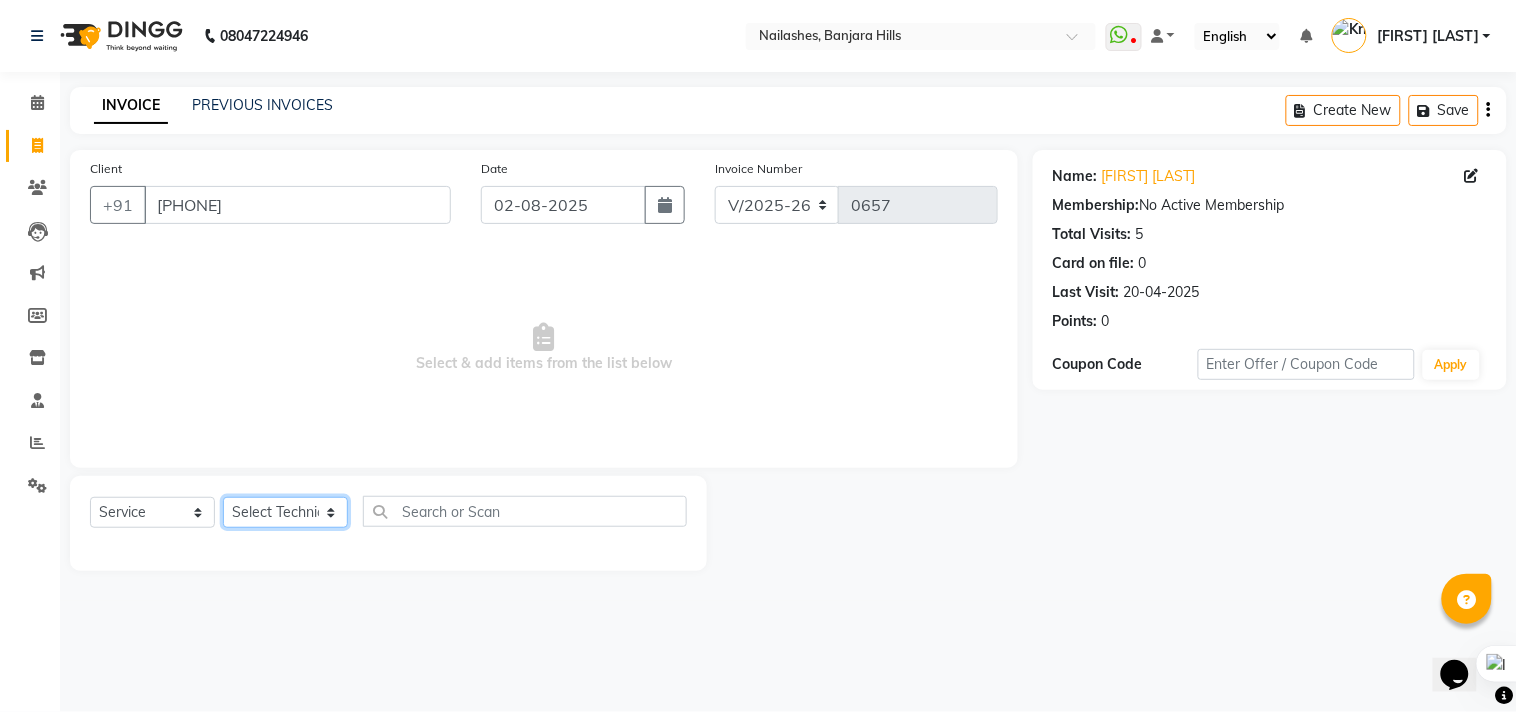 click on "Select Technician Arshad Arshad Asma begum Deepak Kashyap Krishika mam Nakul ringya rishi Ruby singh thei" 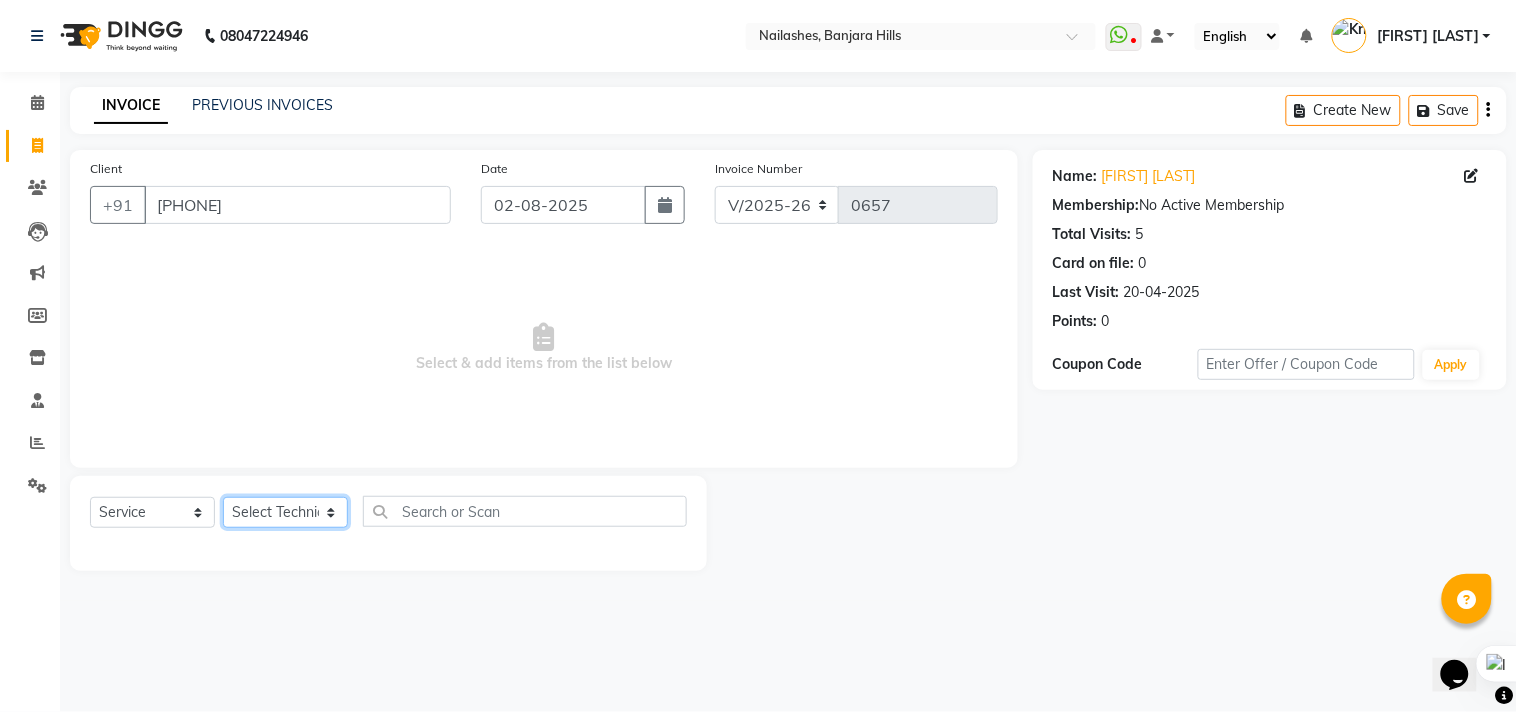 select on "39885" 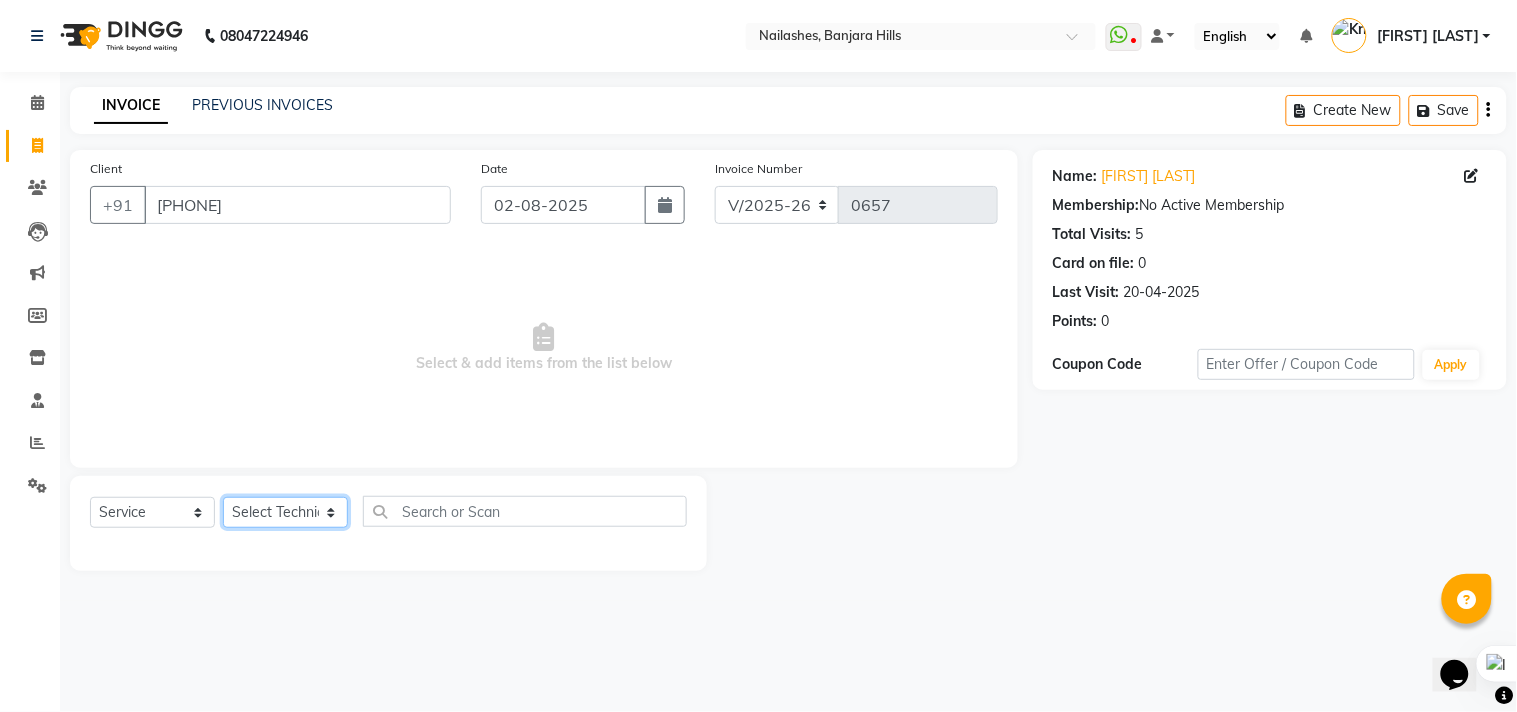 click on "Select Technician Arshad Arshad Asma begum Deepak Kashyap Krishika mam Nakul ringya rishi Ruby singh thei" 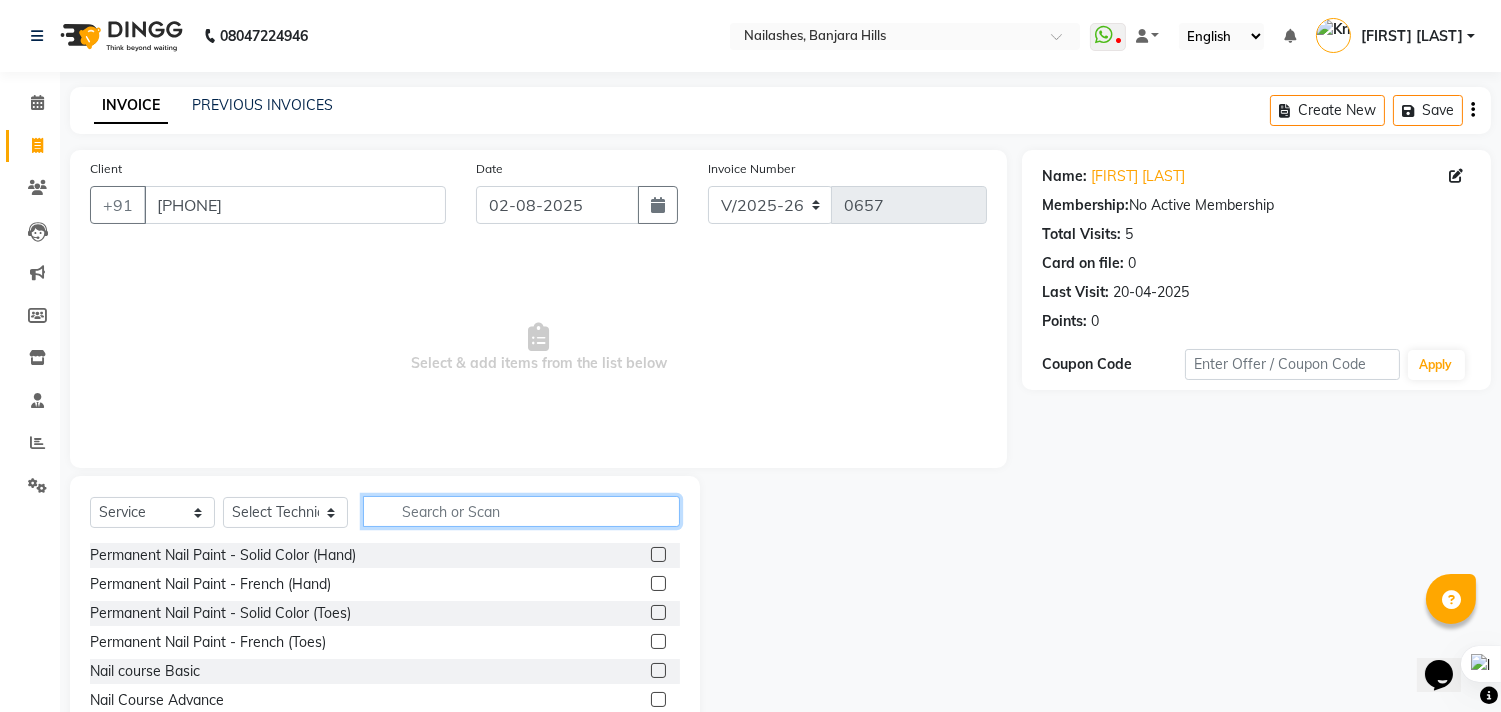 click 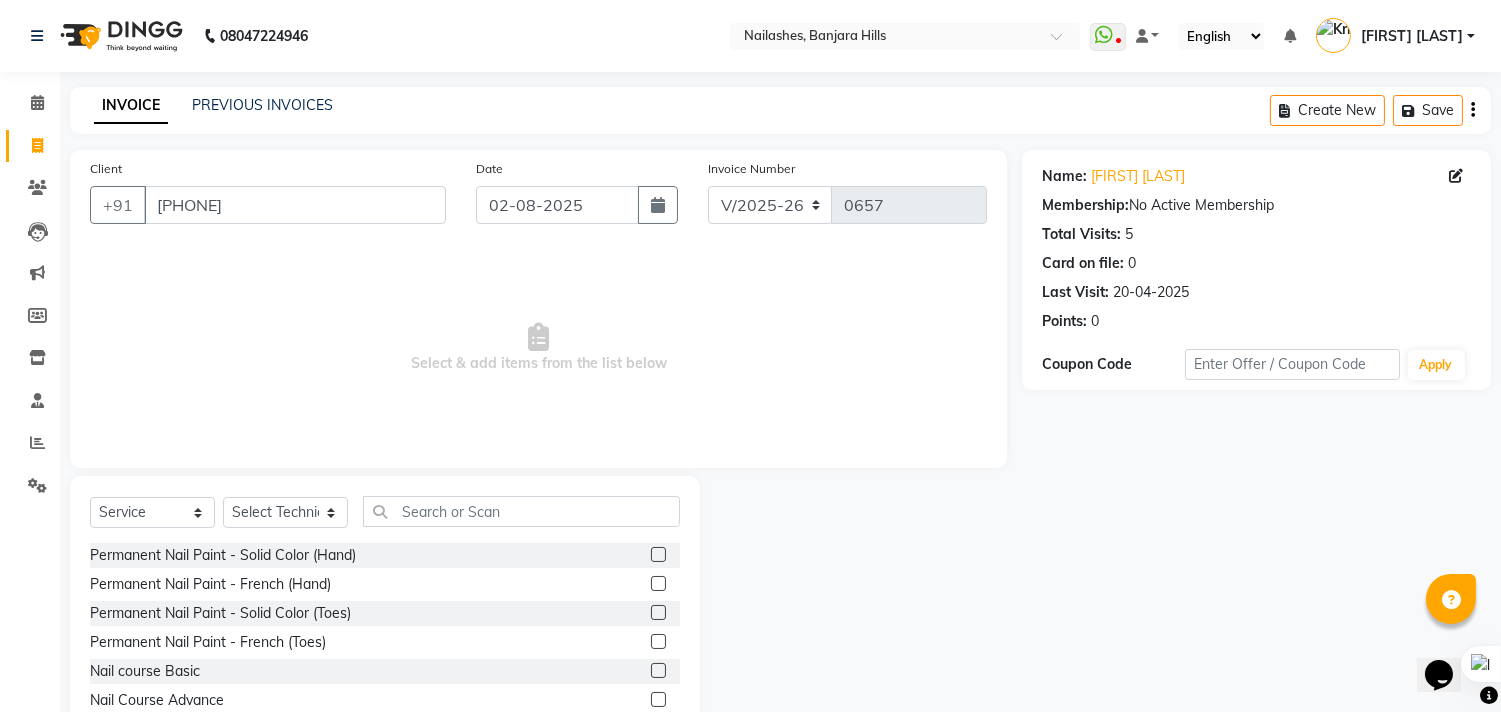click 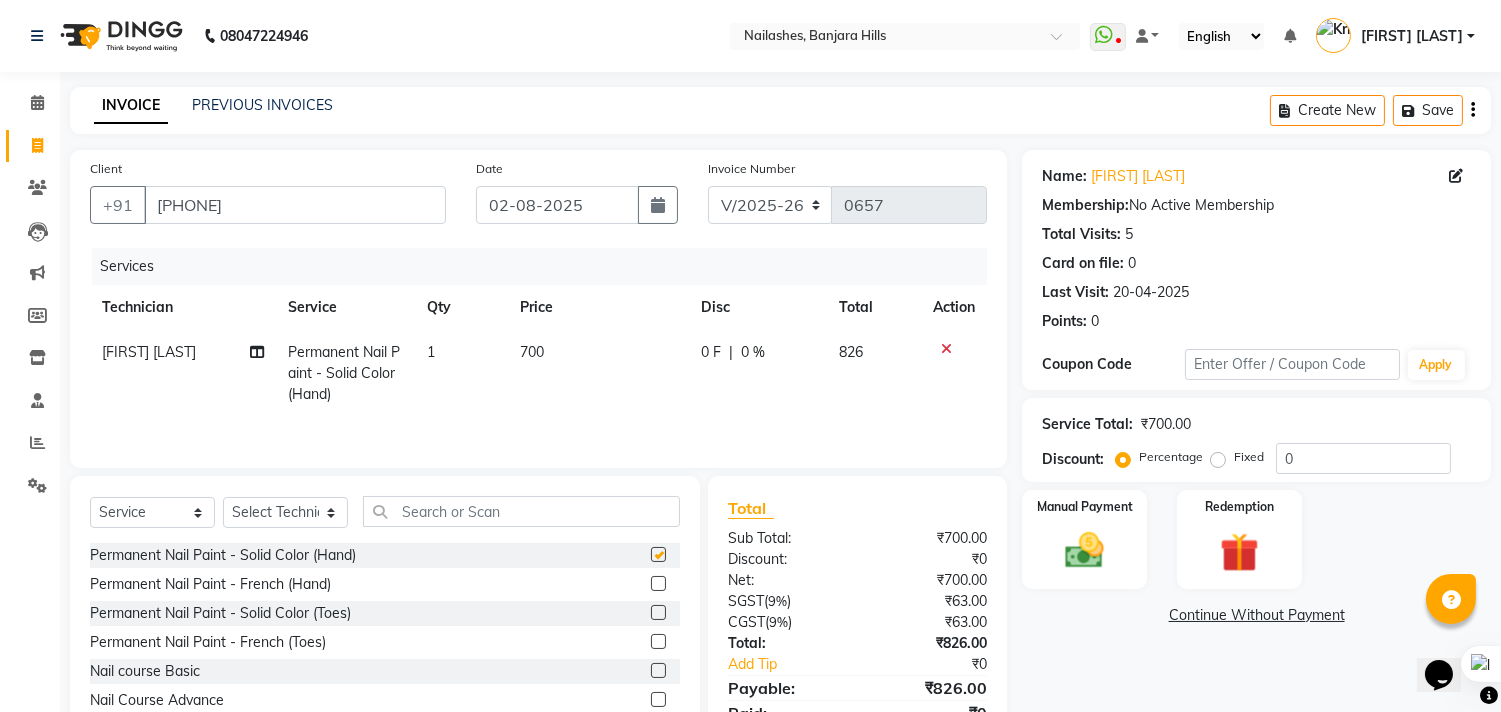 checkbox on "false" 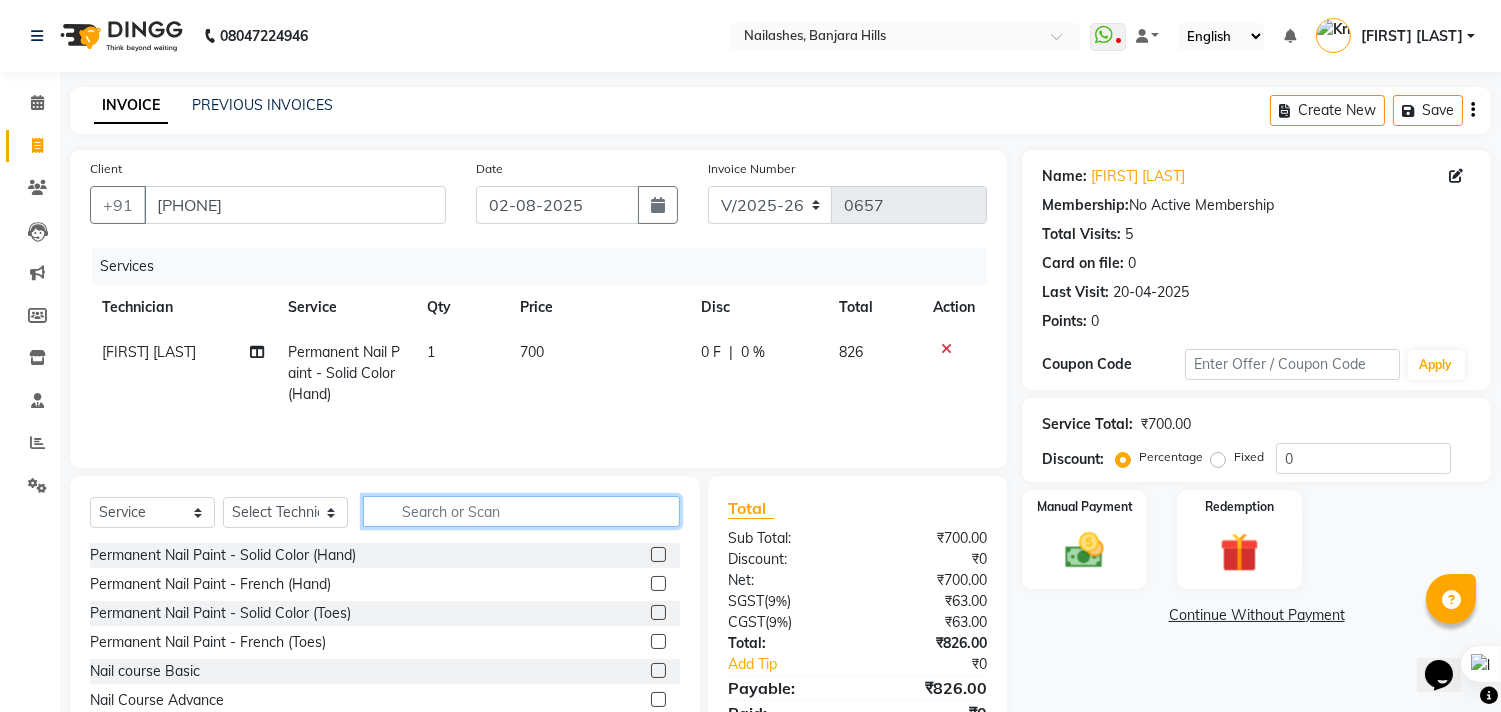 click 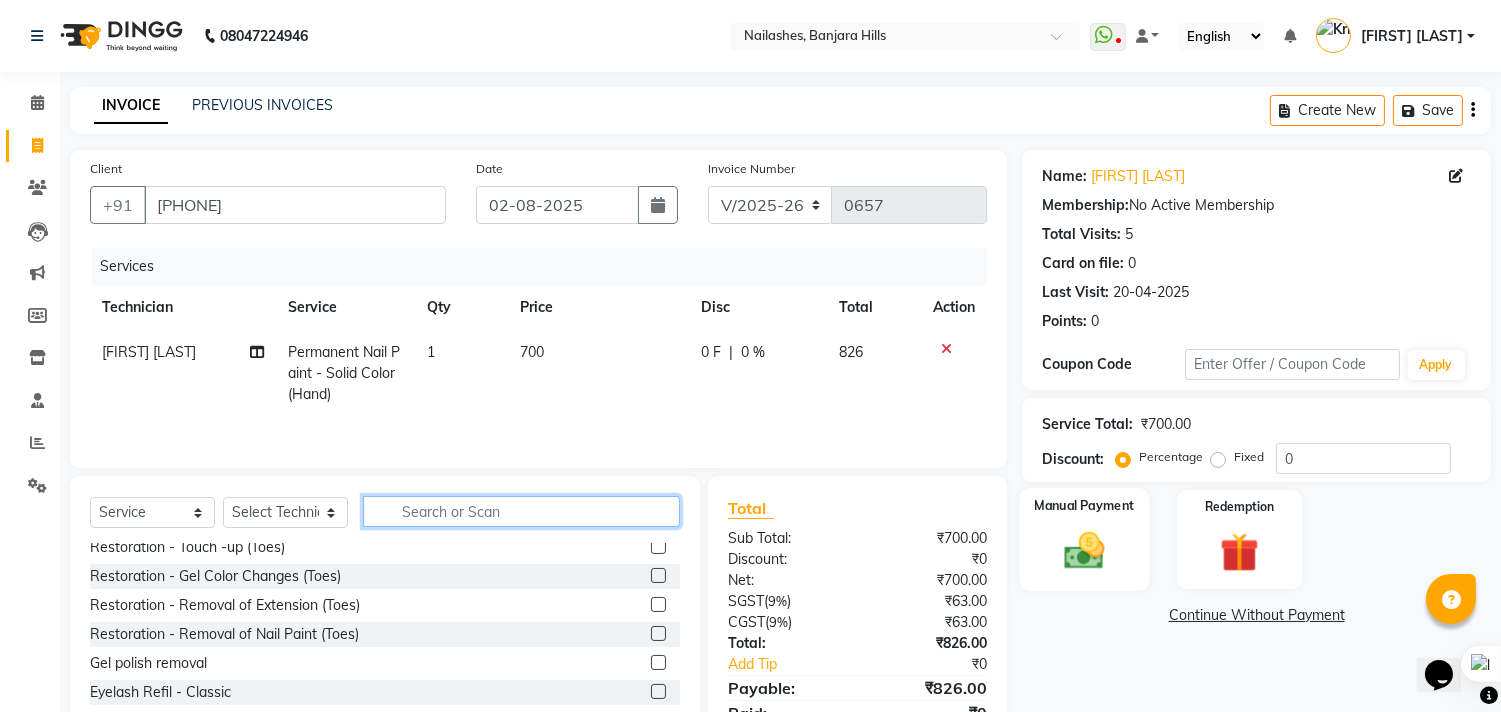 scroll, scrollTop: 444, scrollLeft: 0, axis: vertical 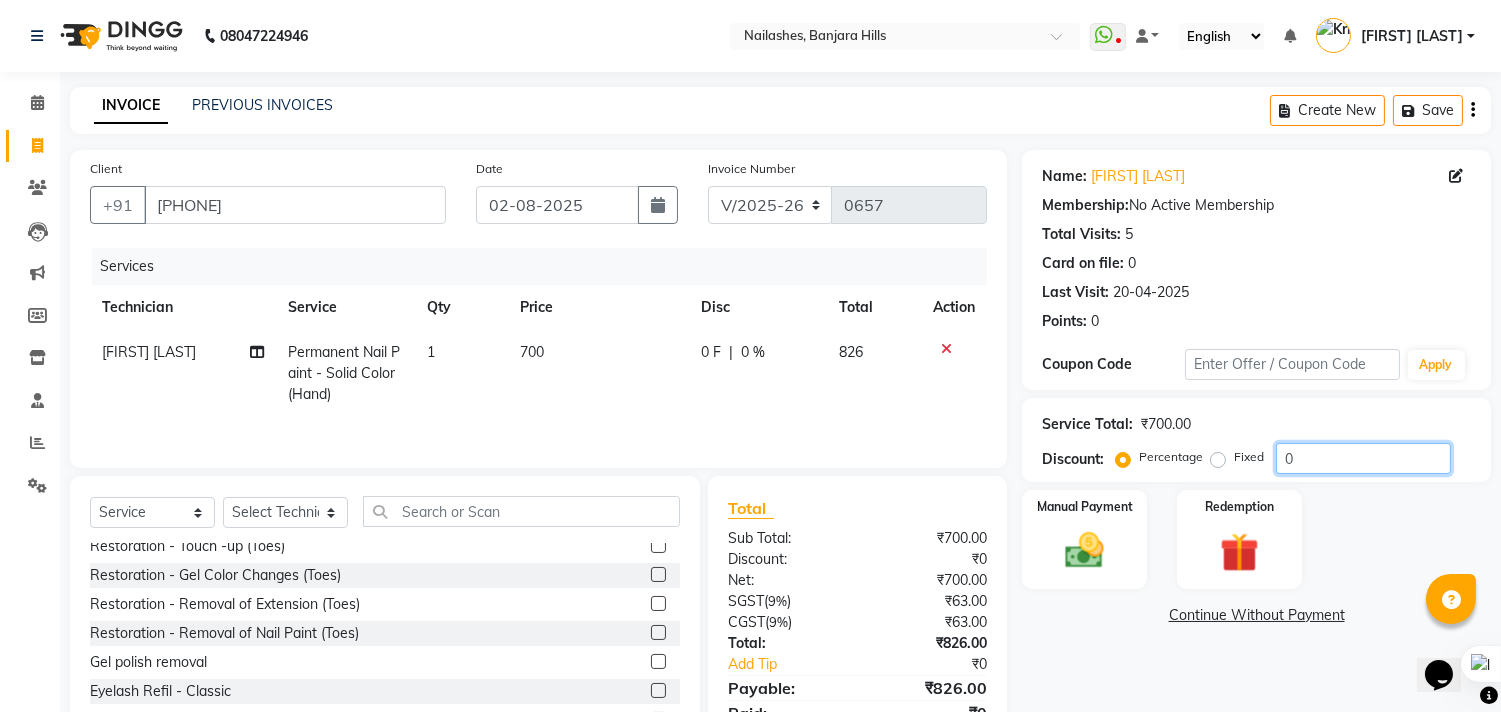 click on "0" 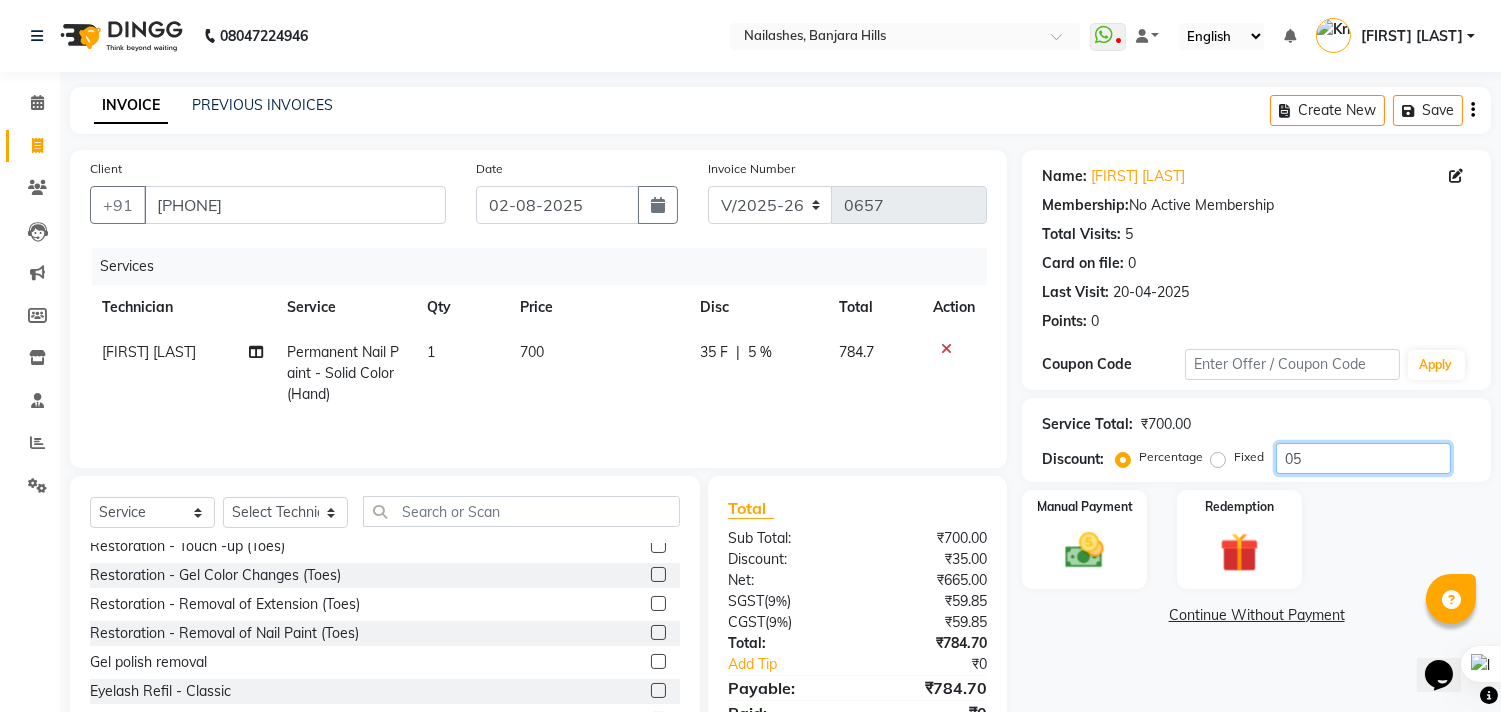 type on "0" 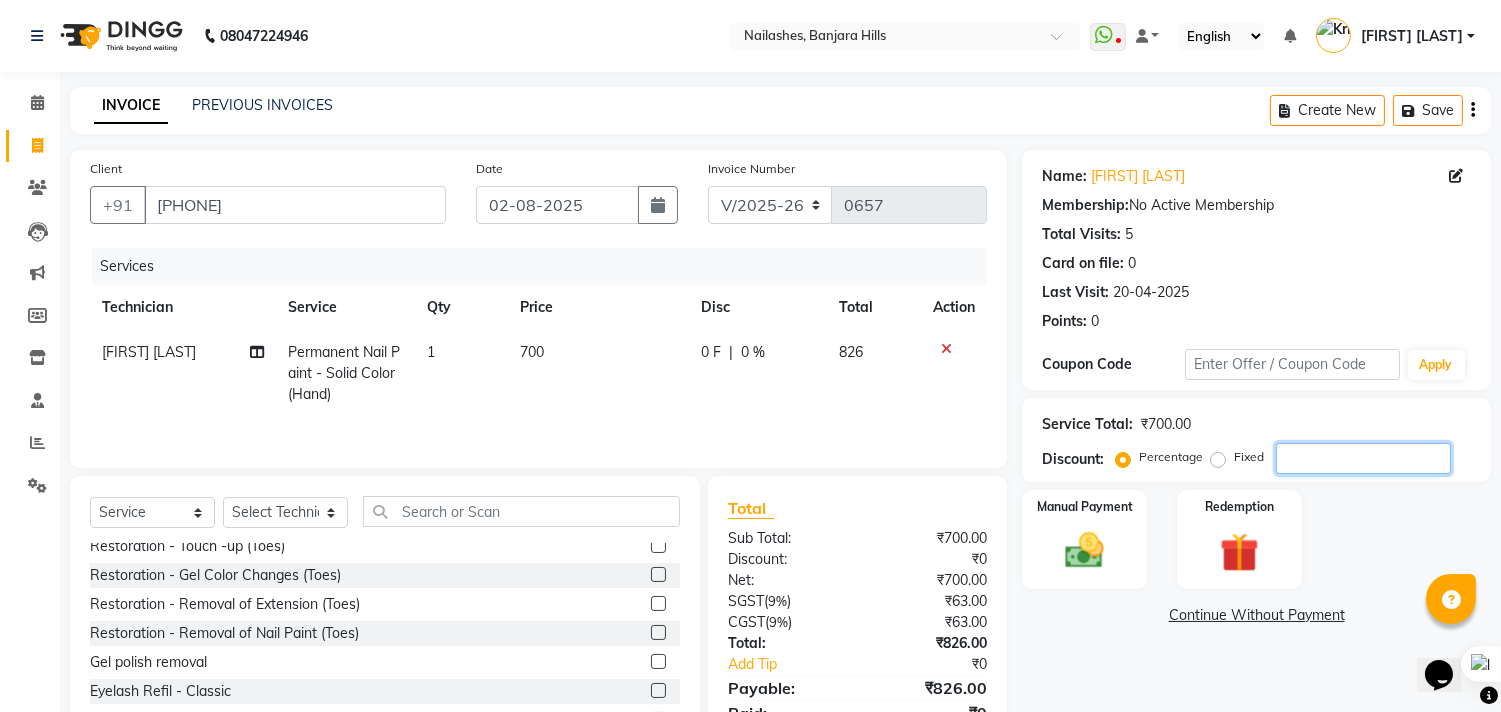 type on "4" 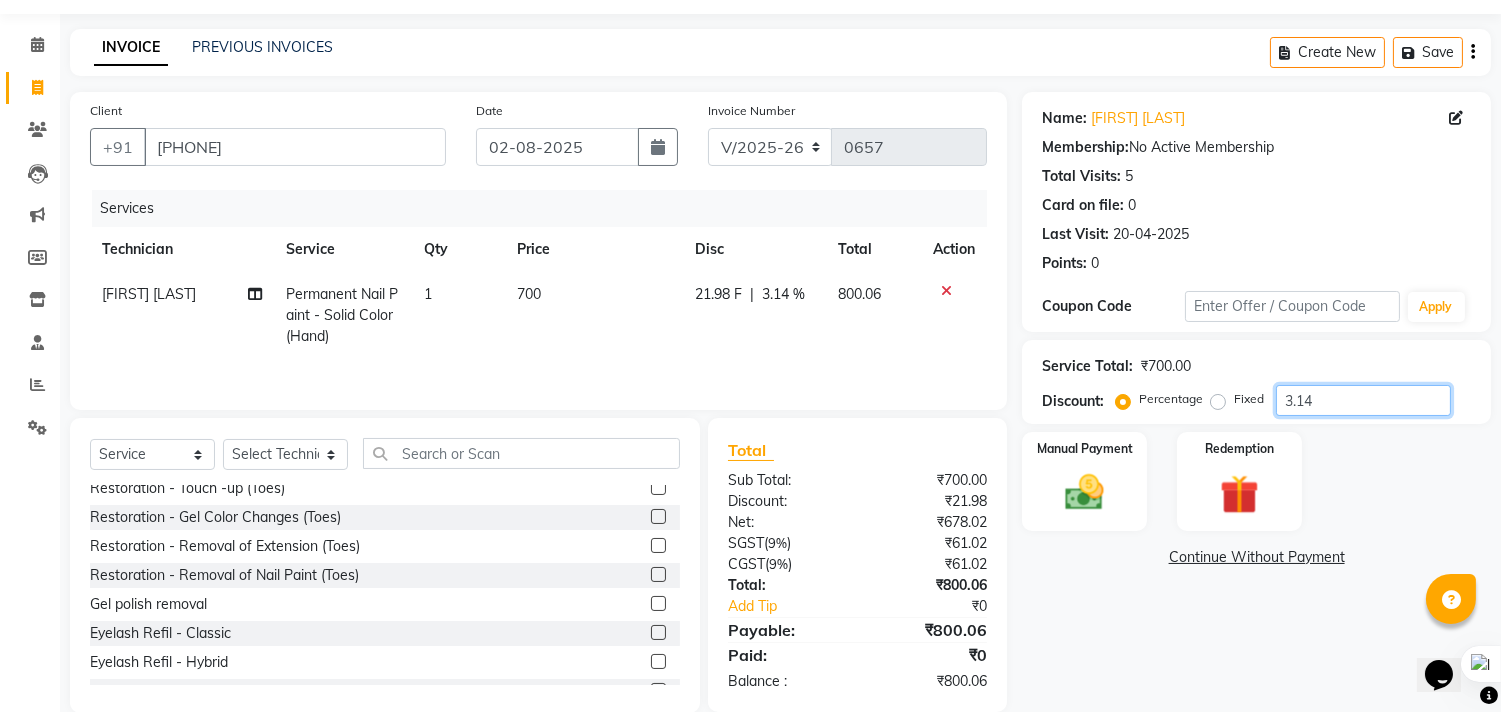 scroll, scrollTop: 91, scrollLeft: 0, axis: vertical 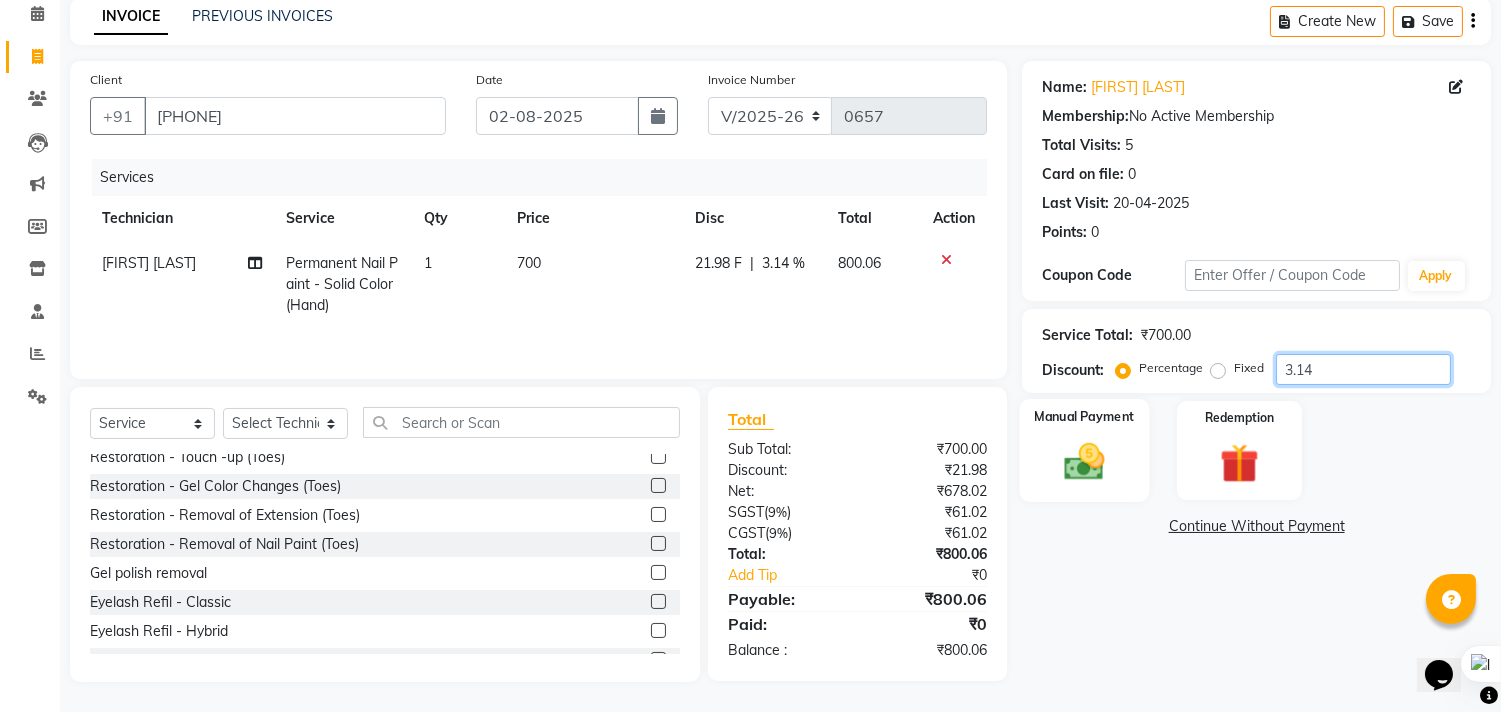 type on "3.14" 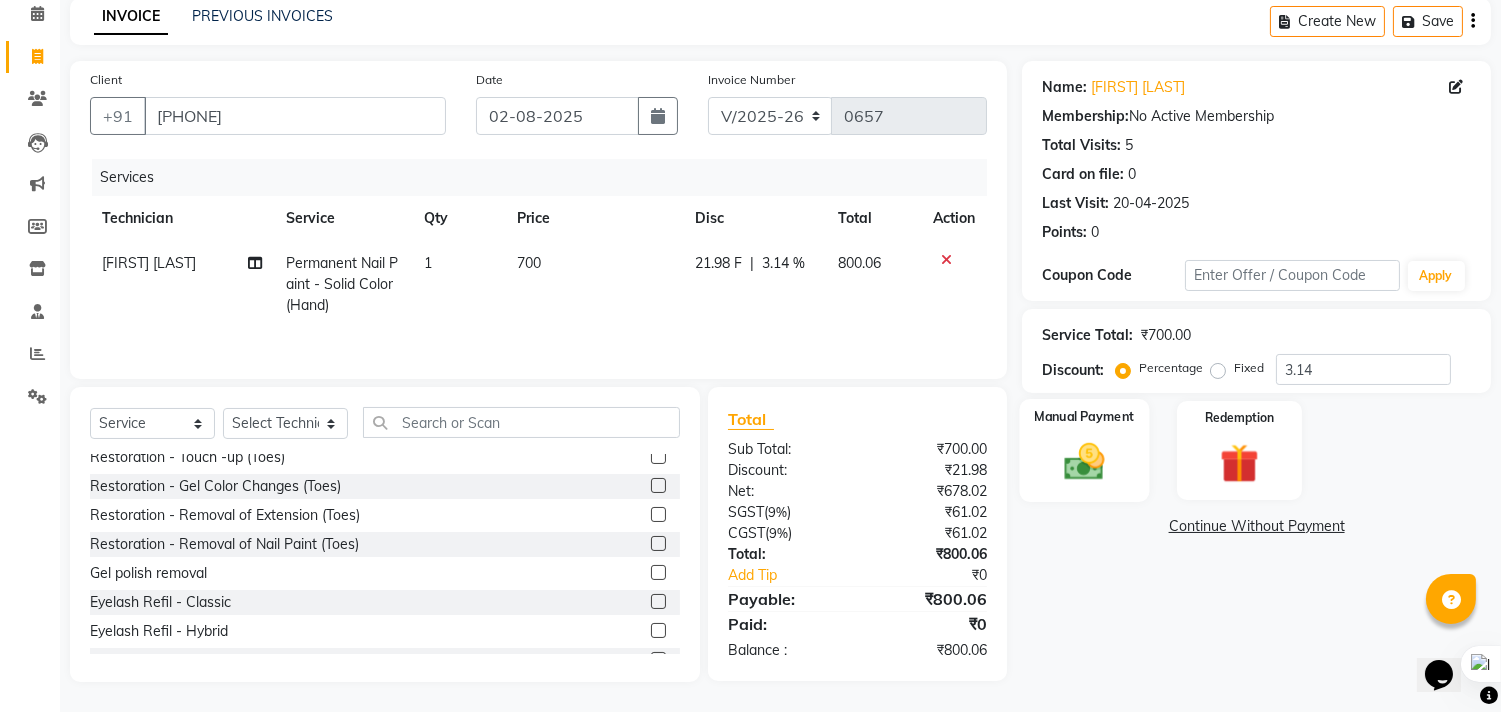 click 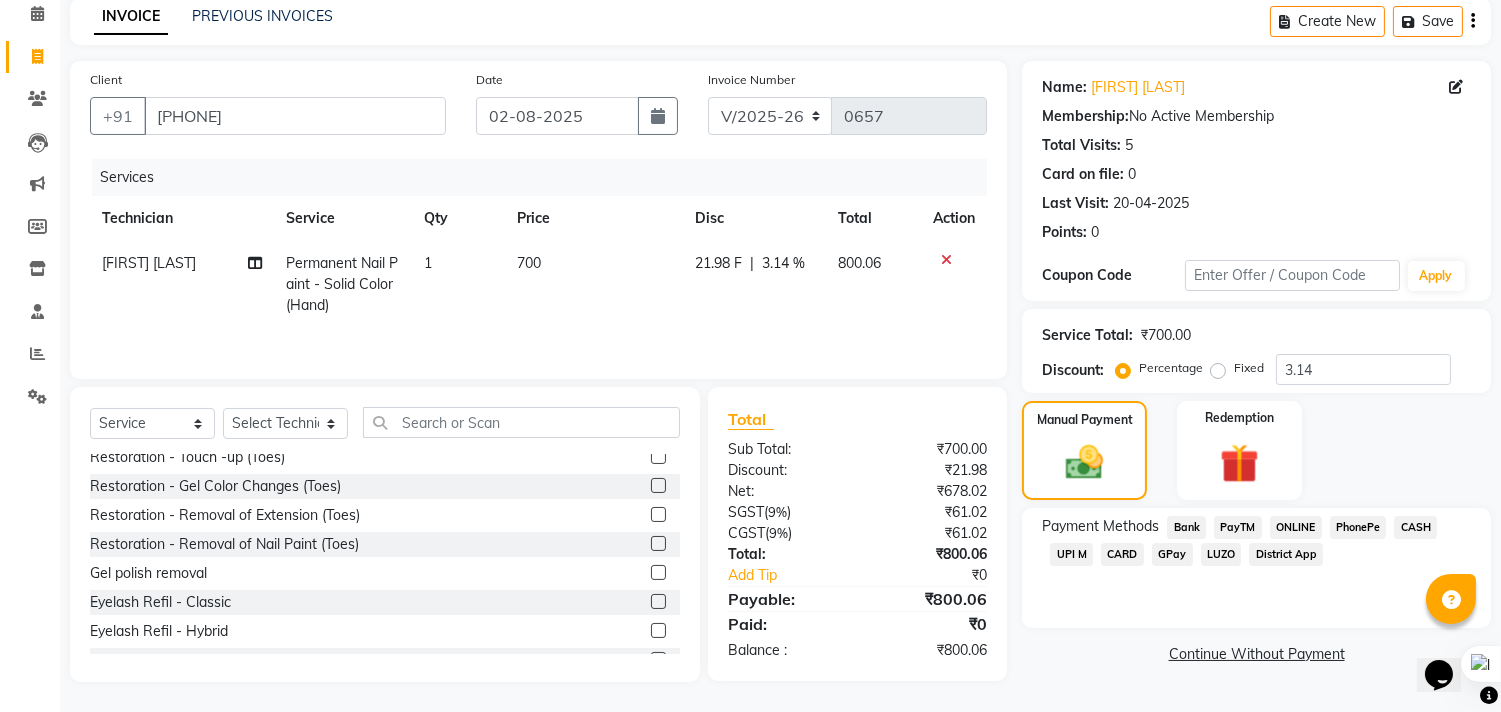 click on "CASH" 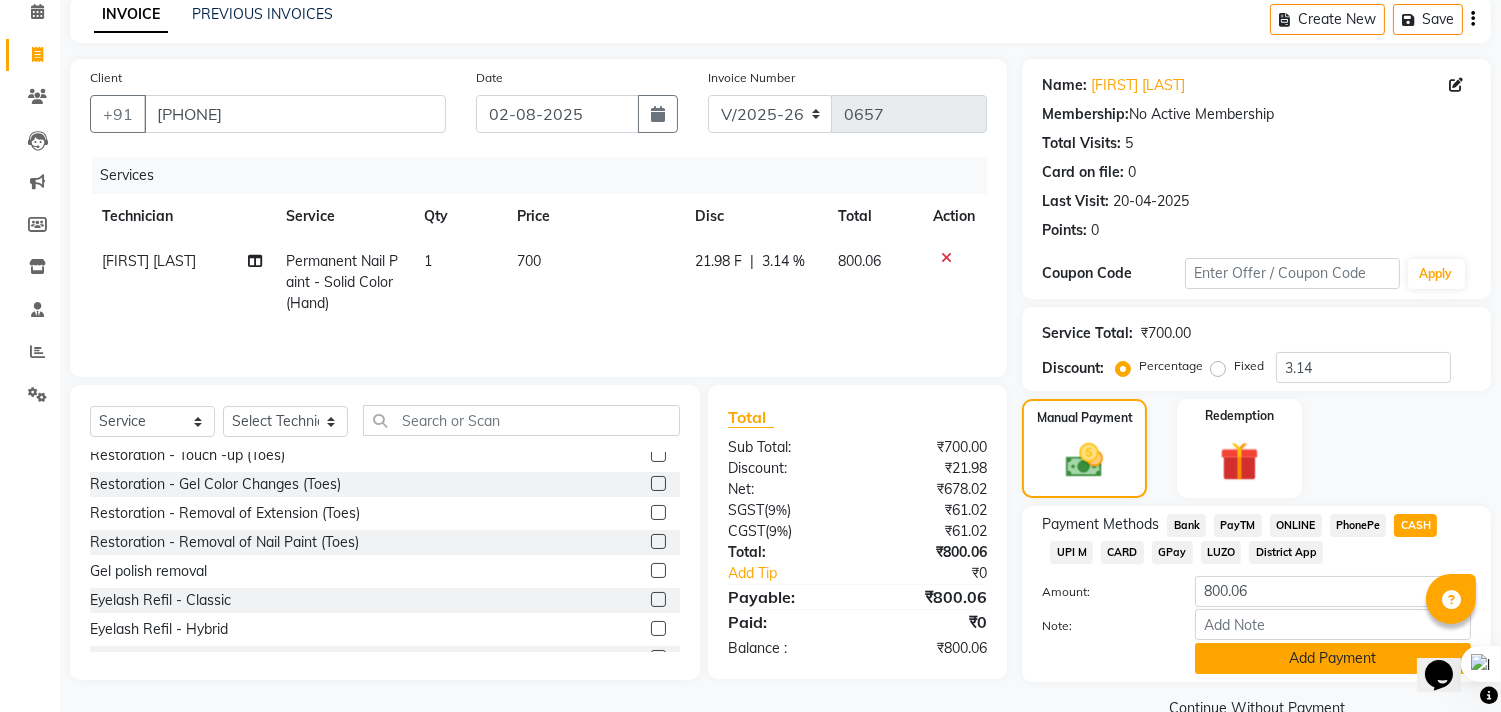 click on "Add Payment" 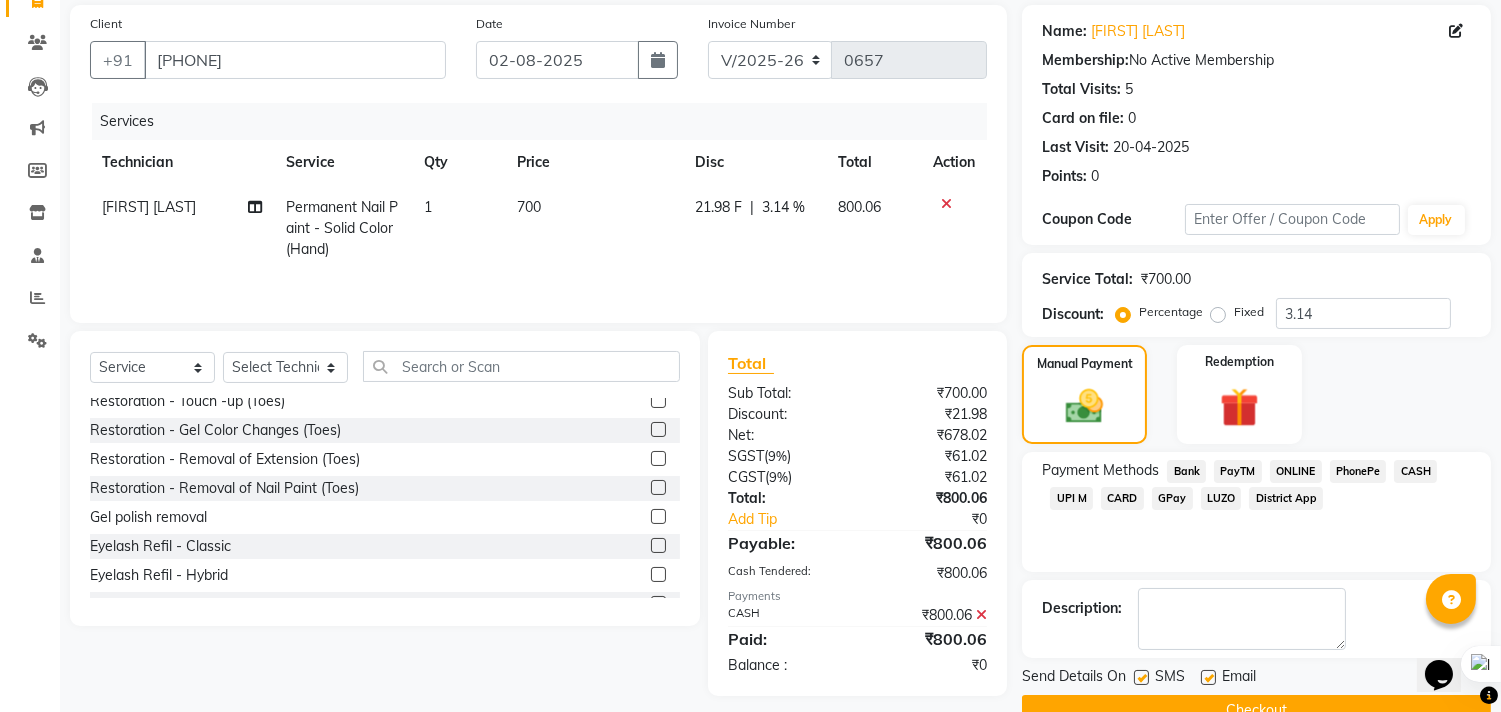 scroll, scrollTop: 187, scrollLeft: 0, axis: vertical 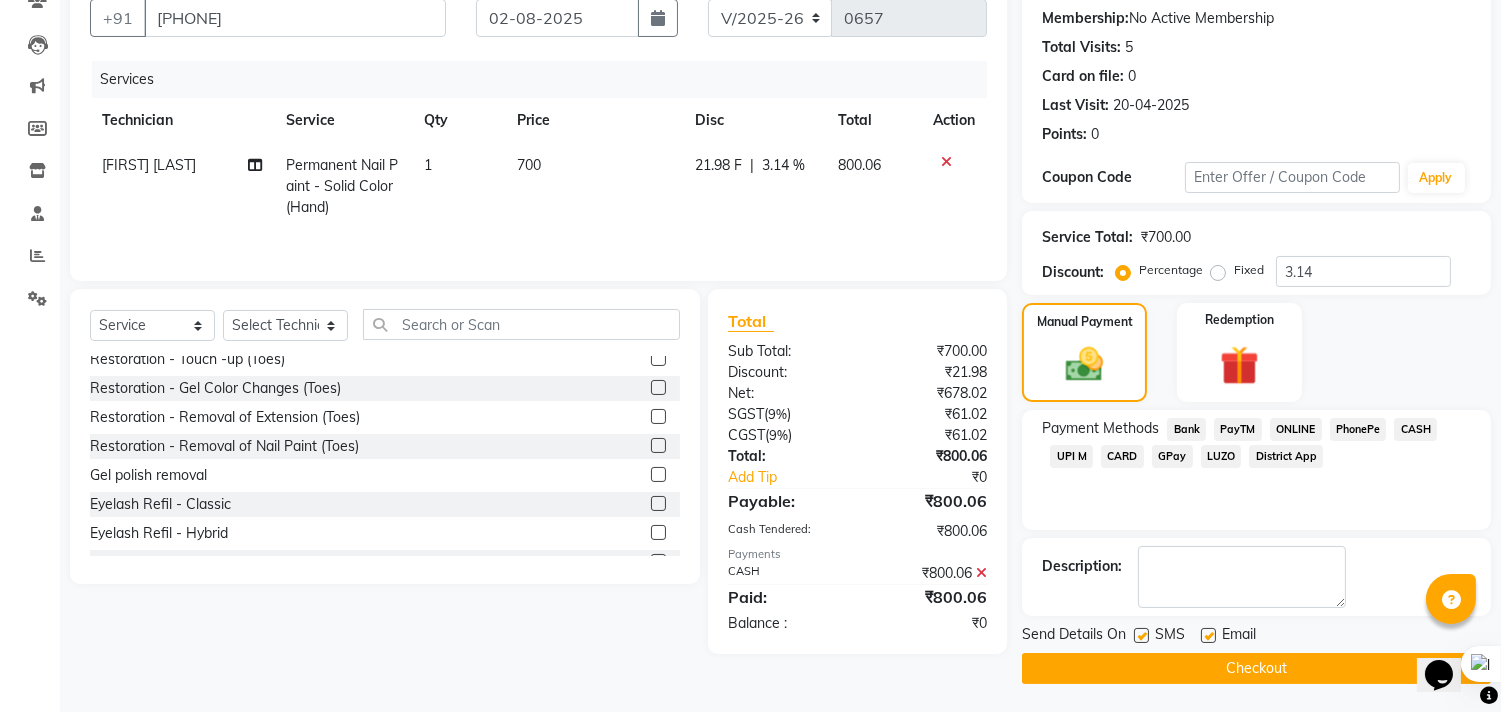 click on "Checkout" 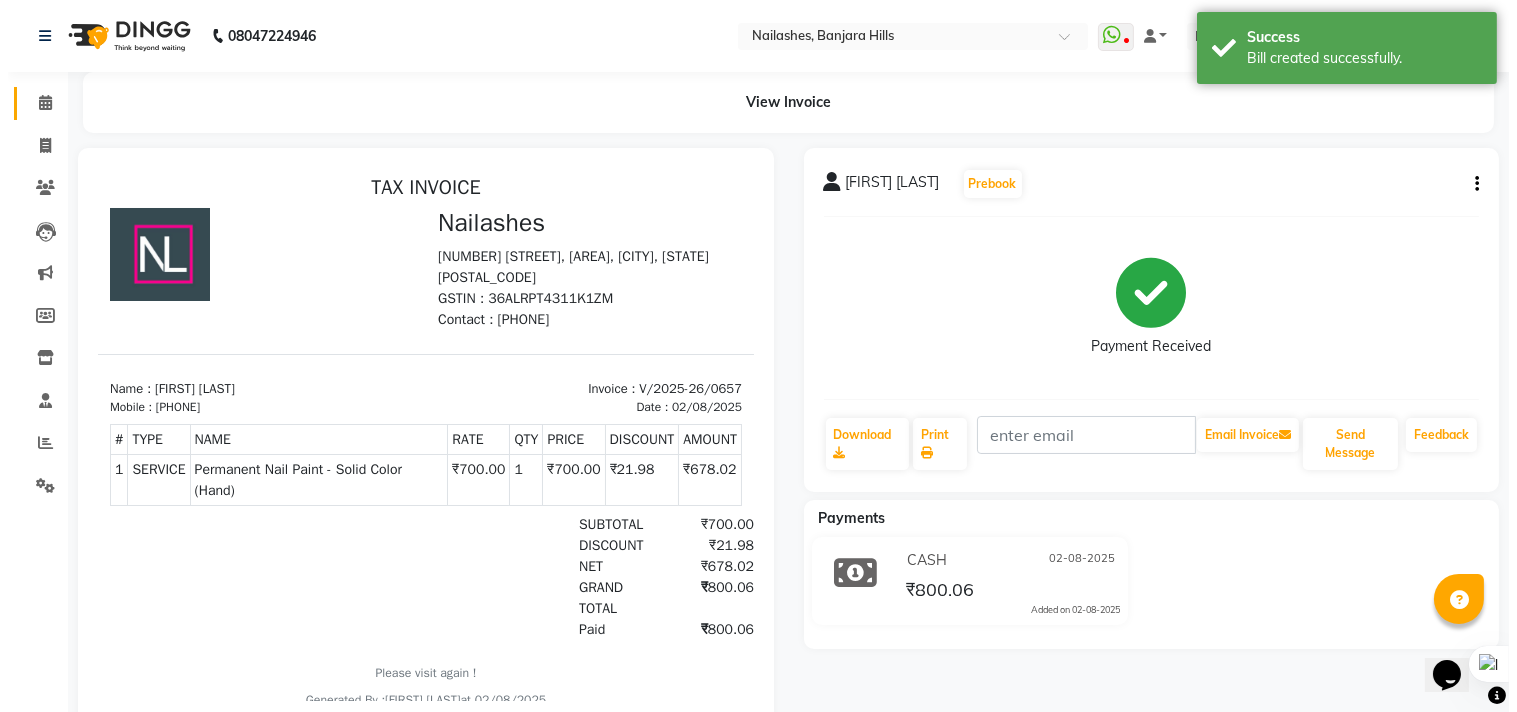 scroll, scrollTop: 0, scrollLeft: 0, axis: both 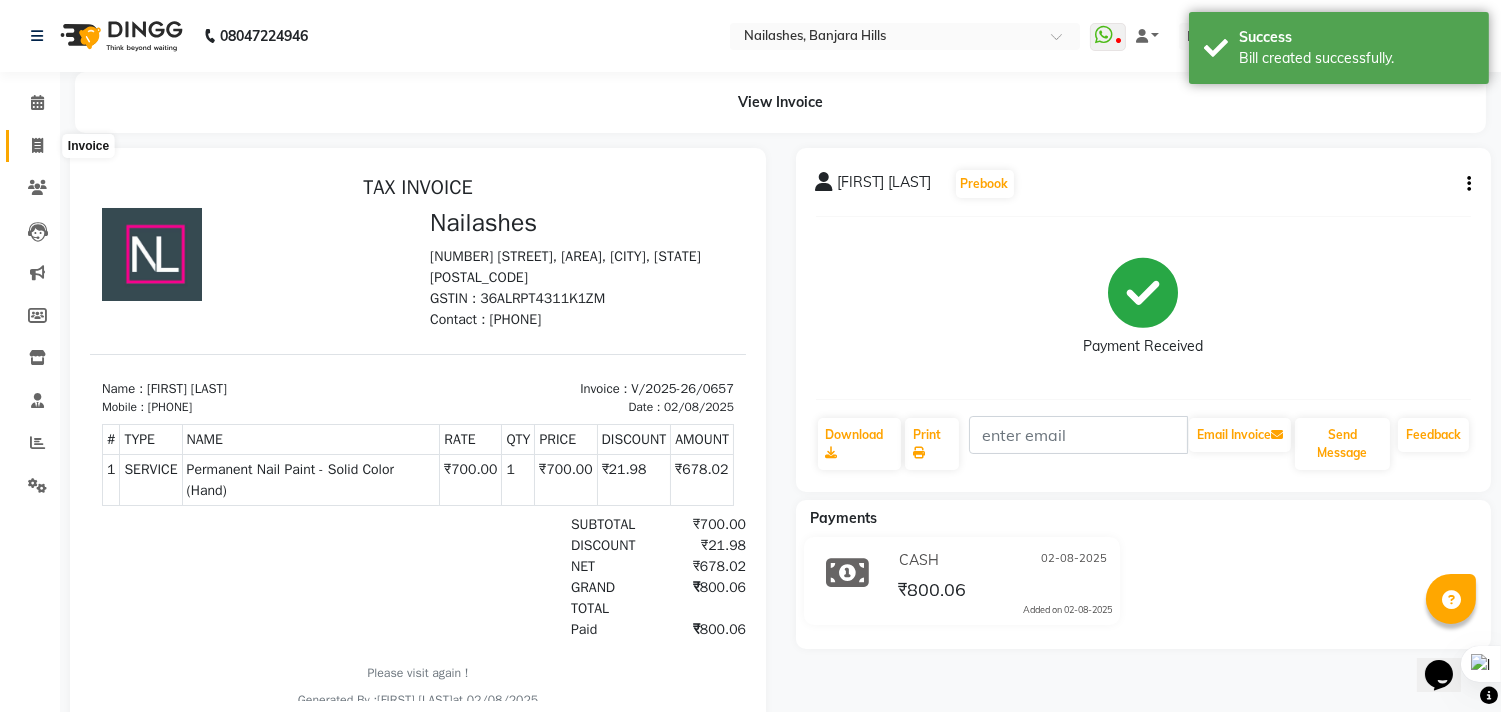 click 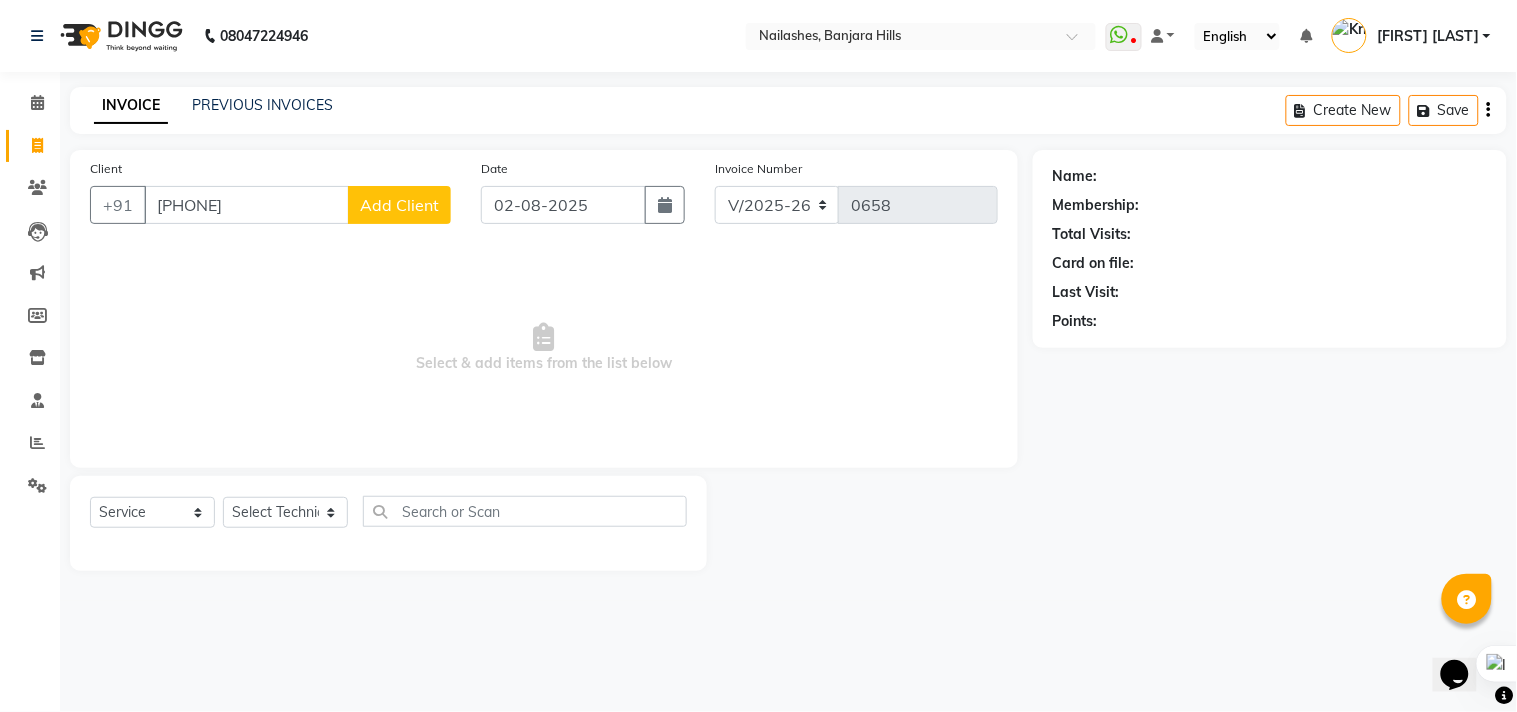 type on "7337389993" 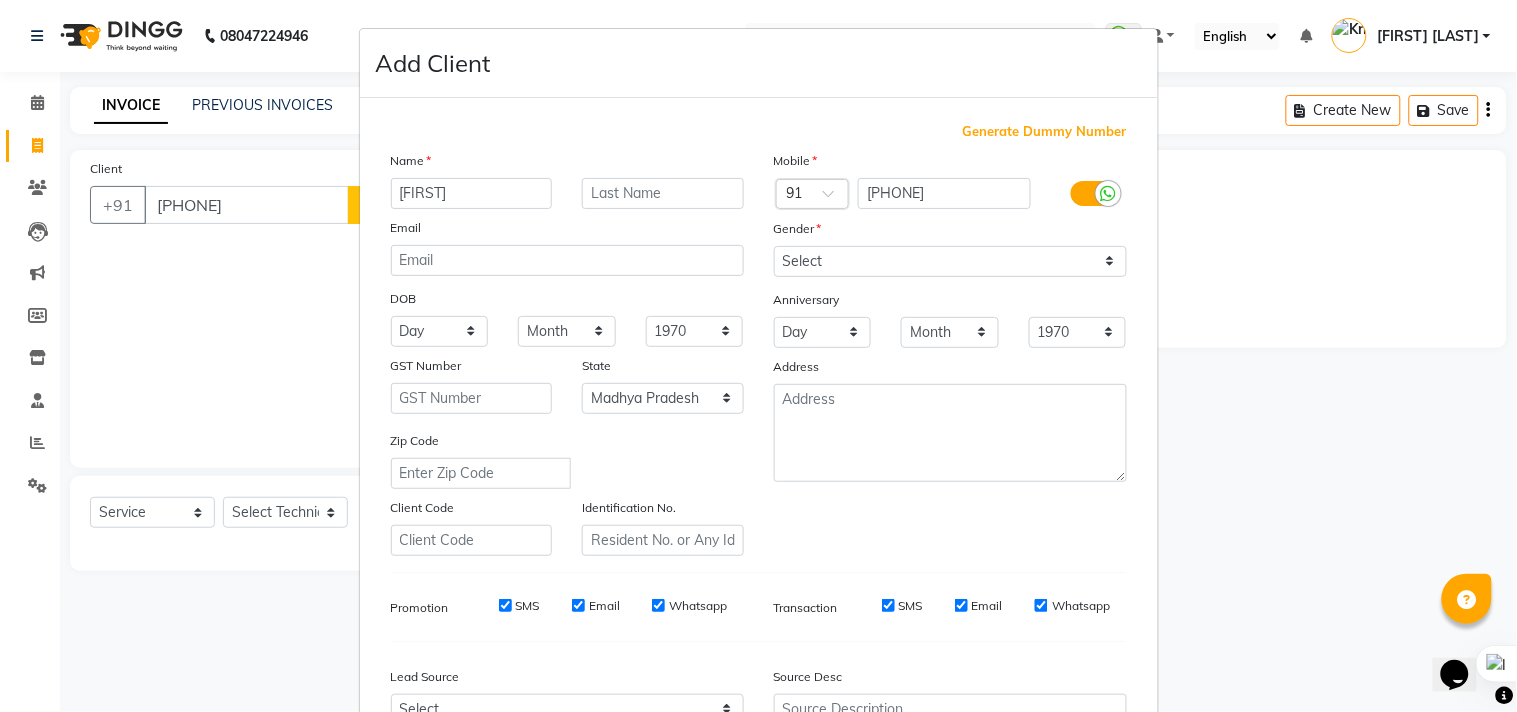 type on "Sarvani" 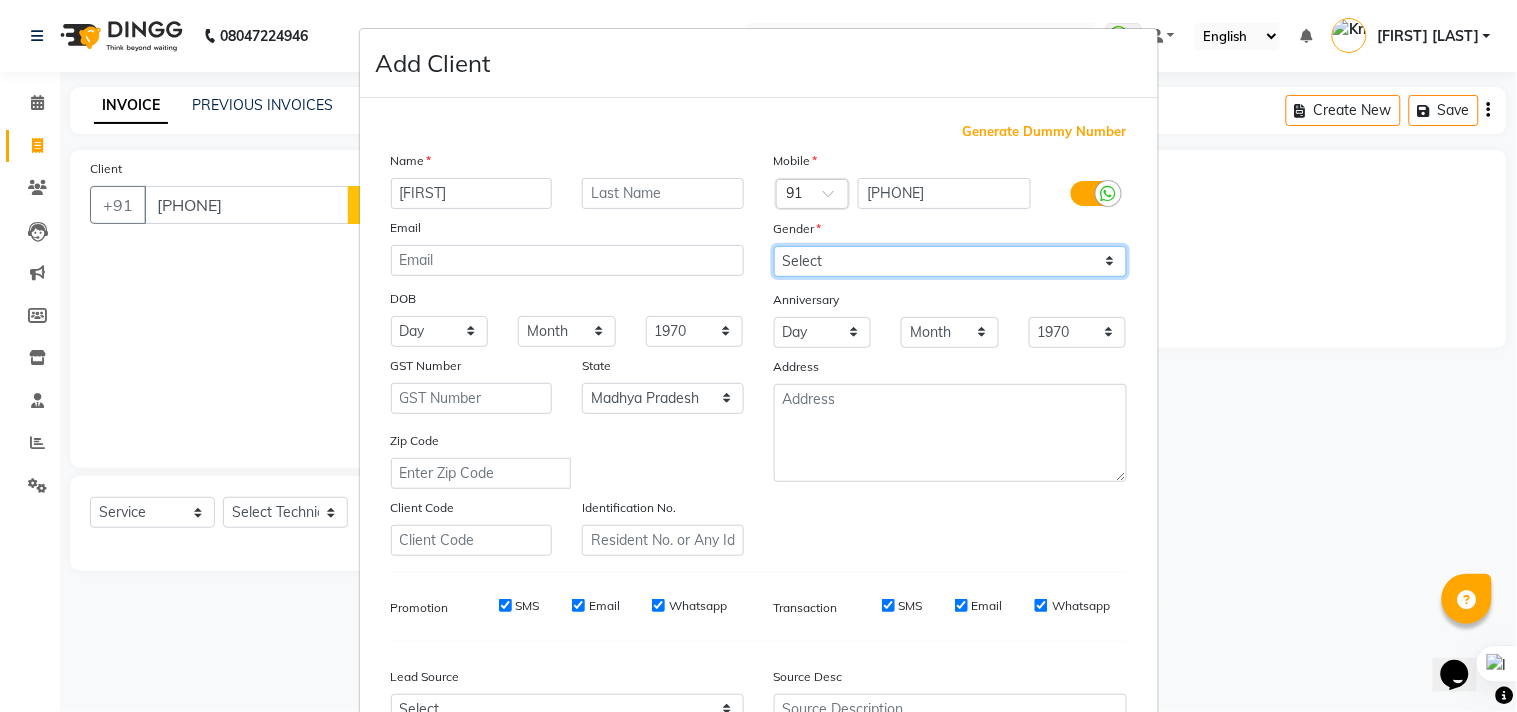 click on "Select Male Female Other Prefer Not To Say" at bounding box center (950, 261) 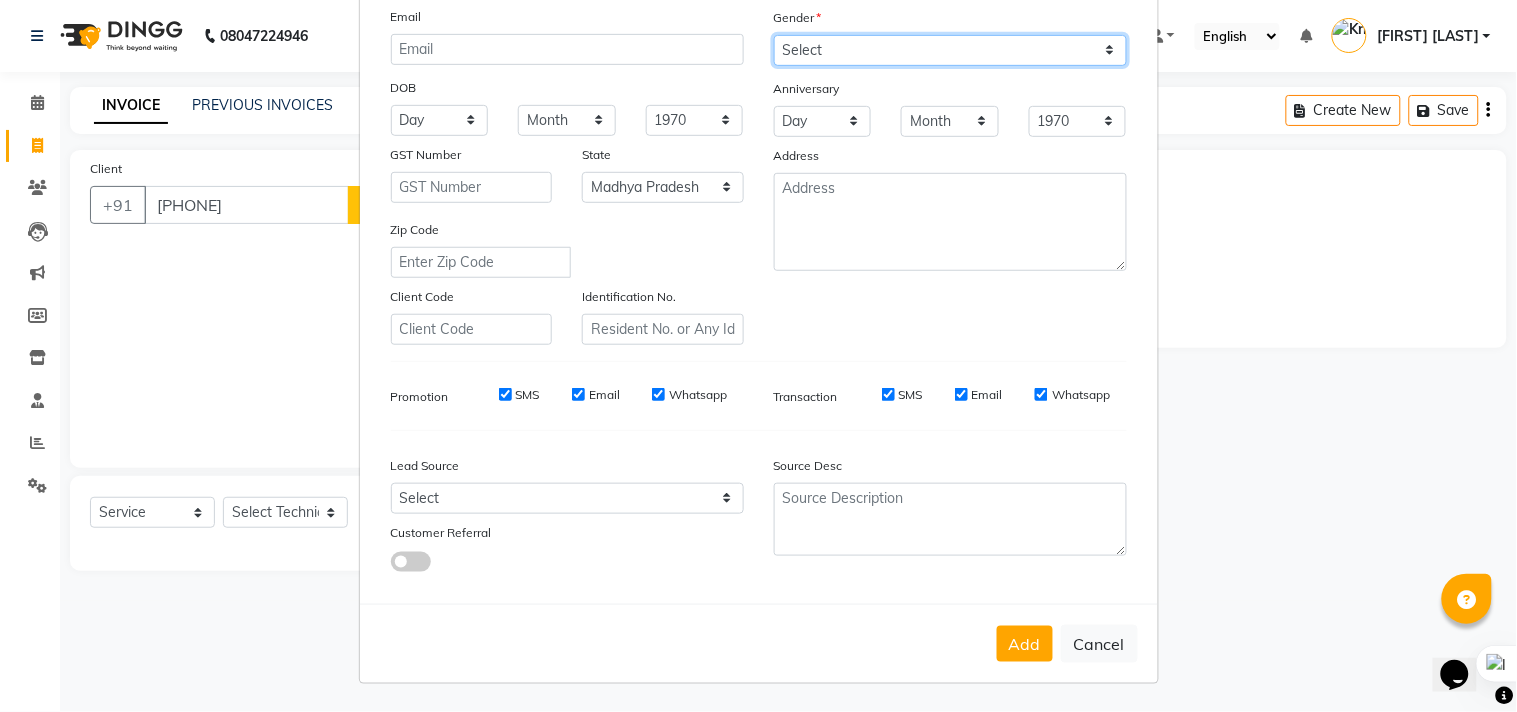 scroll, scrollTop: 0, scrollLeft: 0, axis: both 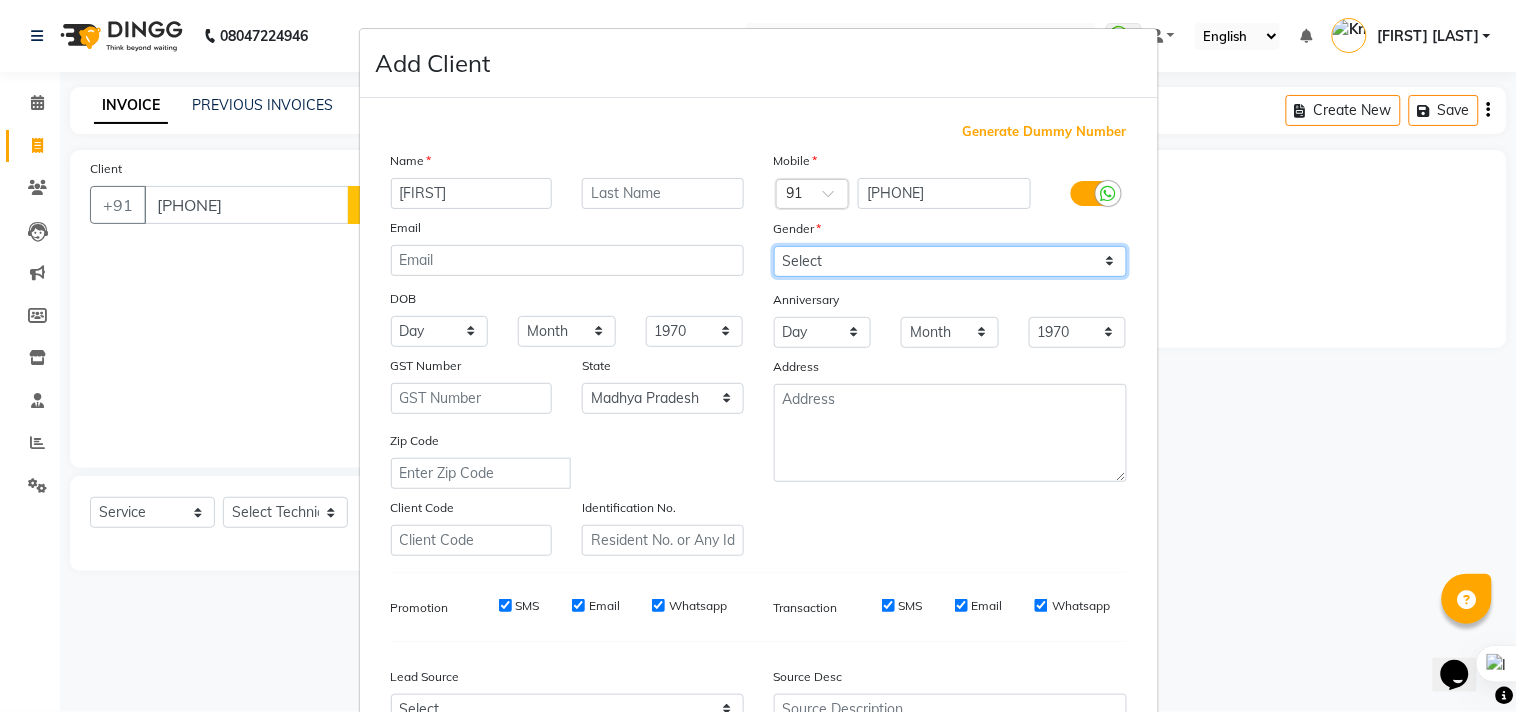 click on "Select Male Female Other Prefer Not To Say" at bounding box center [950, 261] 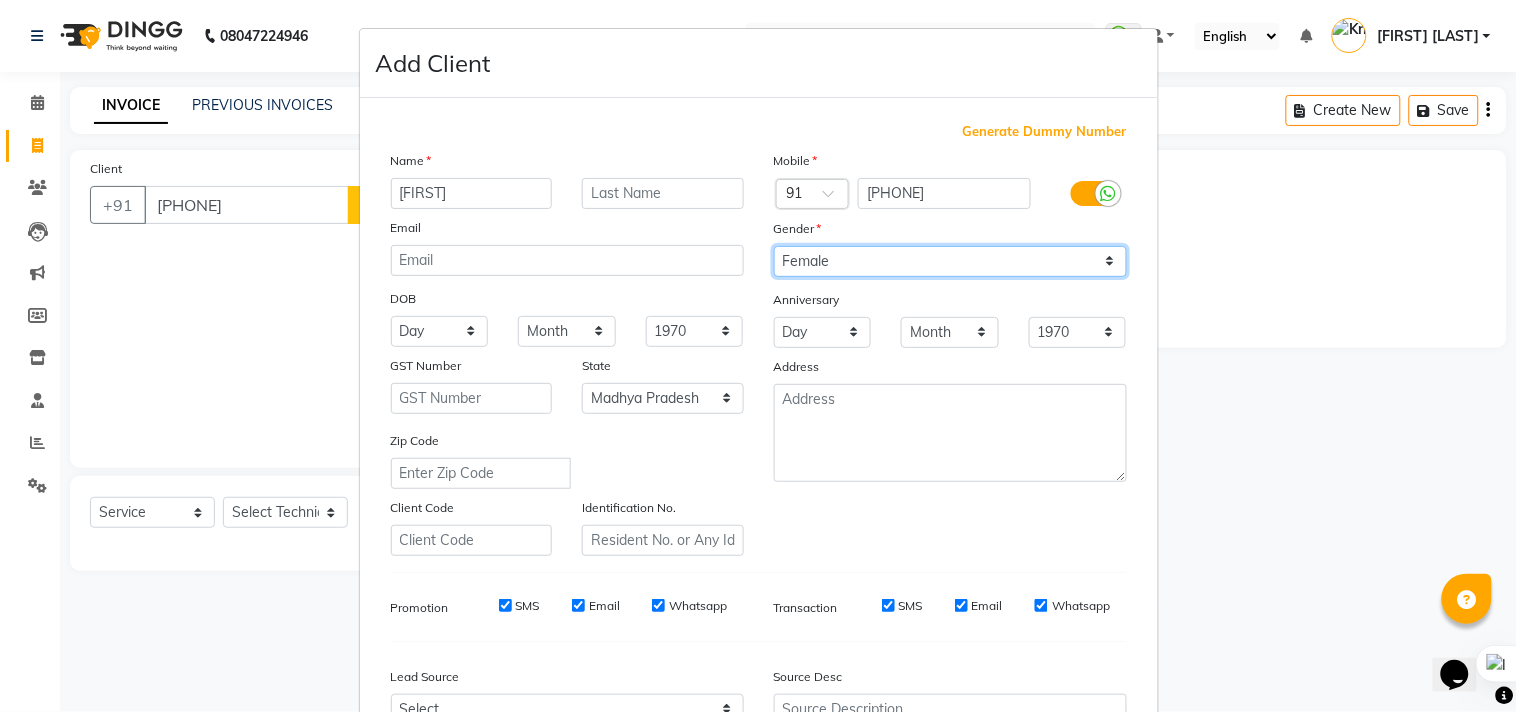 click on "Select Male Female Other Prefer Not To Say" at bounding box center (950, 261) 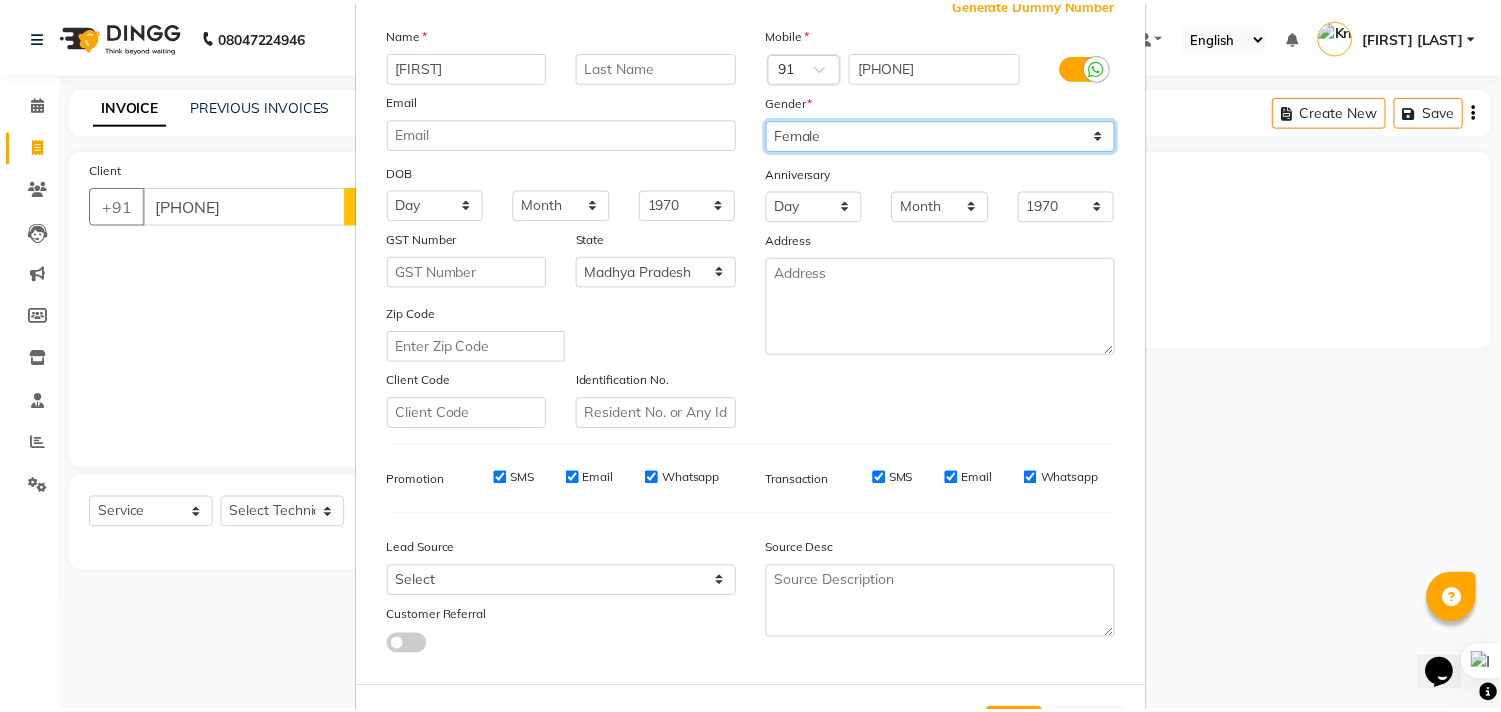 scroll, scrollTop: 212, scrollLeft: 0, axis: vertical 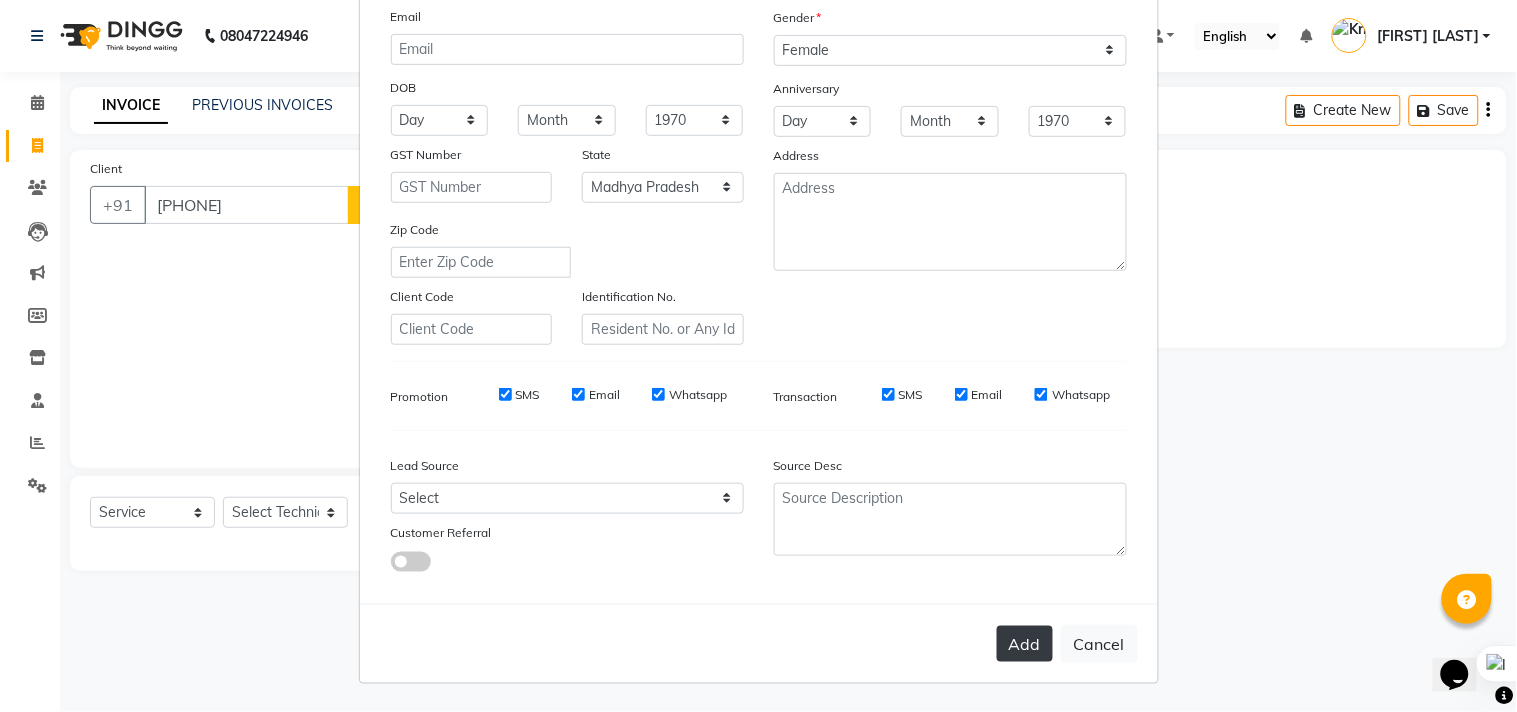 click on "Add" at bounding box center (1025, 644) 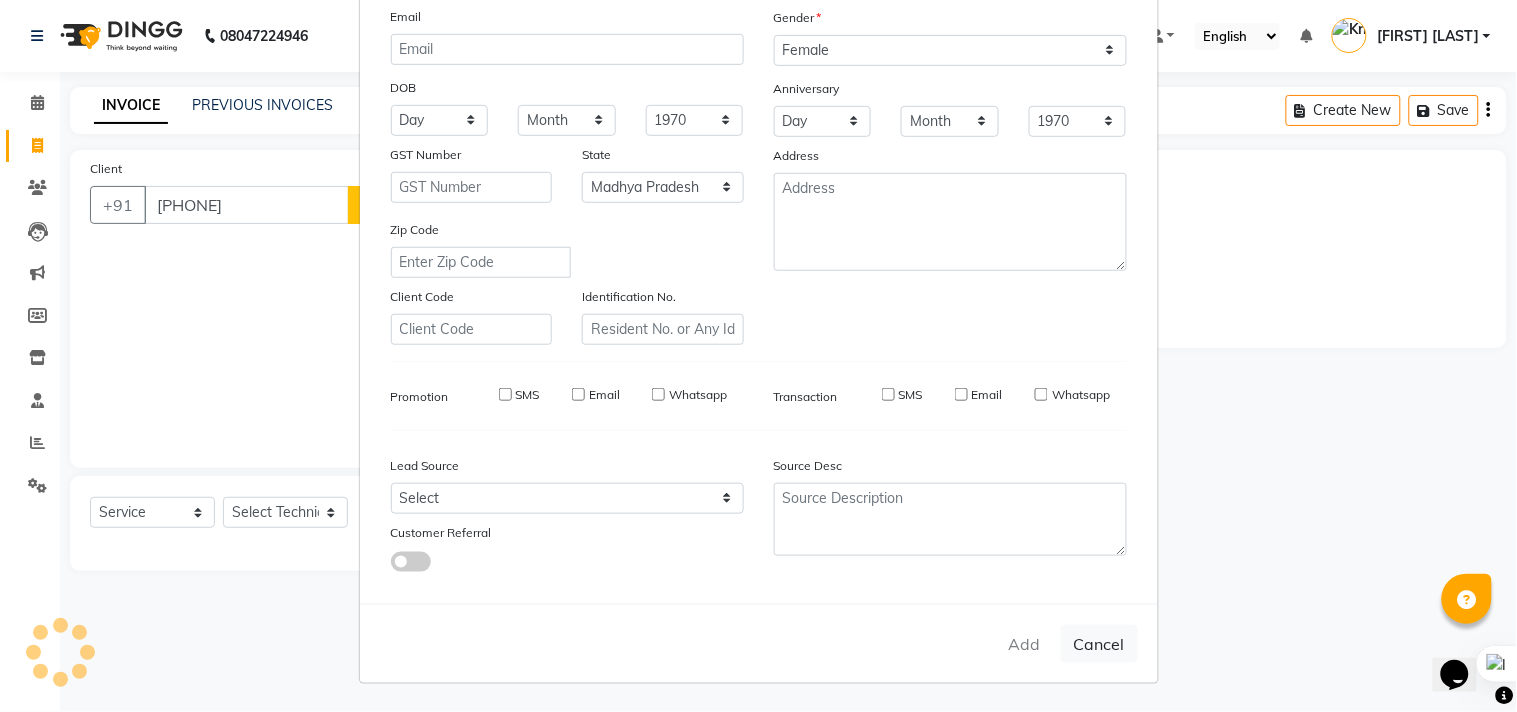 type 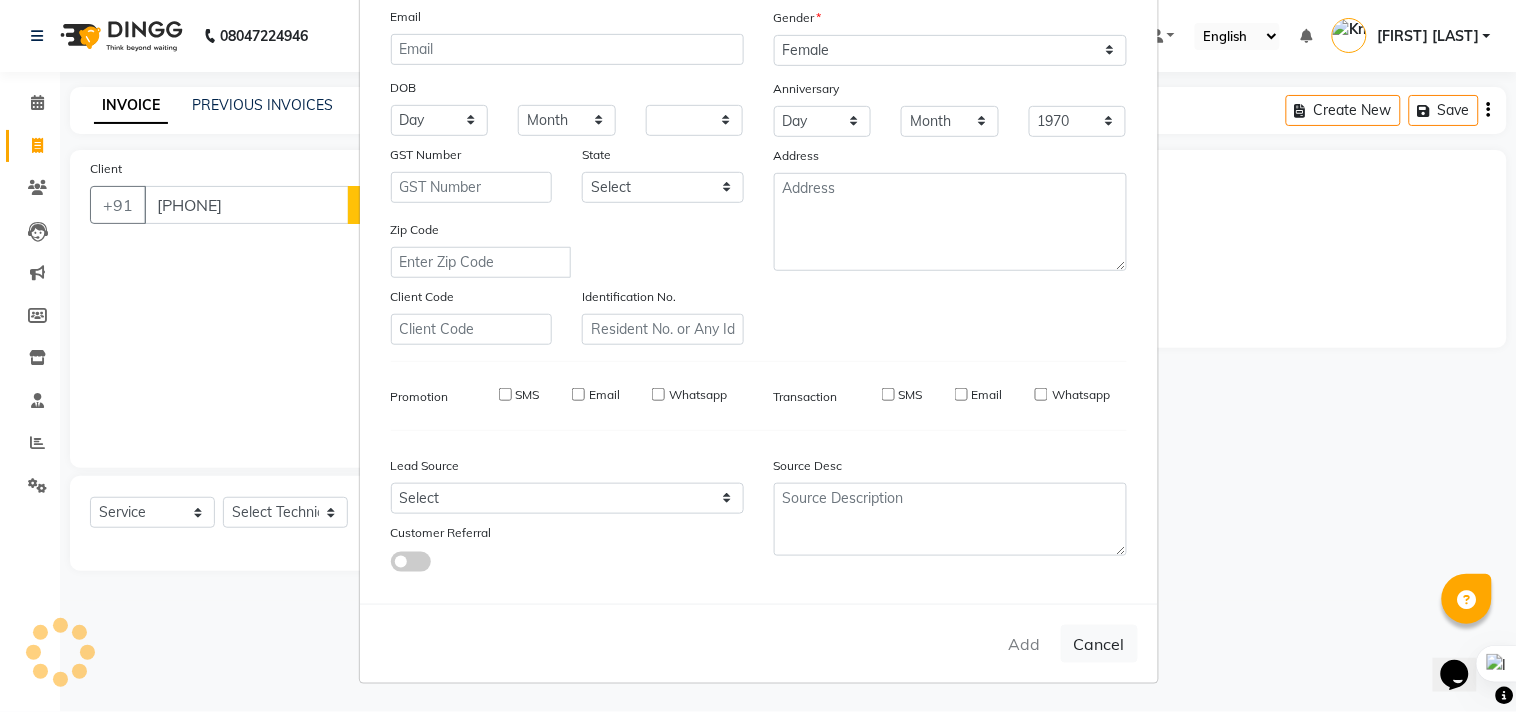 type 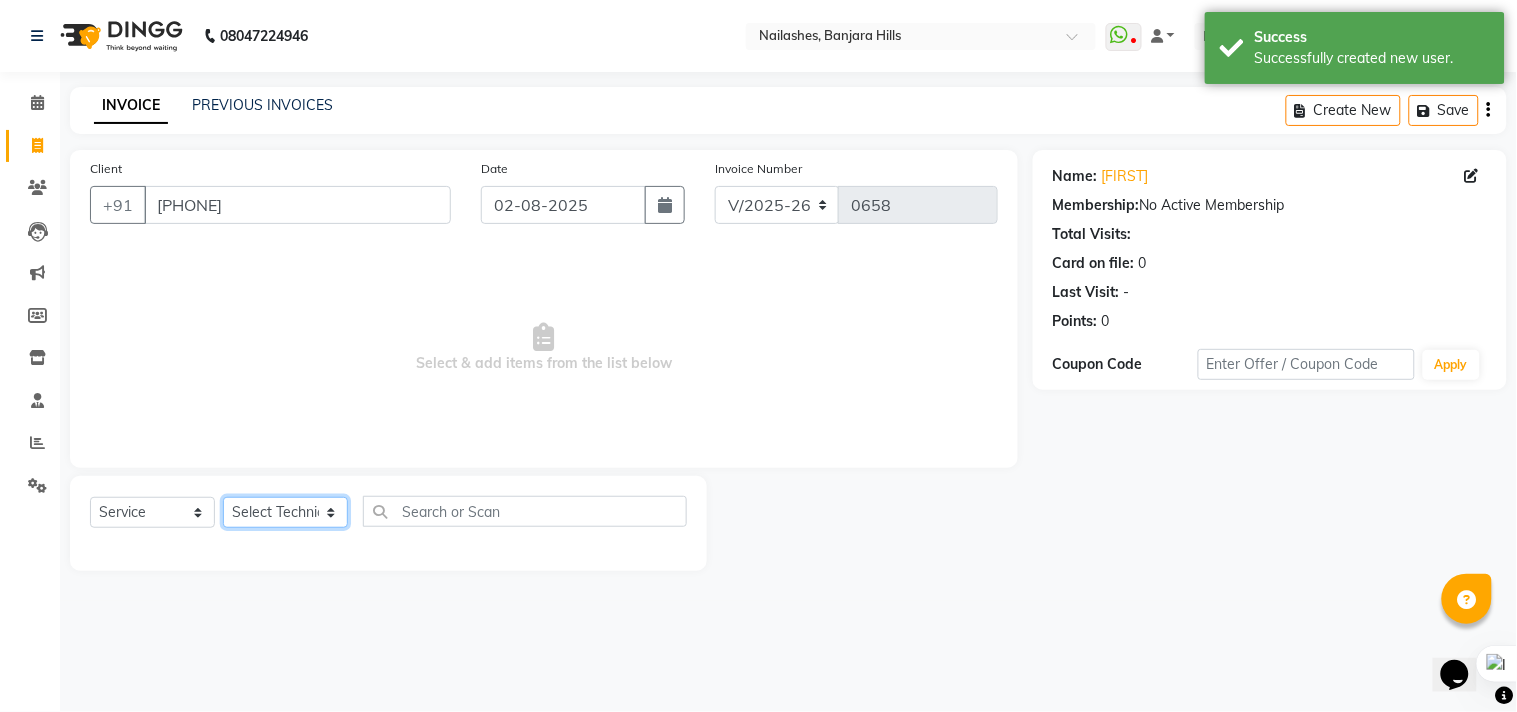 click on "Select Technician Arshad Arshad Asma begum Deepak Kashyap Krishika mam Nakul ringya rishi Ruby singh thei" 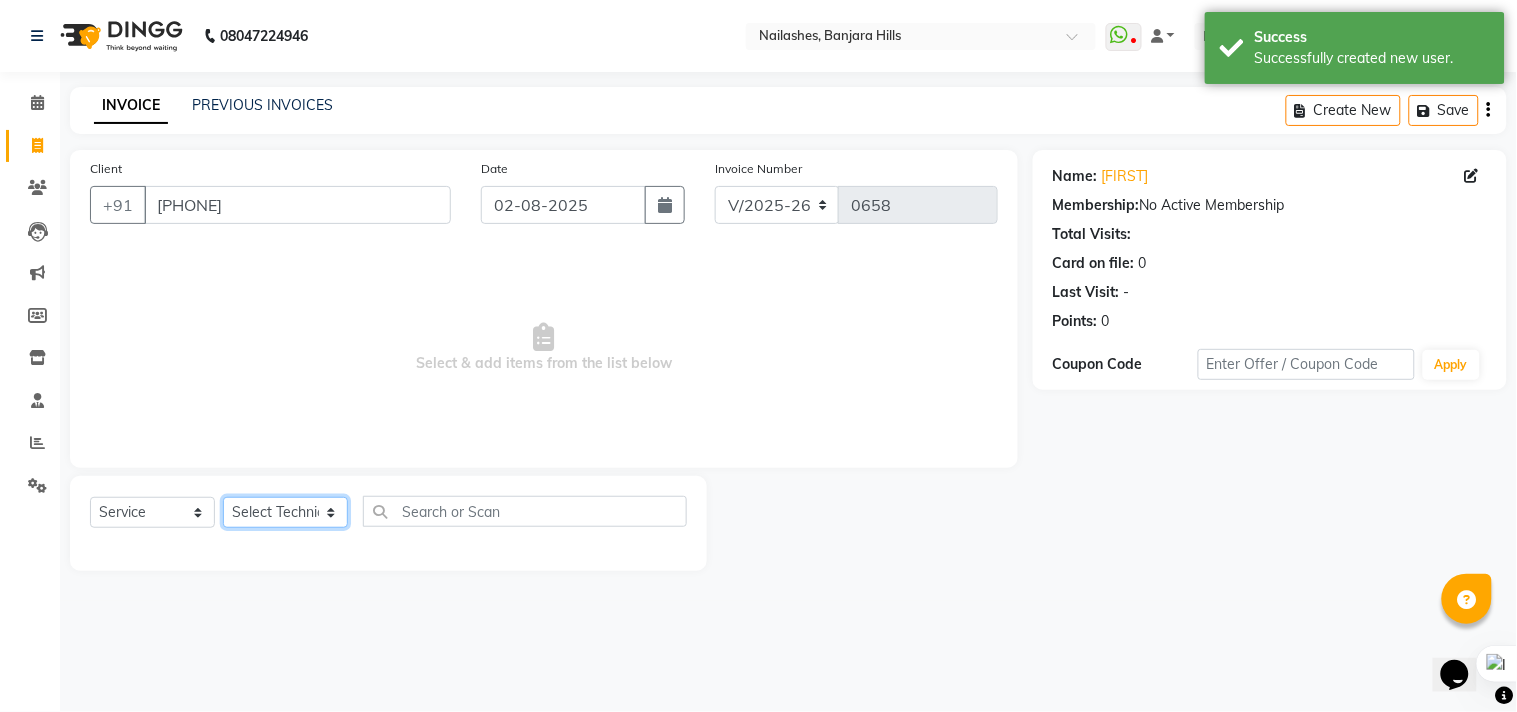 select on "67123" 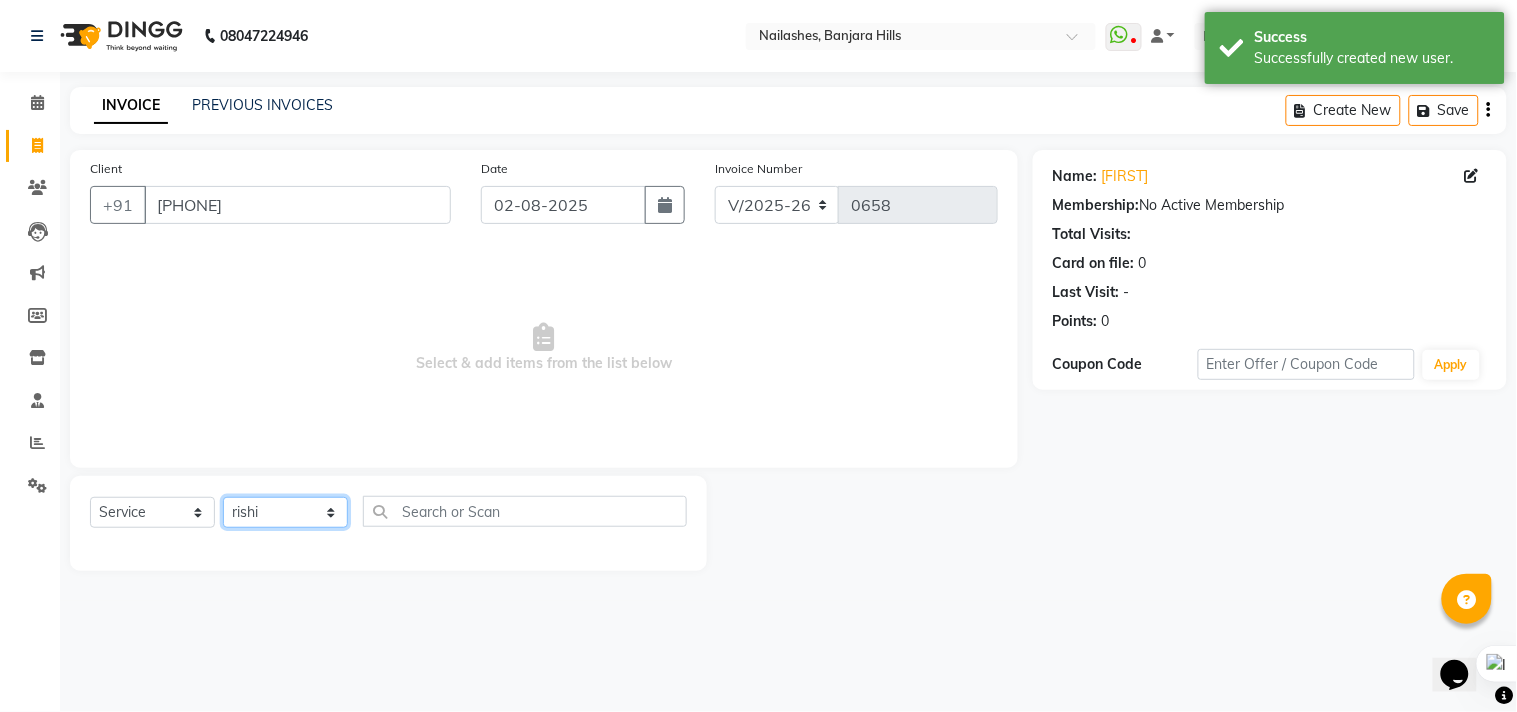 click on "Select Technician Arshad Arshad Asma begum Deepak Kashyap Krishika mam Nakul ringya rishi Ruby singh thei" 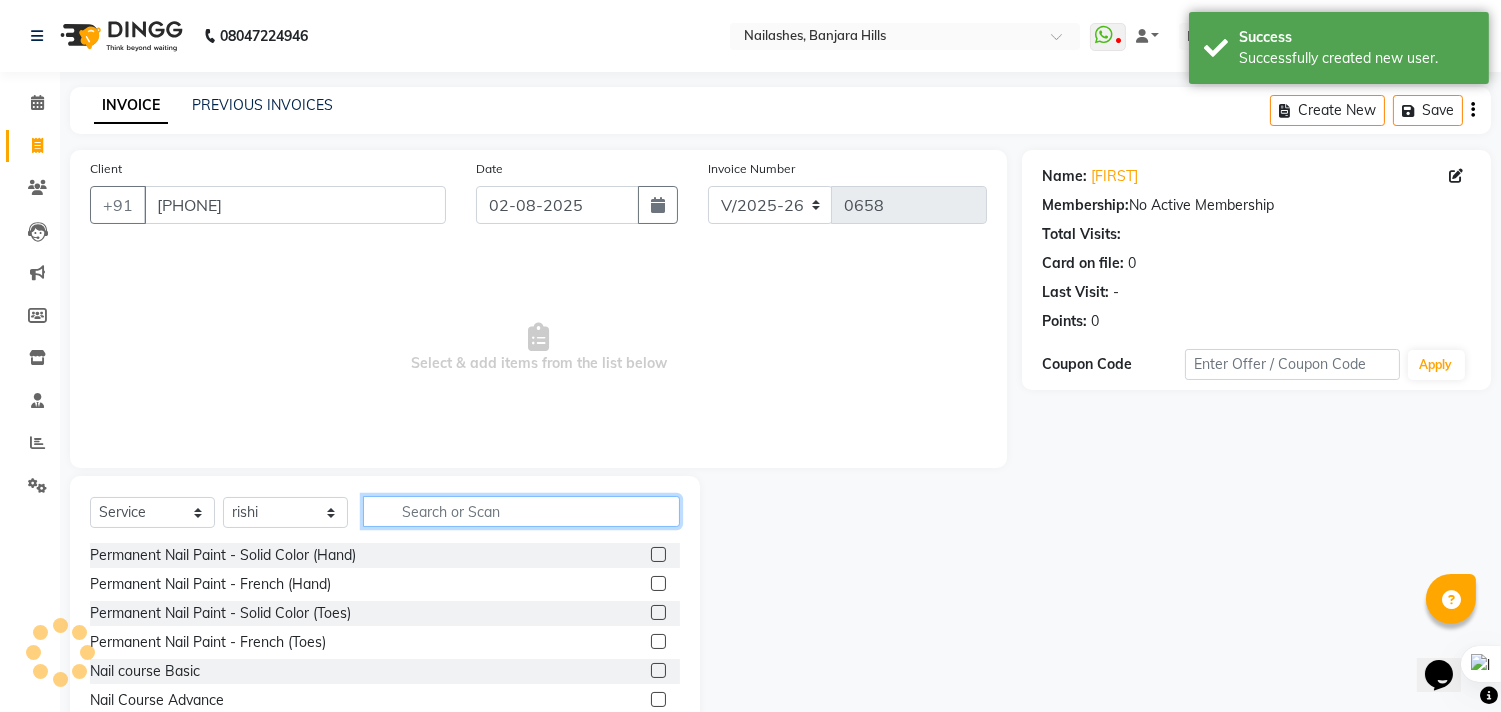 click 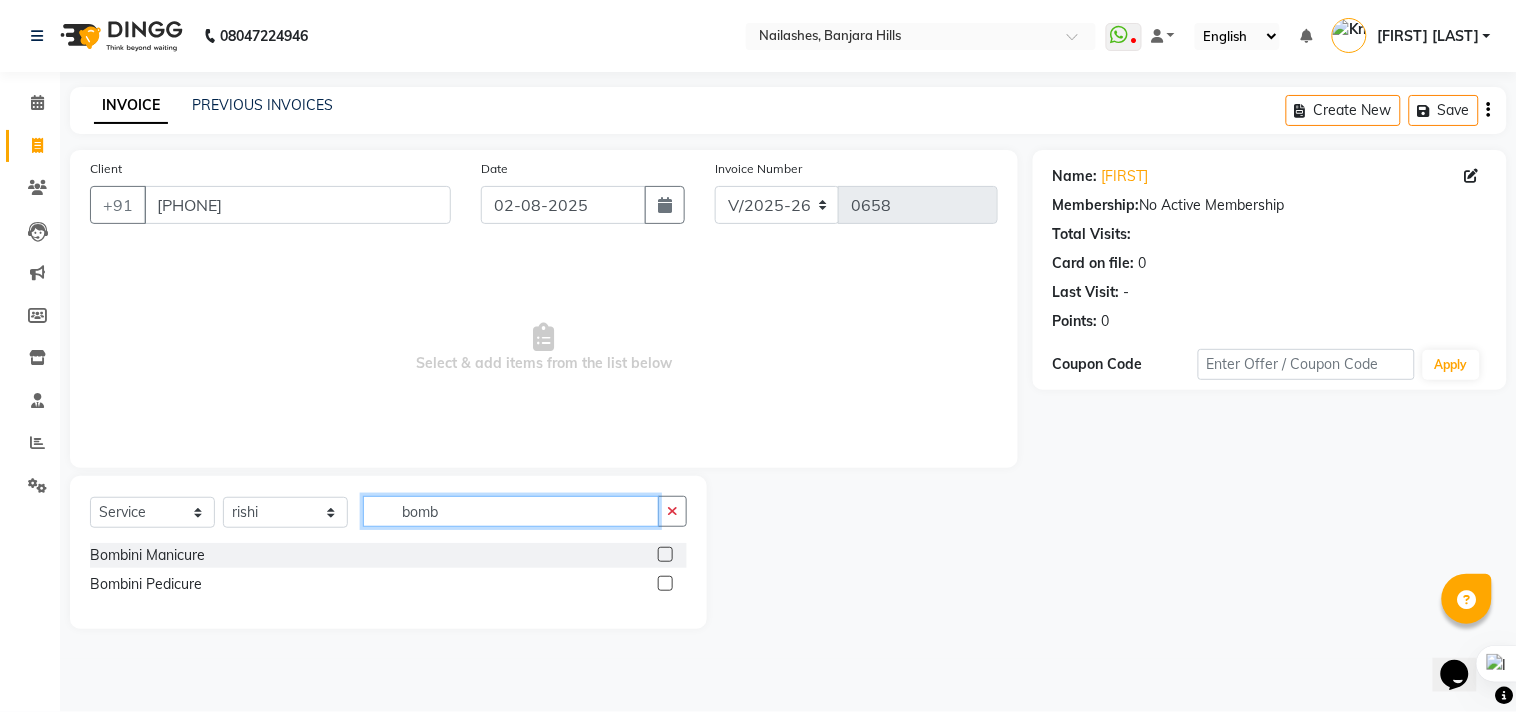 type on "bomb" 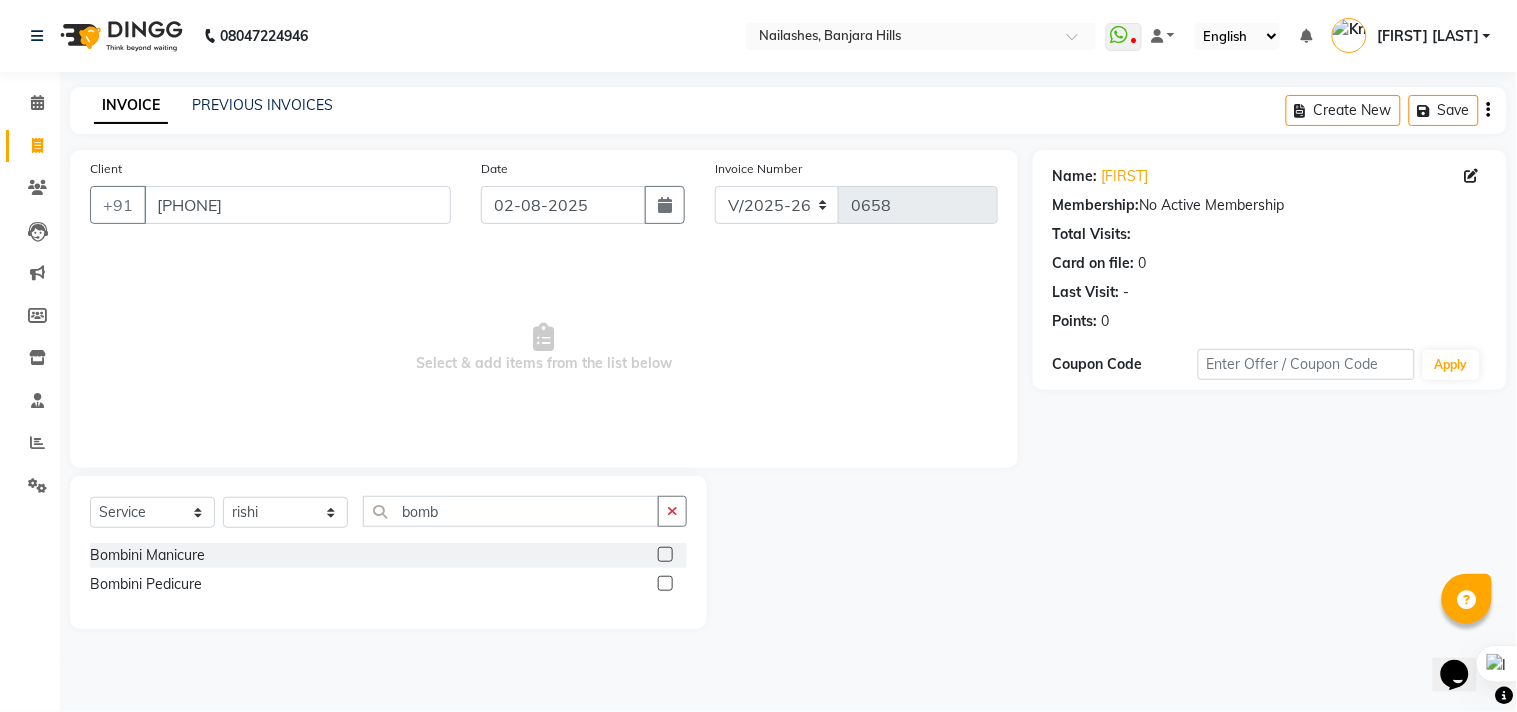 click 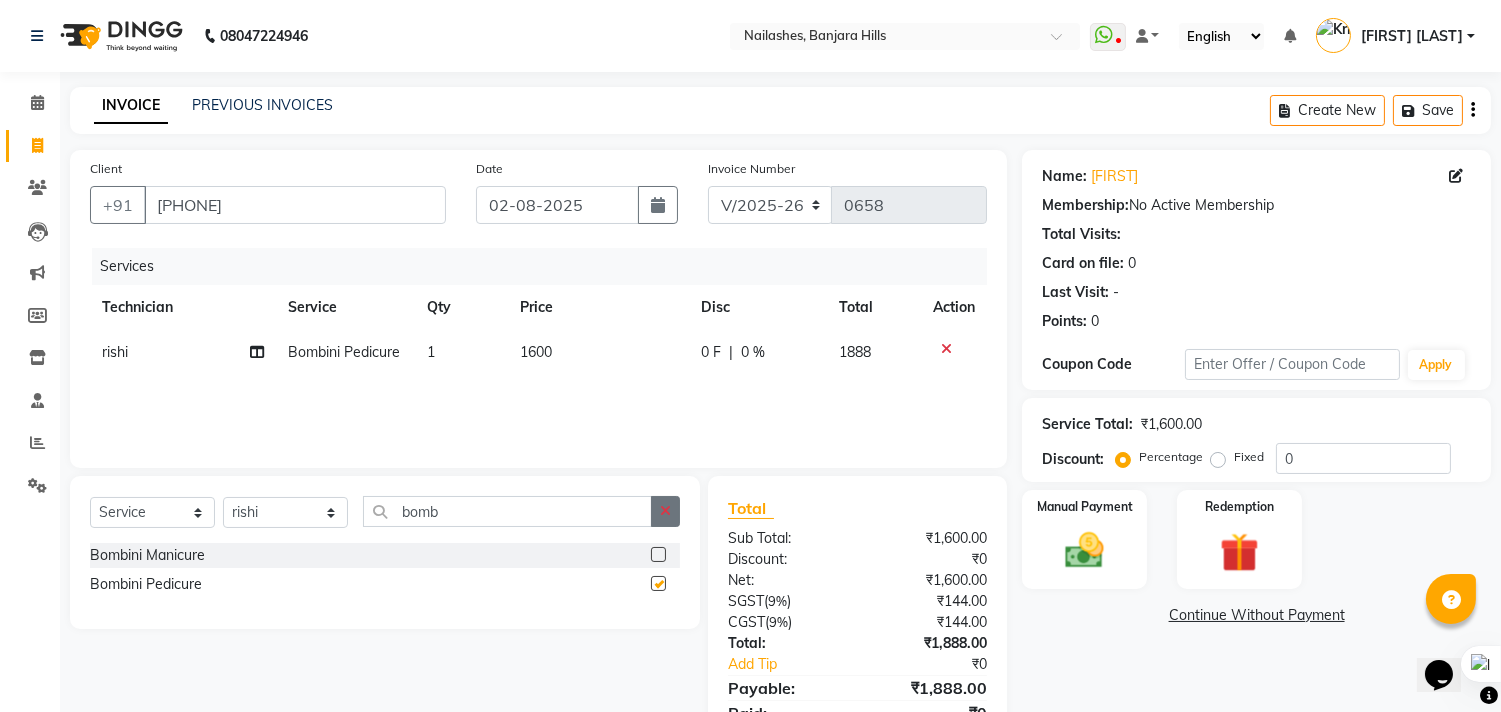 checkbox on "false" 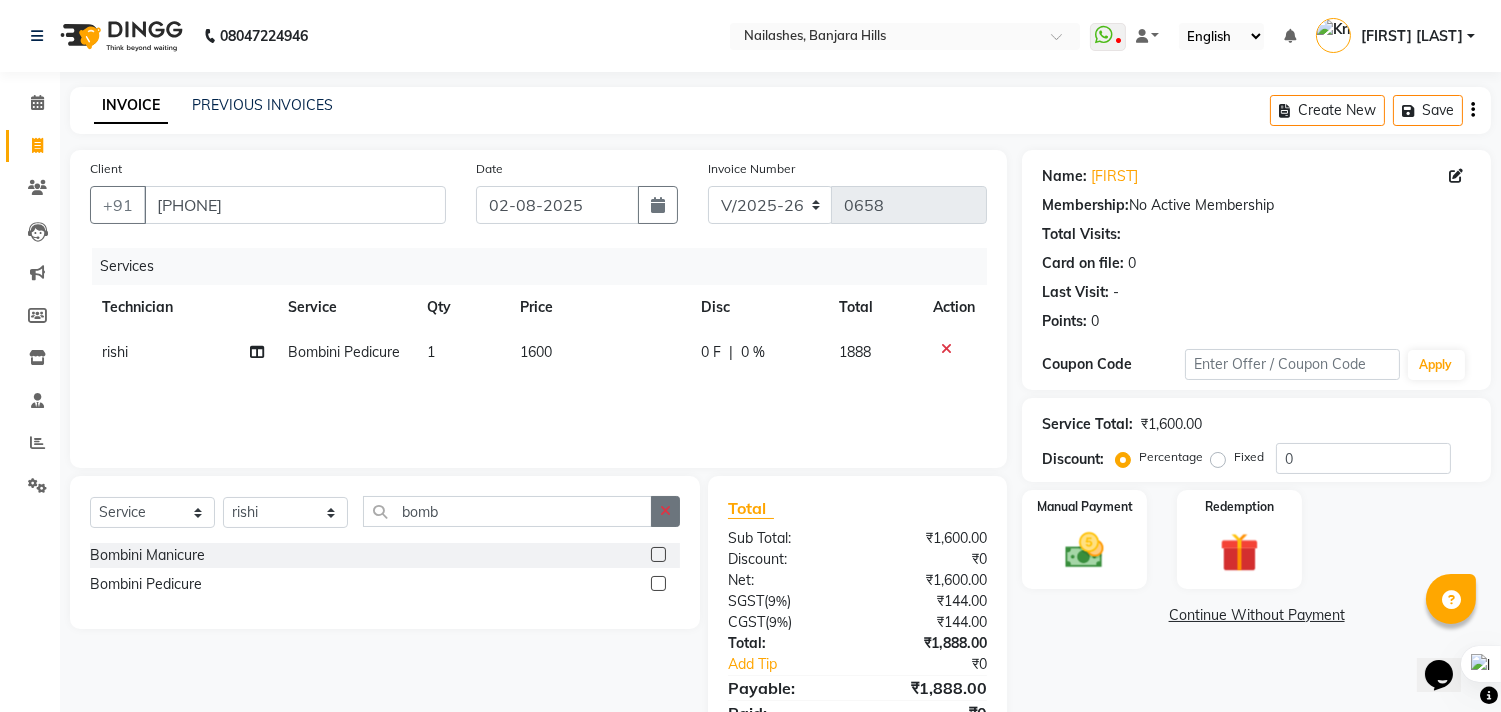 click 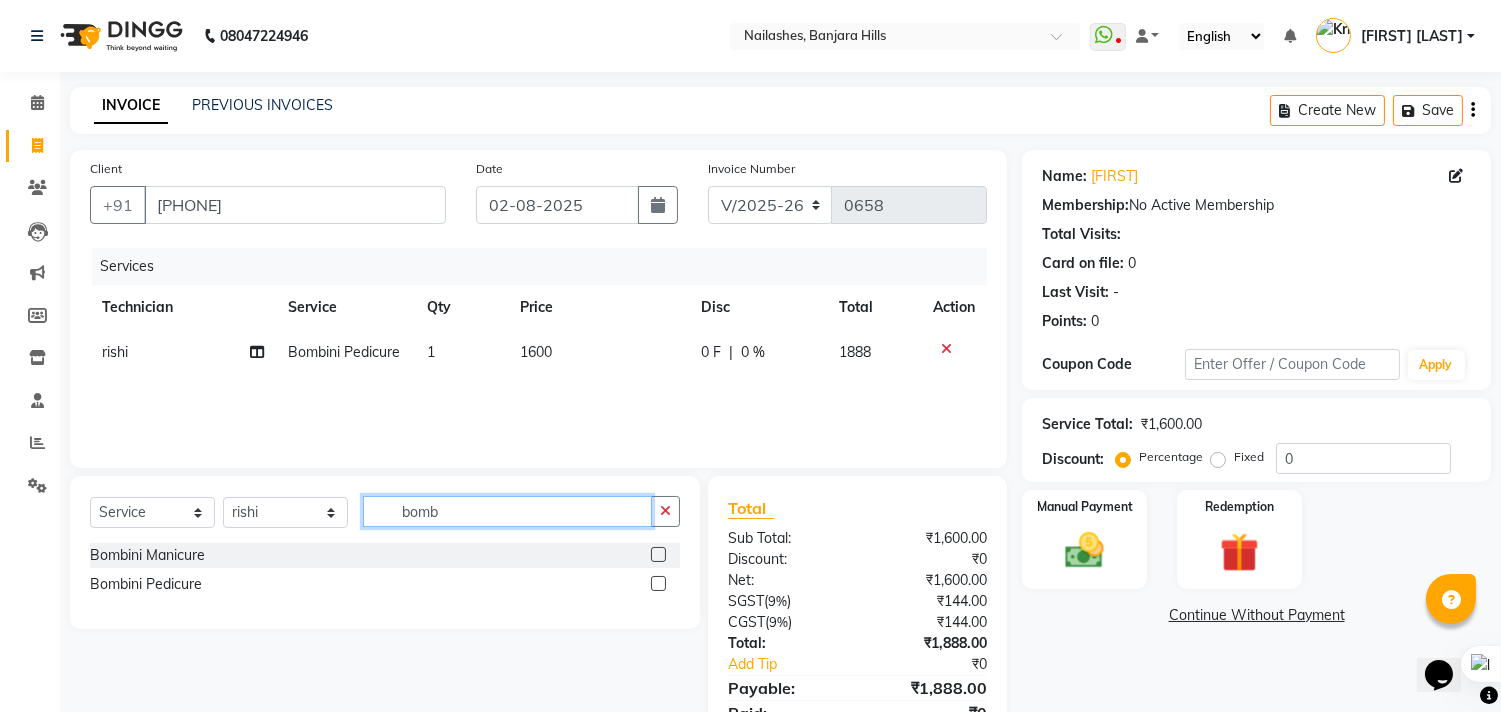 type 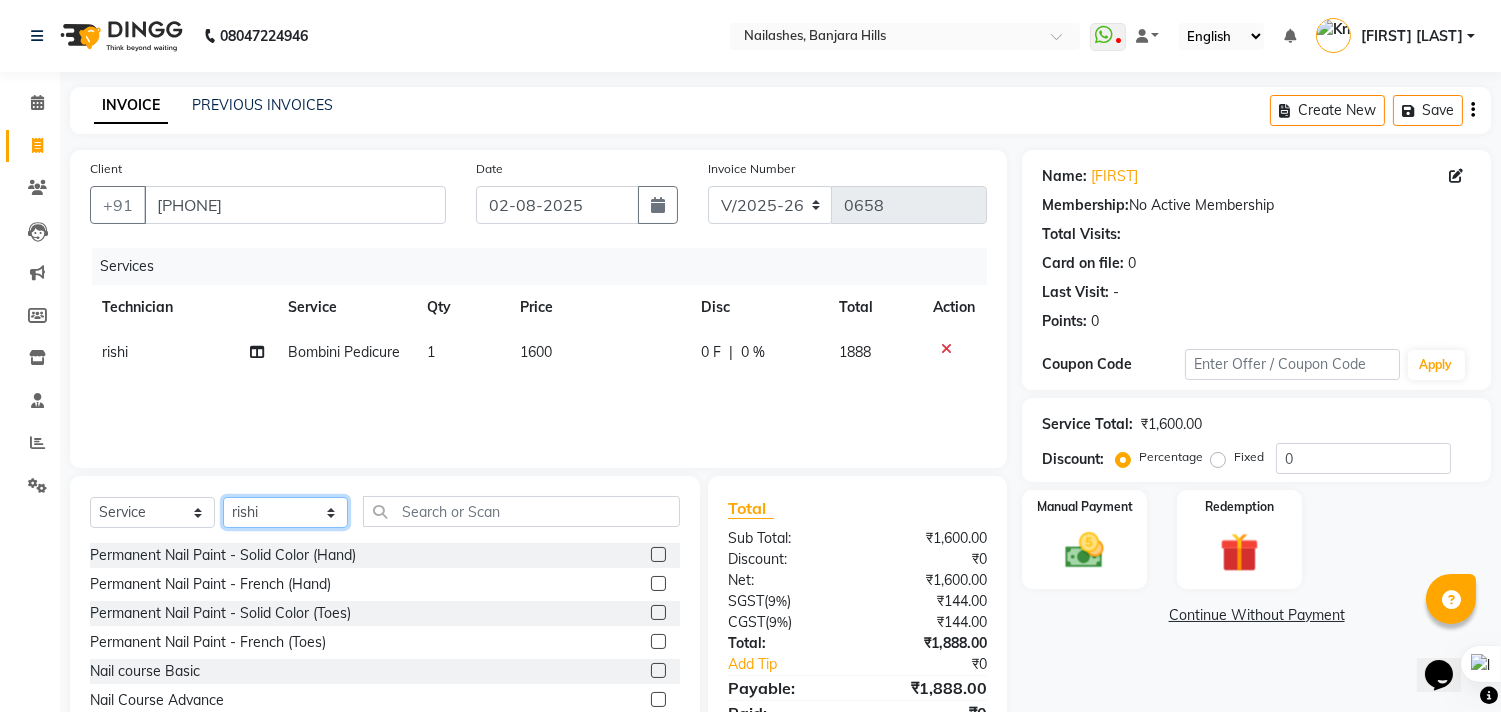 click on "Select Technician Arshad Arshad Asma begum Deepak Kashyap Krishika mam Nakul ringya rishi Ruby singh thei" 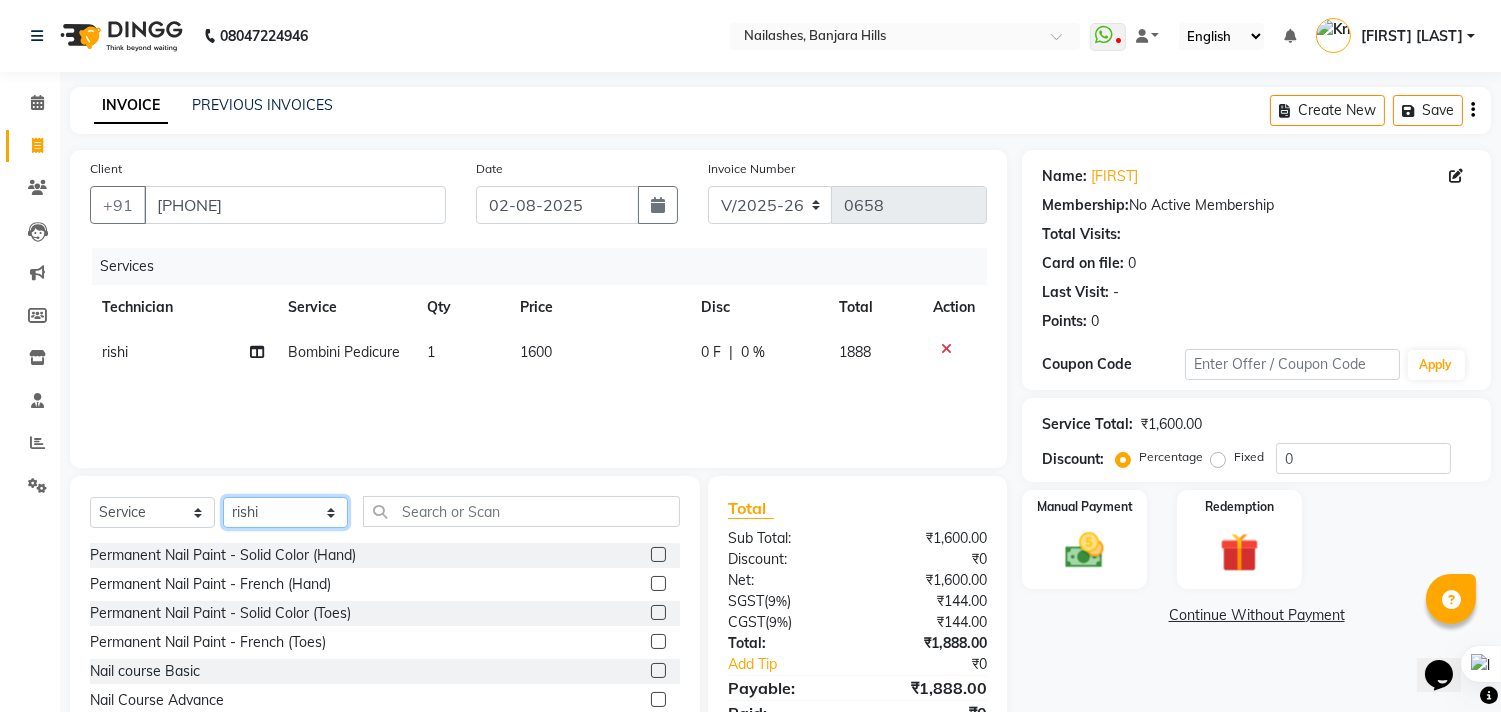 select on "71408" 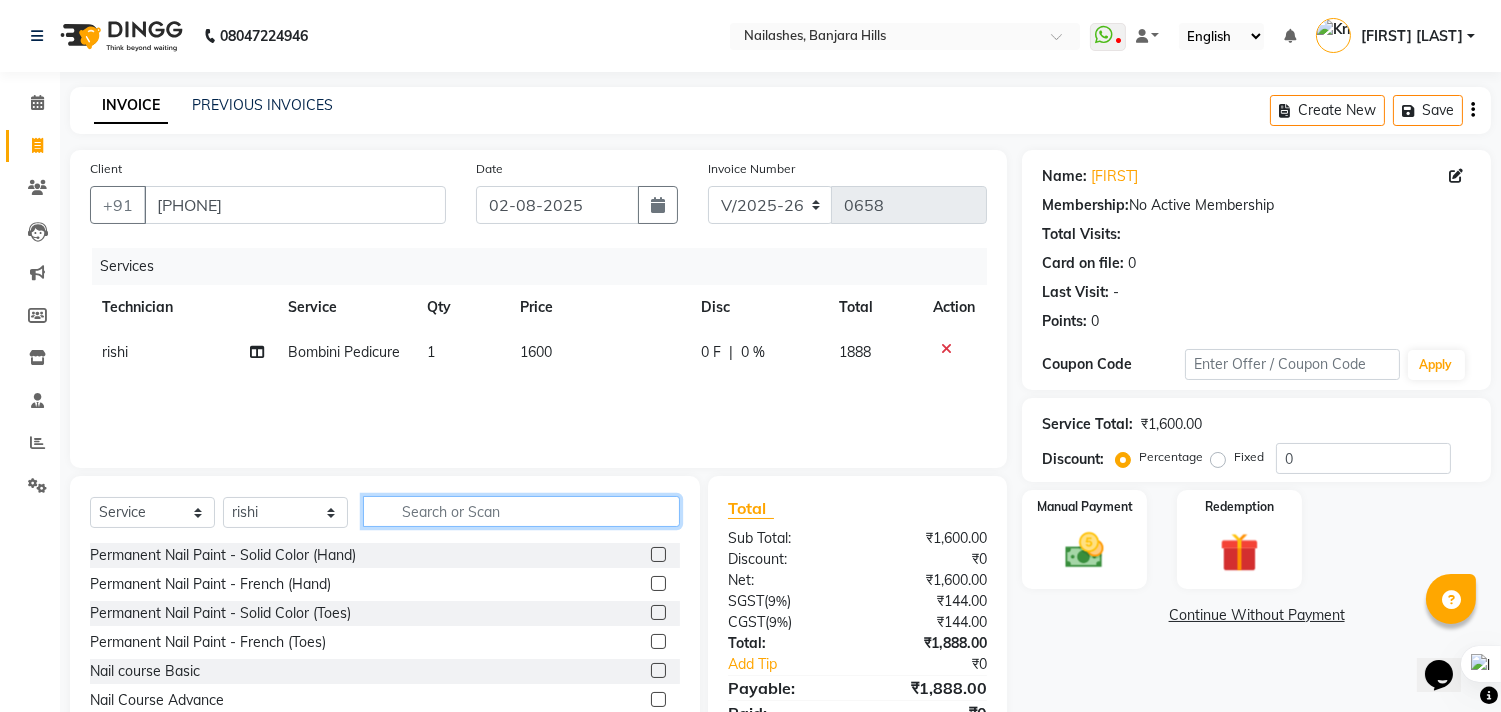 click 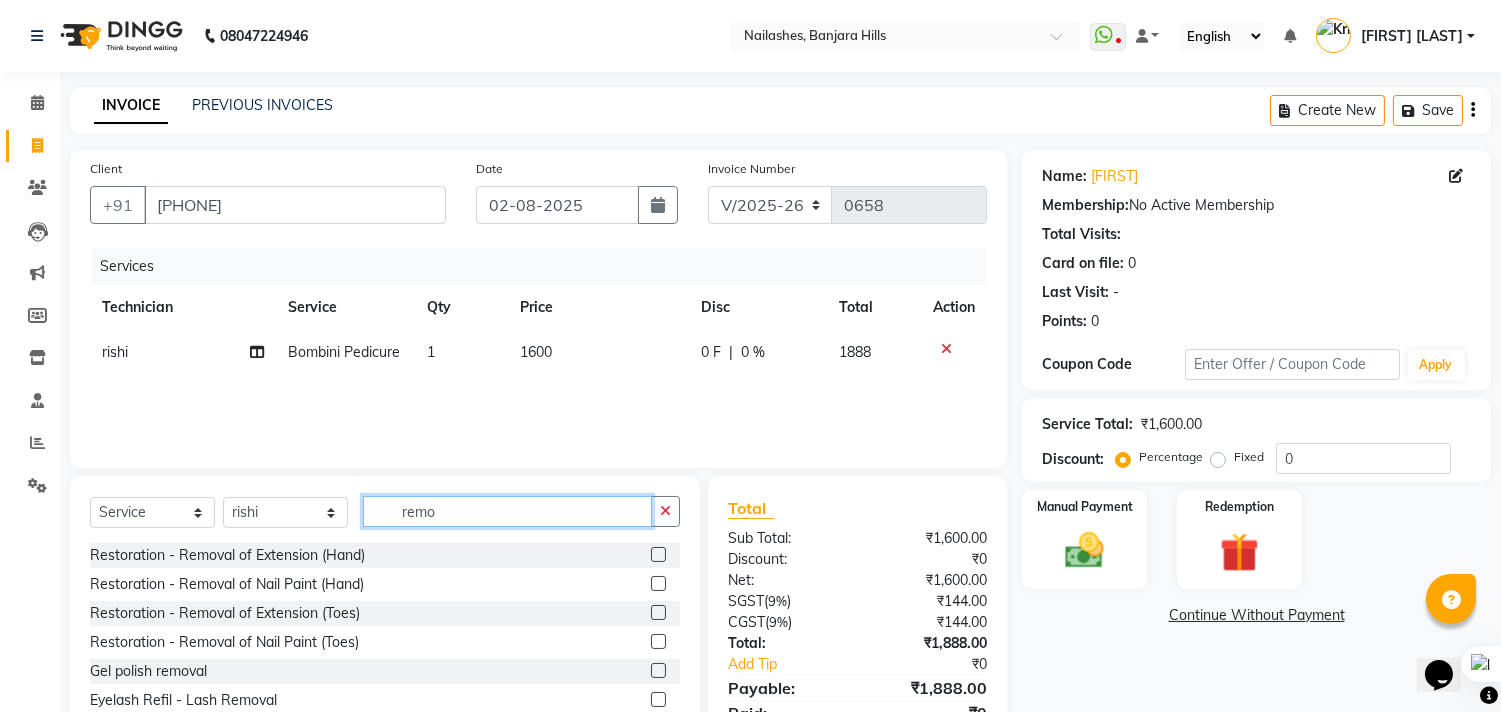 type on "remo" 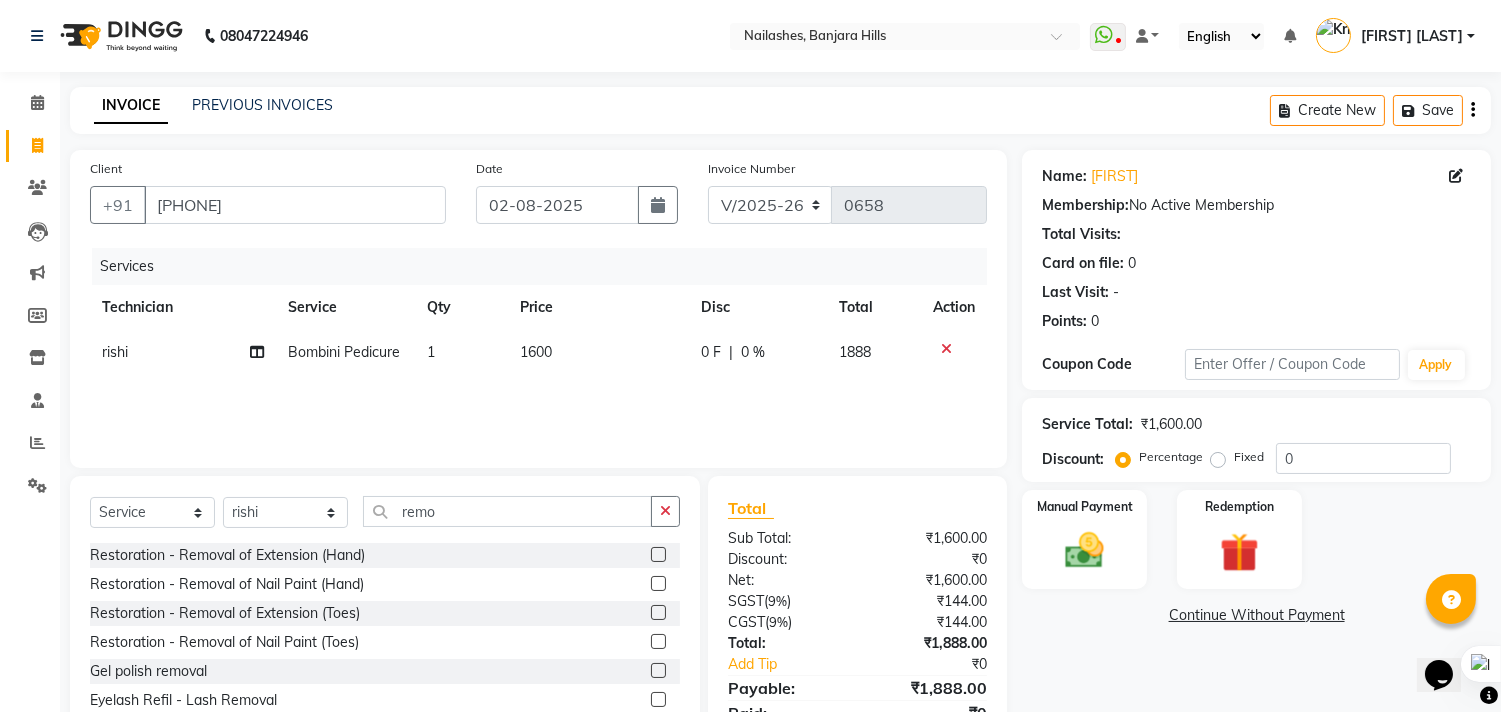 click 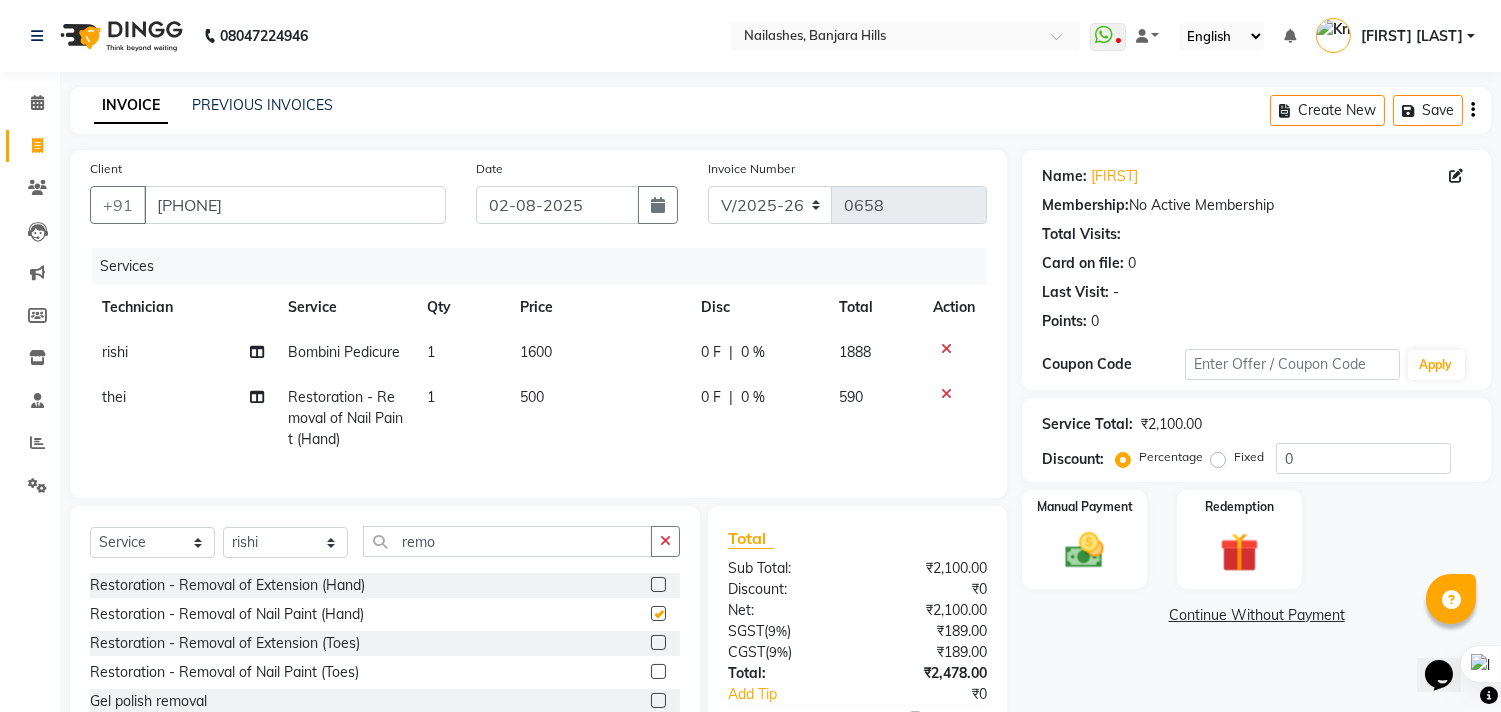 checkbox on "false" 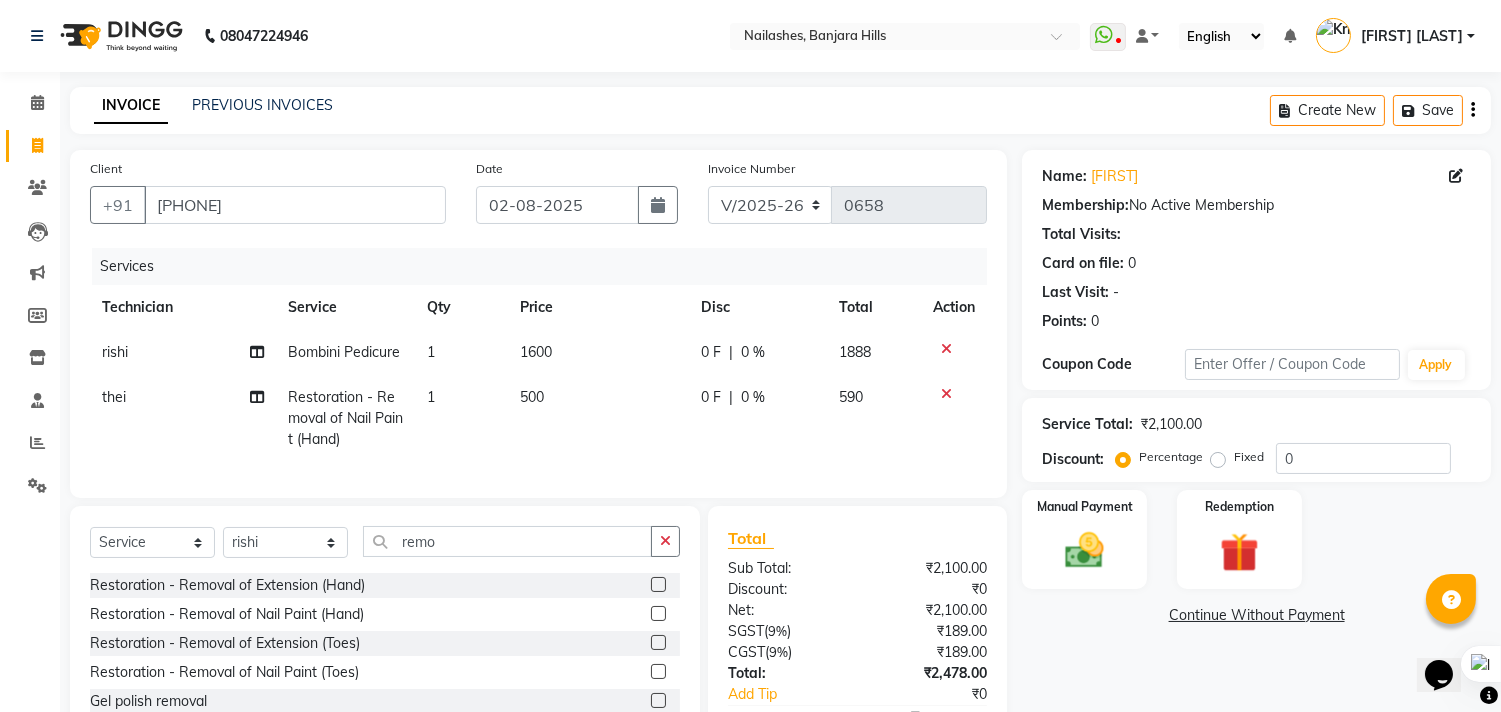 click on "500" 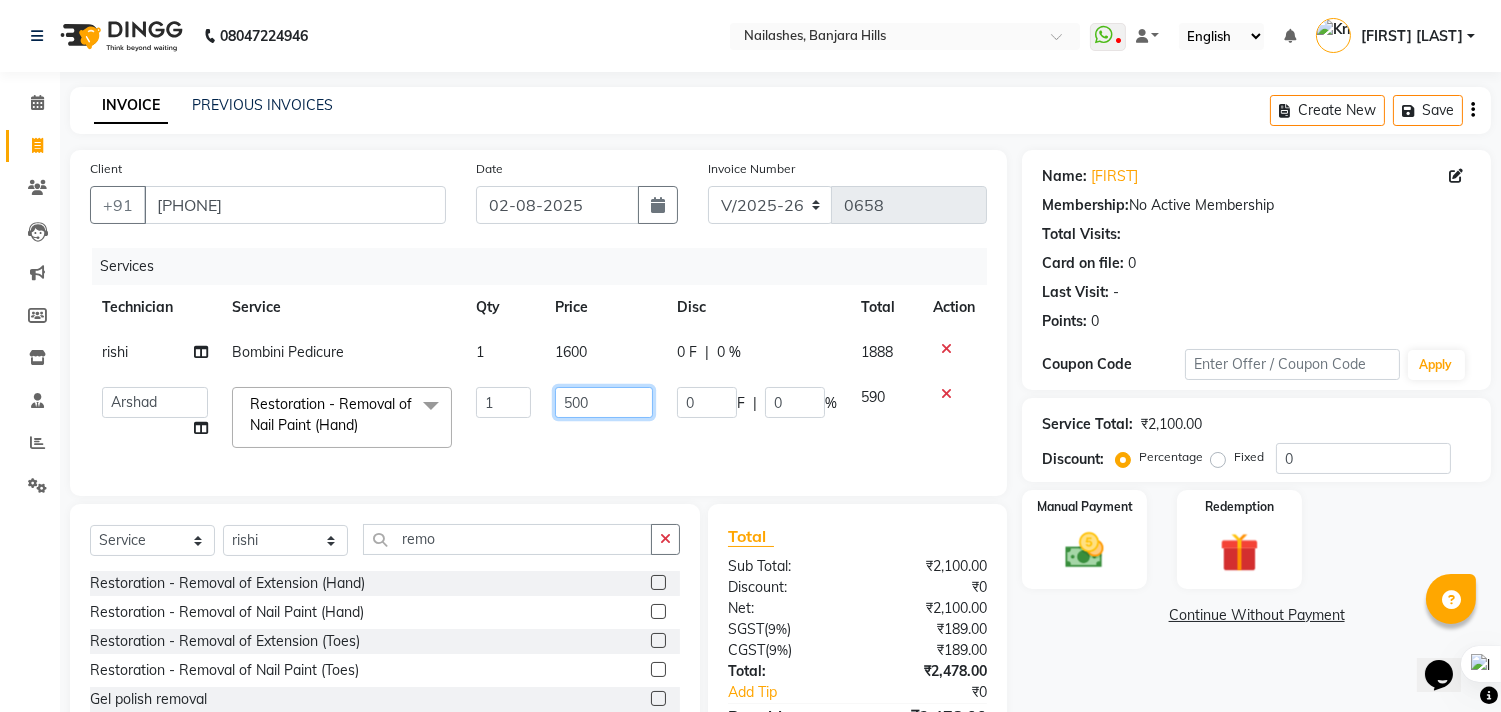 click on "500" 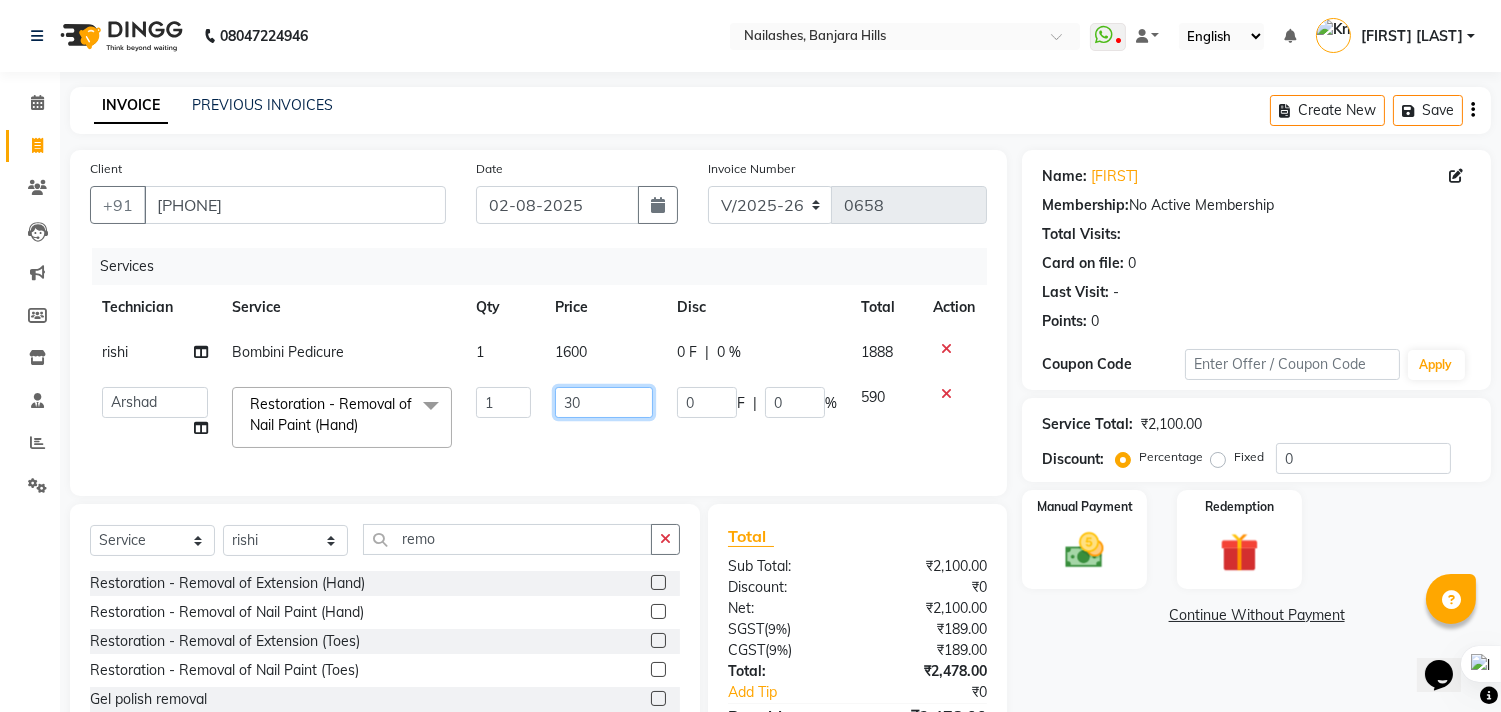 type on "300" 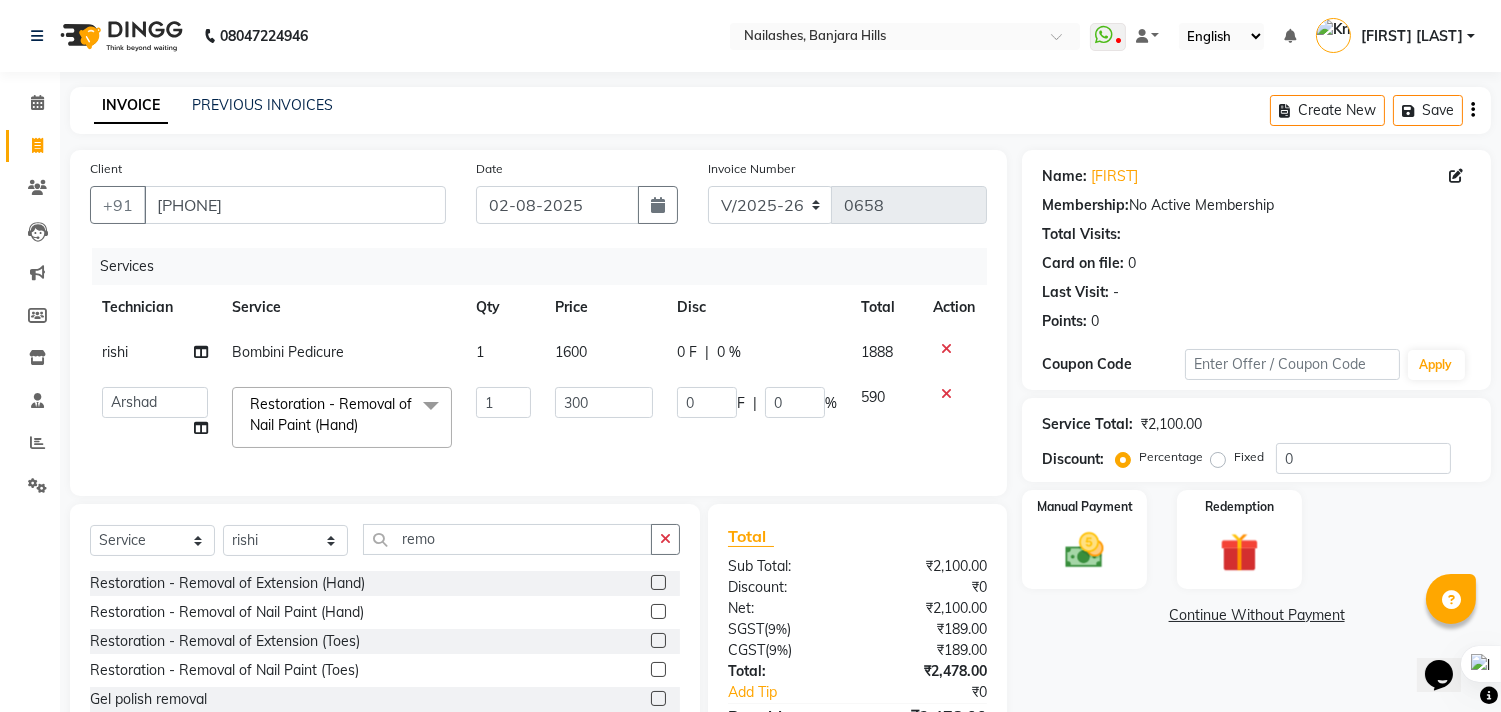 click on "Arshad   Arshad   Asma begum   Deepak Kashyap   Krishika mam   Nakul   ringya   rishi   Ruby singh   thei  Restoration - Removal of Nail Paint (Hand)  x Permanent Nail Paint - Solid Color (Hand) Permanent Nail Paint - French (Hand) Permanent Nail Paint - Solid Color (Toes) Permanent Nail Paint - French (Toes) Nail course Basic Nail Course Advance Permanent Nail Paint - Regular Polish Restoration - Gel (Hand) Restoration - Tip Replacement (Hand) Restoration - Touch -up (Hand) Restoration - Gel Color Changes (Hand) Restoration - Removal of Extension (Hand) Restoration - Removal of Nail Paint (Hand) Restoration - Gel (Toes) Restoration - Tip Replacement (Toes) Restoration - Touch -up (Toes) Restoration - Gel Color Changes (Toes) Restoration - Removal of Extension (Toes) Restoration - Removal of Nail Paint (Toes) Gel polish removal Eyelash Refil - Classic Eyelash Refil - Hybrid Eyelash Refil - Volume Eyelash Refil - Mega Volume Eyelash Refil - Lash Removal Manicure  - Classic Manicure  - Deluxe Bombini Manicure" 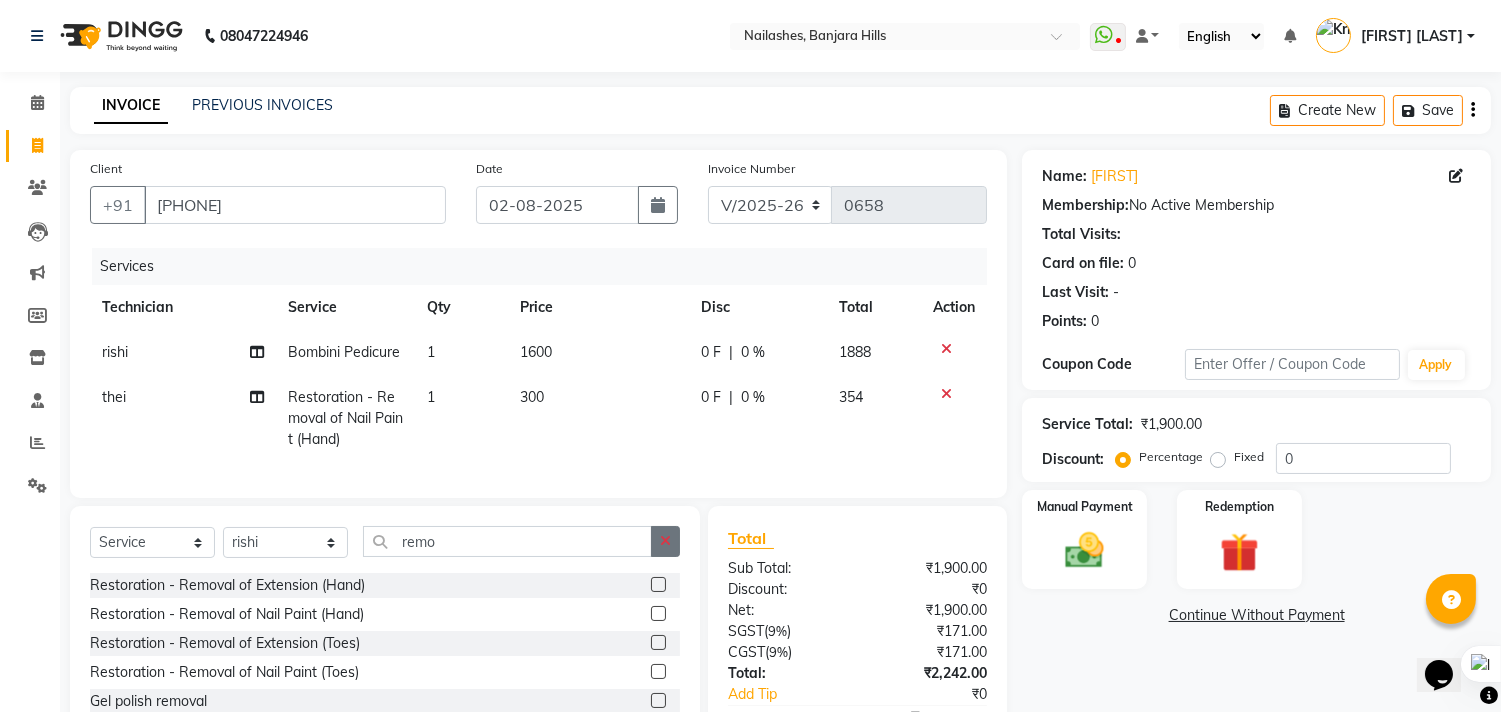 click 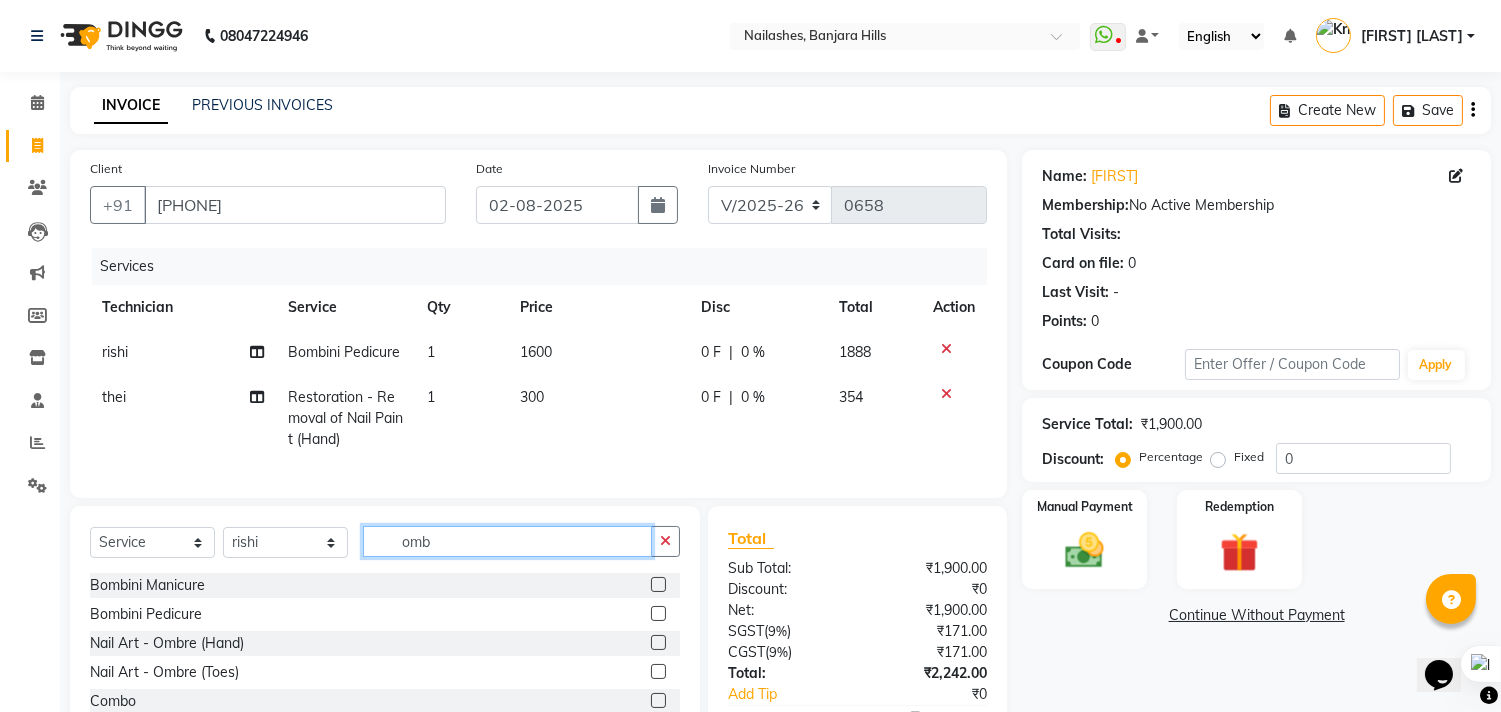 type on "omb" 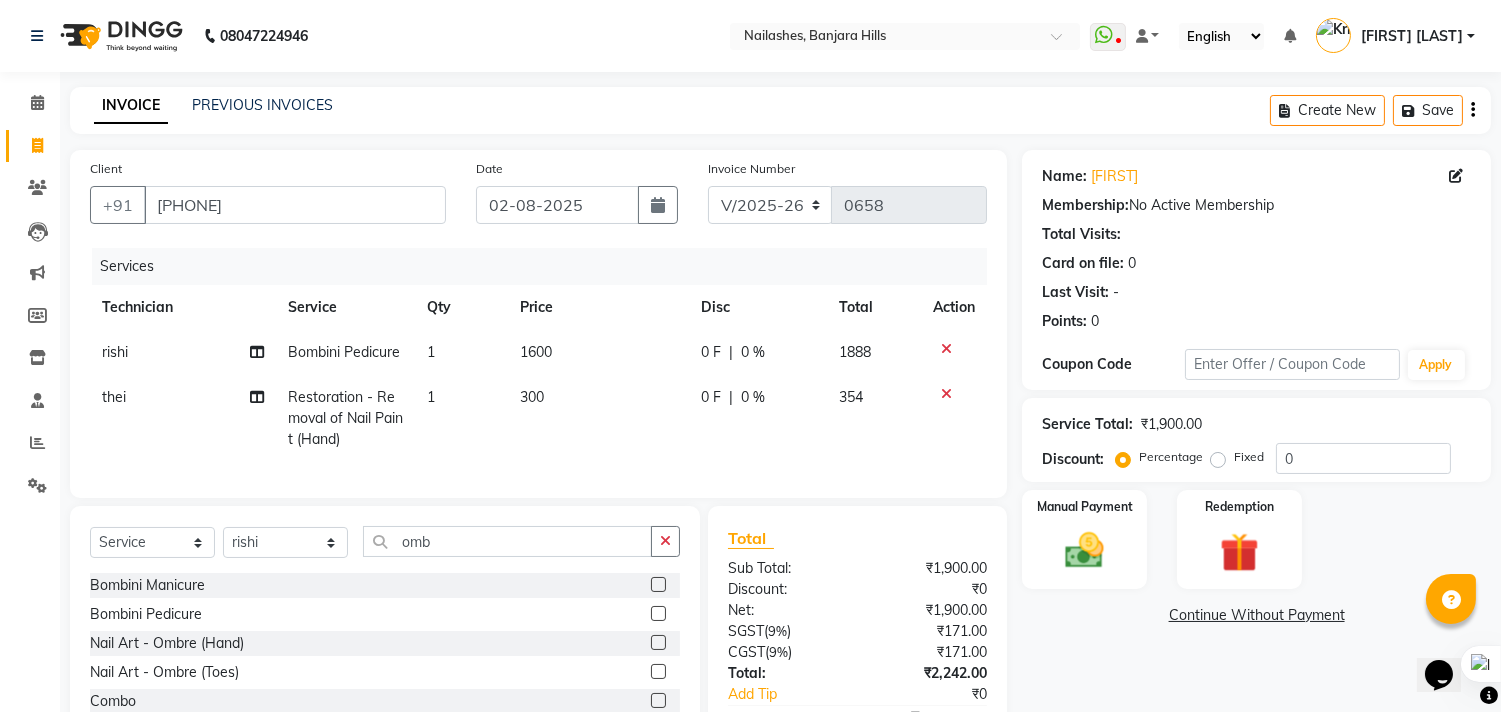 click 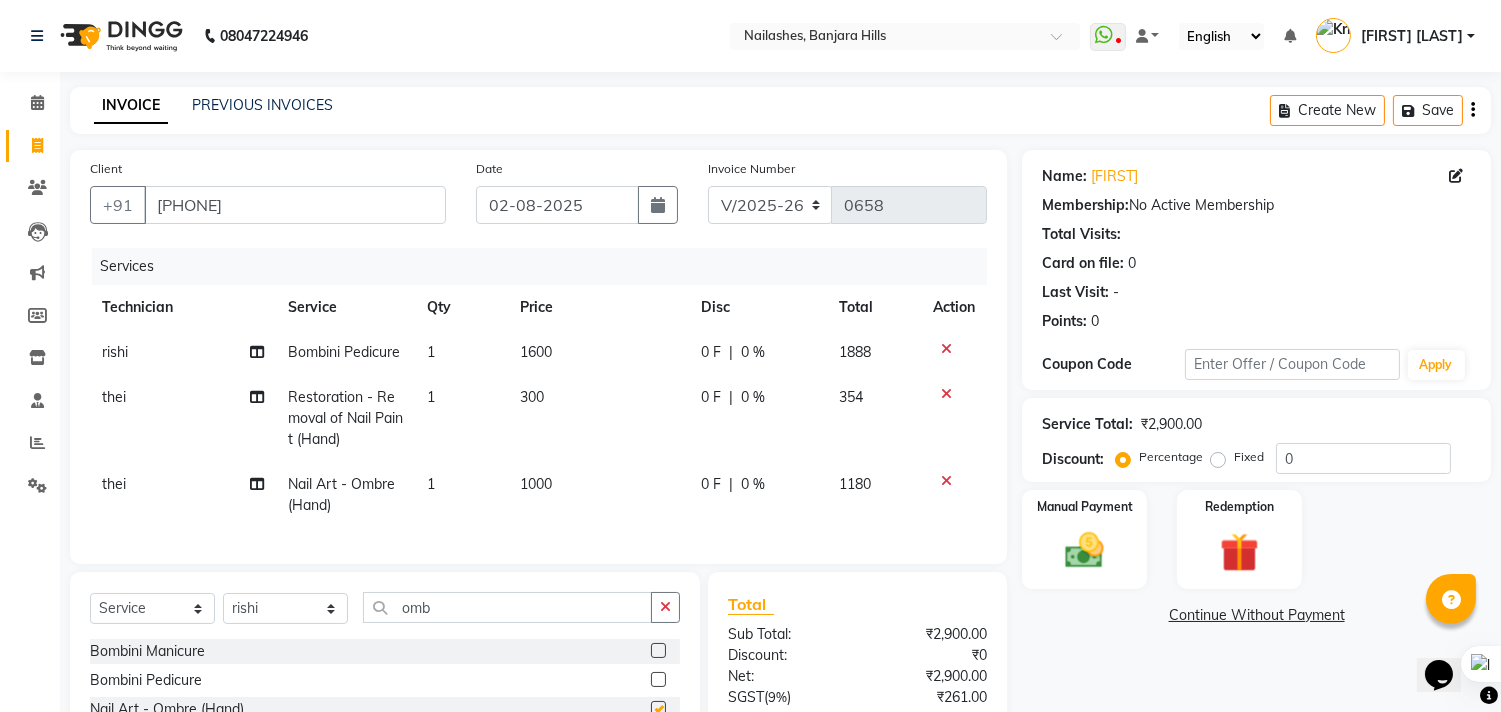 checkbox on "false" 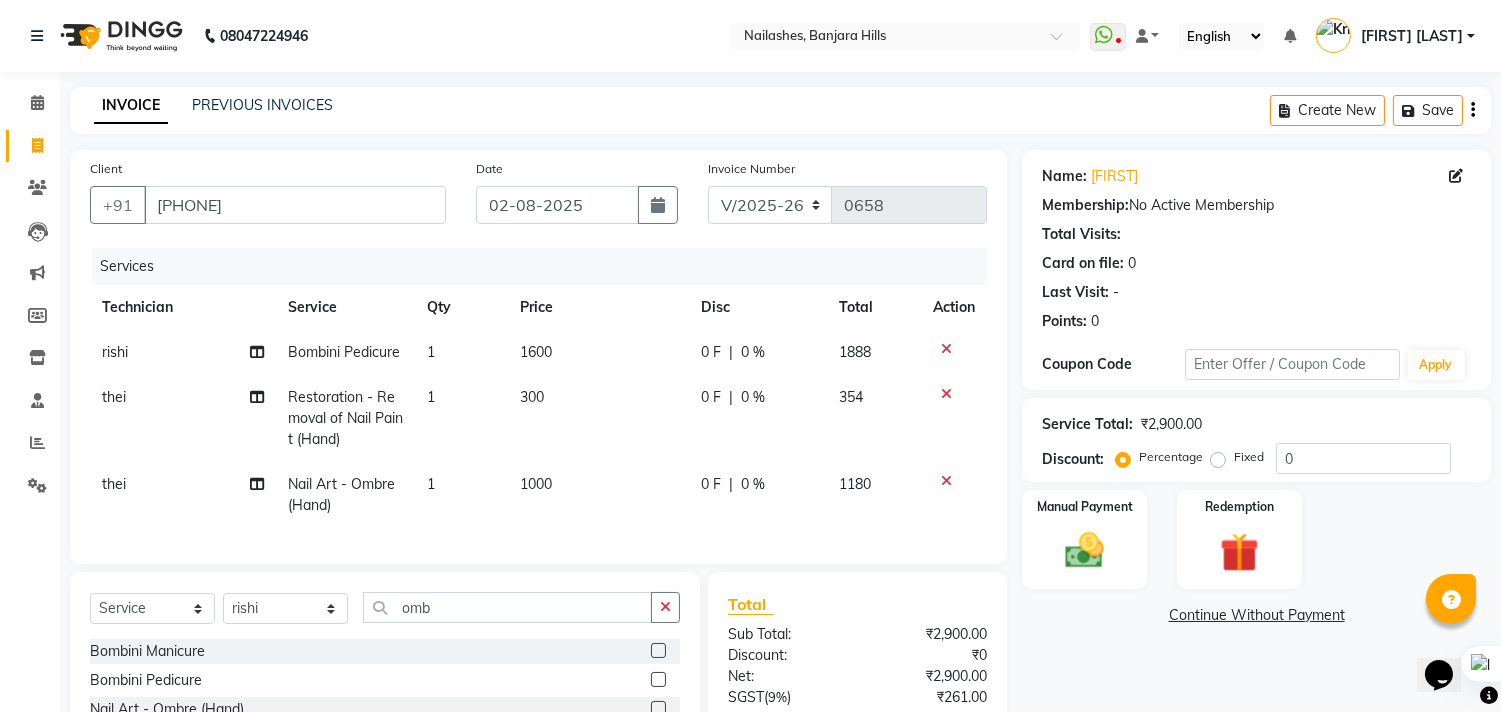 click on "1000" 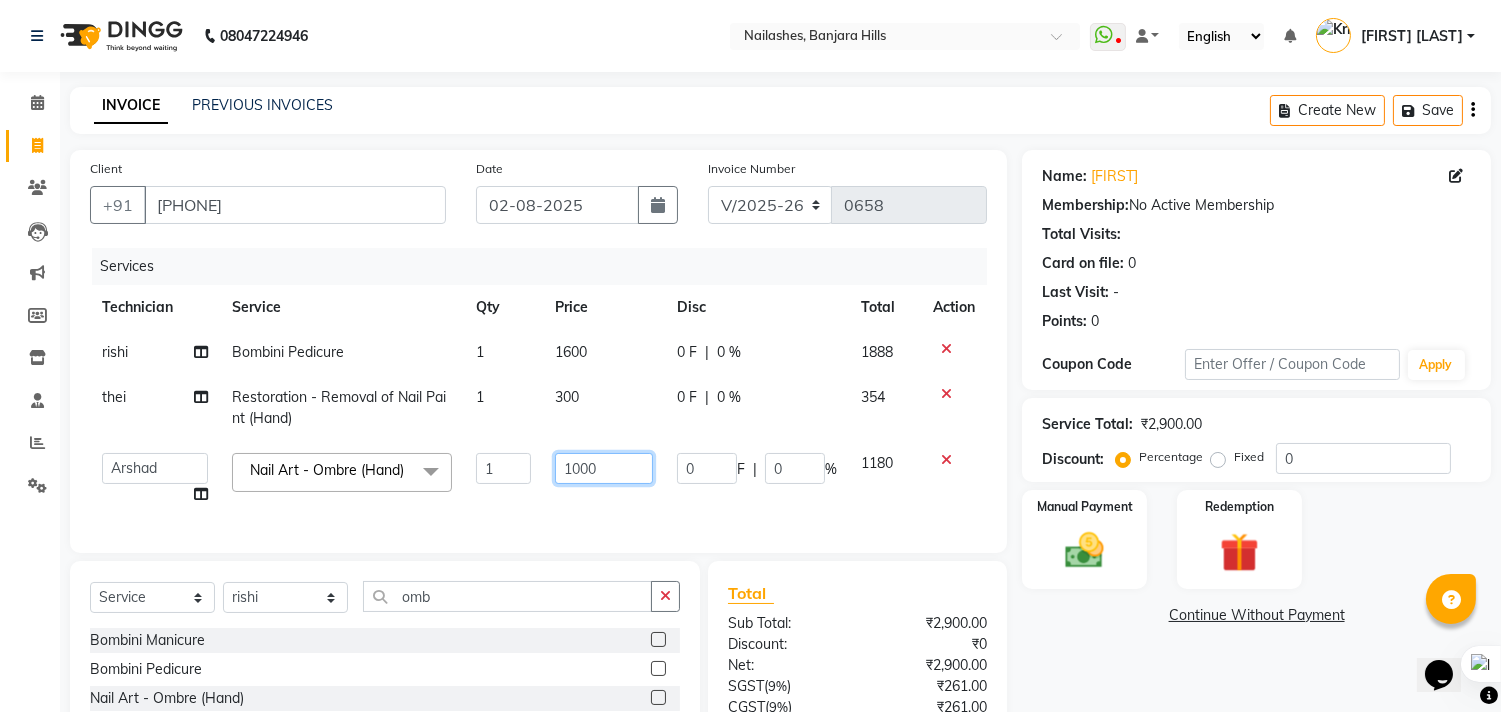 click on "1000" 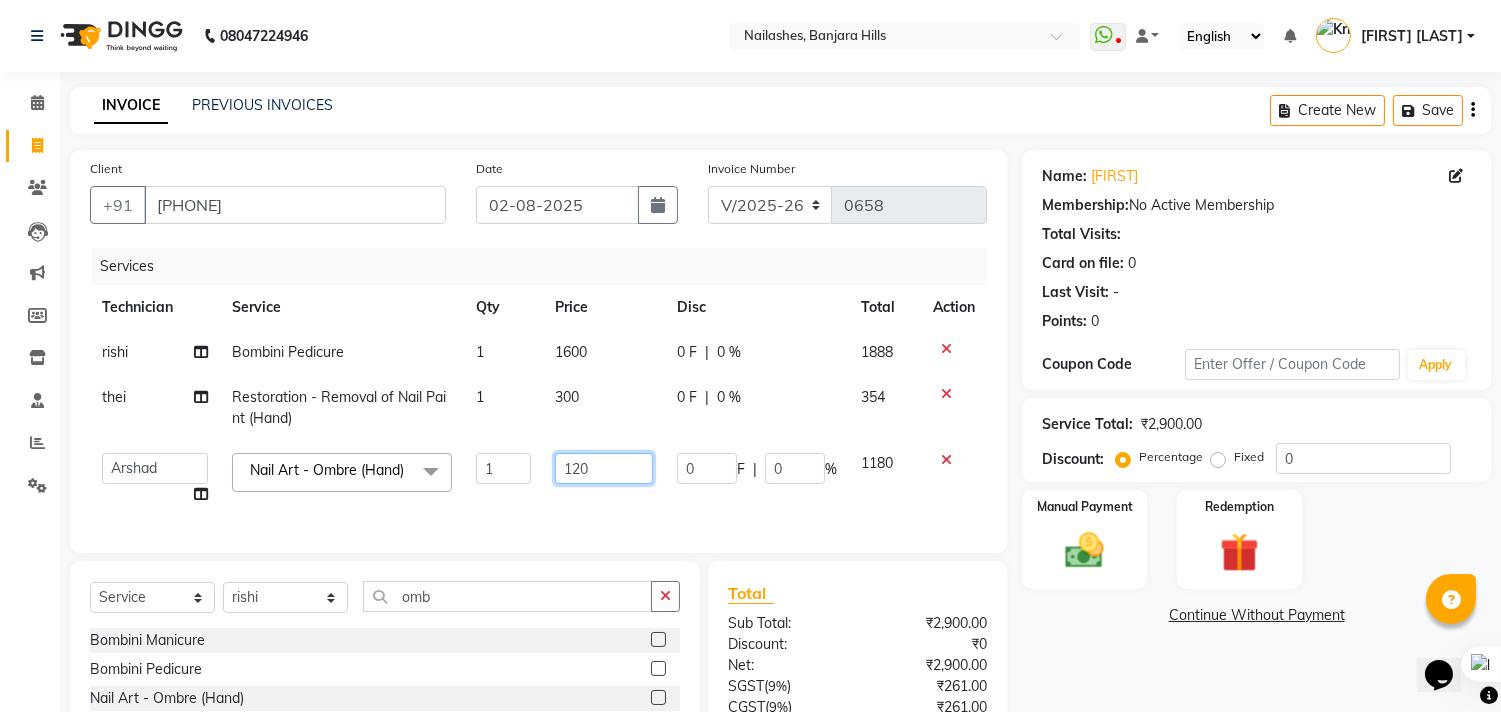 type on "1200" 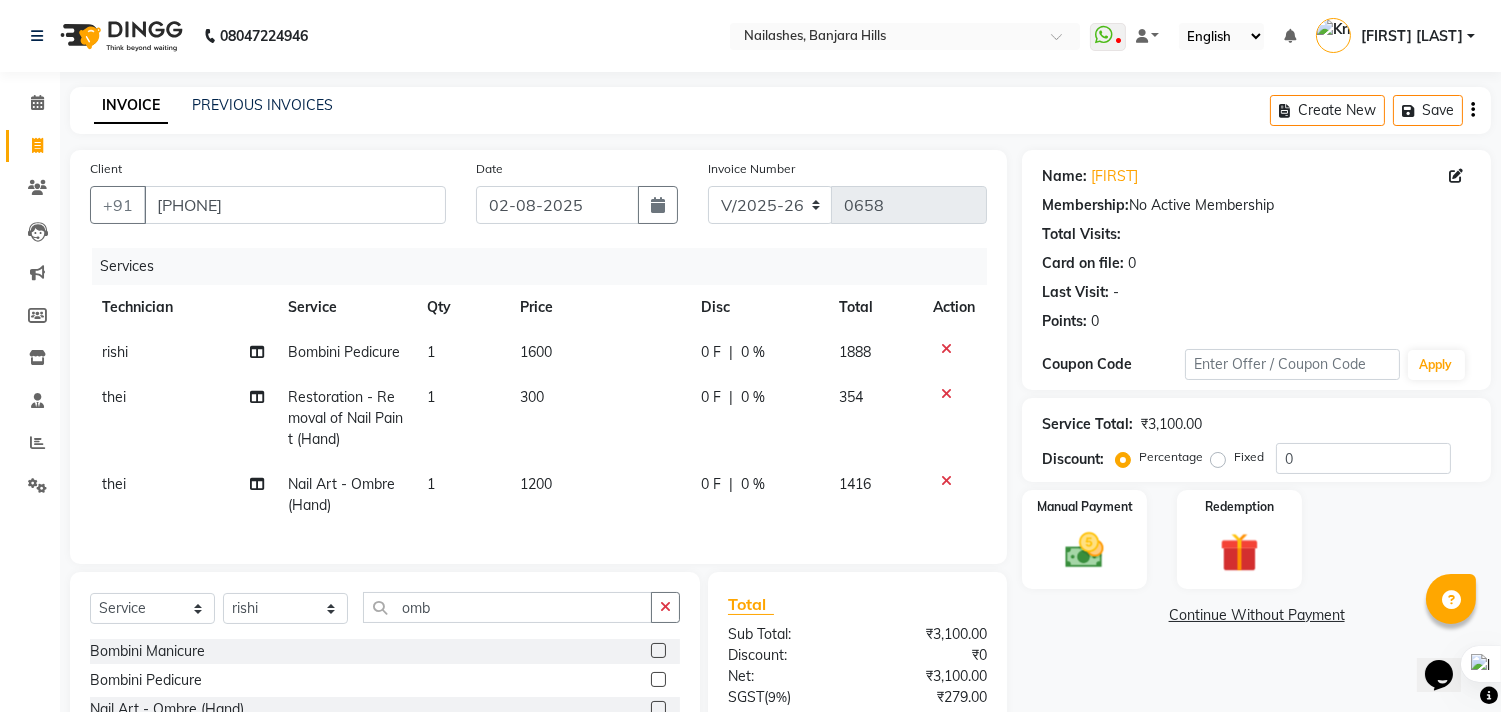 click on "0 F | 0 %" 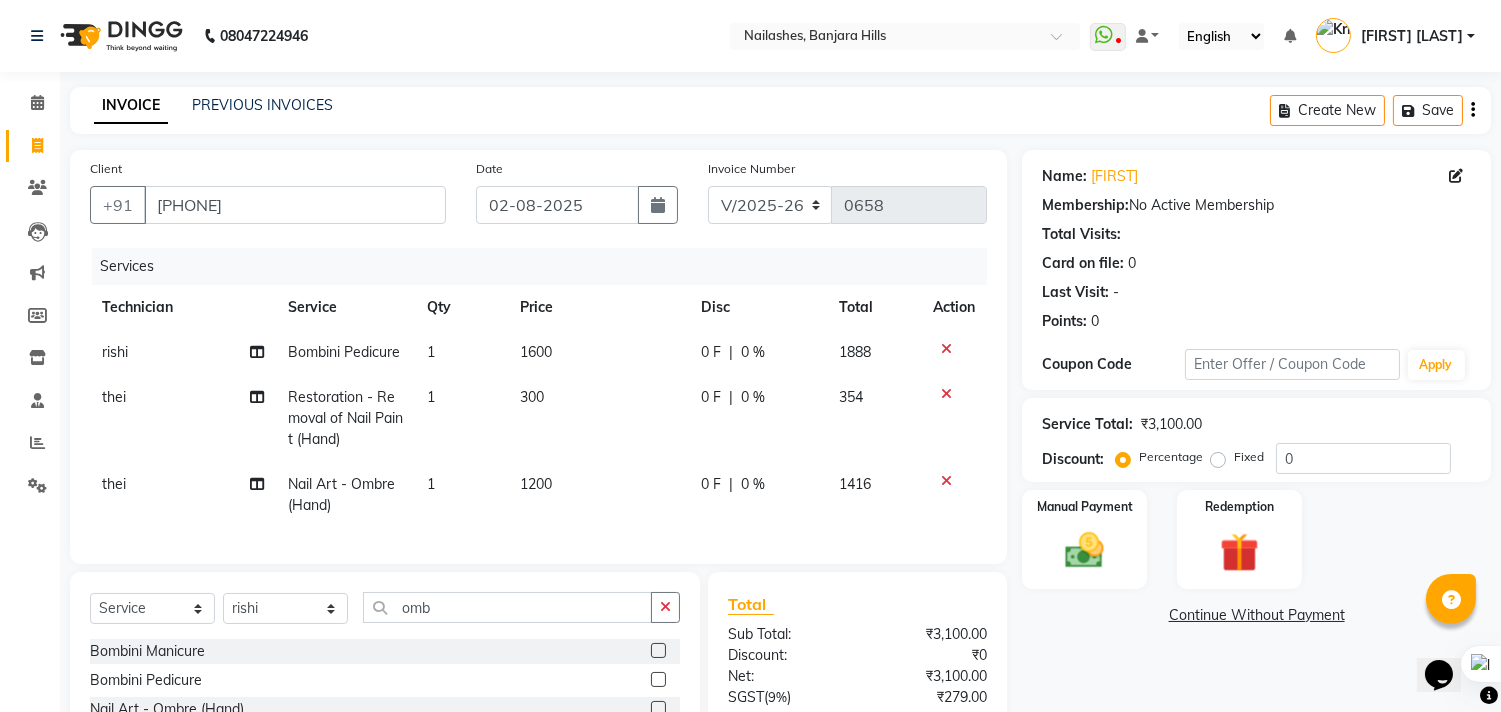 select on "71408" 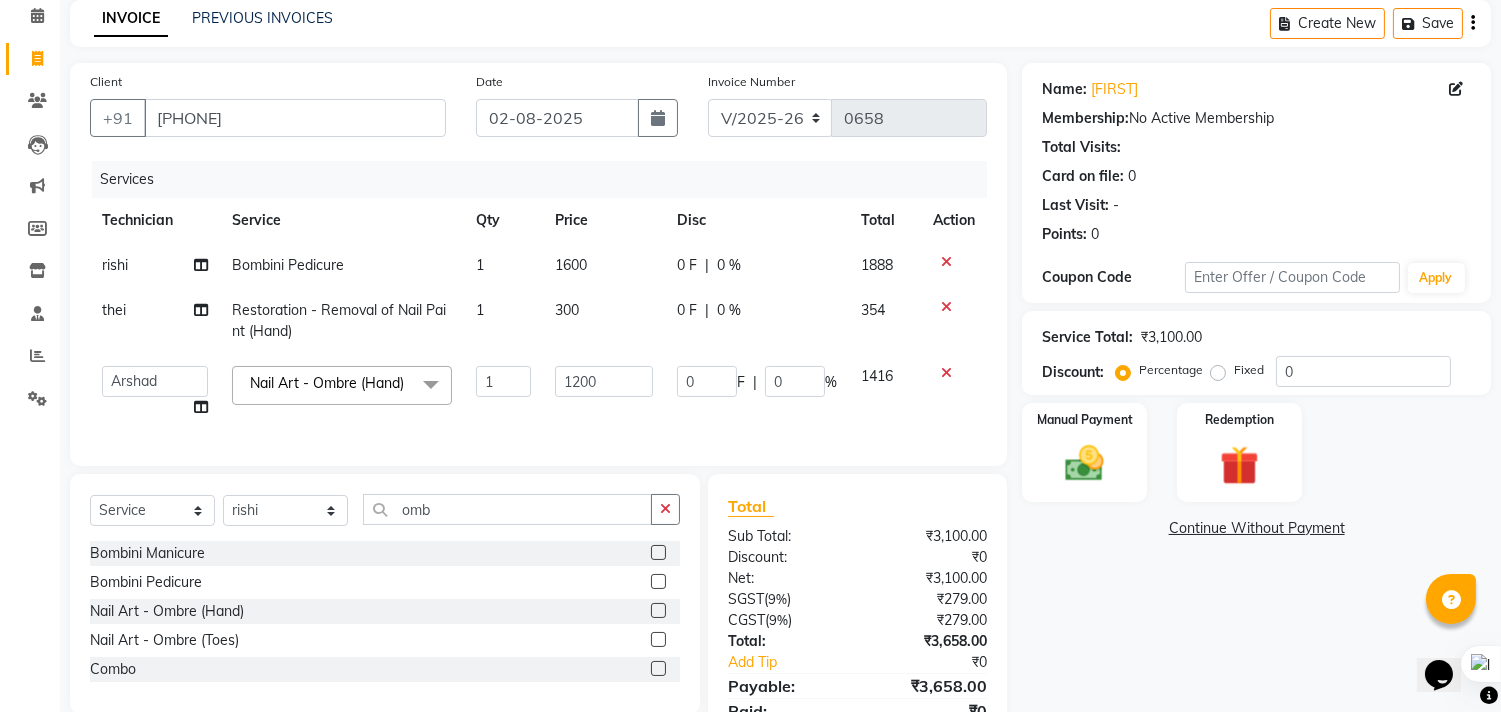 scroll, scrollTop: 198, scrollLeft: 0, axis: vertical 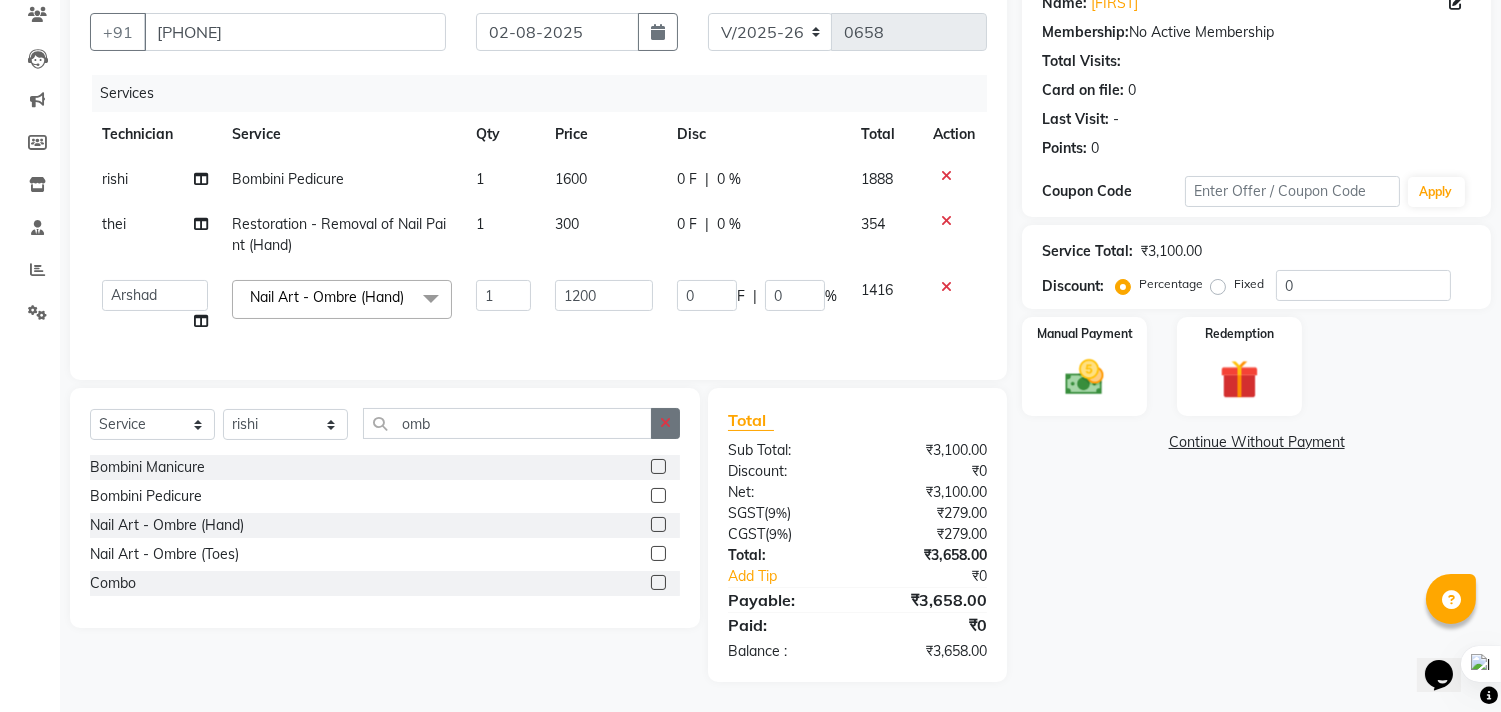 click 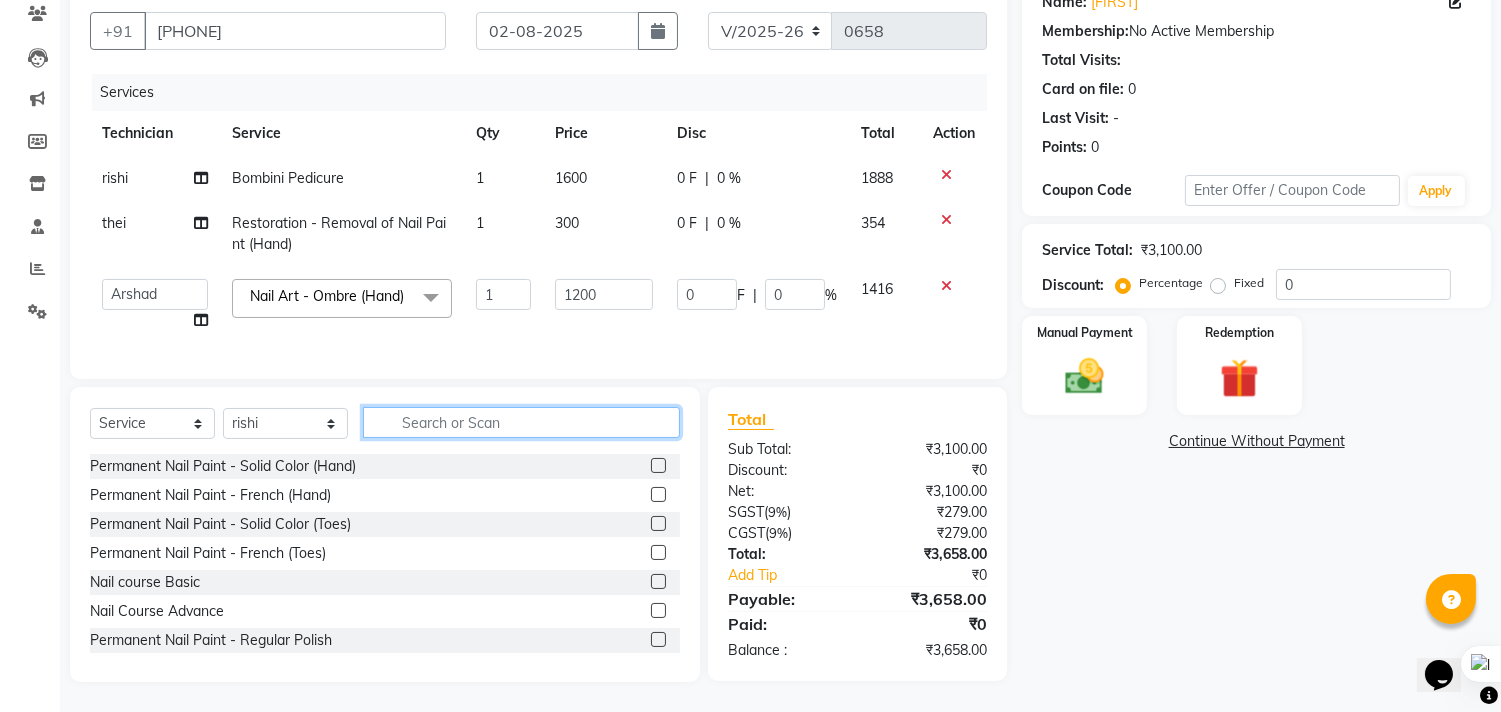 click 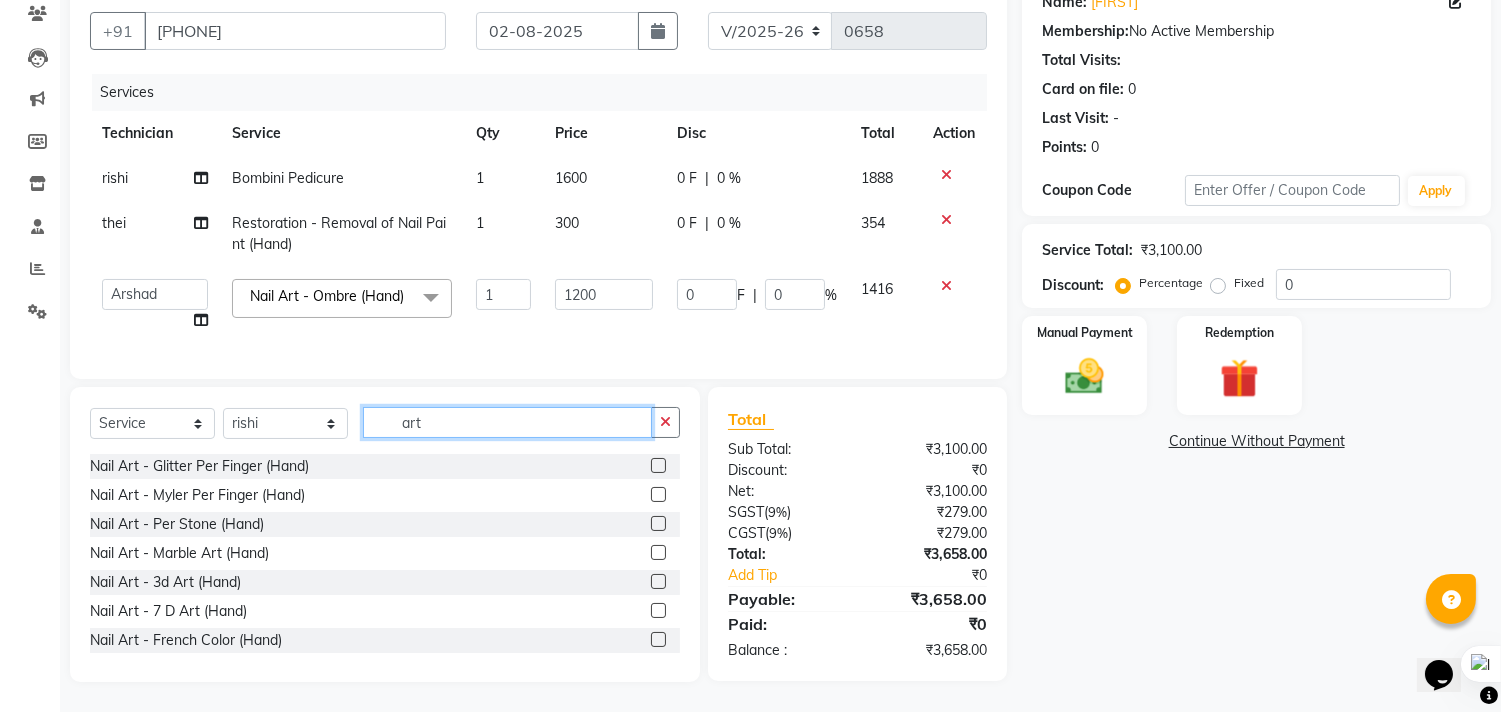 type on "art" 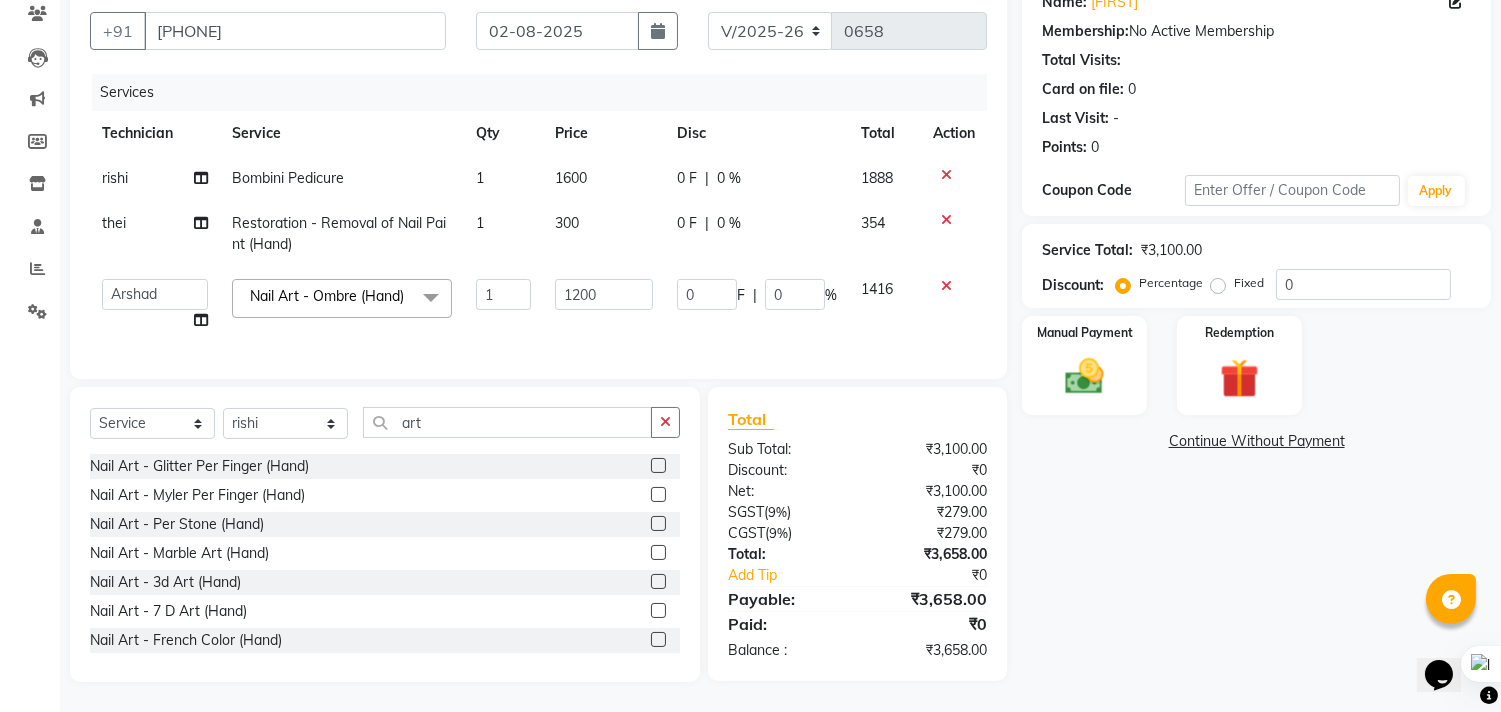 click 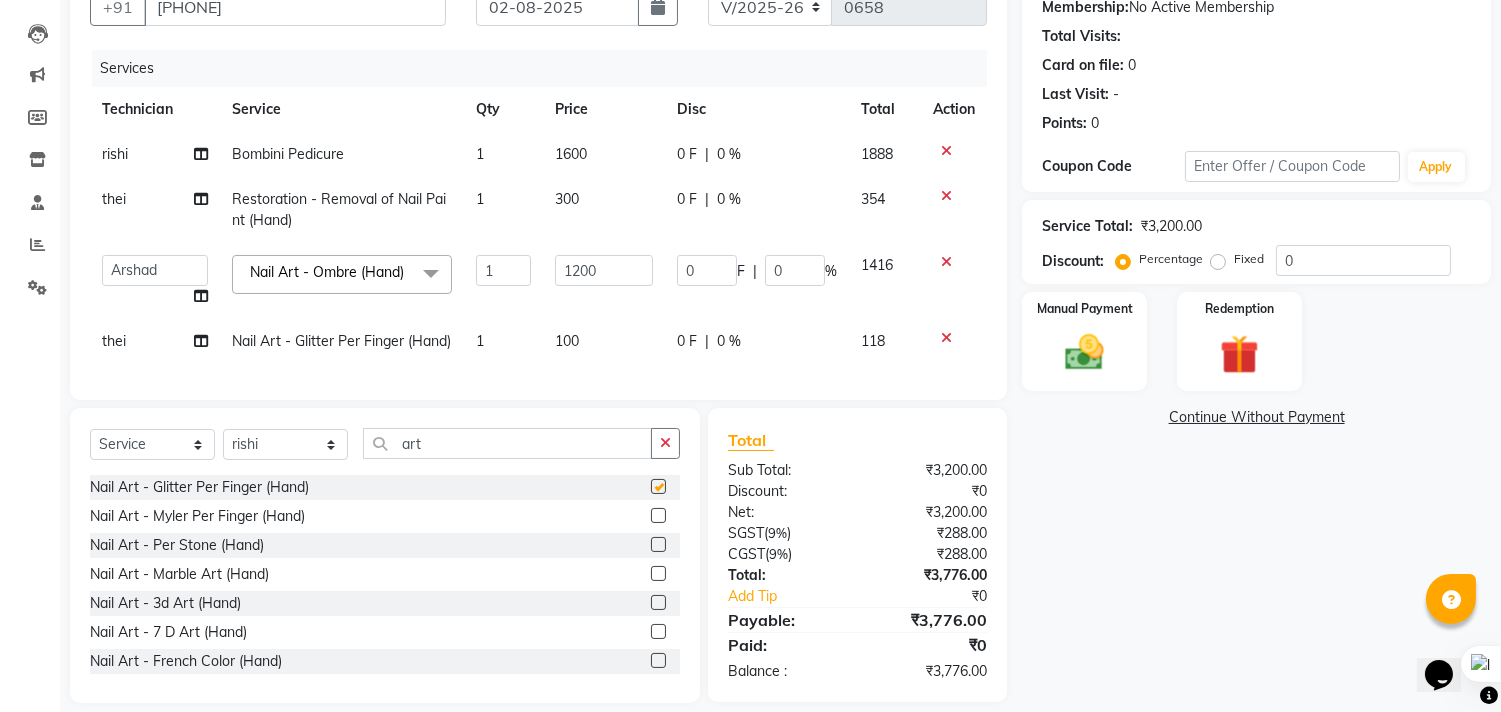 checkbox on "false" 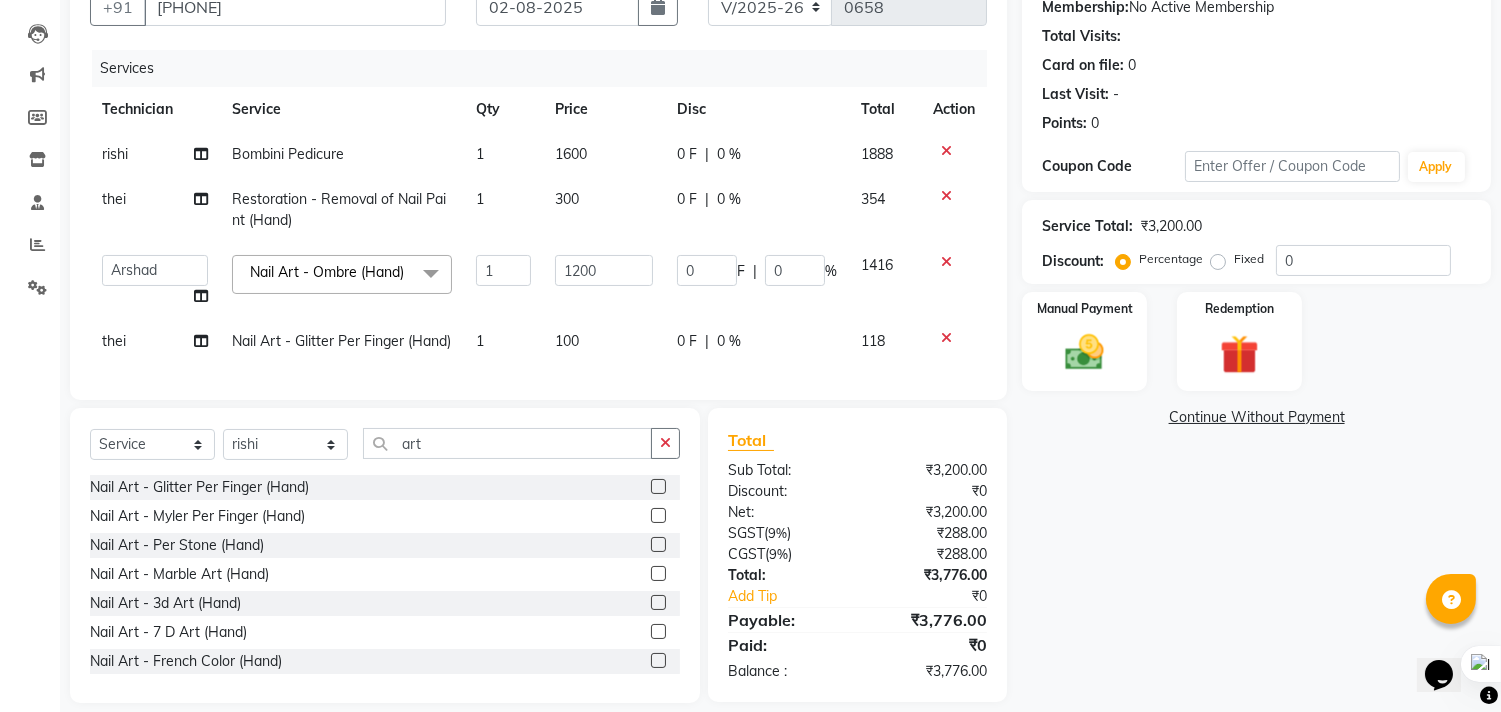click on "1" 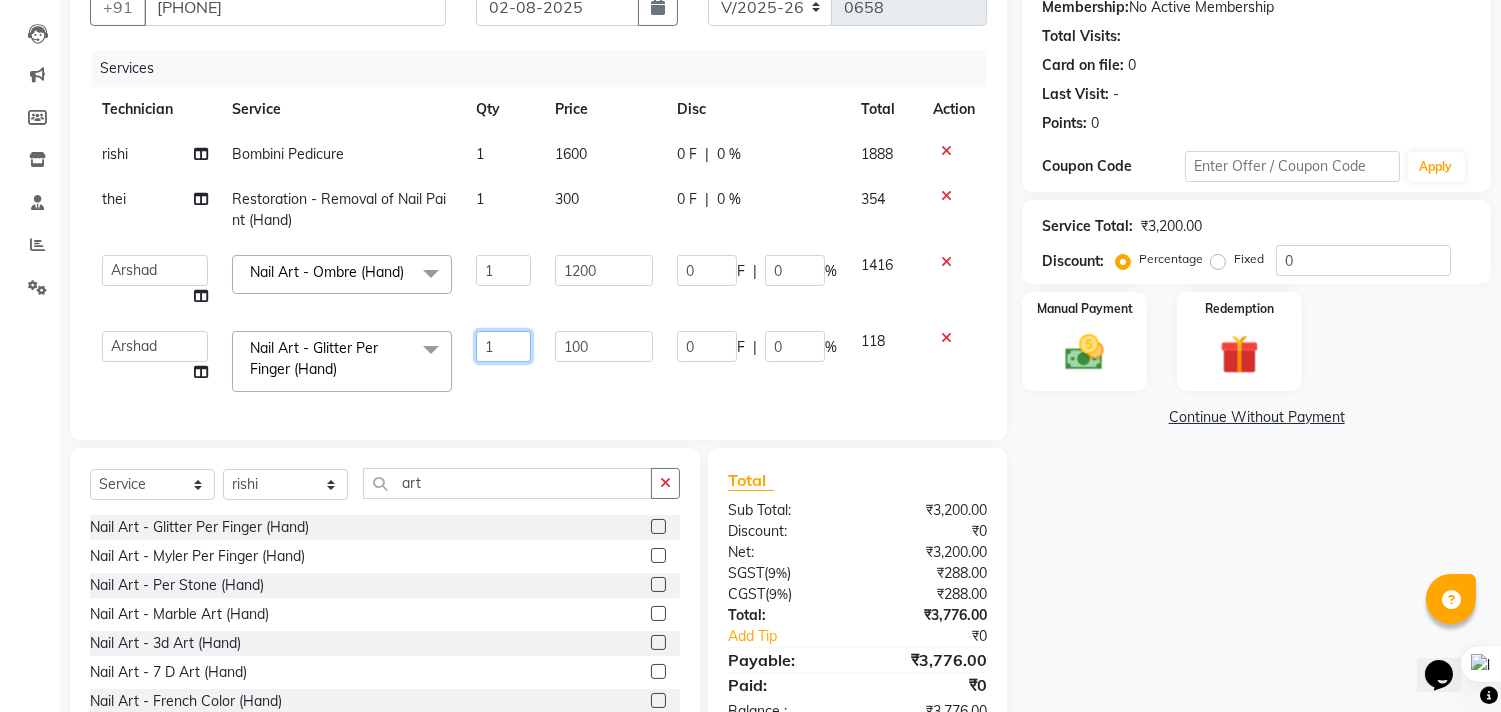 click on "1" 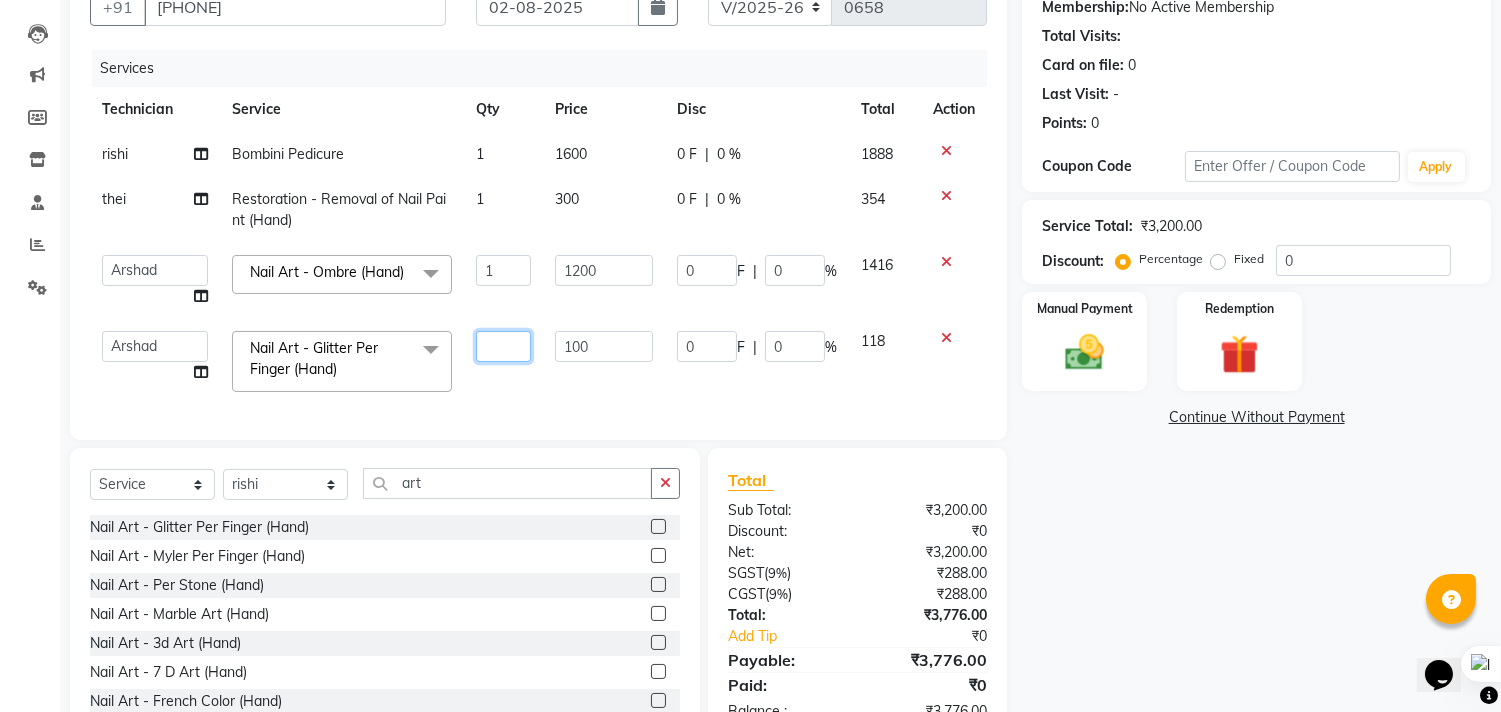 type on "3" 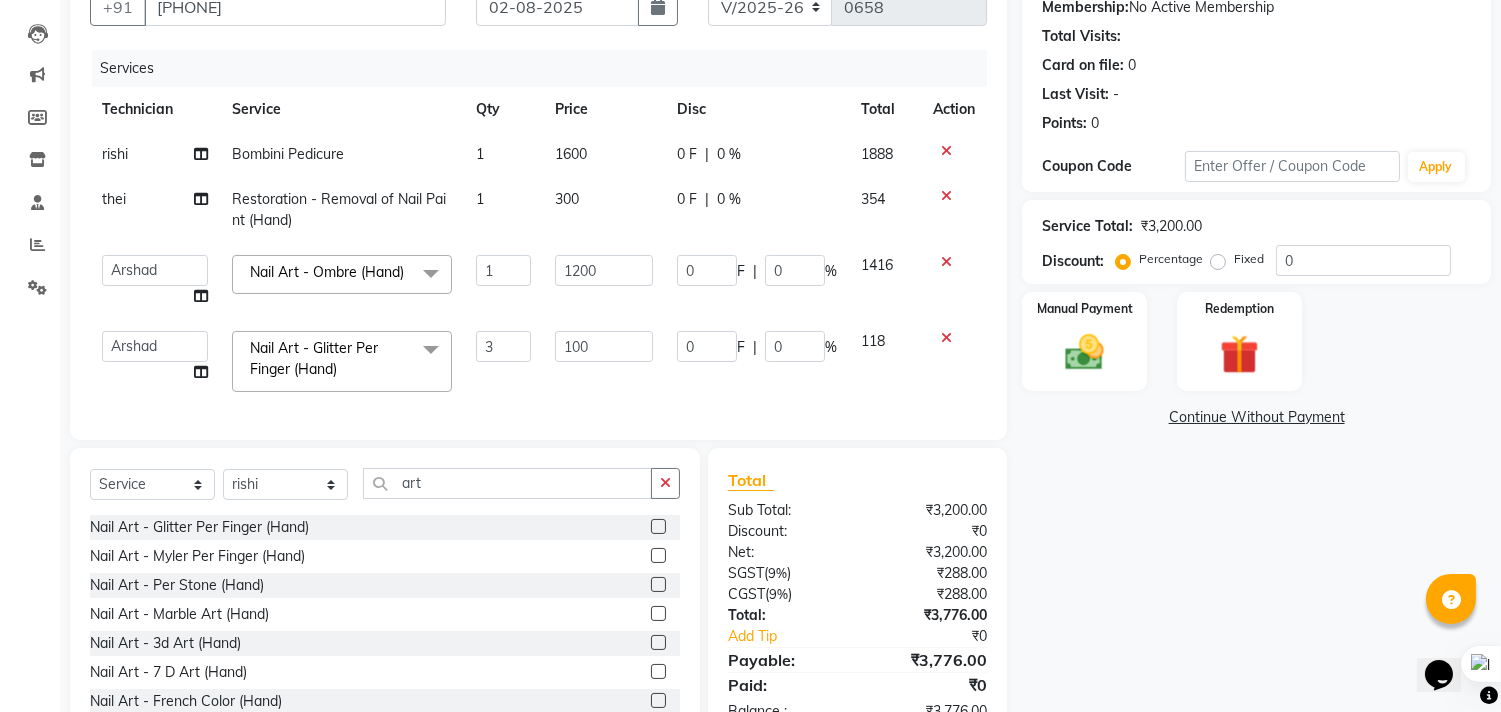 click on "100" 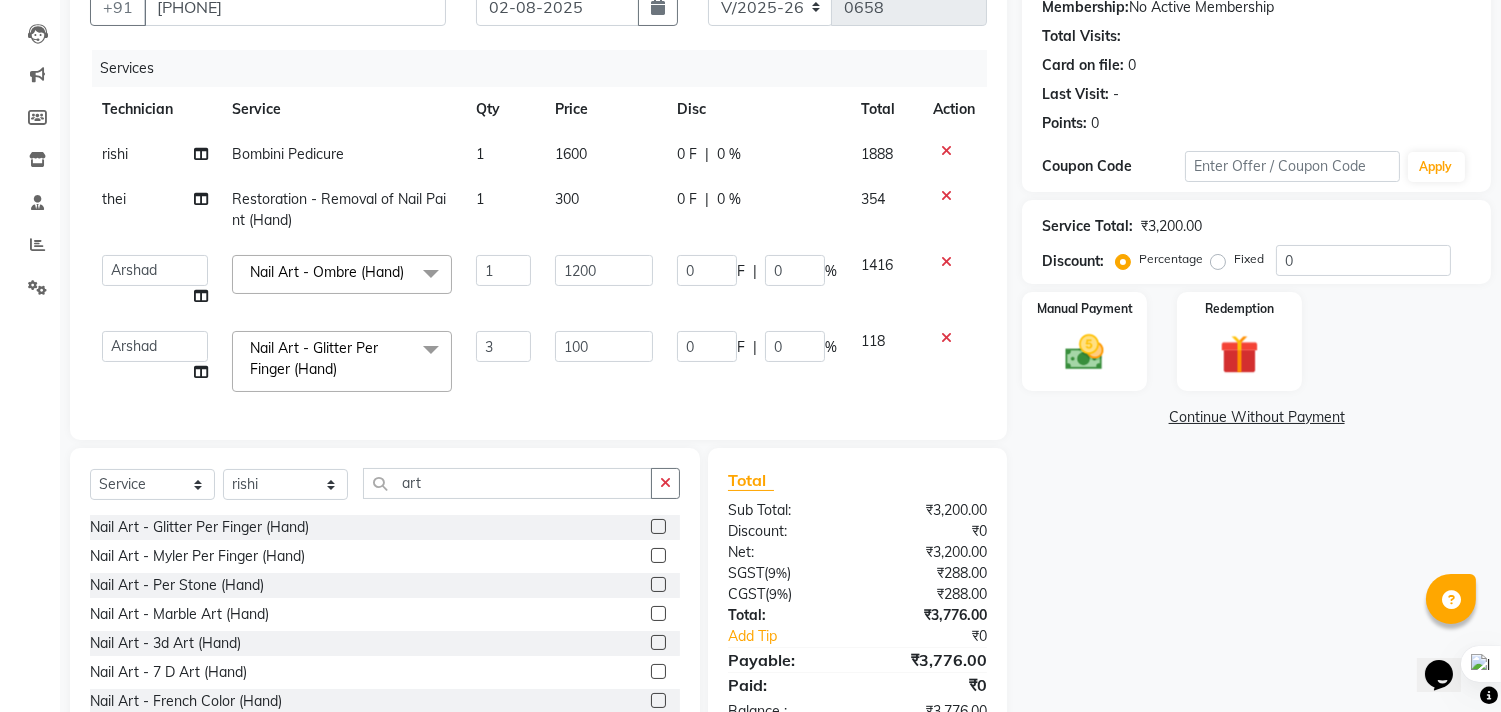 select on "71408" 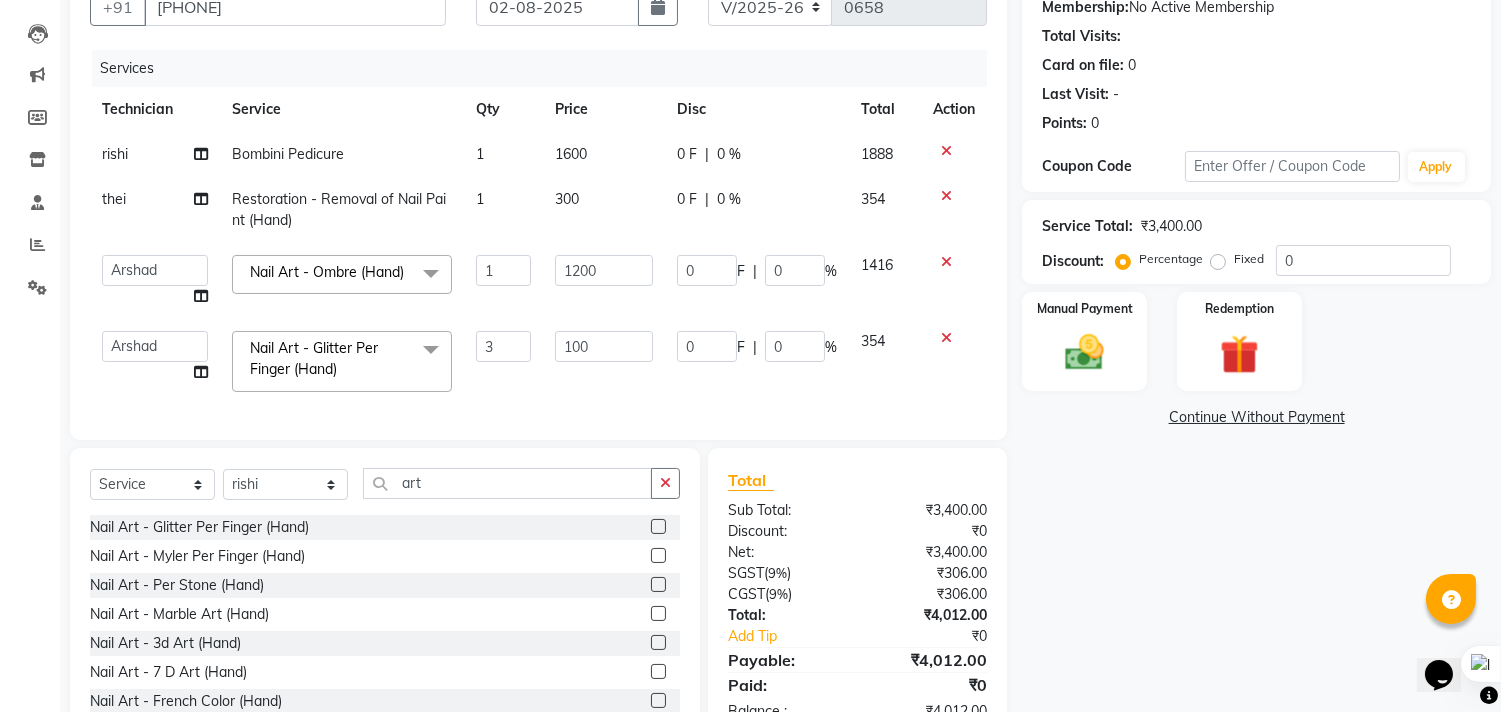 scroll, scrollTop: 284, scrollLeft: 0, axis: vertical 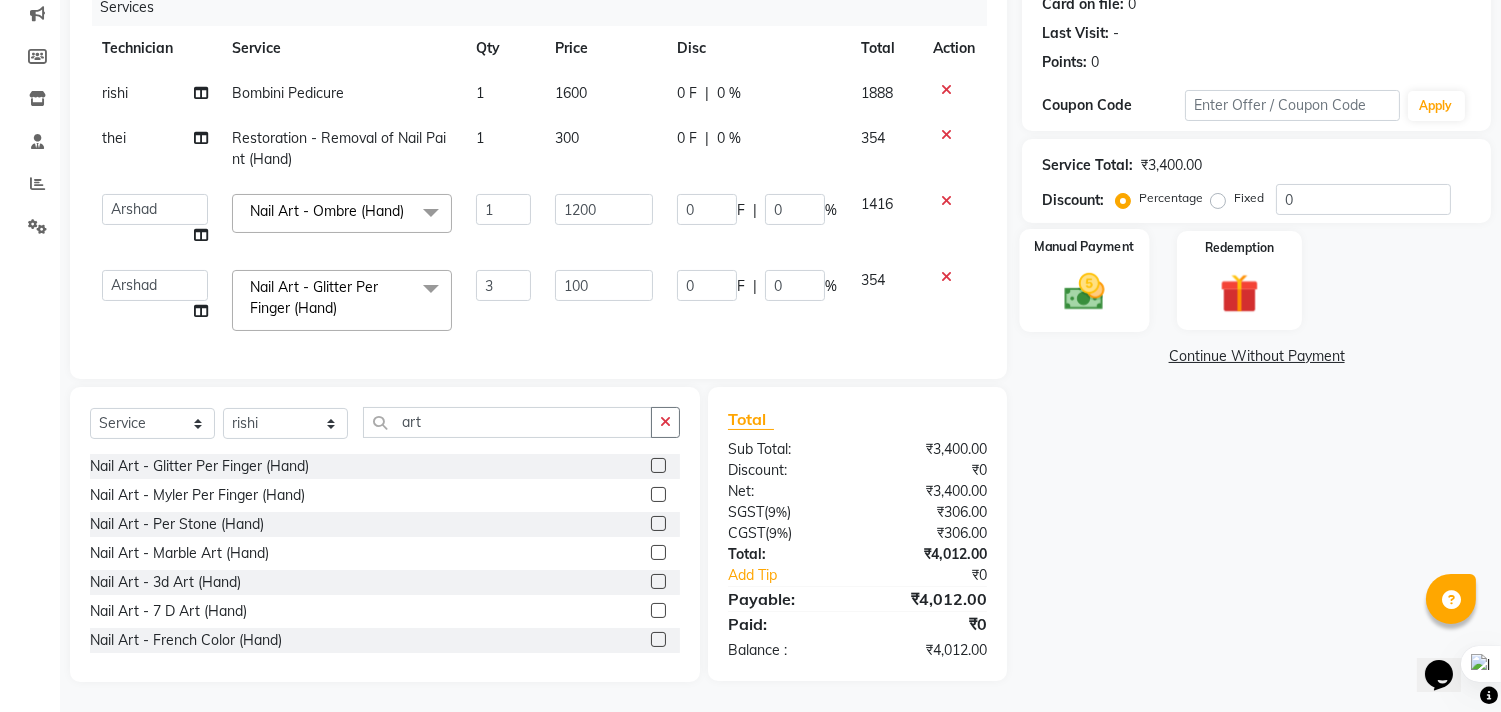 click 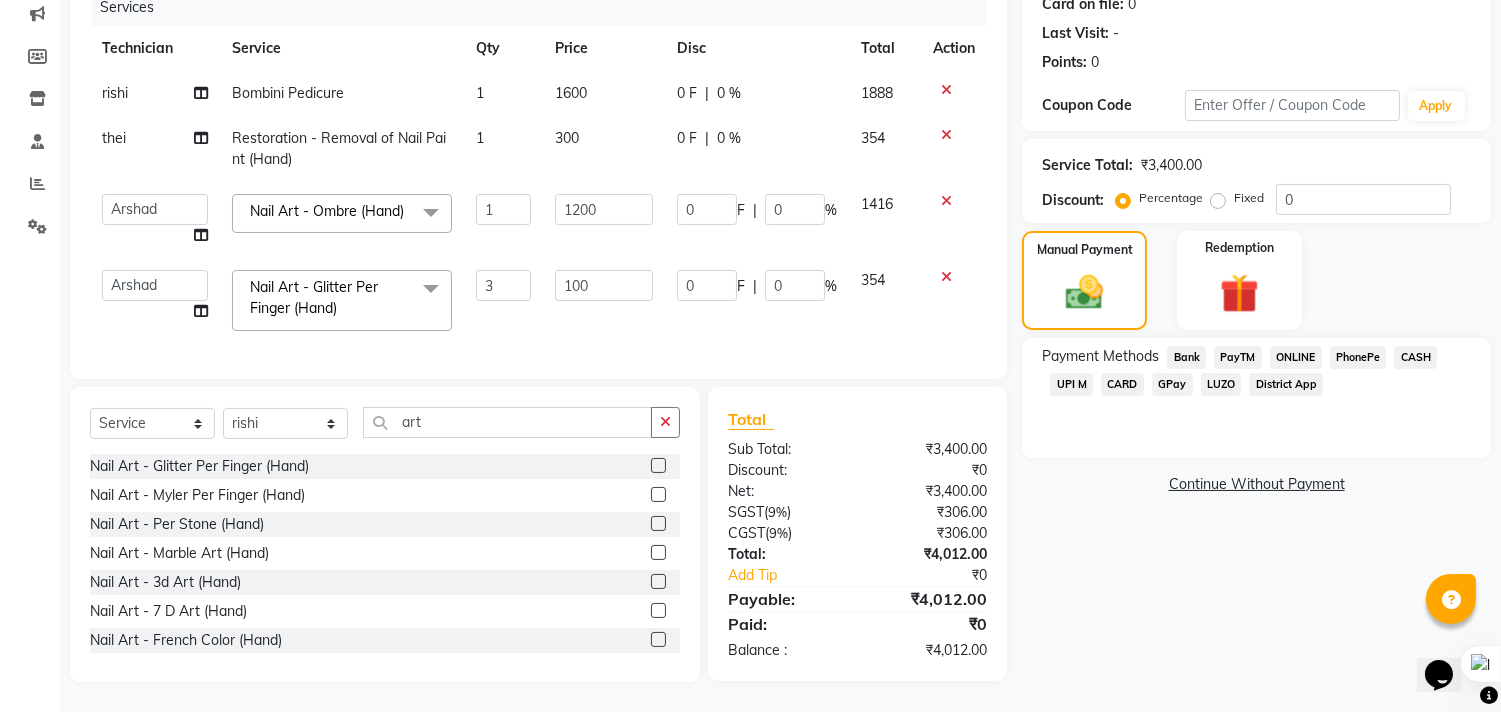 click on "UPI M" 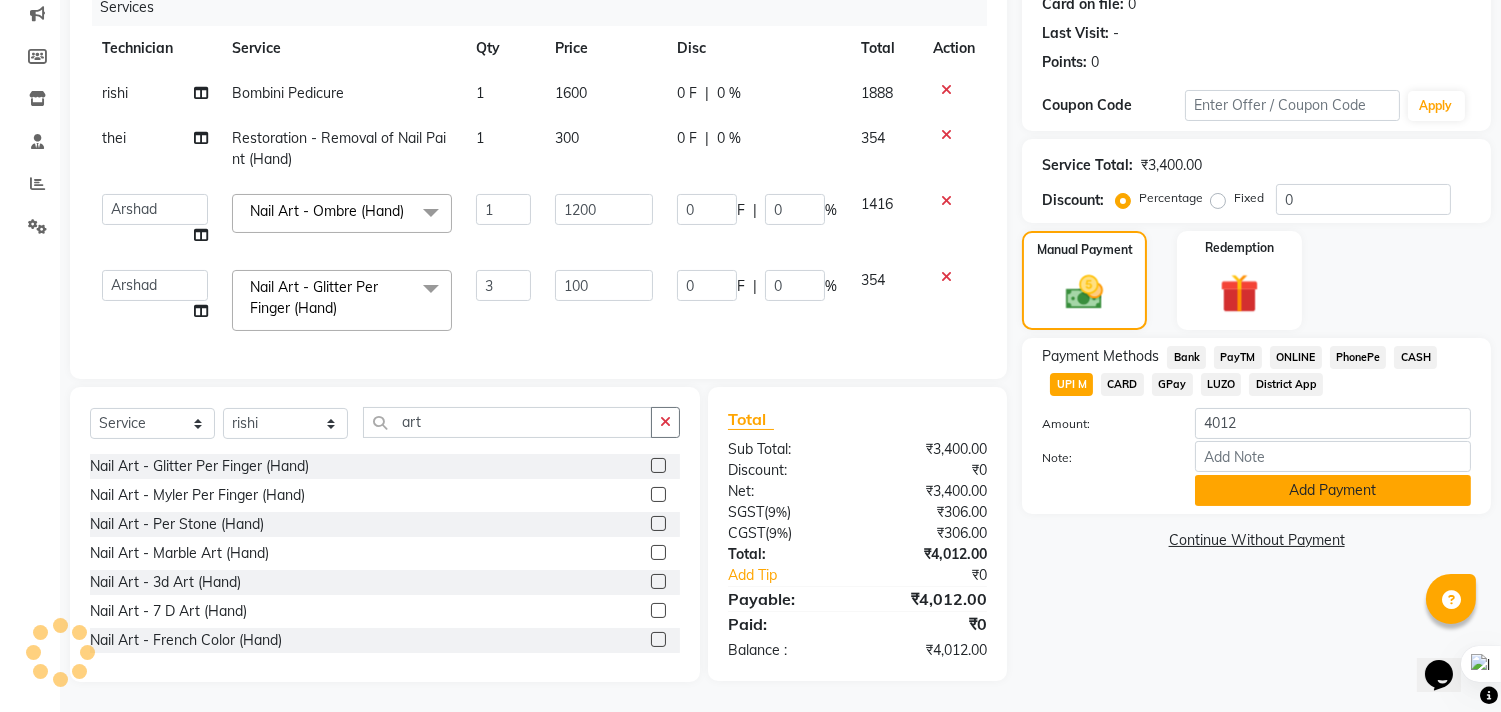click on "Add Payment" 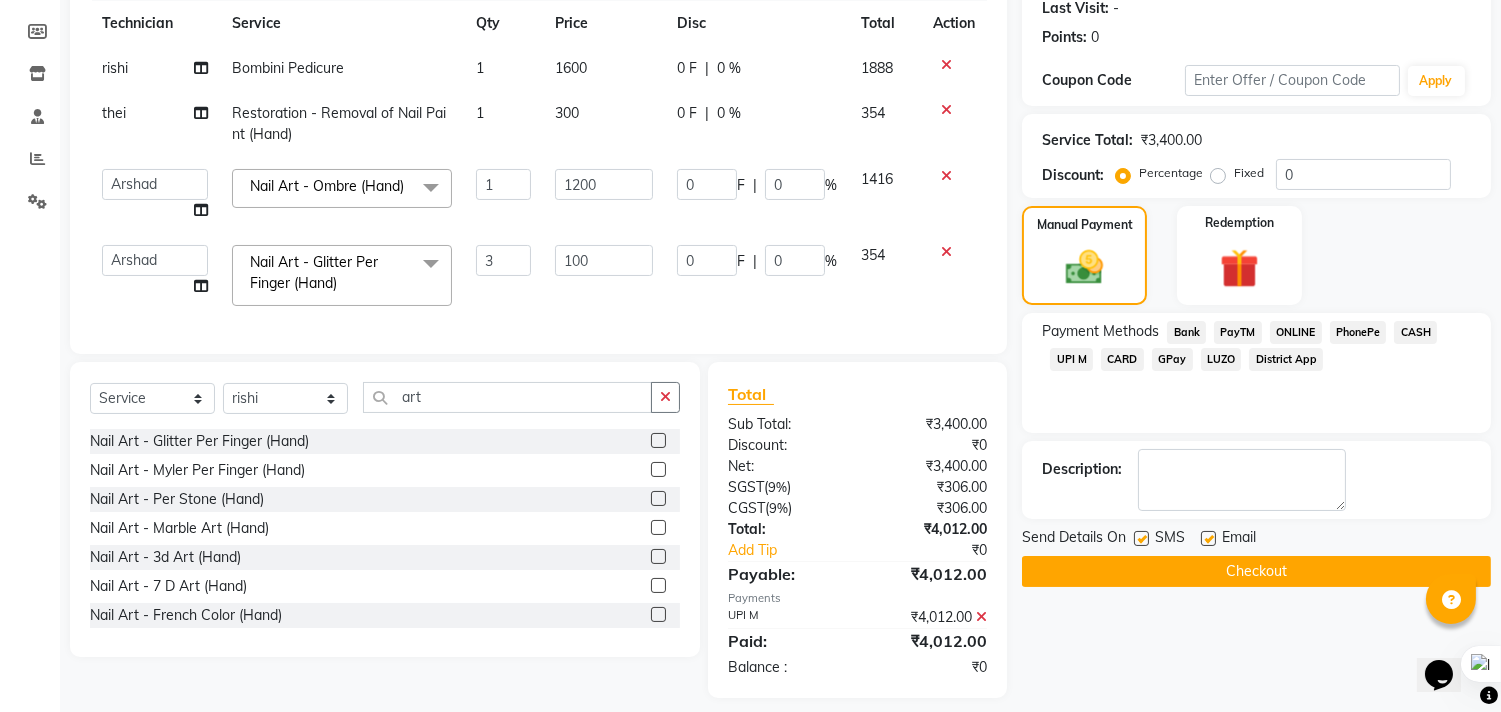 click on "Checkout" 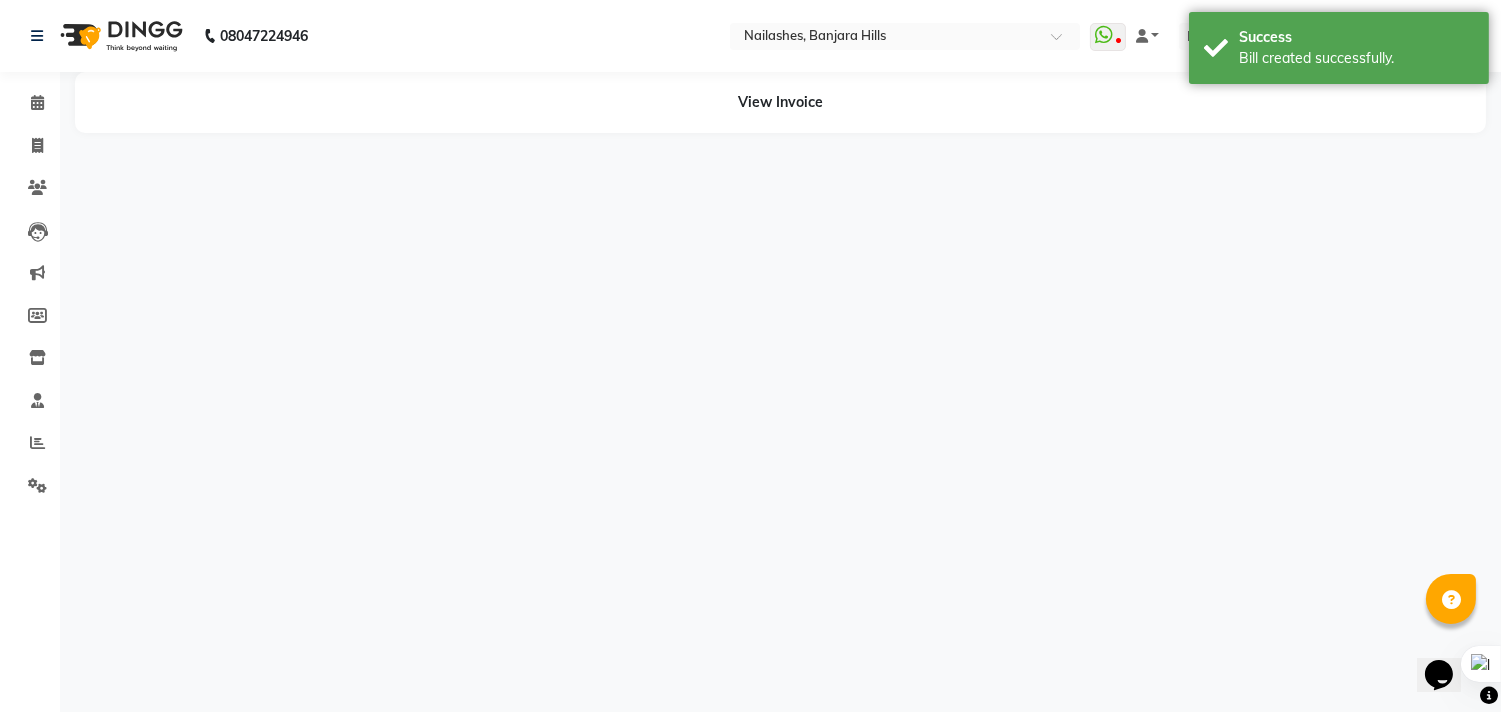 scroll, scrollTop: 0, scrollLeft: 0, axis: both 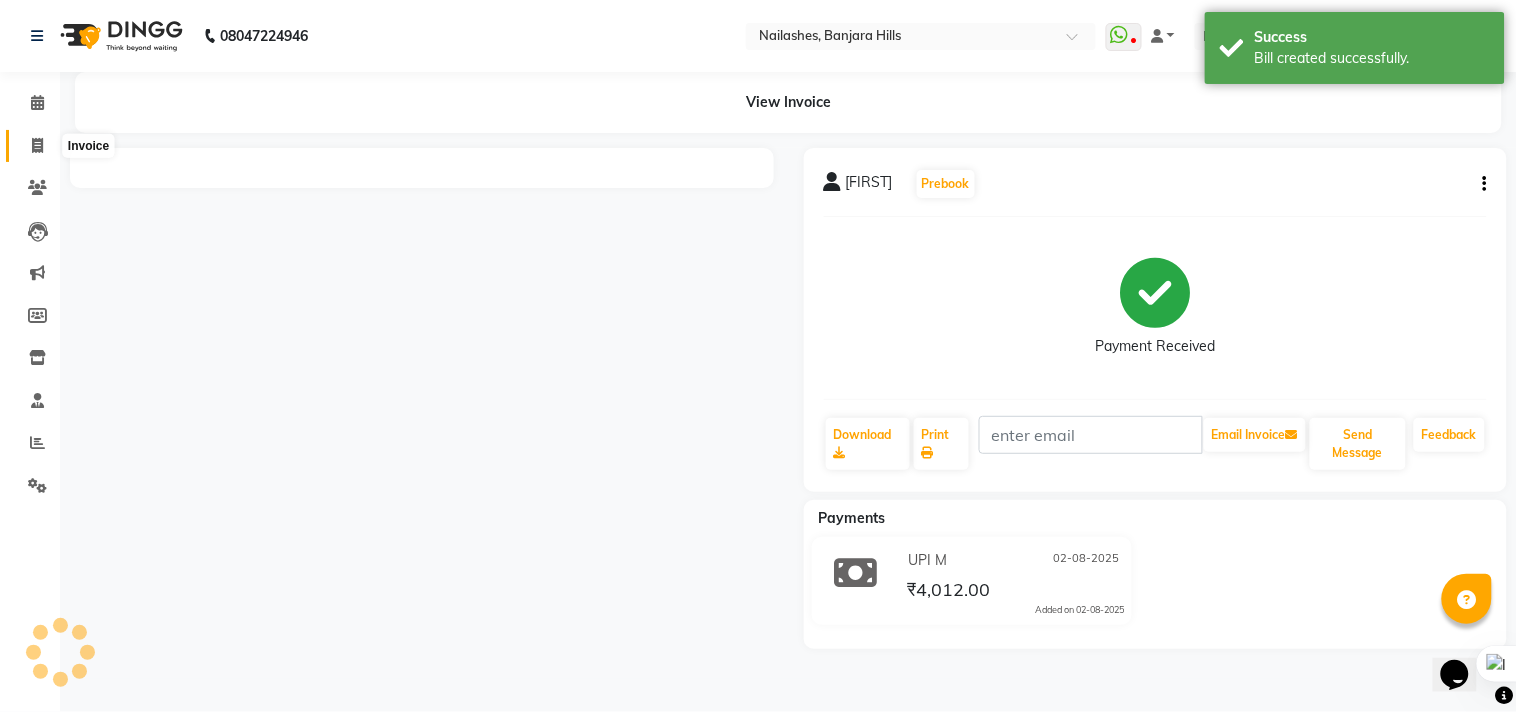 click 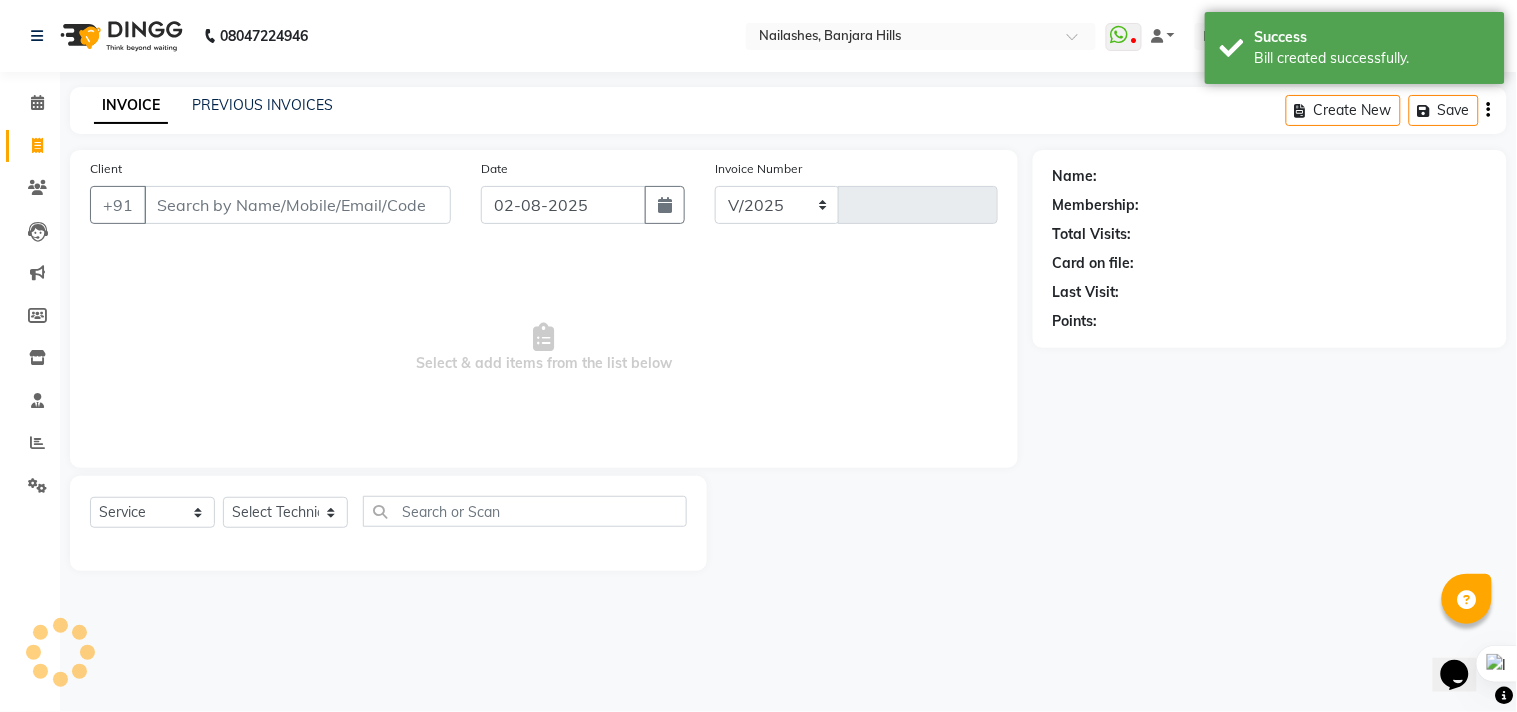 select on "5759" 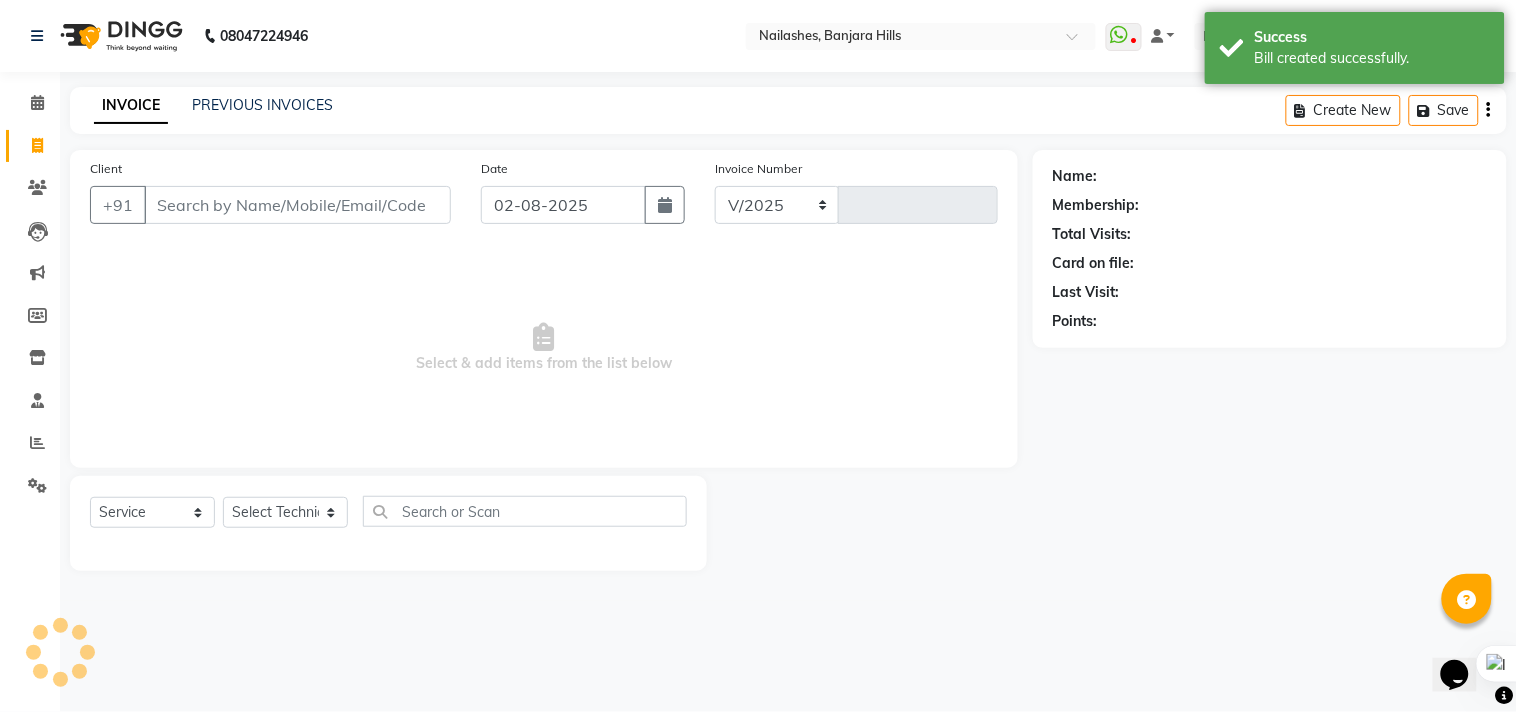 type on "0659" 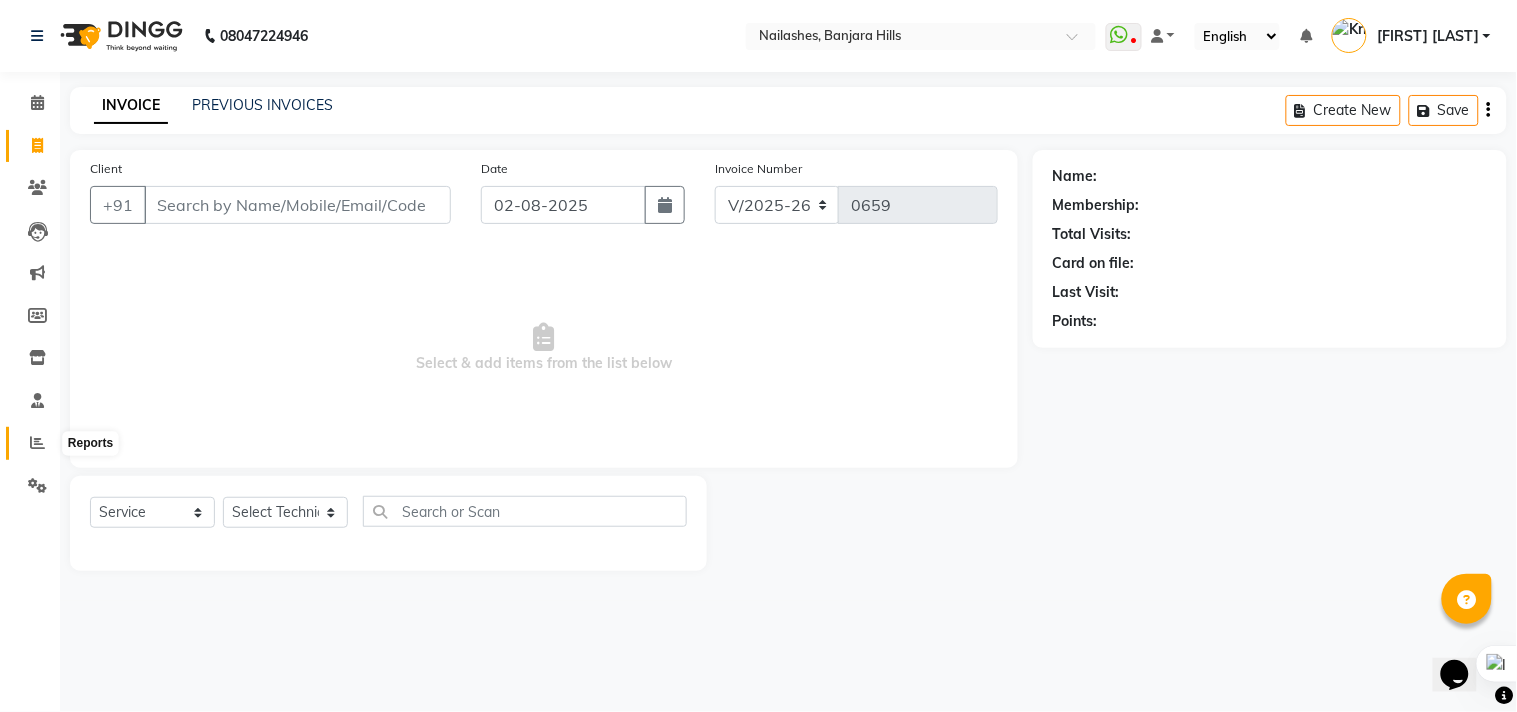 click 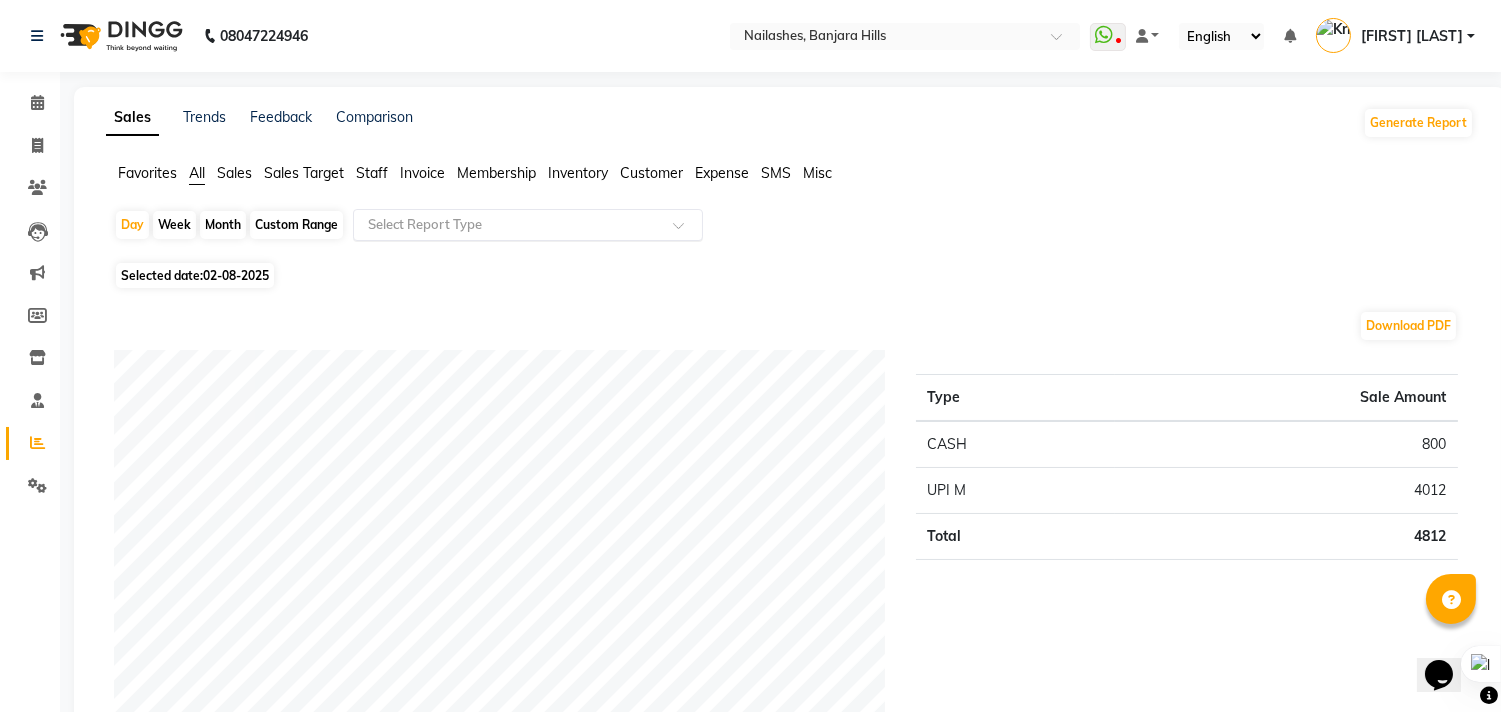 click 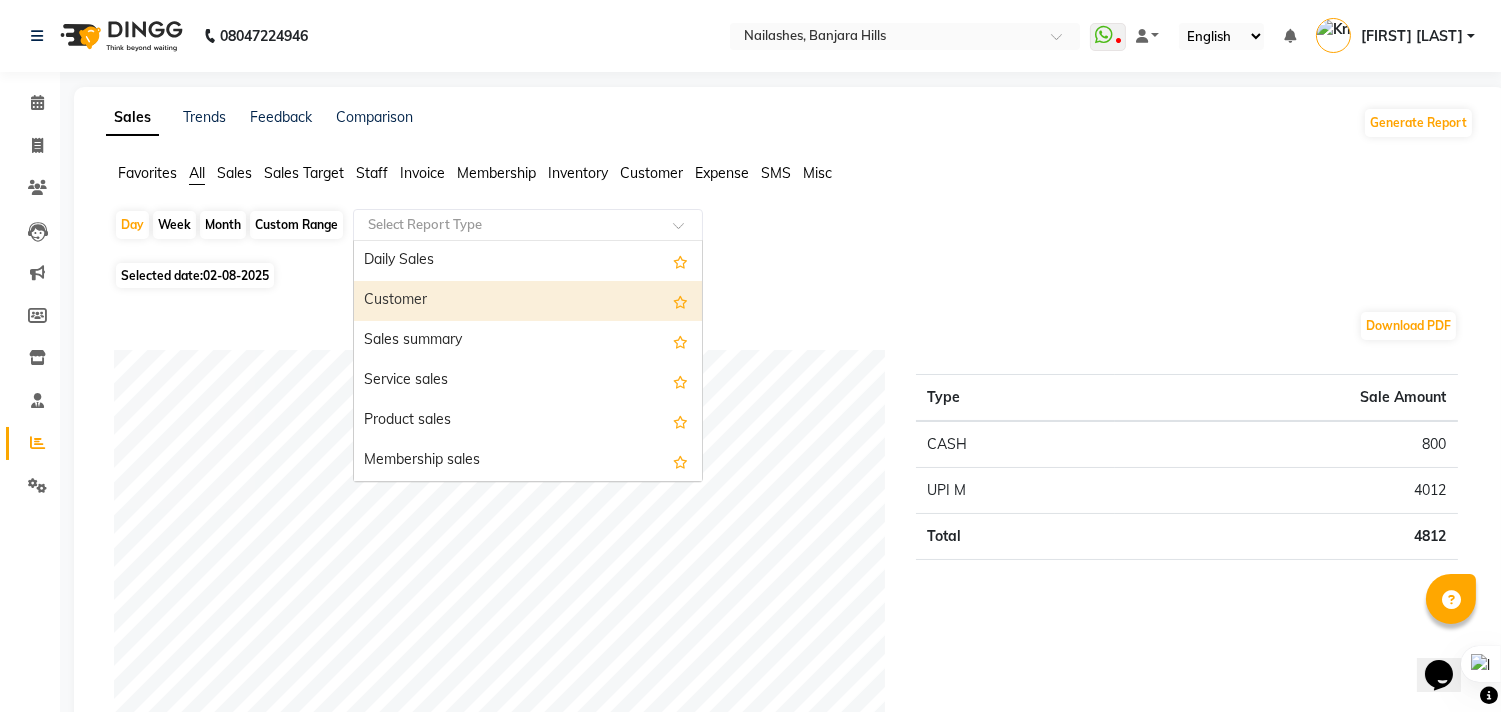 click on "Customer" at bounding box center (528, 301) 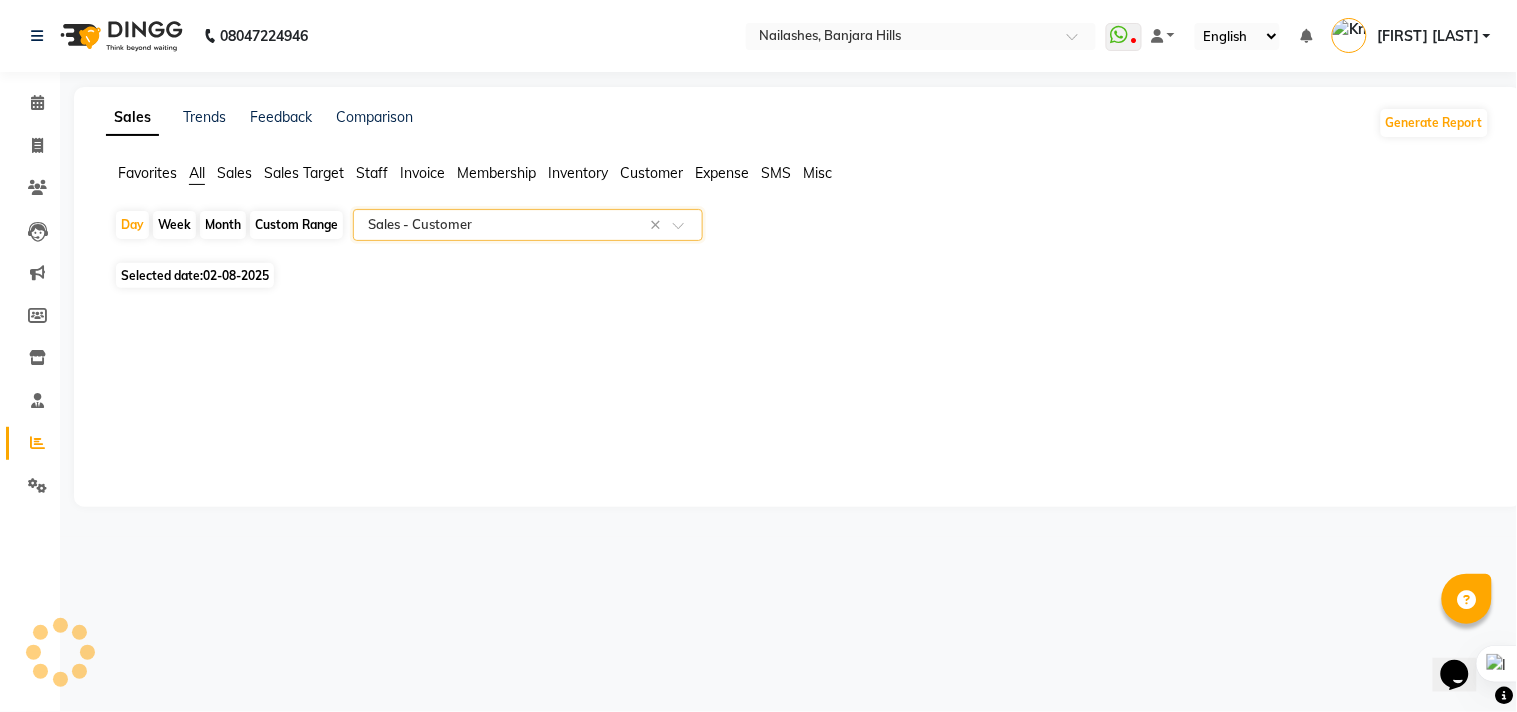 select on "full_report" 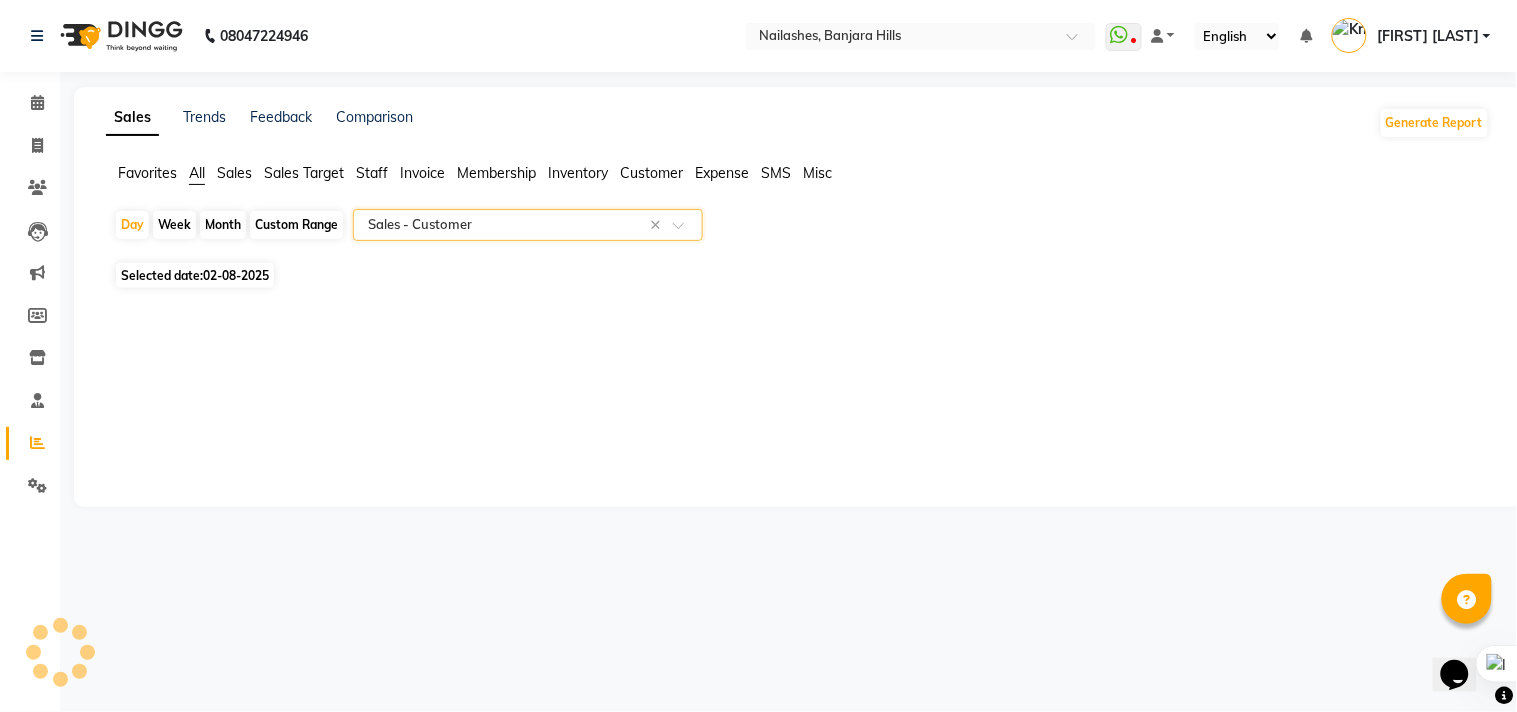 select on "csv" 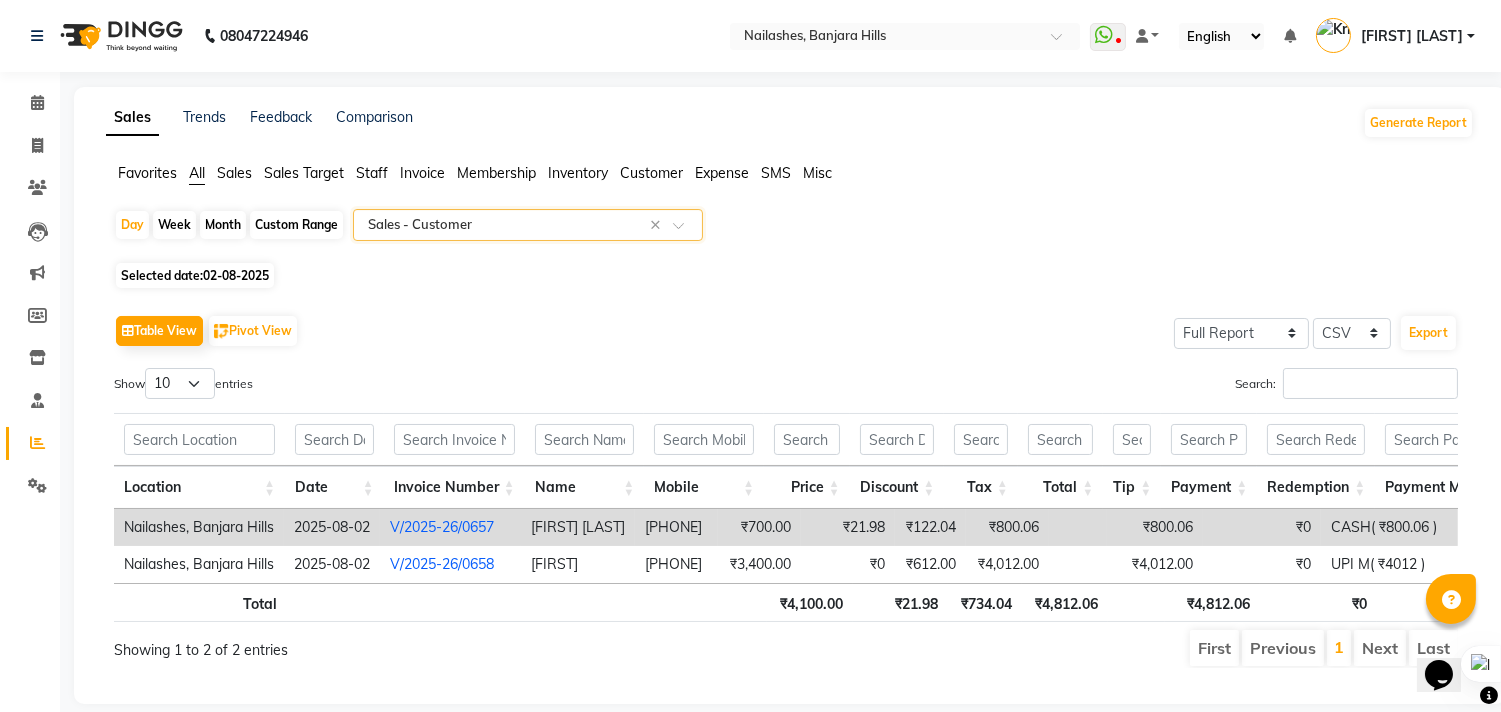 click on "02-08-2025" 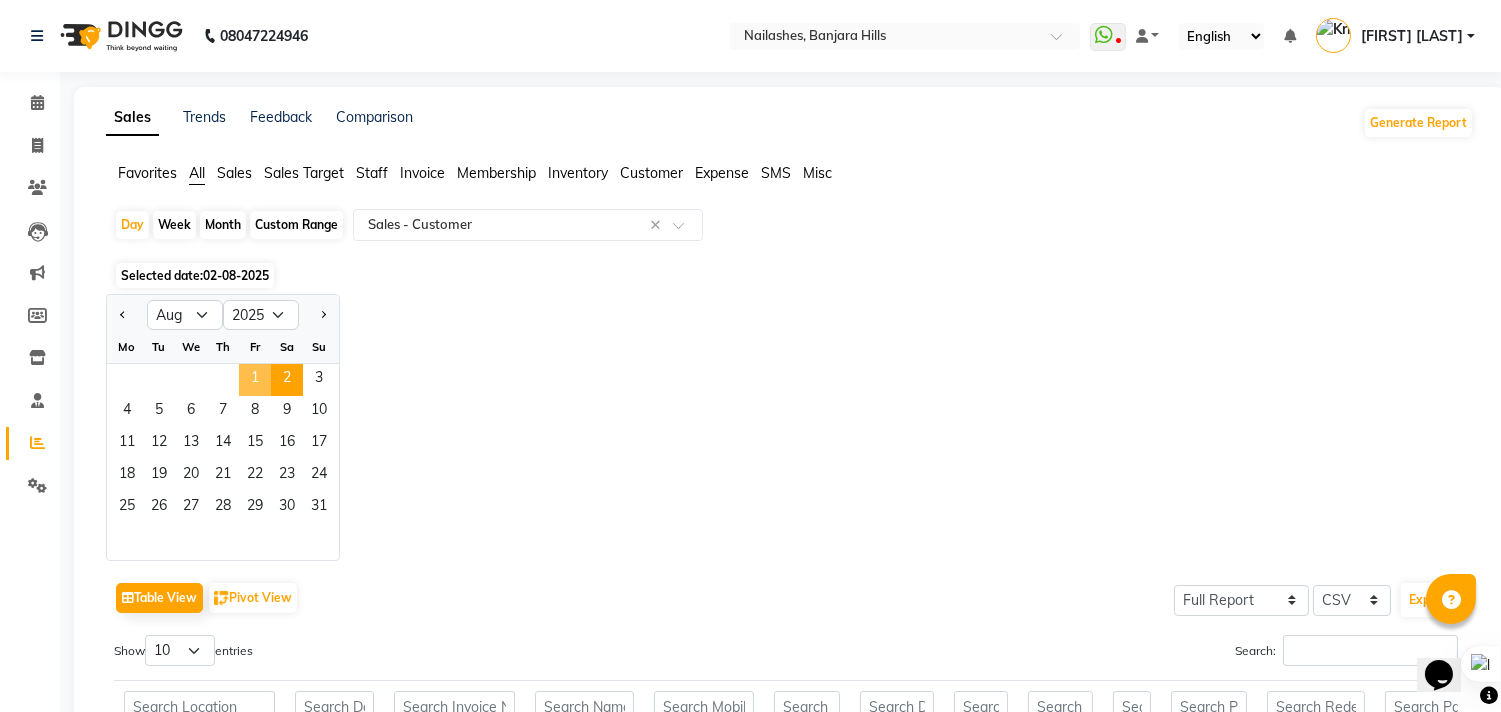 click on "1" 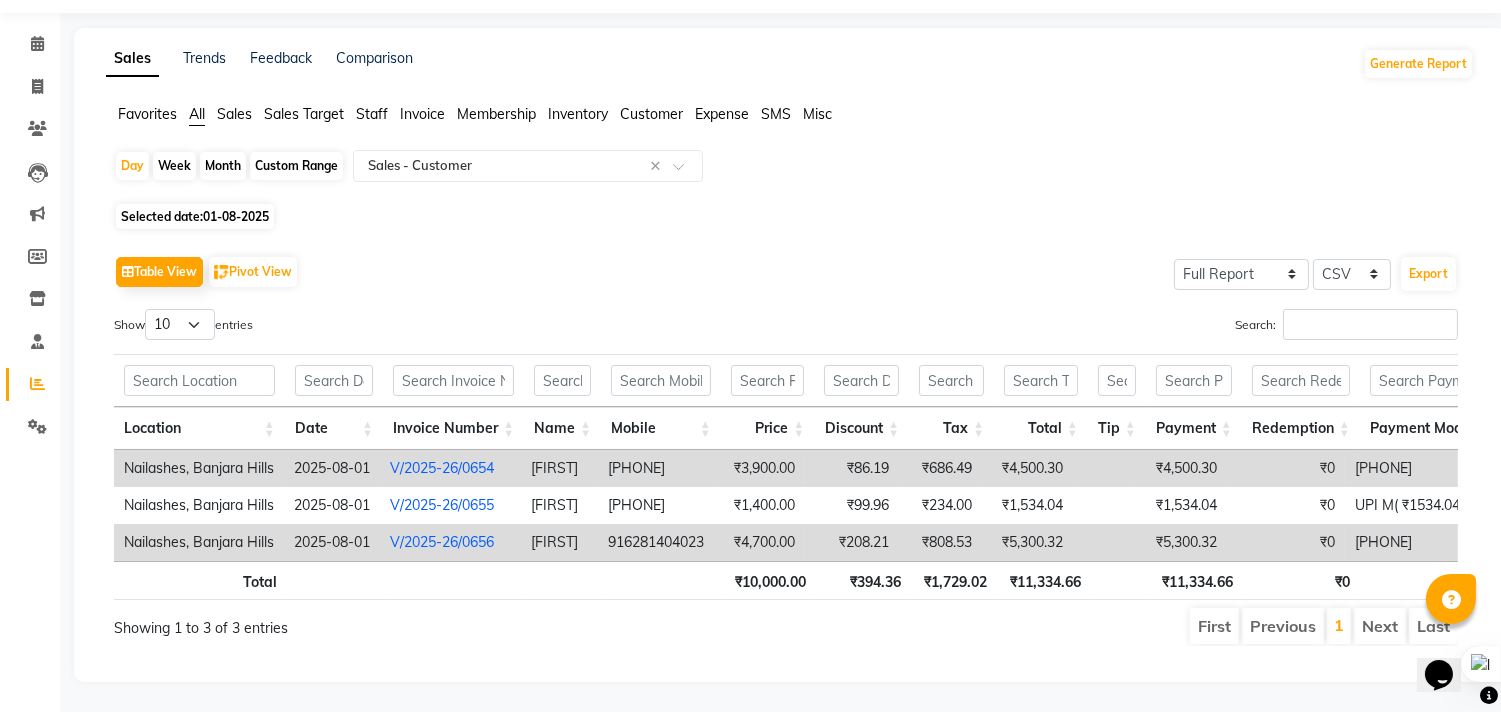 scroll, scrollTop: 93, scrollLeft: 0, axis: vertical 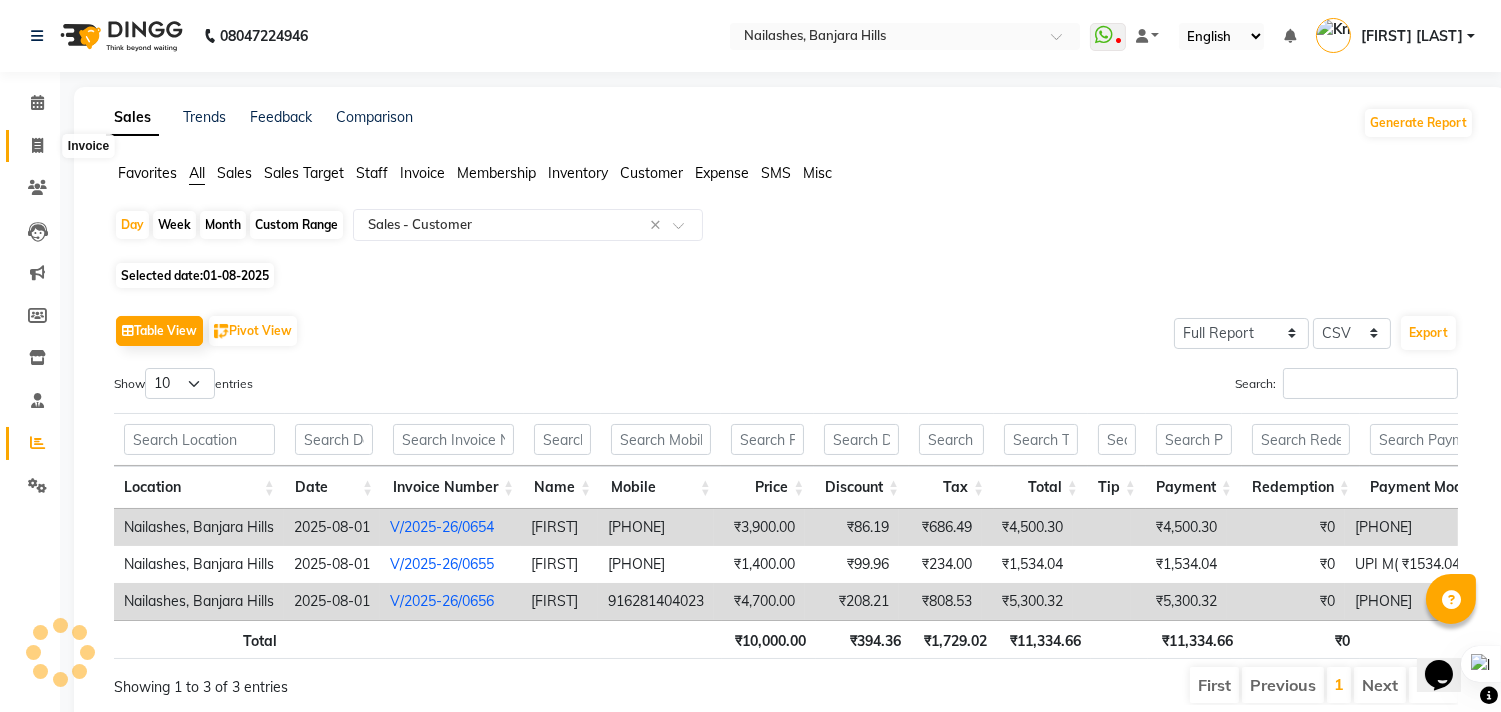 click 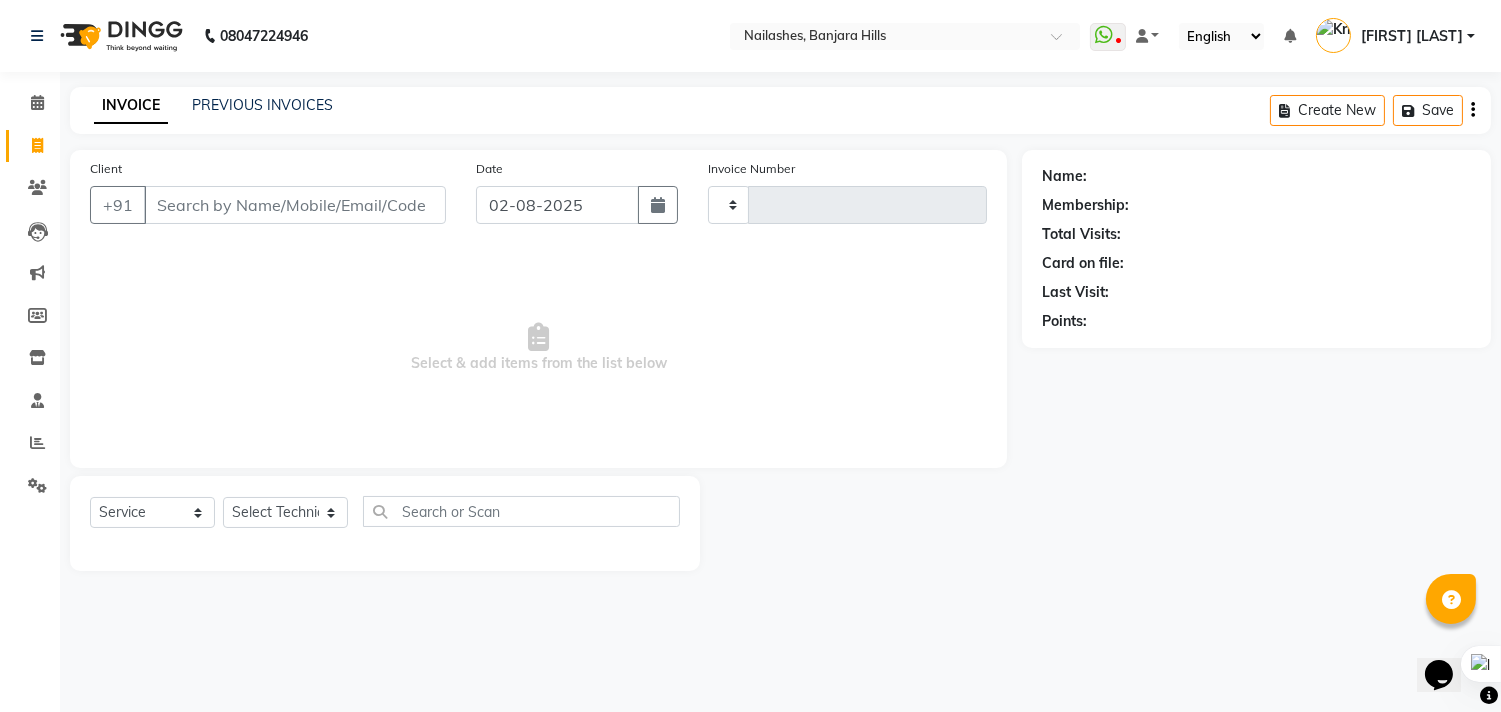 type on "0659" 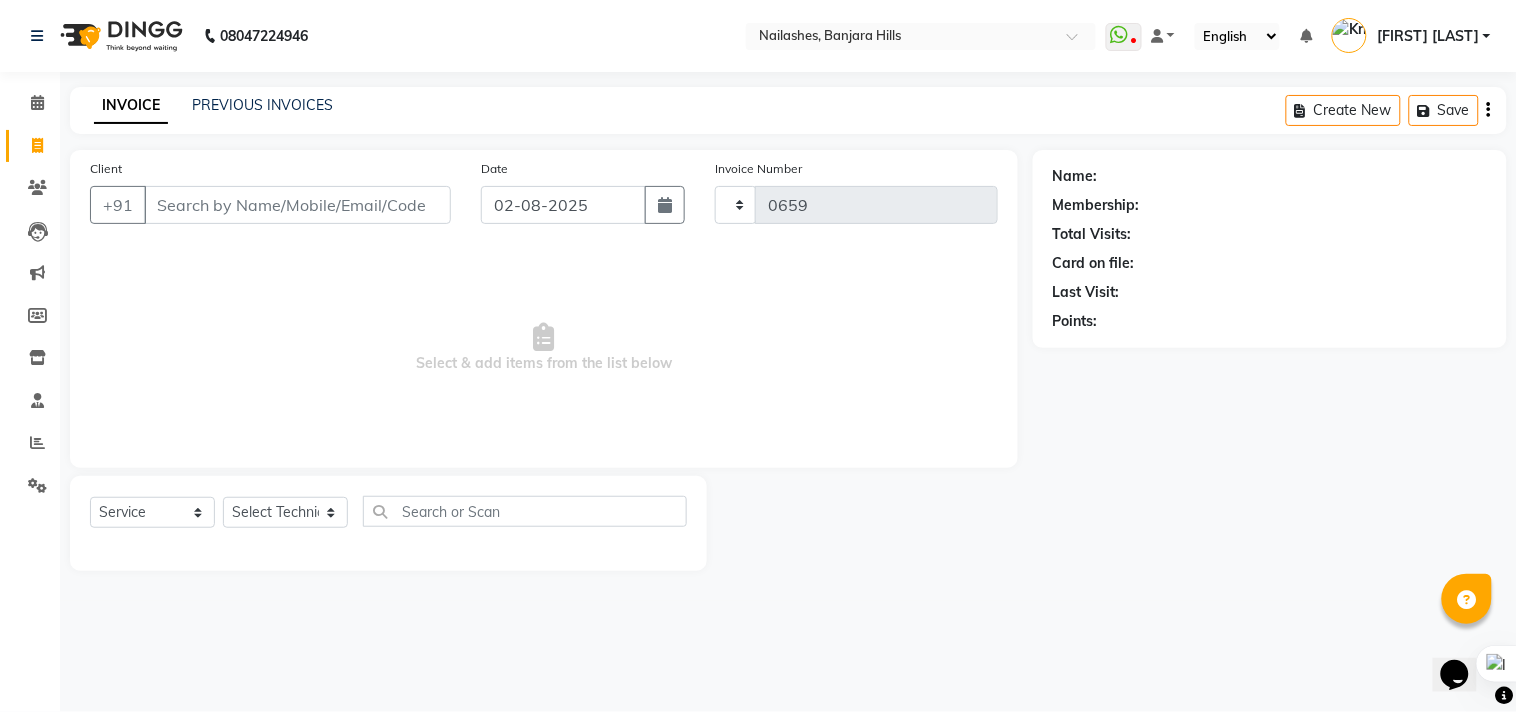 select on "5759" 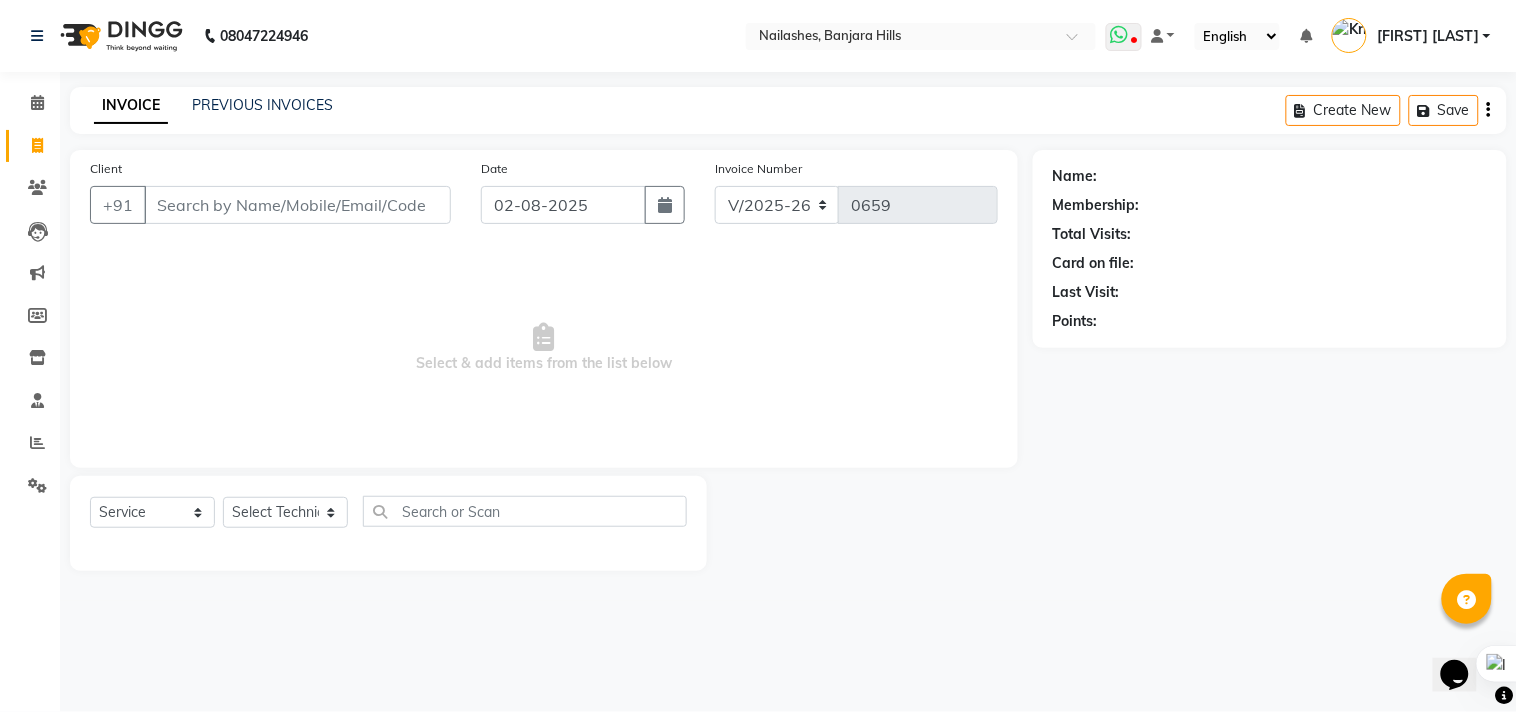 click at bounding box center [1120, 35] 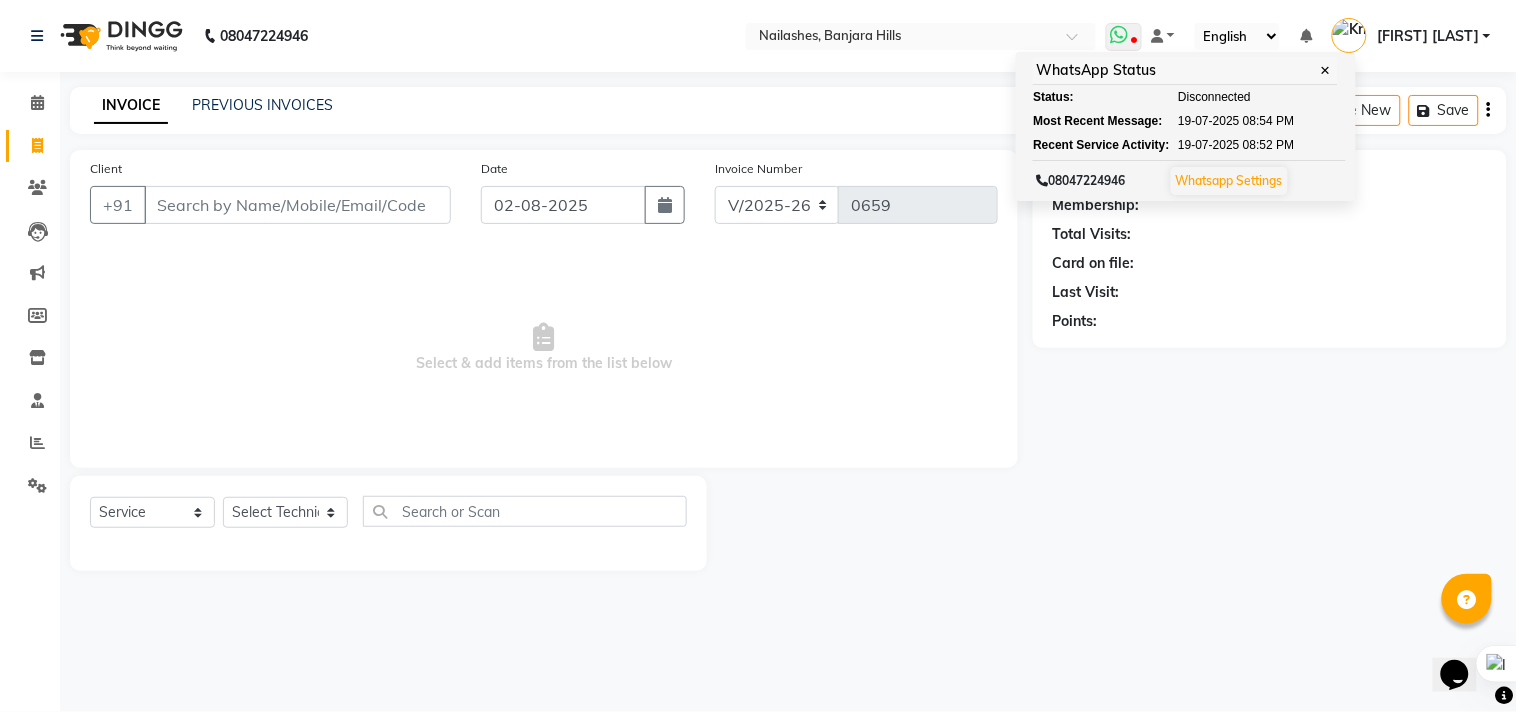 click at bounding box center [1120, 35] 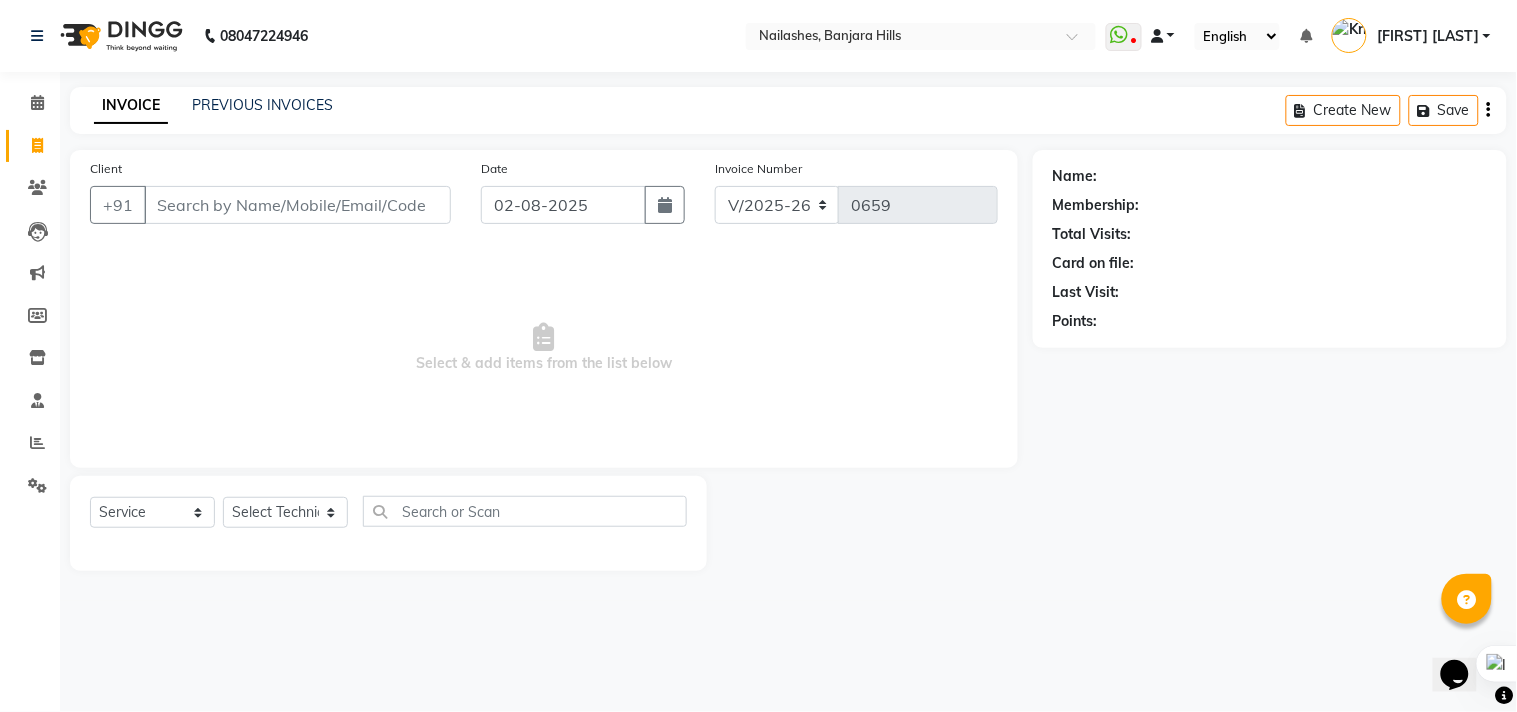 click at bounding box center [1158, 36] 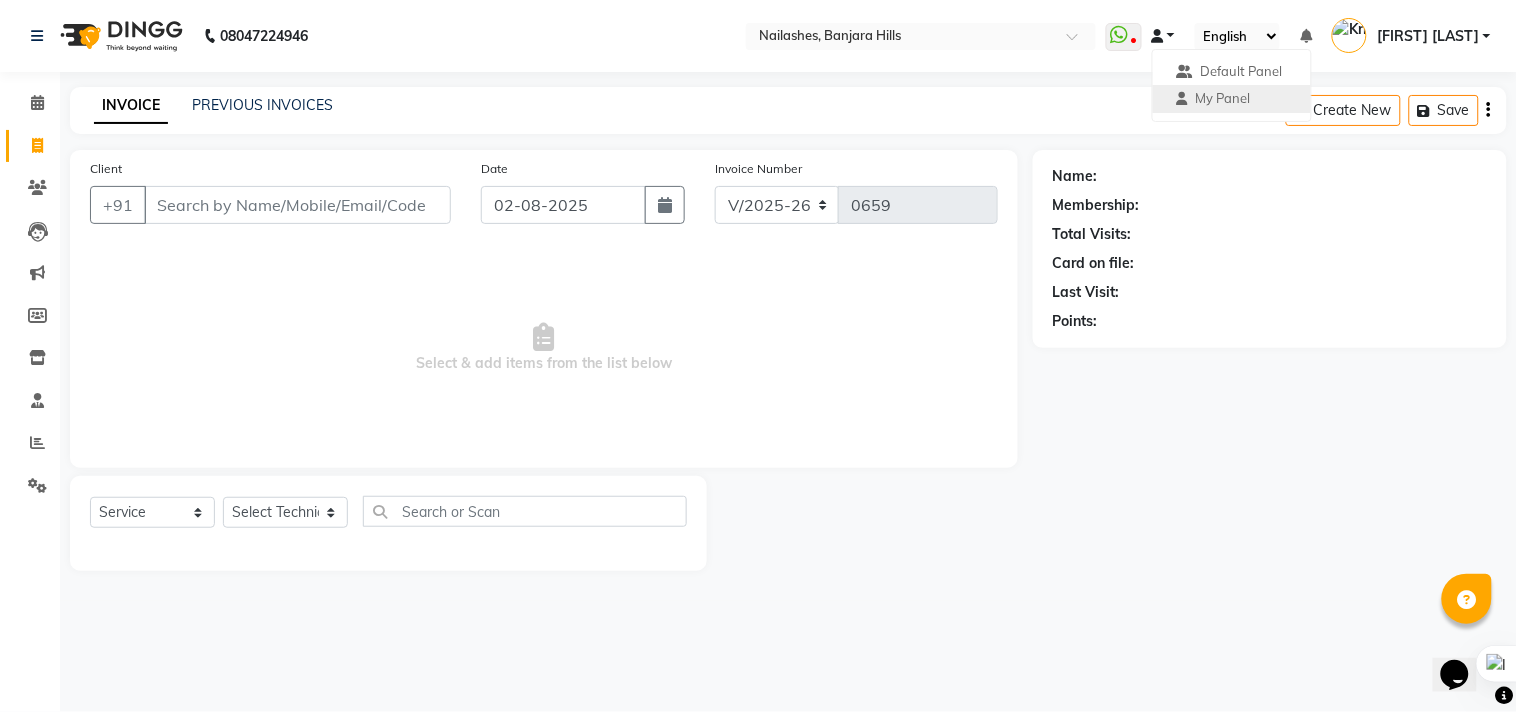 click at bounding box center (1158, 36) 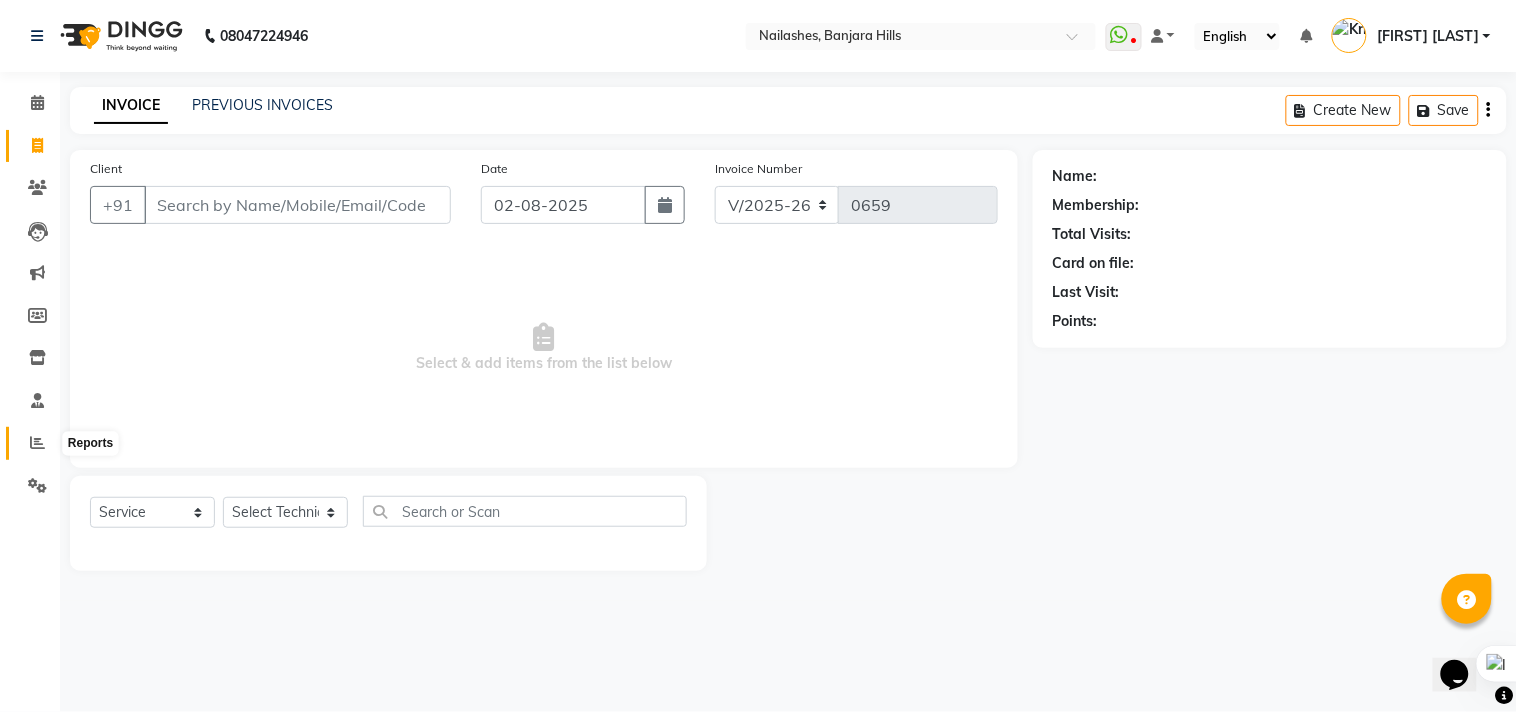 click 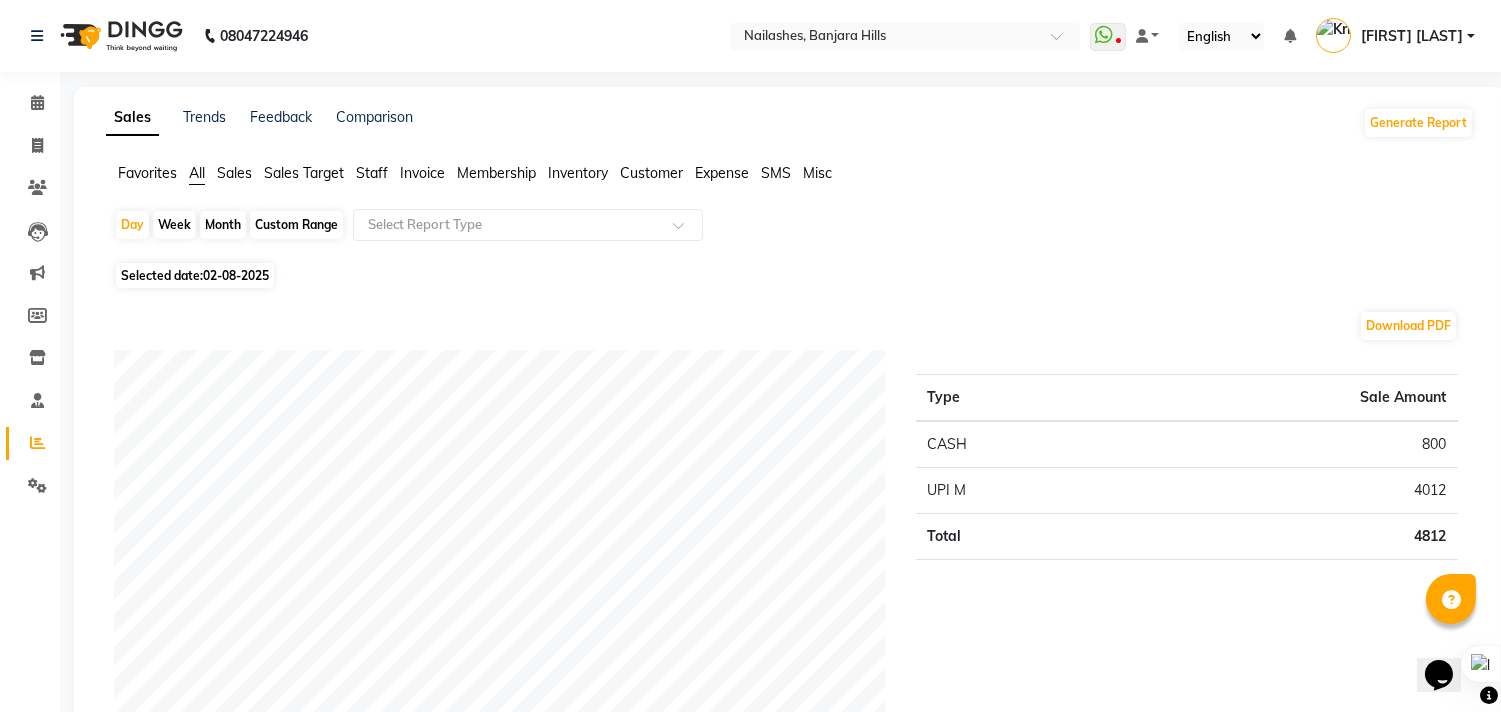 click on "Selected date:  02-08-2025" 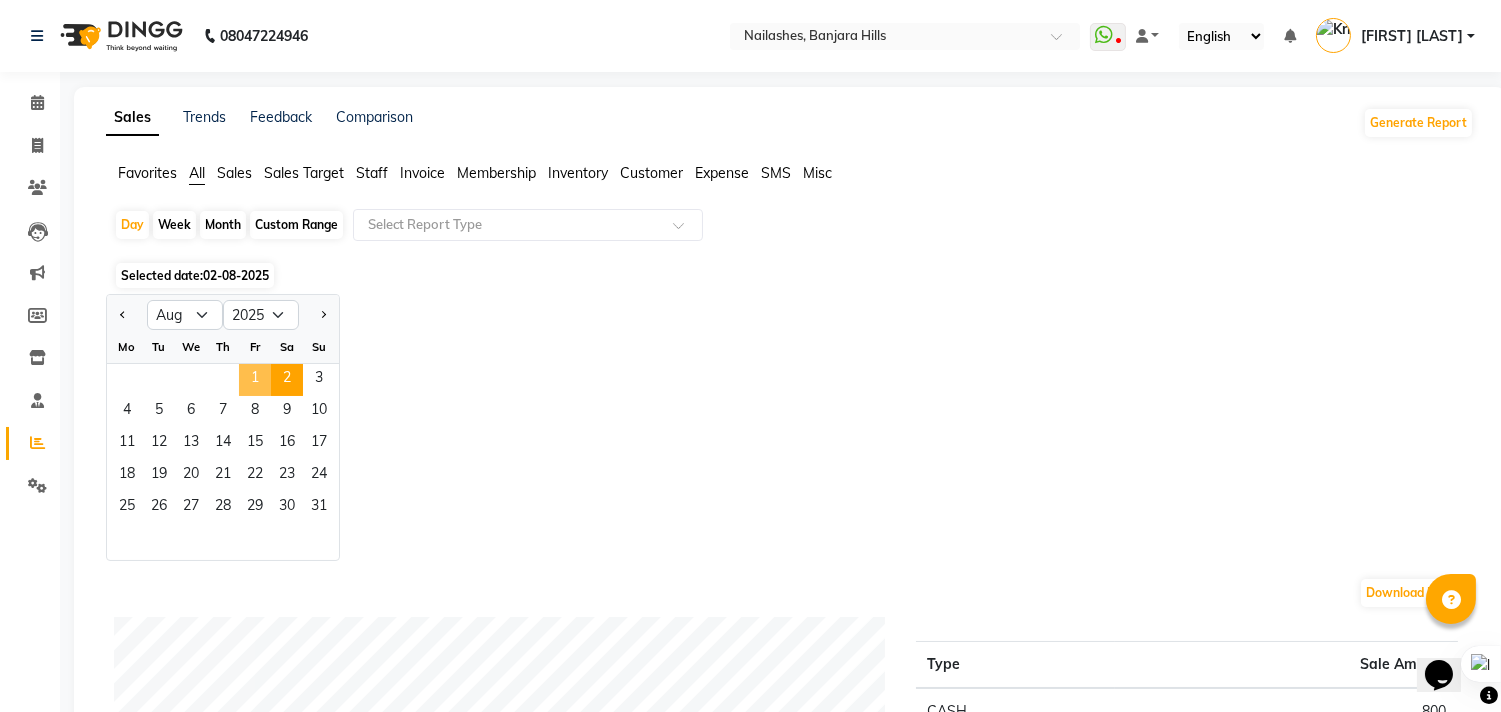 click on "1" 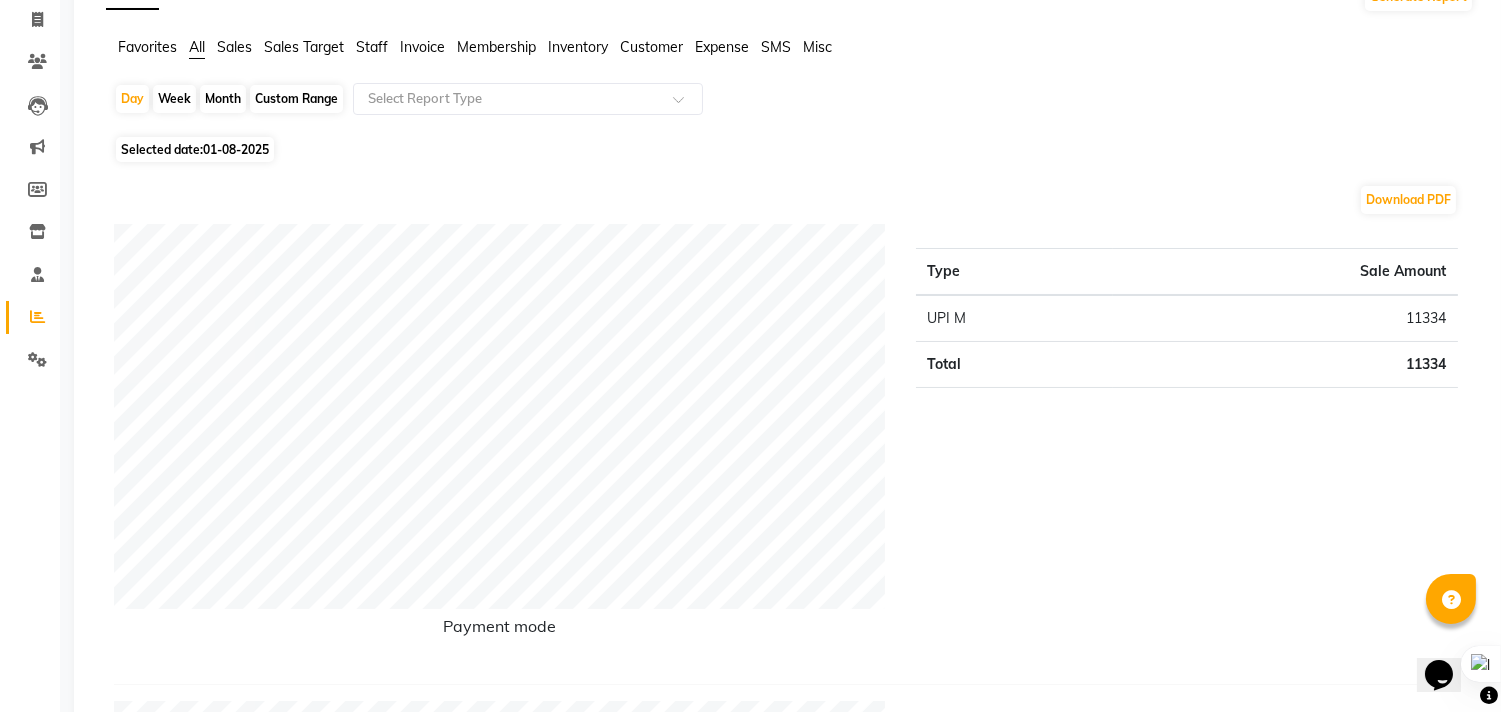 scroll, scrollTop: 0, scrollLeft: 0, axis: both 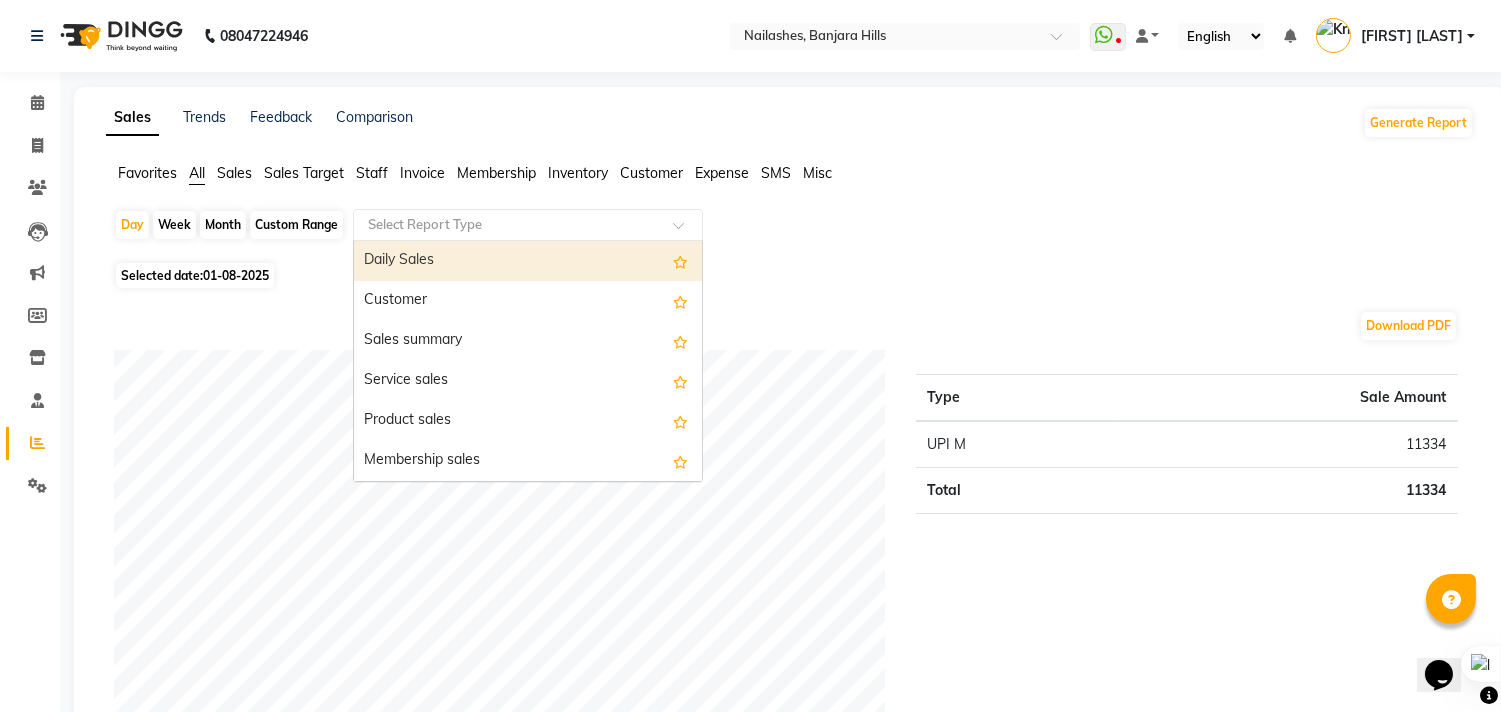 click 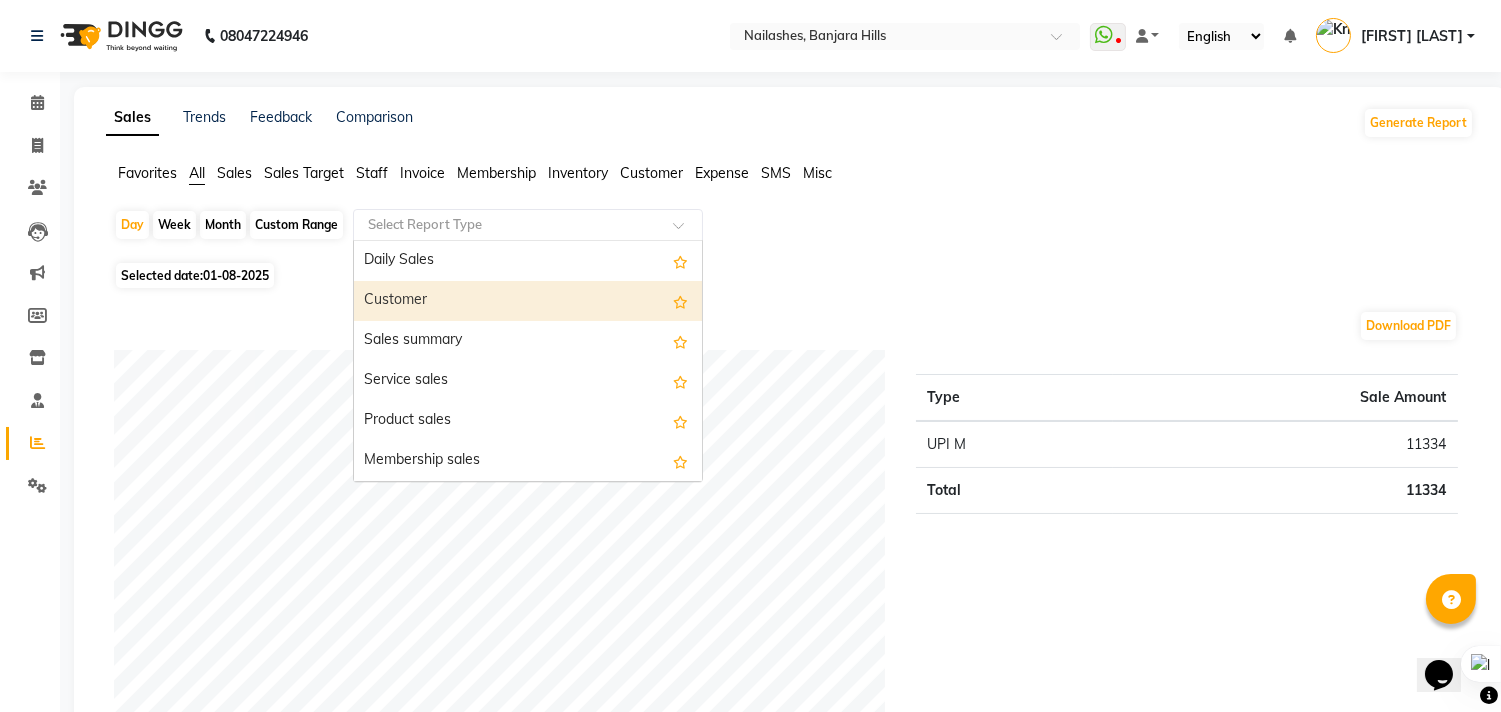 click on "Customer" at bounding box center (528, 301) 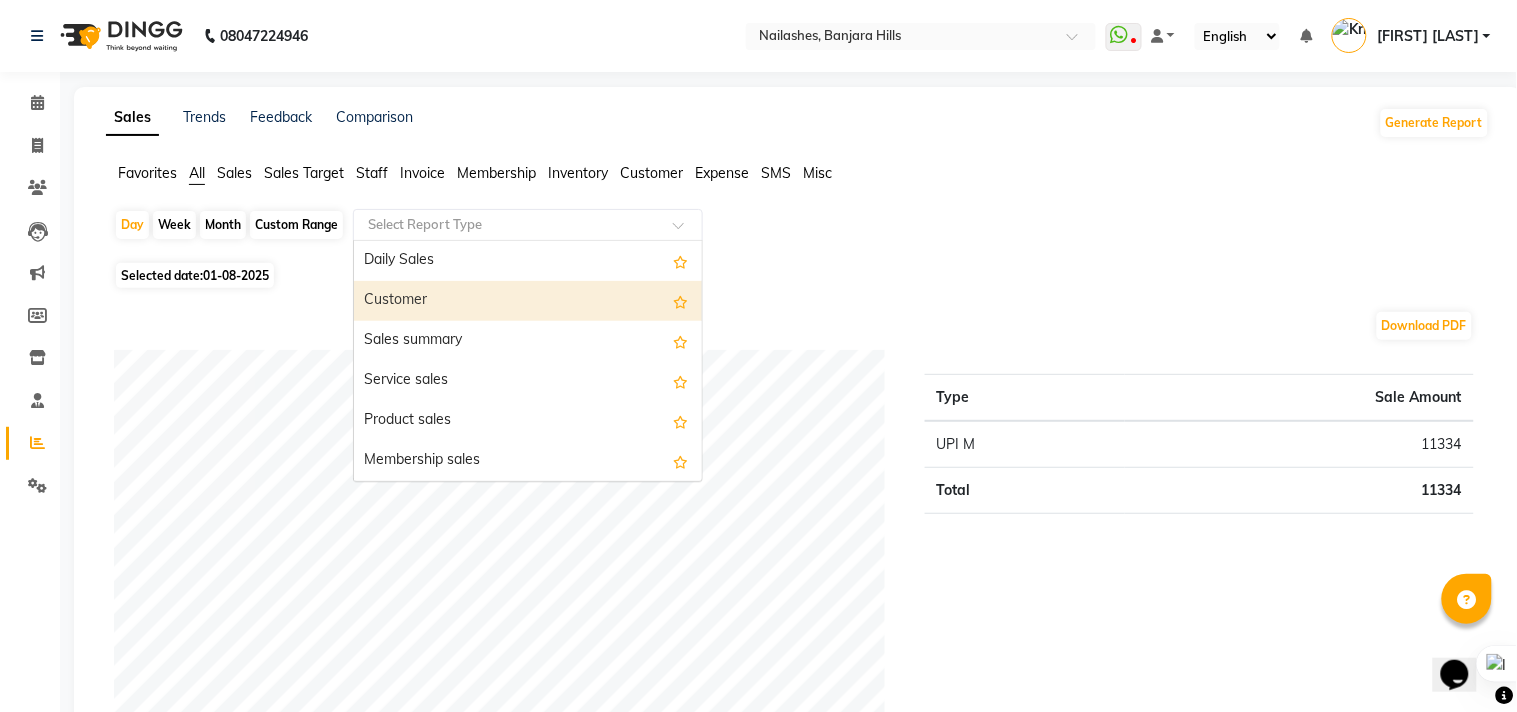 select on "full_report" 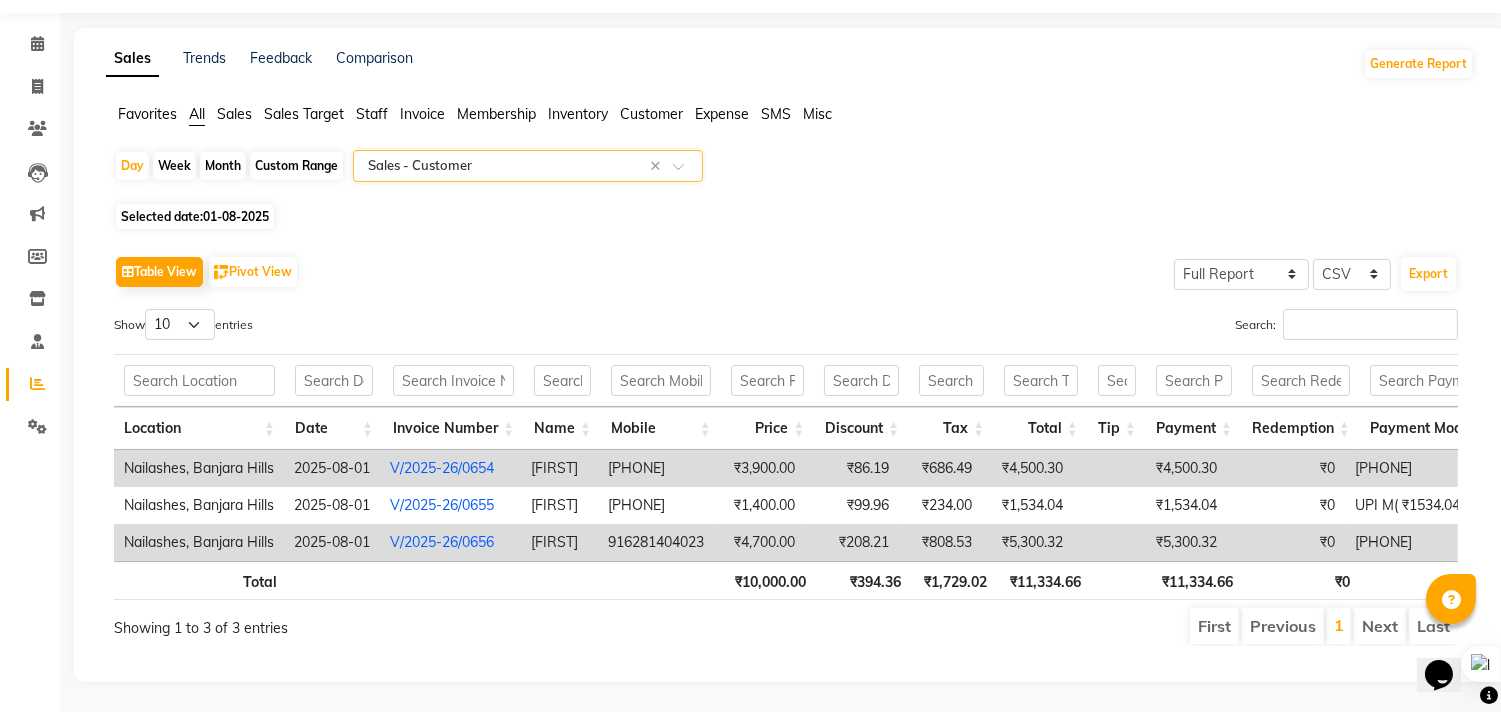 scroll, scrollTop: 0, scrollLeft: 0, axis: both 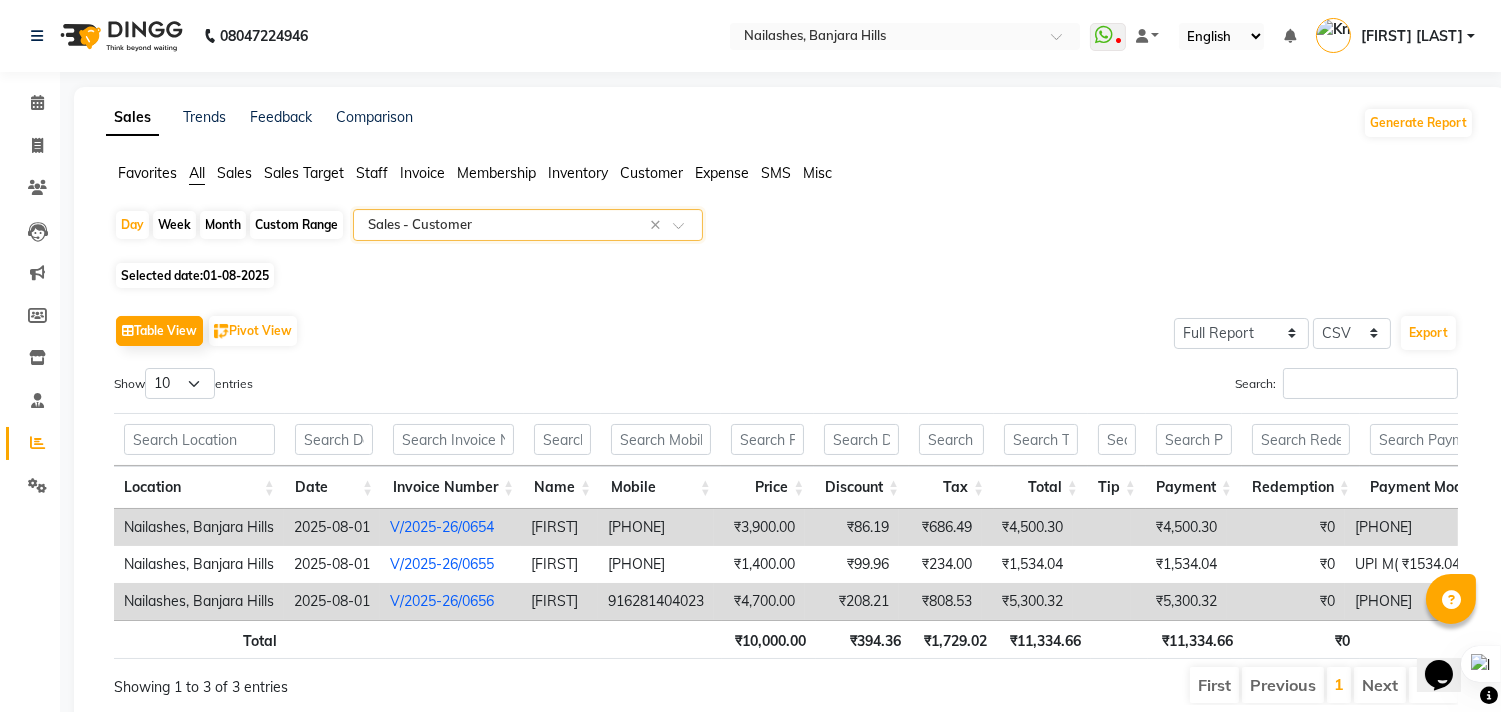 click 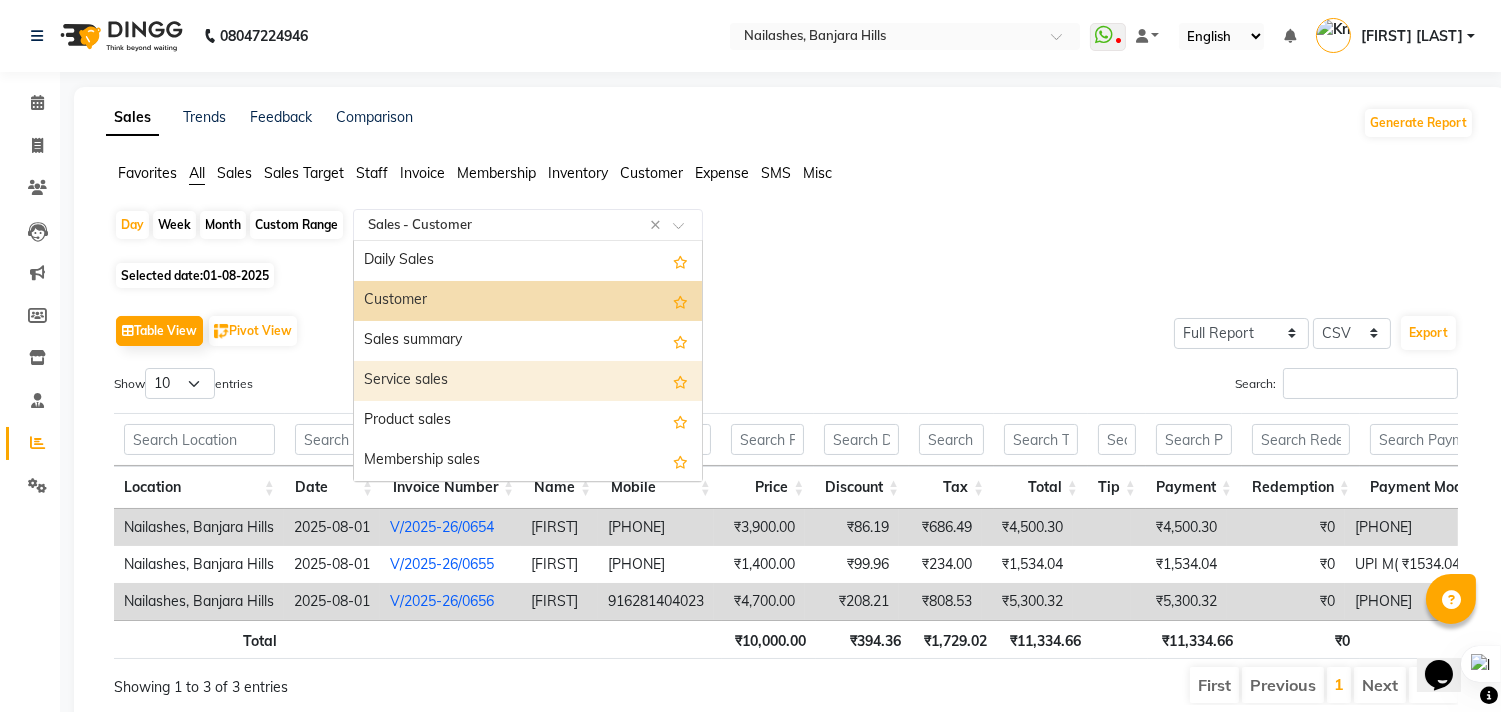 click on "Service sales" at bounding box center (528, 381) 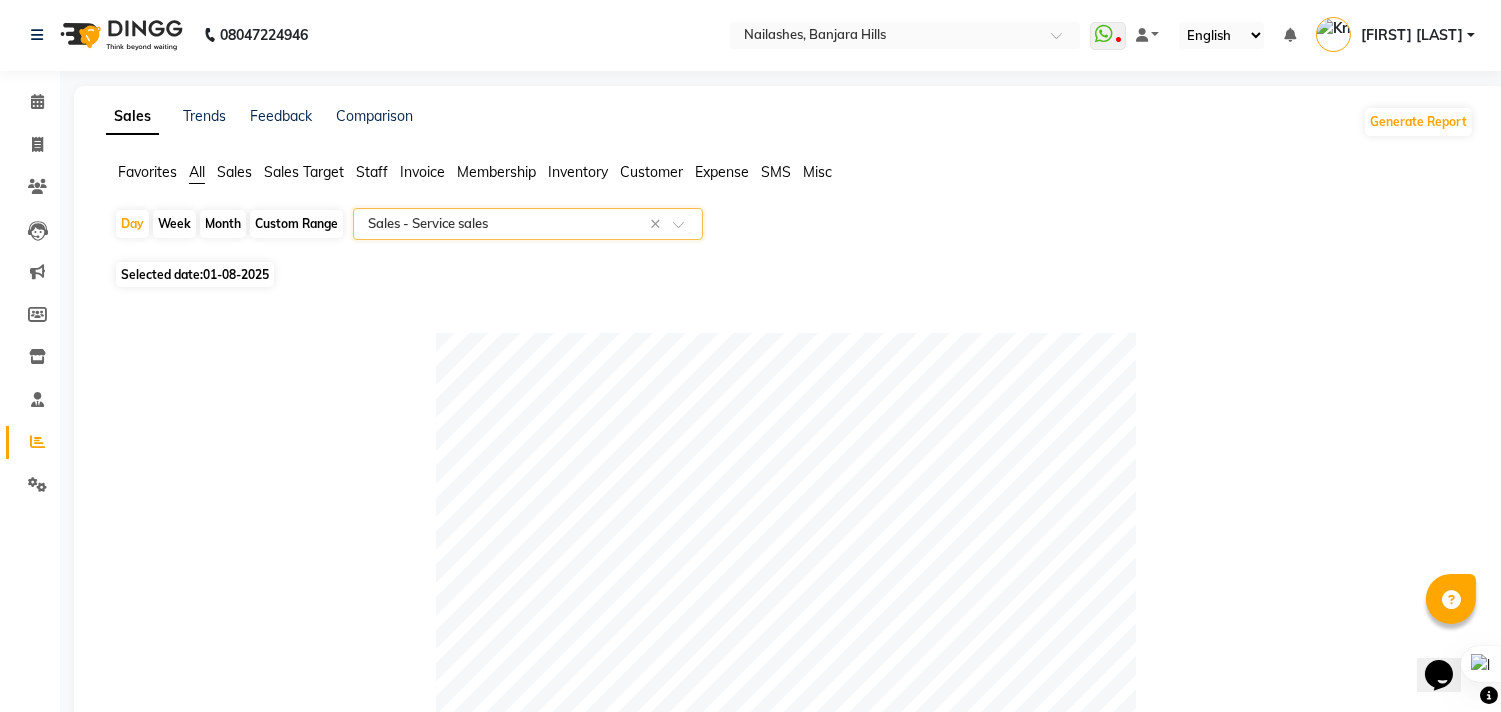 scroll, scrollTop: 0, scrollLeft: 0, axis: both 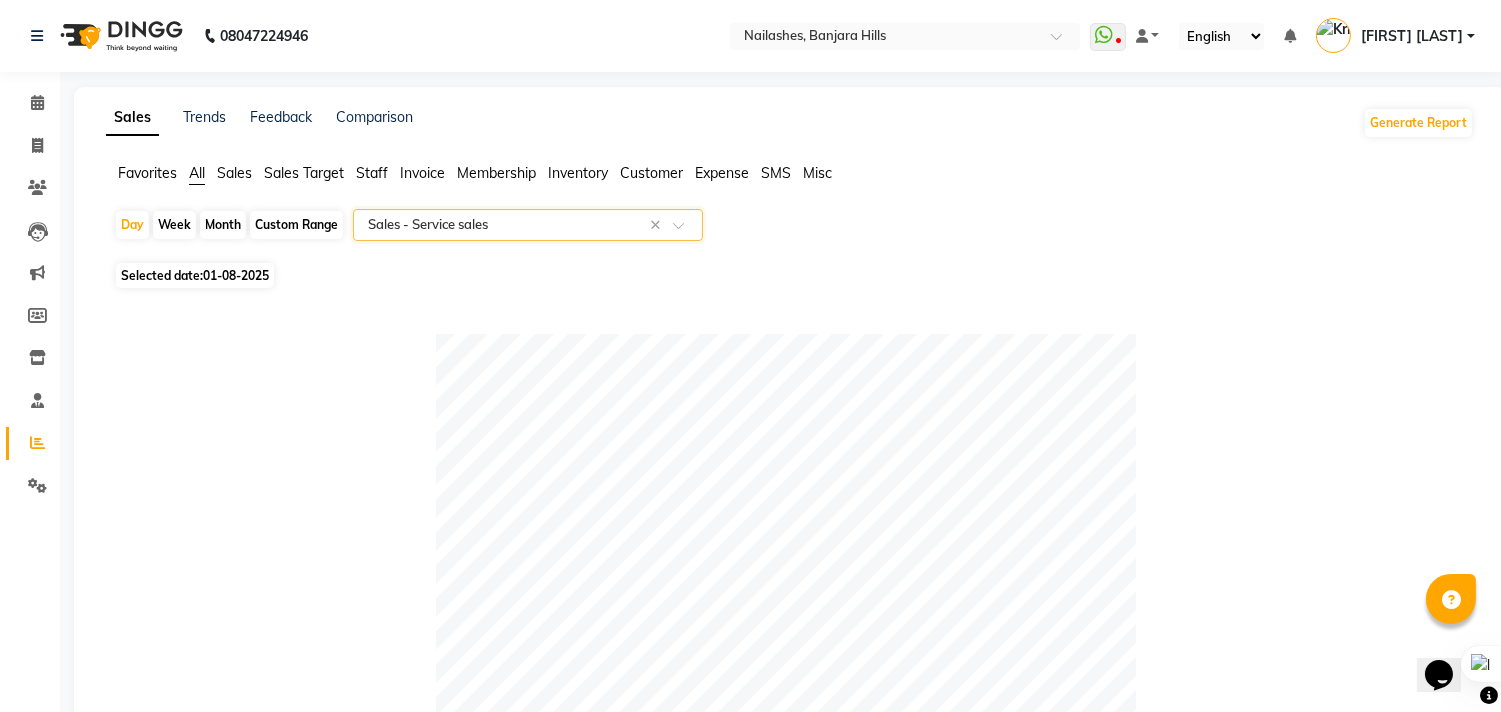 click 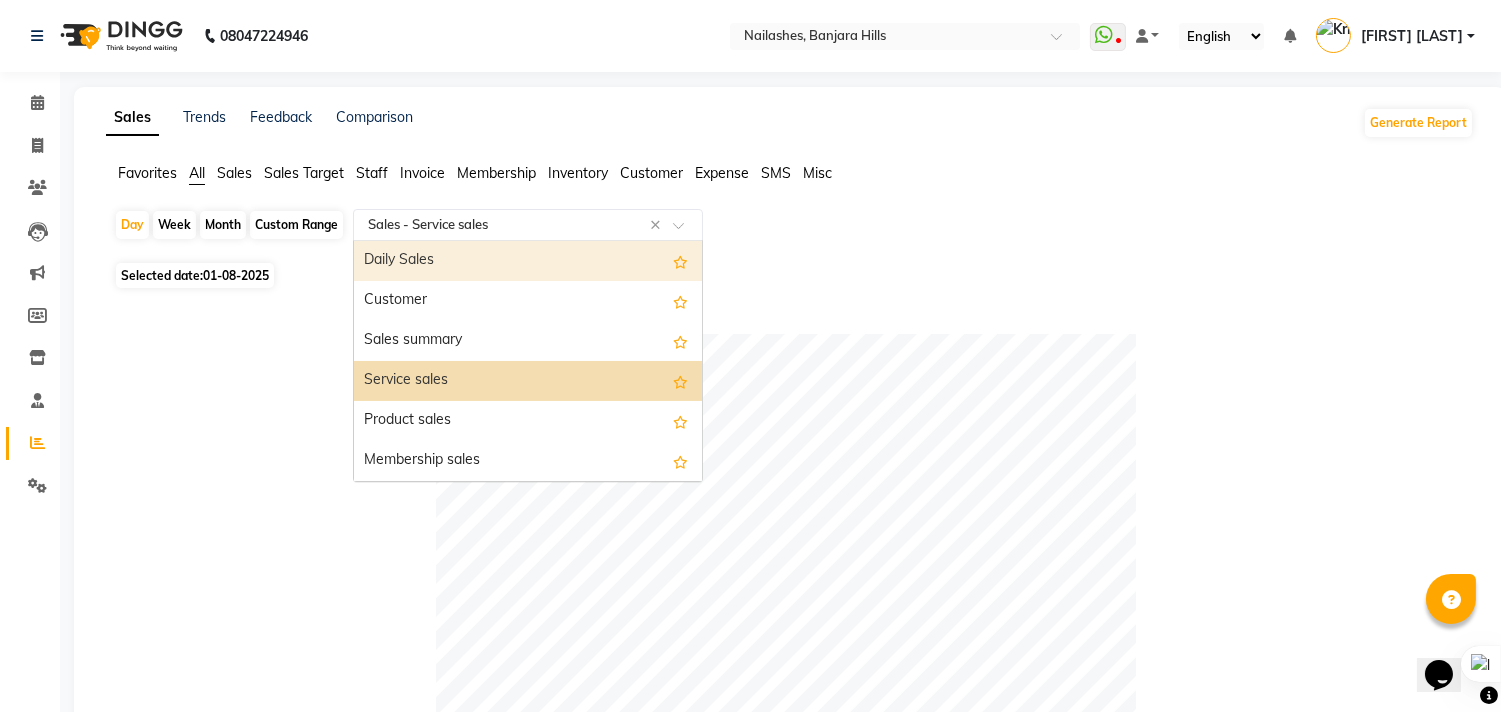 click on "Daily Sales" at bounding box center (528, 261) 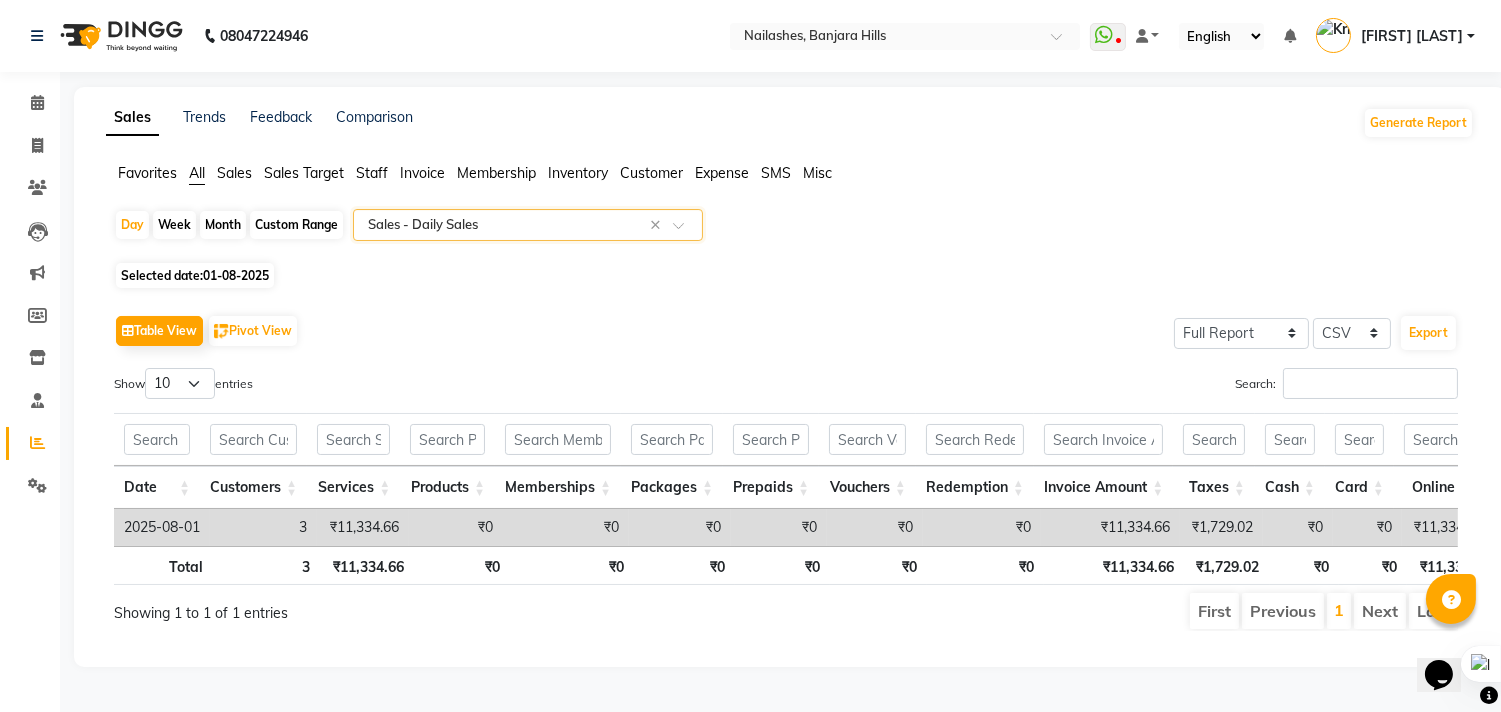 scroll, scrollTop: 18, scrollLeft: 0, axis: vertical 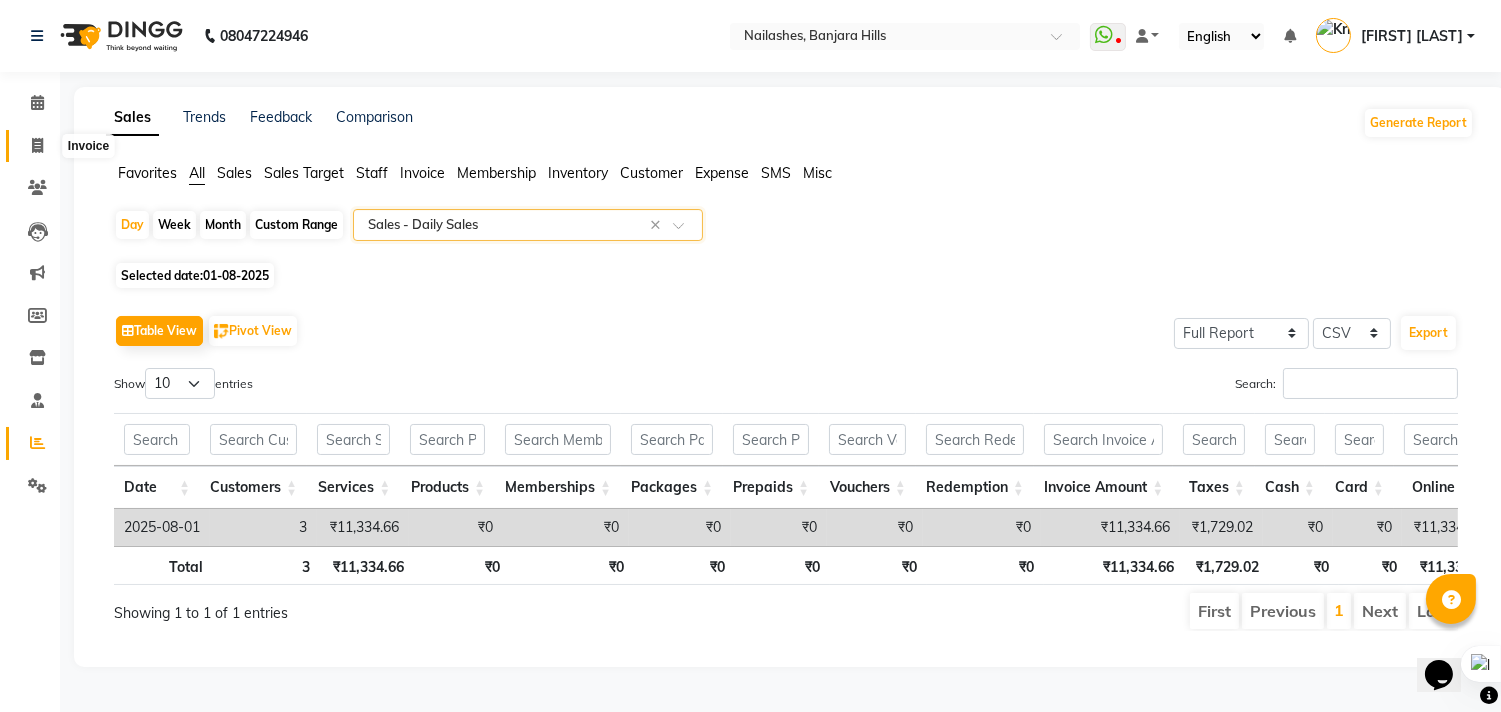 click 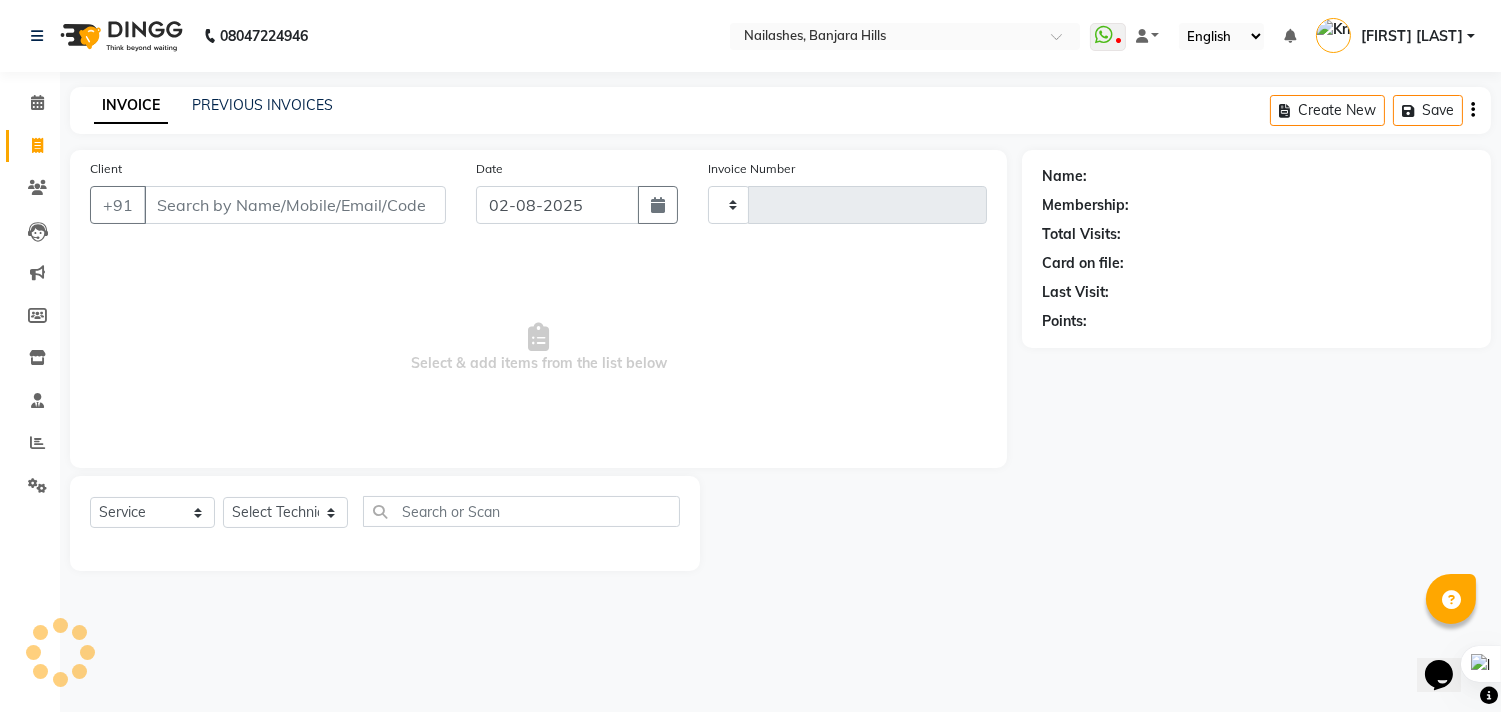 scroll, scrollTop: 0, scrollLeft: 0, axis: both 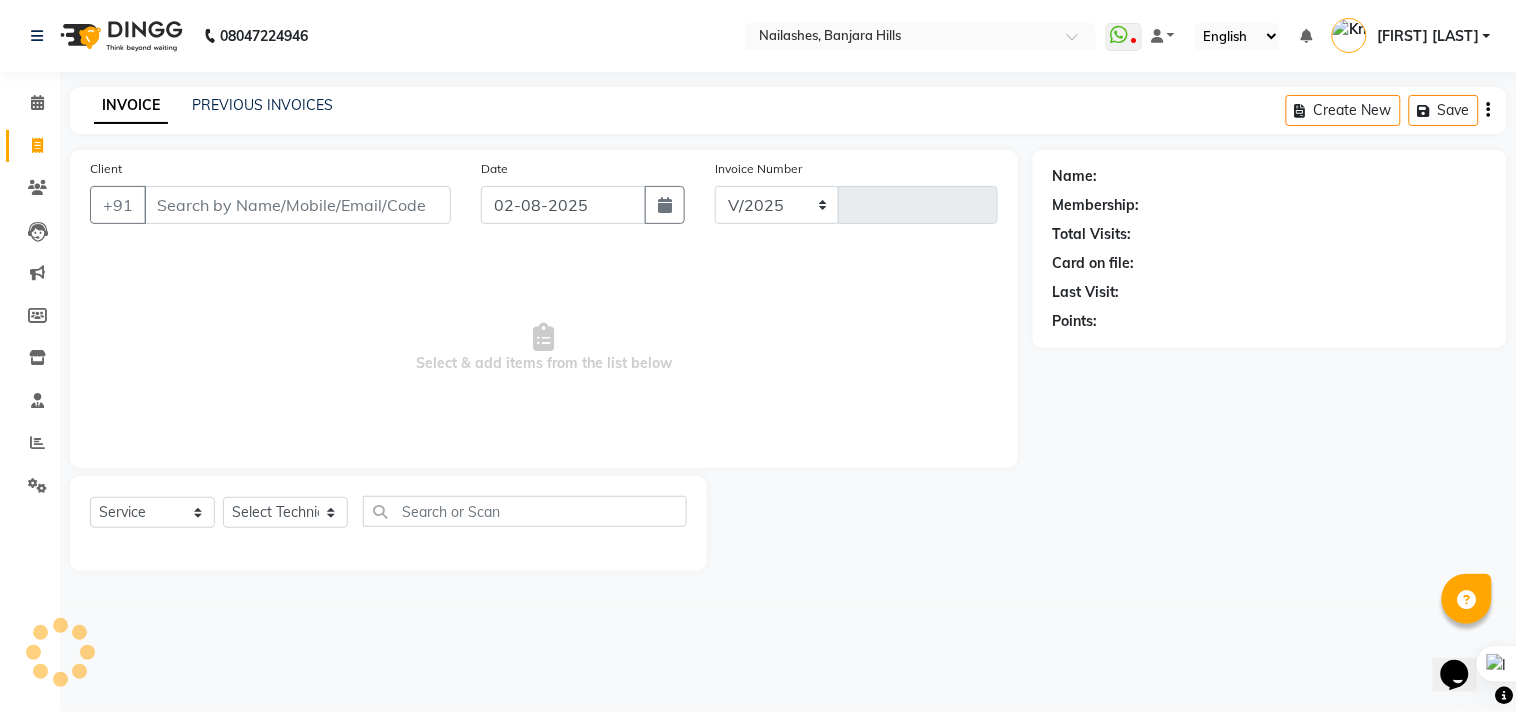 select on "5759" 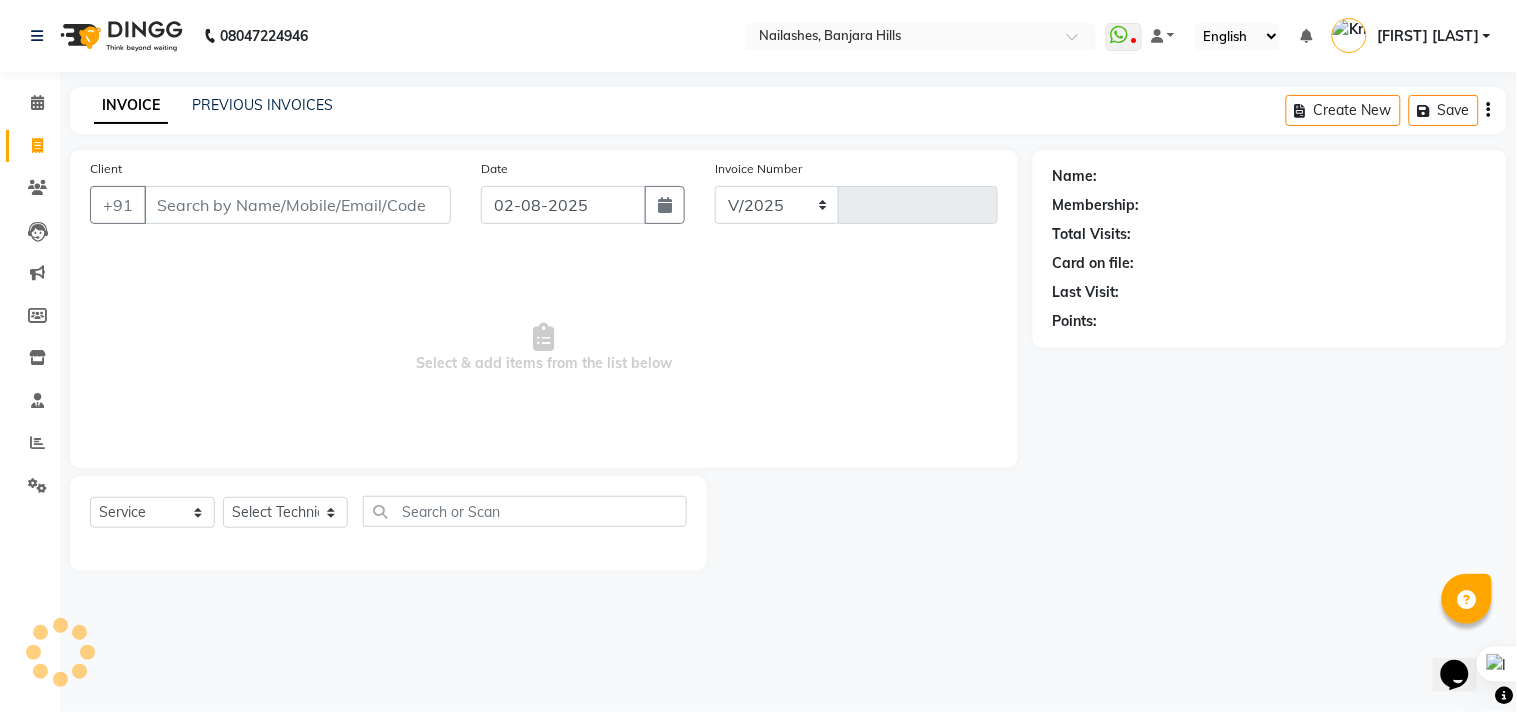 type on "0659" 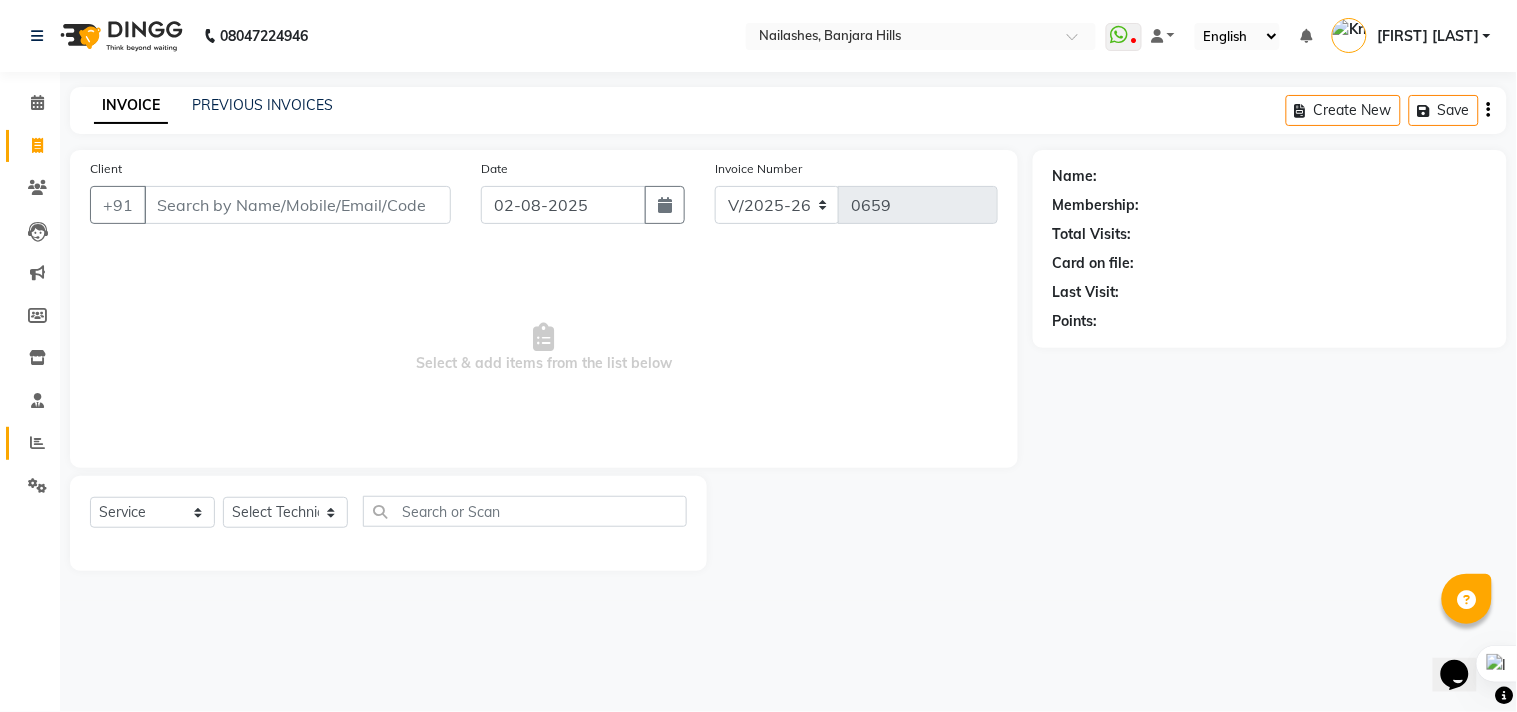 click 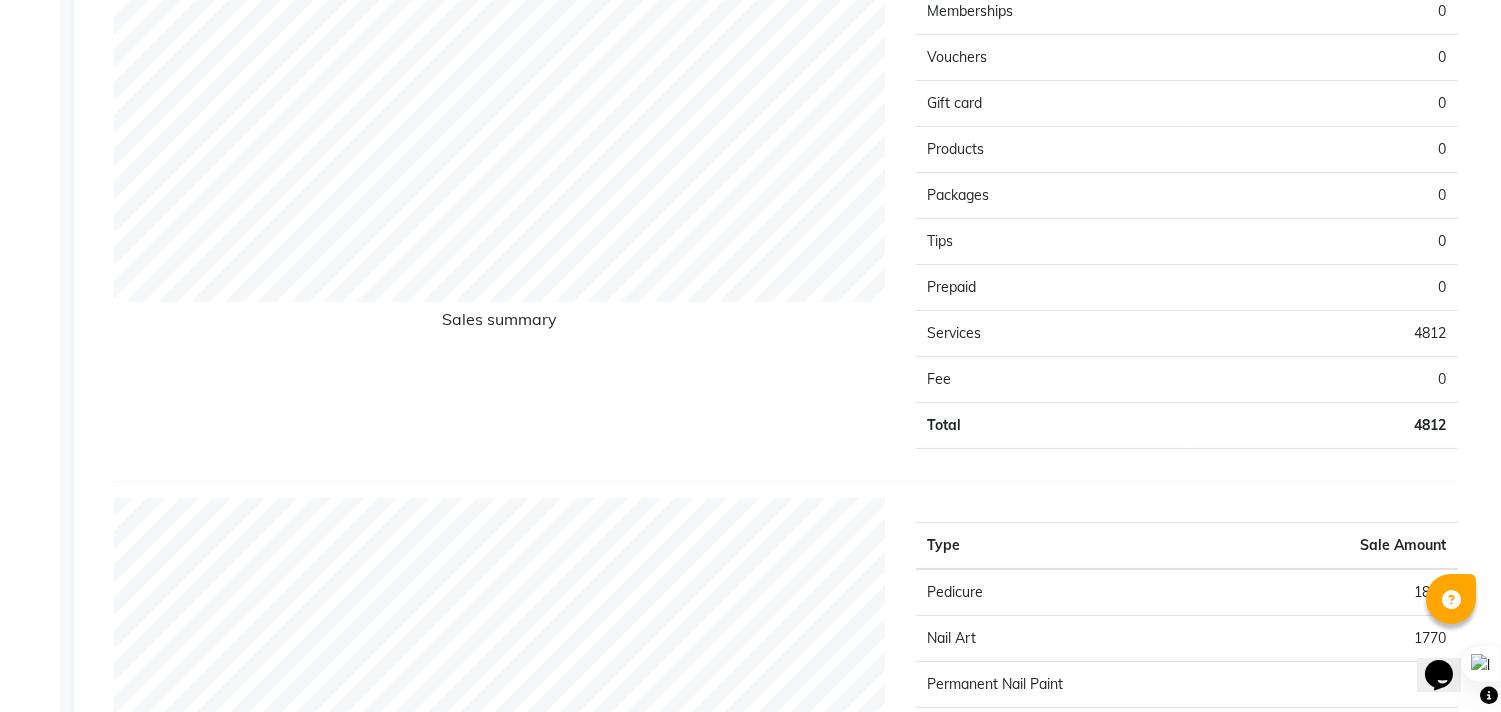 scroll, scrollTop: 1222, scrollLeft: 0, axis: vertical 